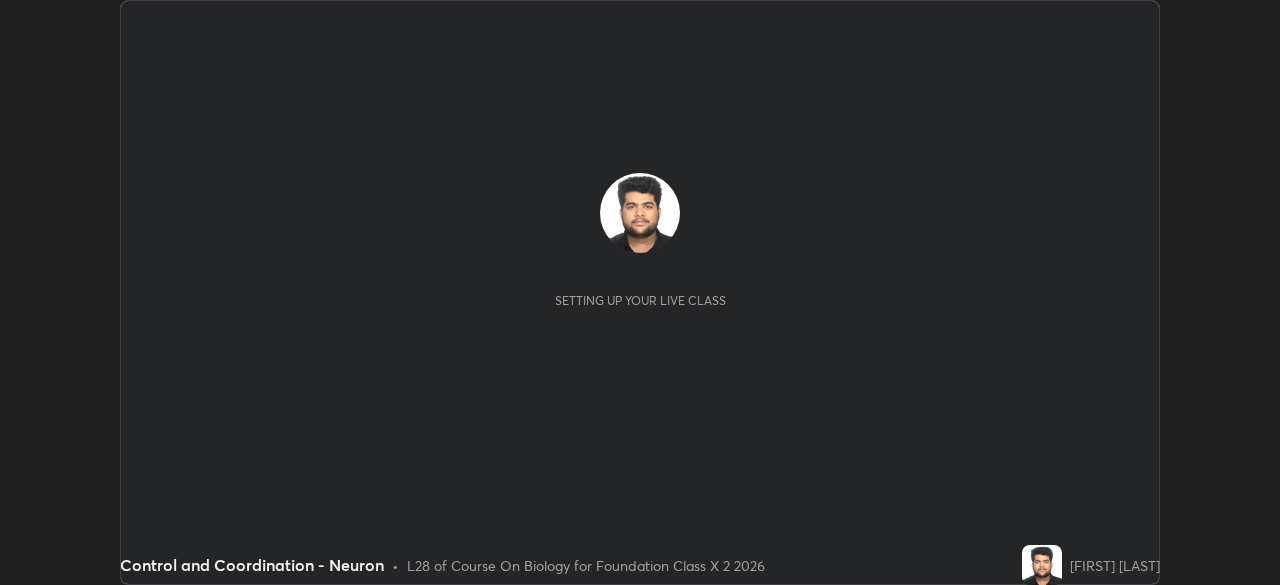 scroll, scrollTop: 0, scrollLeft: 0, axis: both 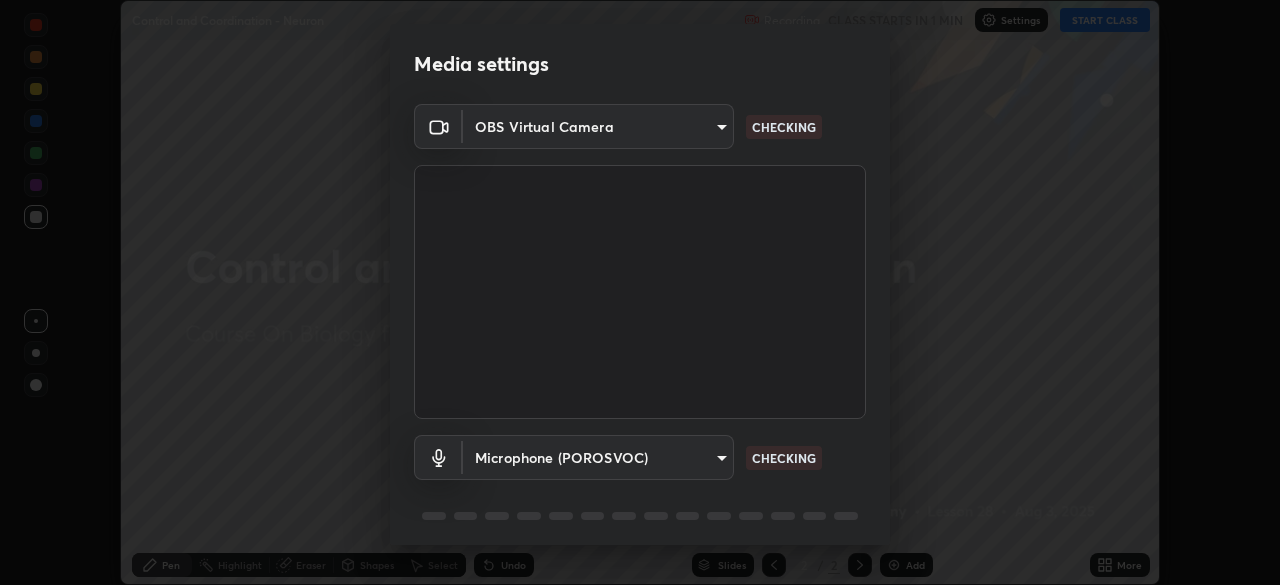 type on "3e25356f195e64551e879d1afeb1ef0f0a2c3c8c5562ca0bf2adaabd0d8e470d" 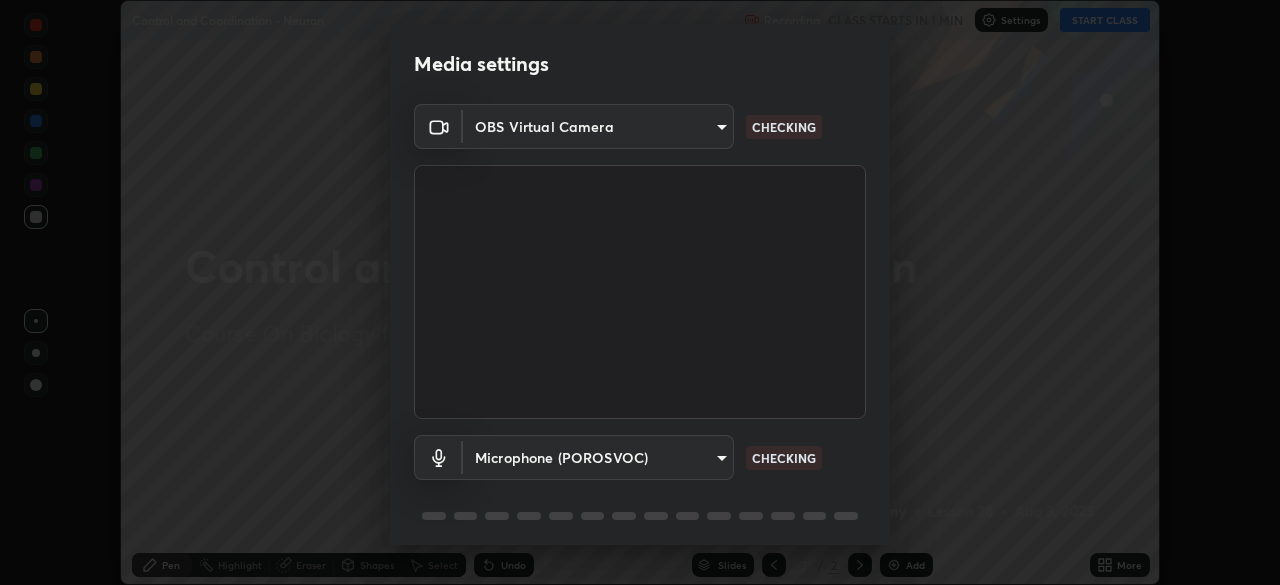 click on "Erase all Control and Coordination - Neuron Recording CLASS STARTS IN 1 MIN Settings START CLASS Setting up your live class Control and Coordination - Neuron • L28 of Course On Biology for Foundation Class X 2 2026 [FIRST] [LAST] Pen Highlight Eraser Shapes Select Undo Slides 2 / 2 Add More No doubts shared Encourage your learners to ask a doubt for better clarity Report an issue Reason for reporting Buffering Chat not working Audio - Video sync issue Educator video quality low ​ Attach an image Report Media settings OBS Virtual Camera [HASH] CHECKING Microphone (POROSVOC) [HASH] CHECKING 1 / 5 Next" at bounding box center [640, 292] 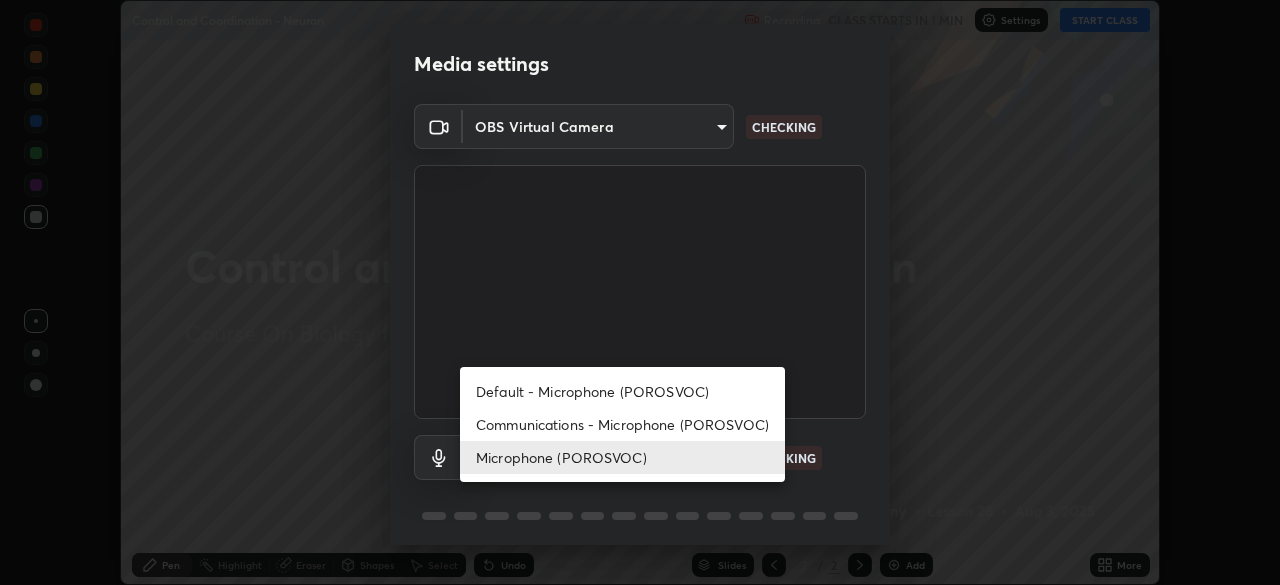 click on "Communications - Microphone (POROSVOC)" at bounding box center [622, 424] 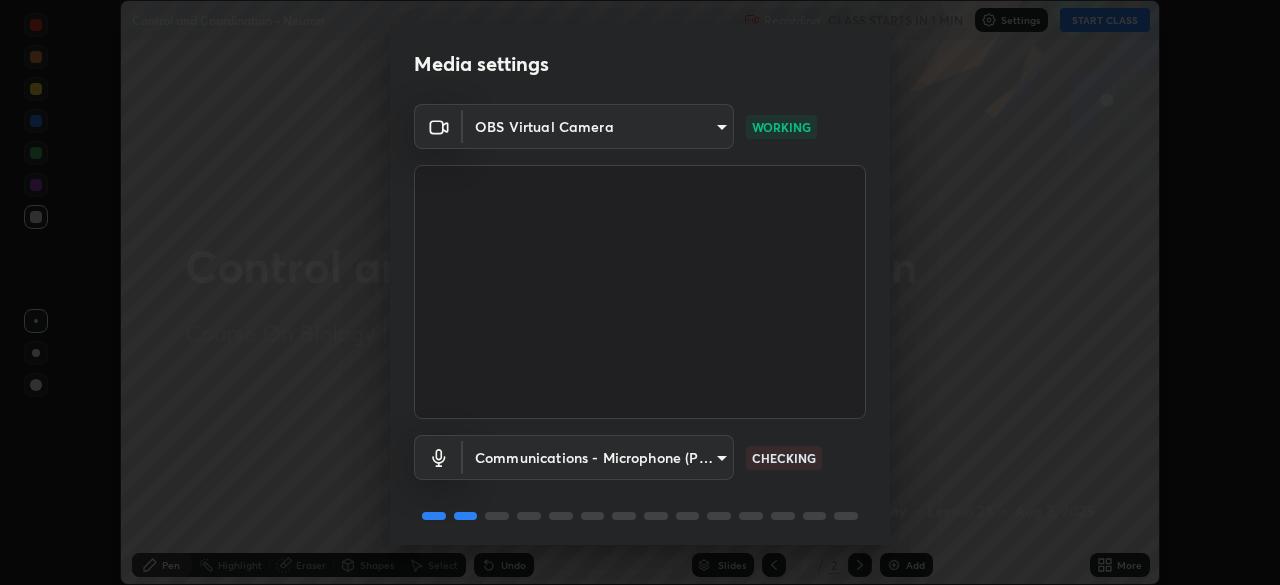 scroll, scrollTop: 71, scrollLeft: 0, axis: vertical 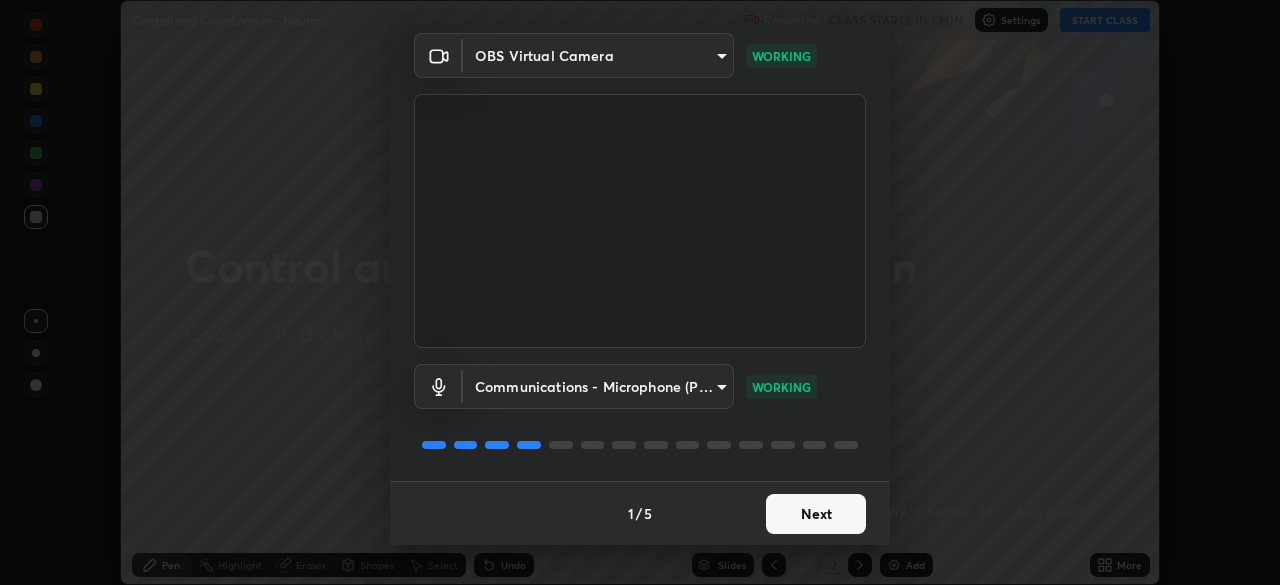 click on "Next" at bounding box center [816, 514] 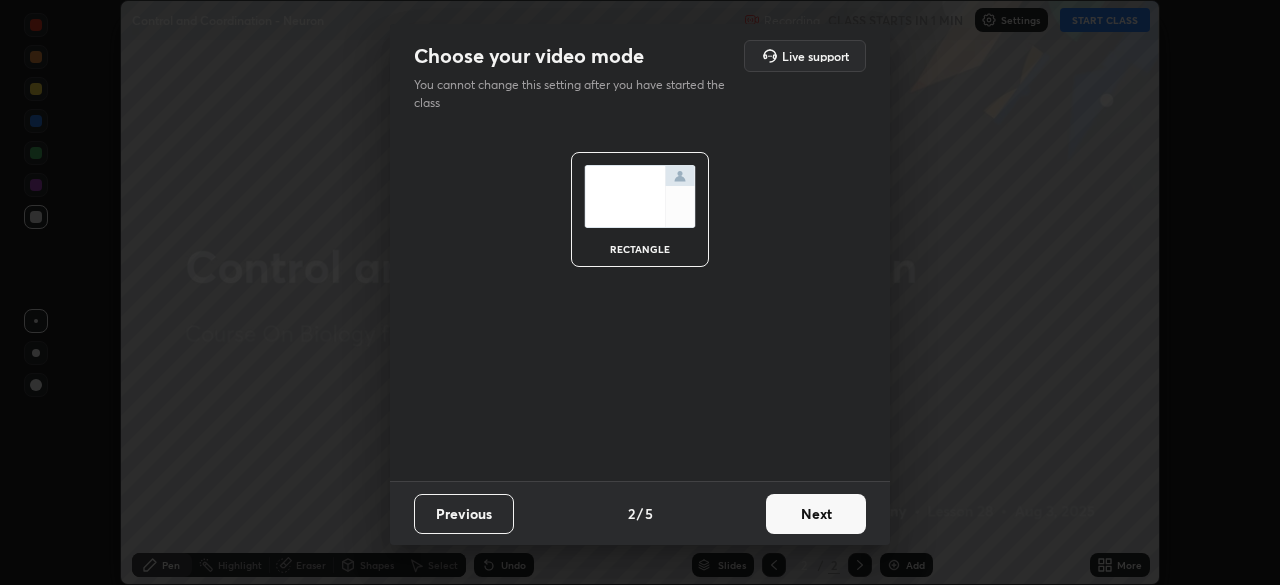 scroll, scrollTop: 0, scrollLeft: 0, axis: both 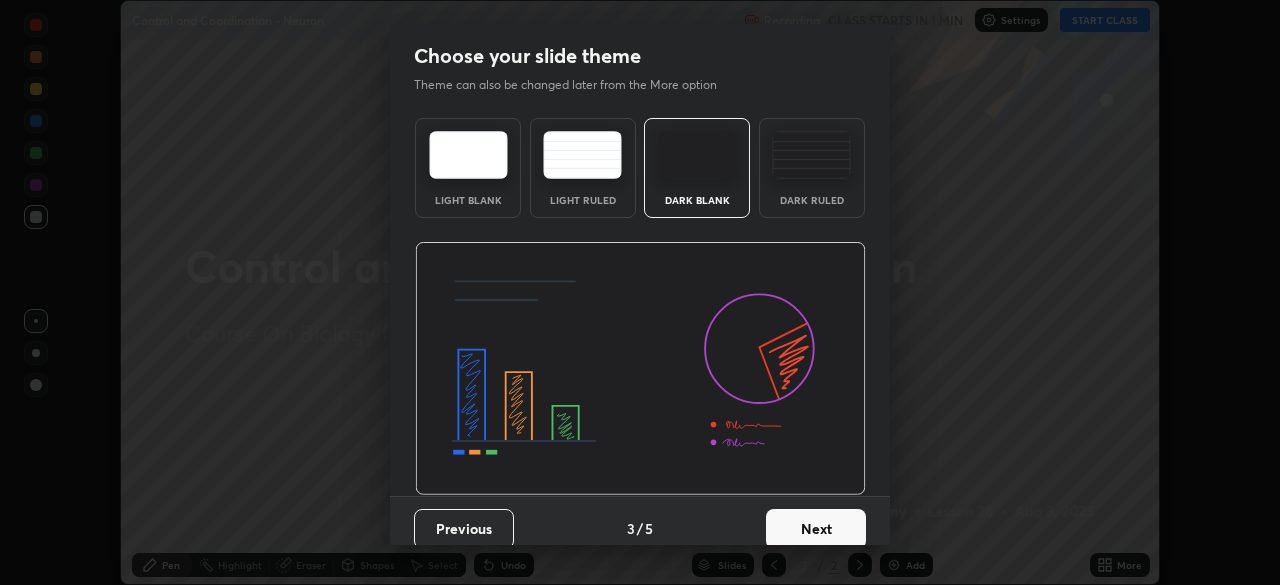 click on "Next" at bounding box center [816, 529] 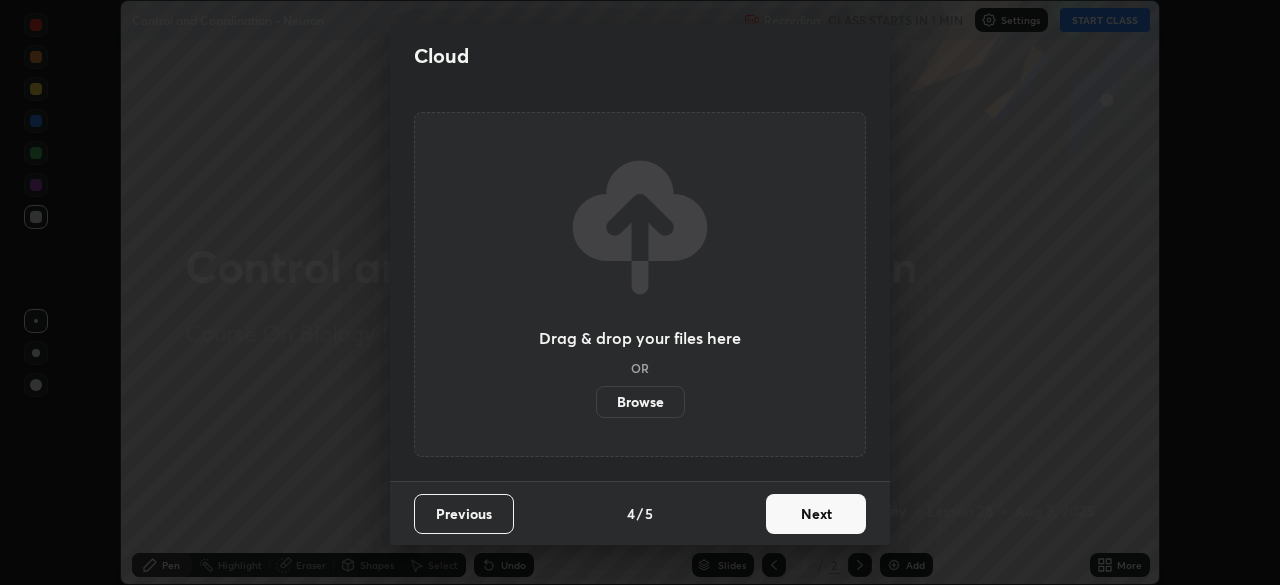 click on "Browse" at bounding box center [640, 402] 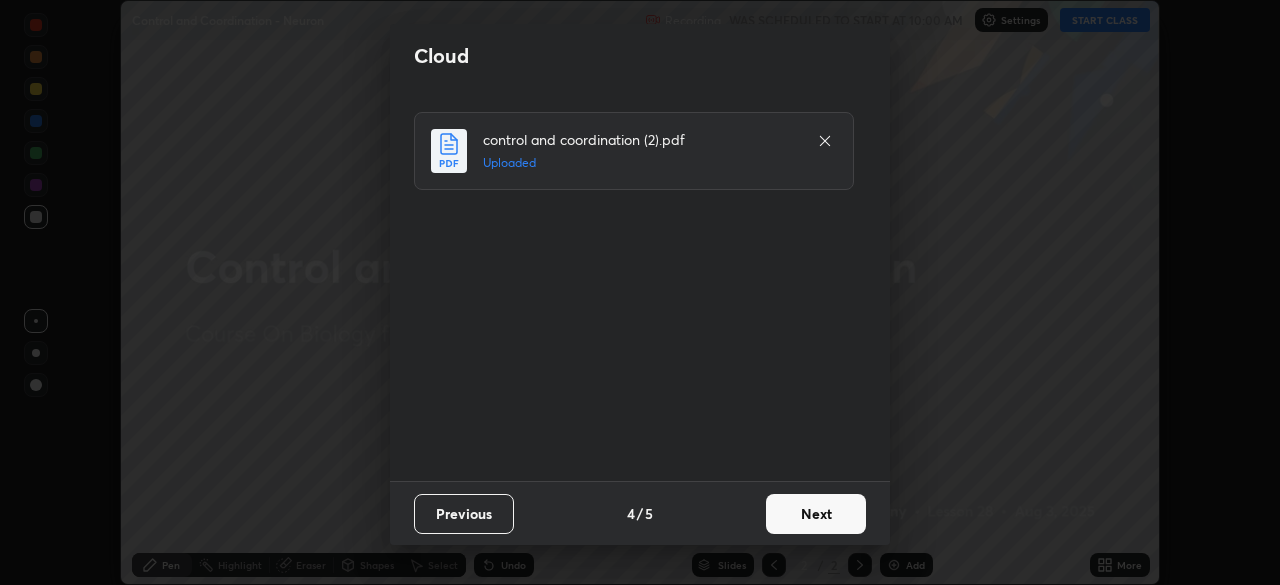 click on "Next" at bounding box center (816, 514) 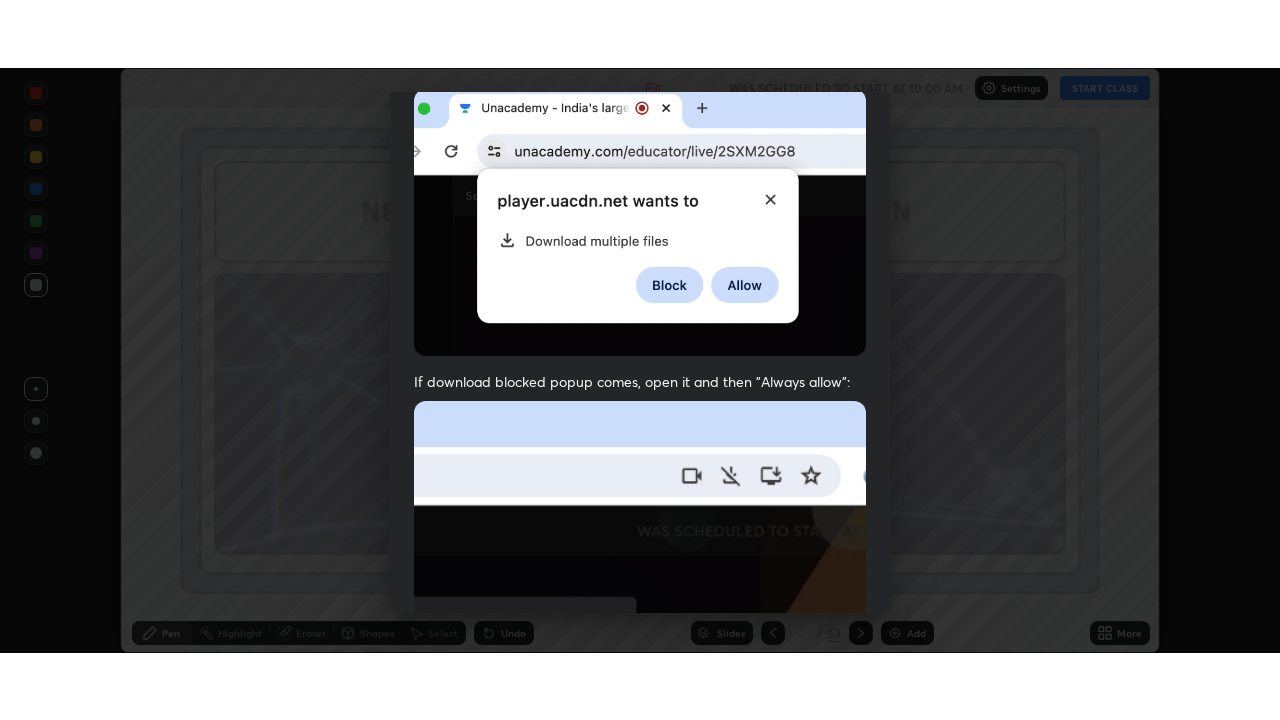 scroll, scrollTop: 479, scrollLeft: 0, axis: vertical 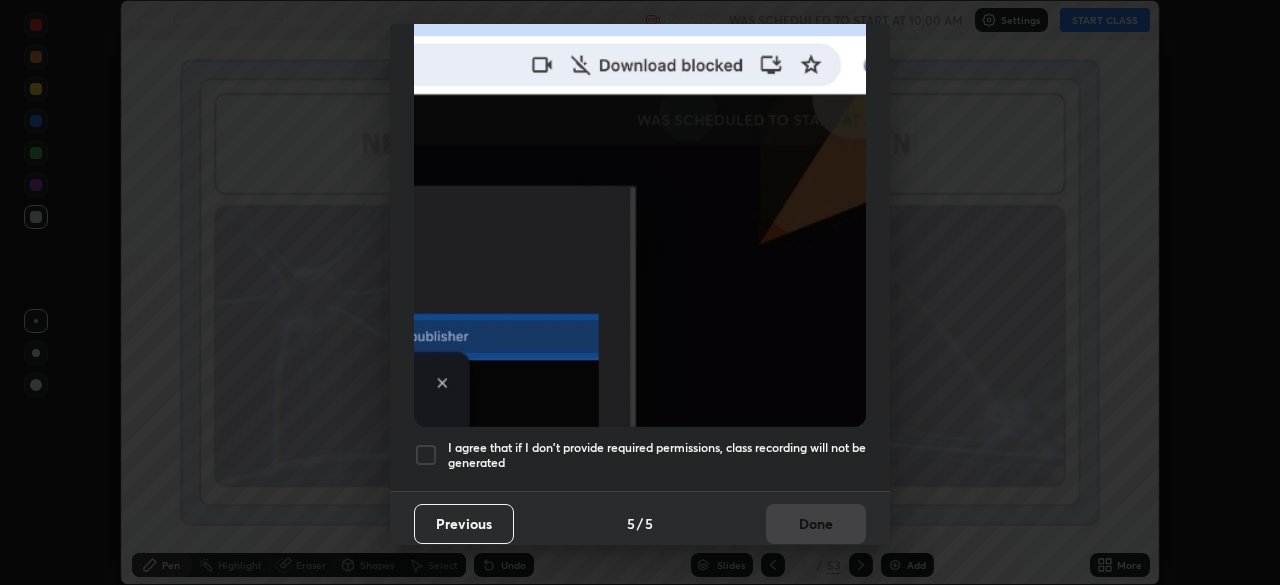 click at bounding box center [426, 455] 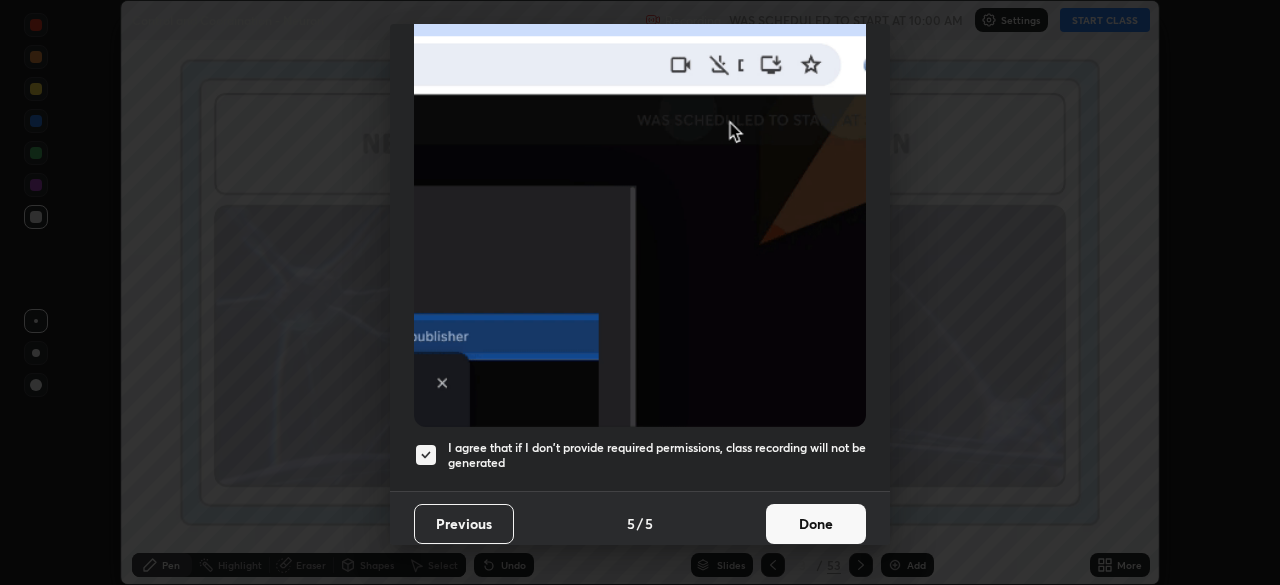 click on "Done" at bounding box center (816, 524) 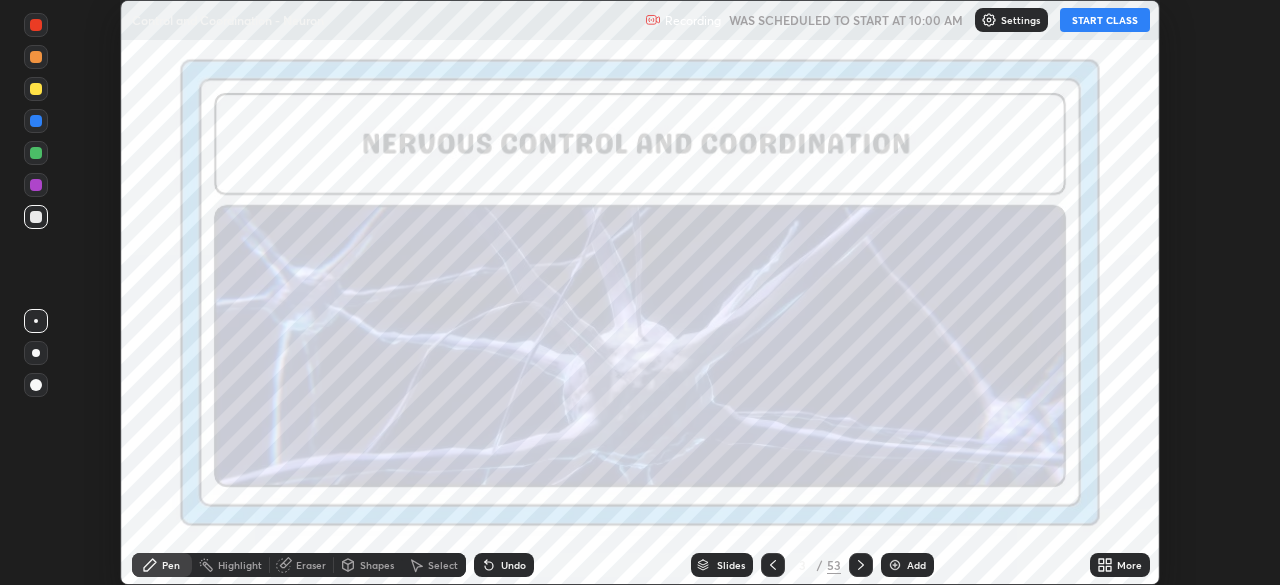 click on "START CLASS" at bounding box center (1105, 20) 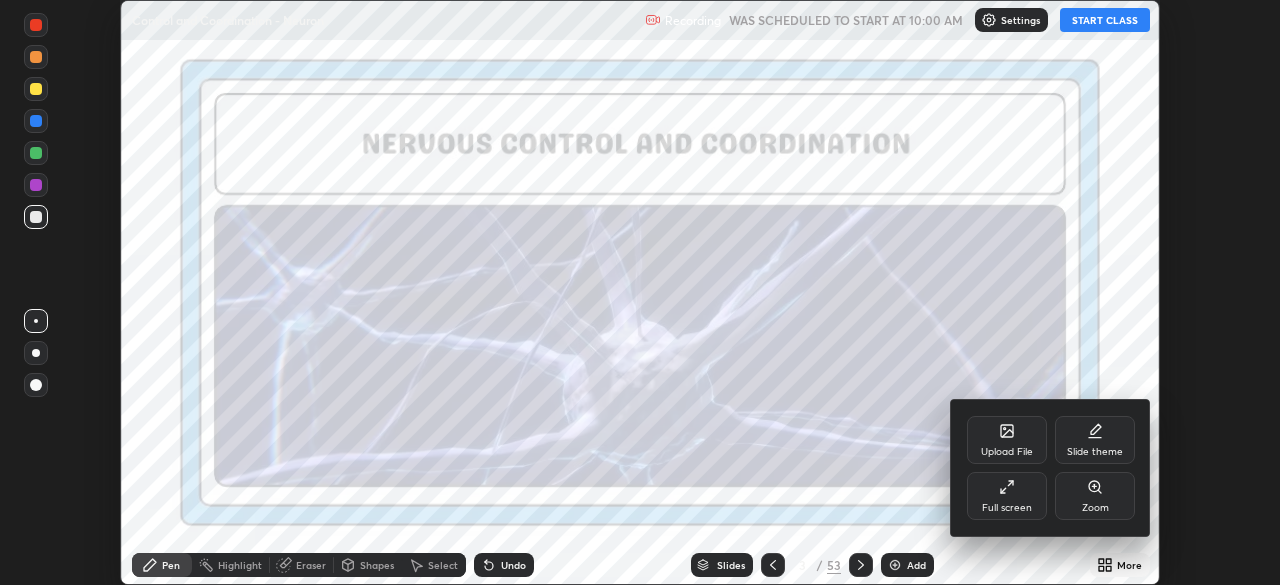 click on "Full screen" at bounding box center (1007, 496) 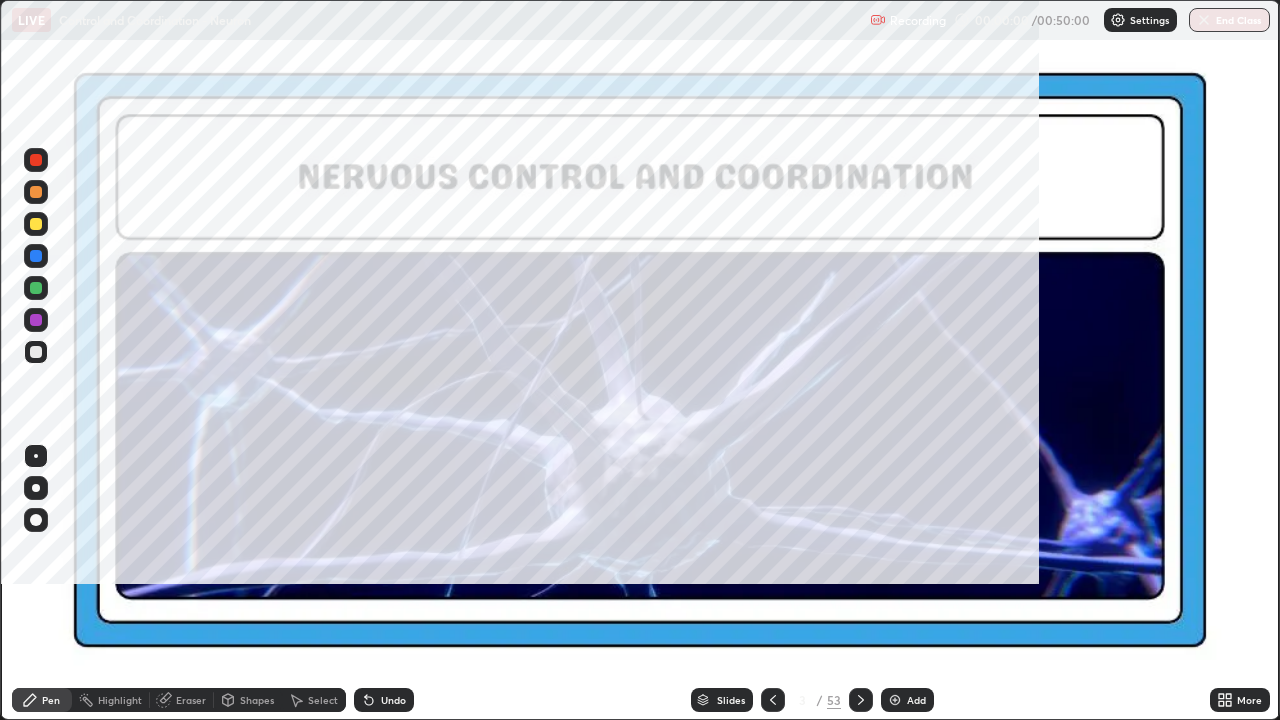 scroll, scrollTop: 99280, scrollLeft: 98720, axis: both 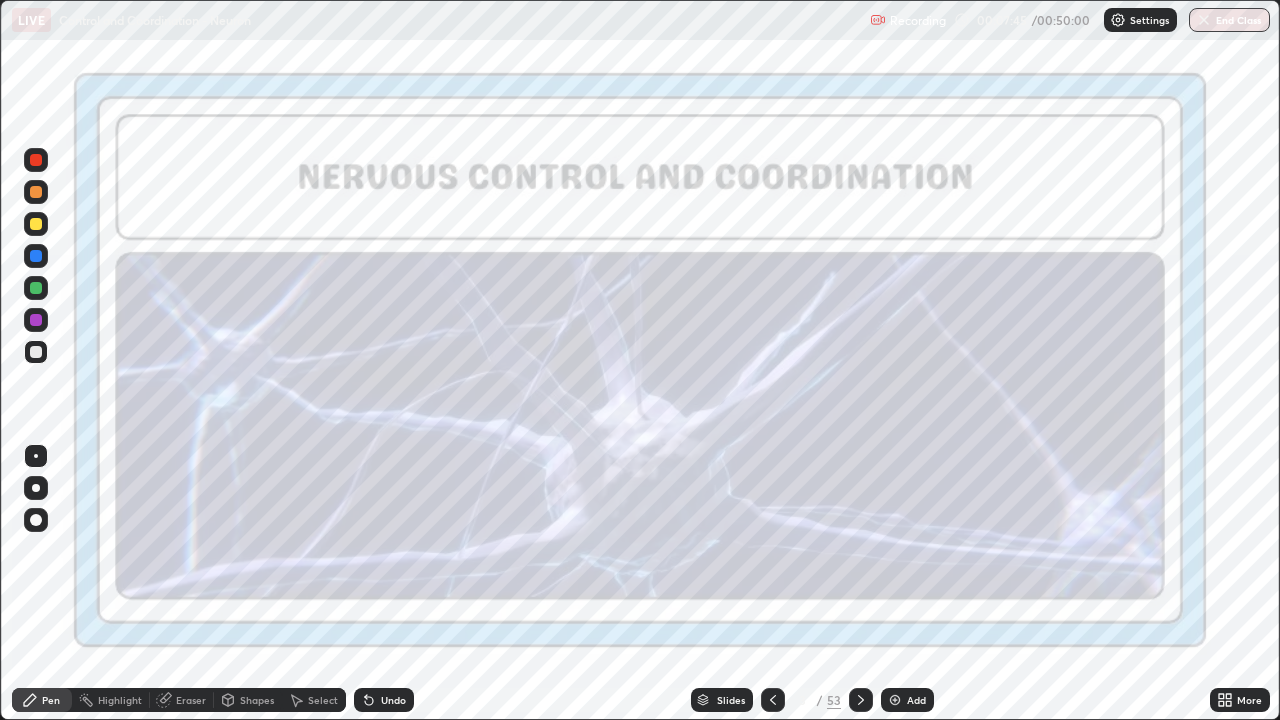 click on "Slides" at bounding box center [731, 700] 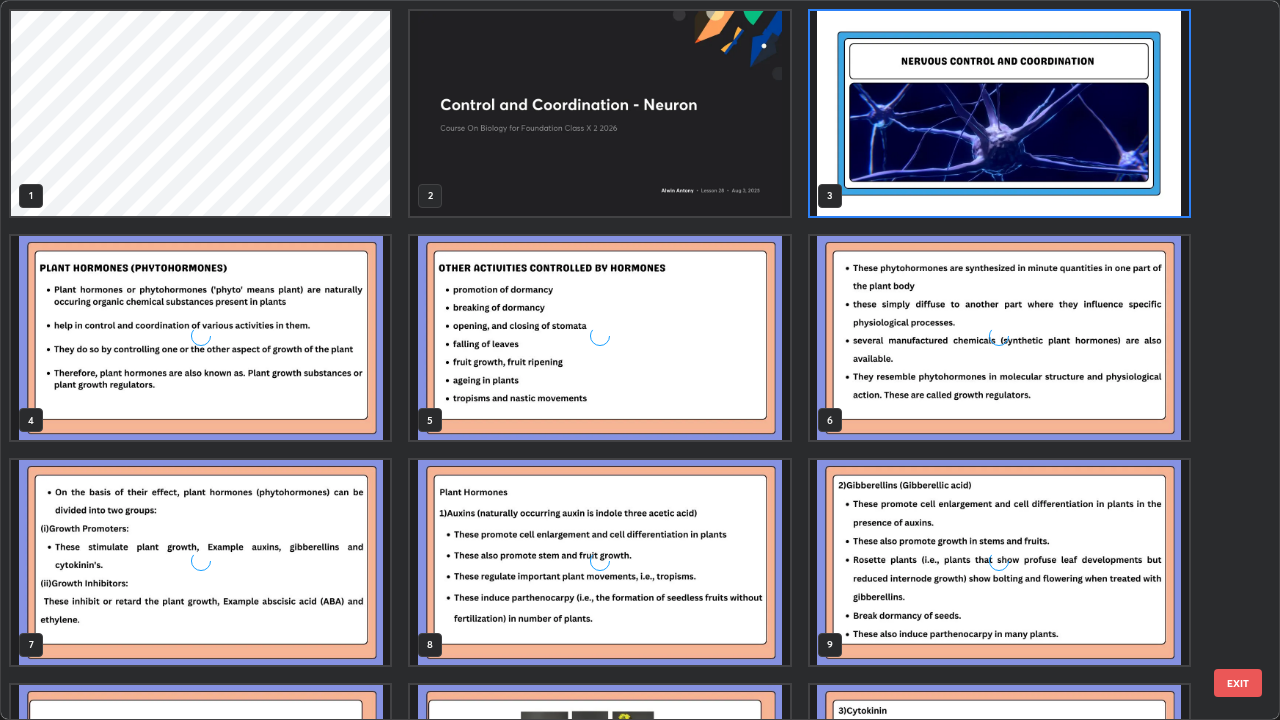 scroll, scrollTop: 7, scrollLeft: 11, axis: both 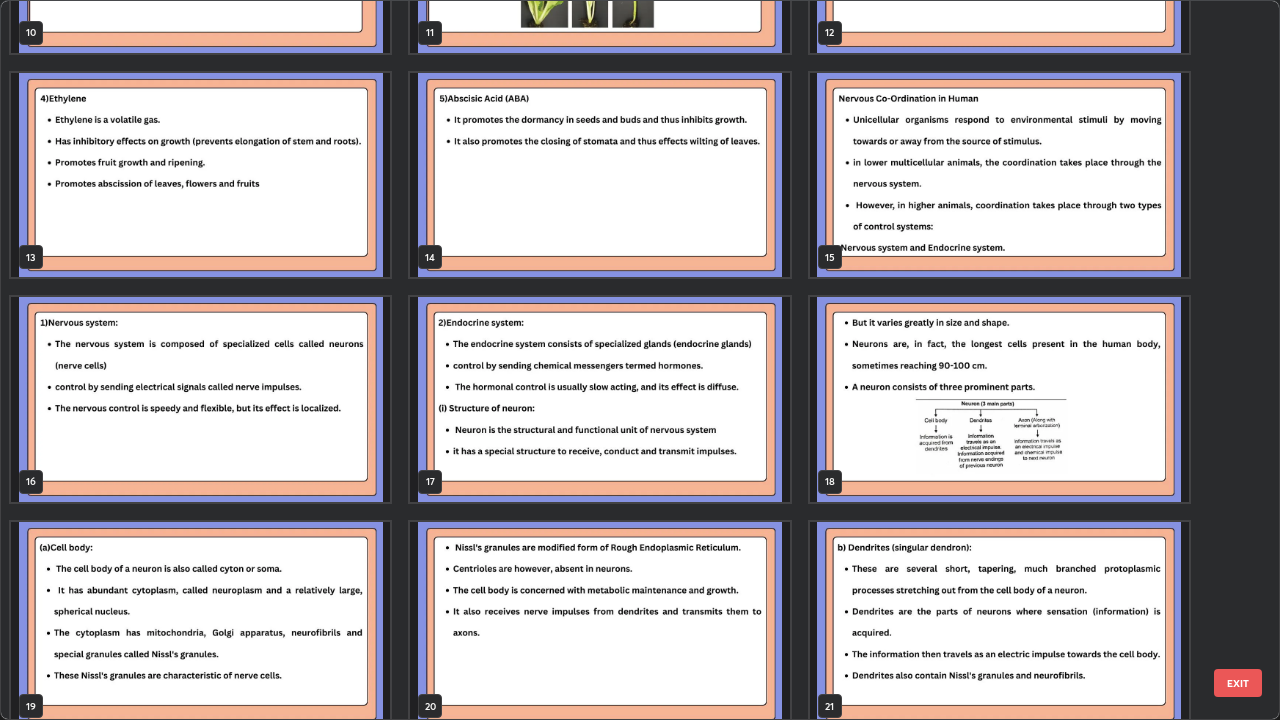 click at bounding box center (999, 175) 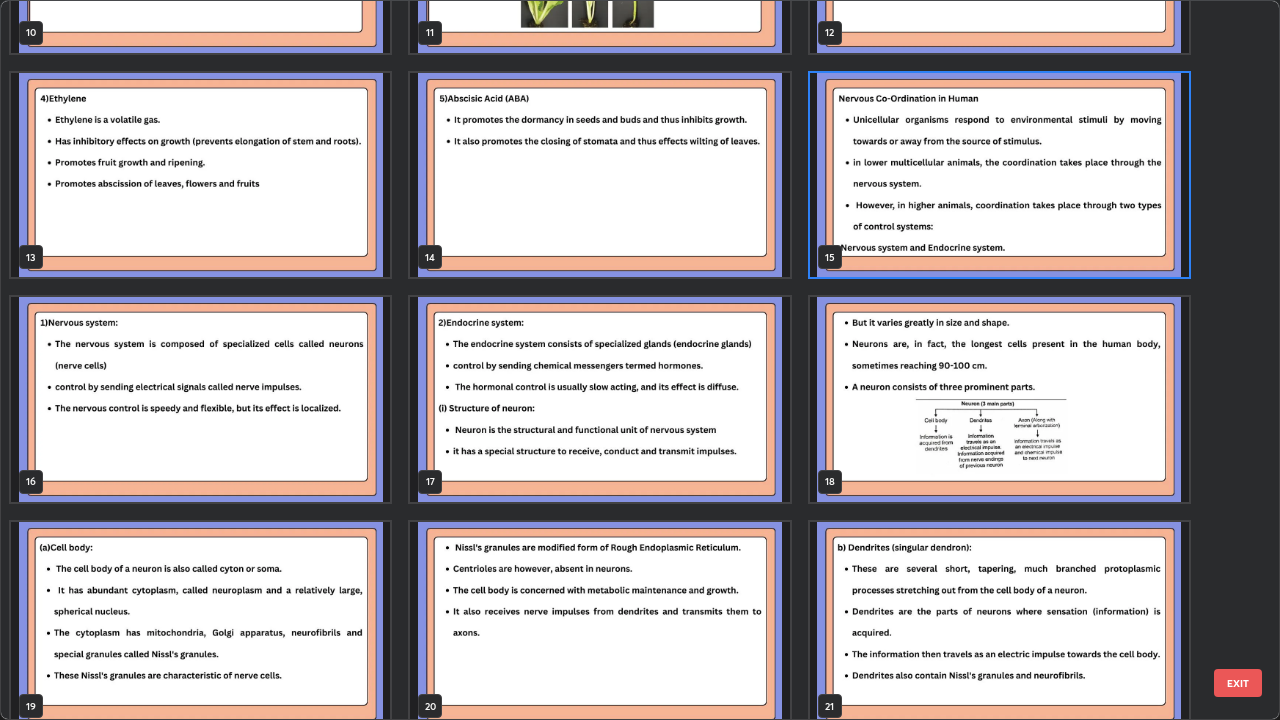click at bounding box center [999, 175] 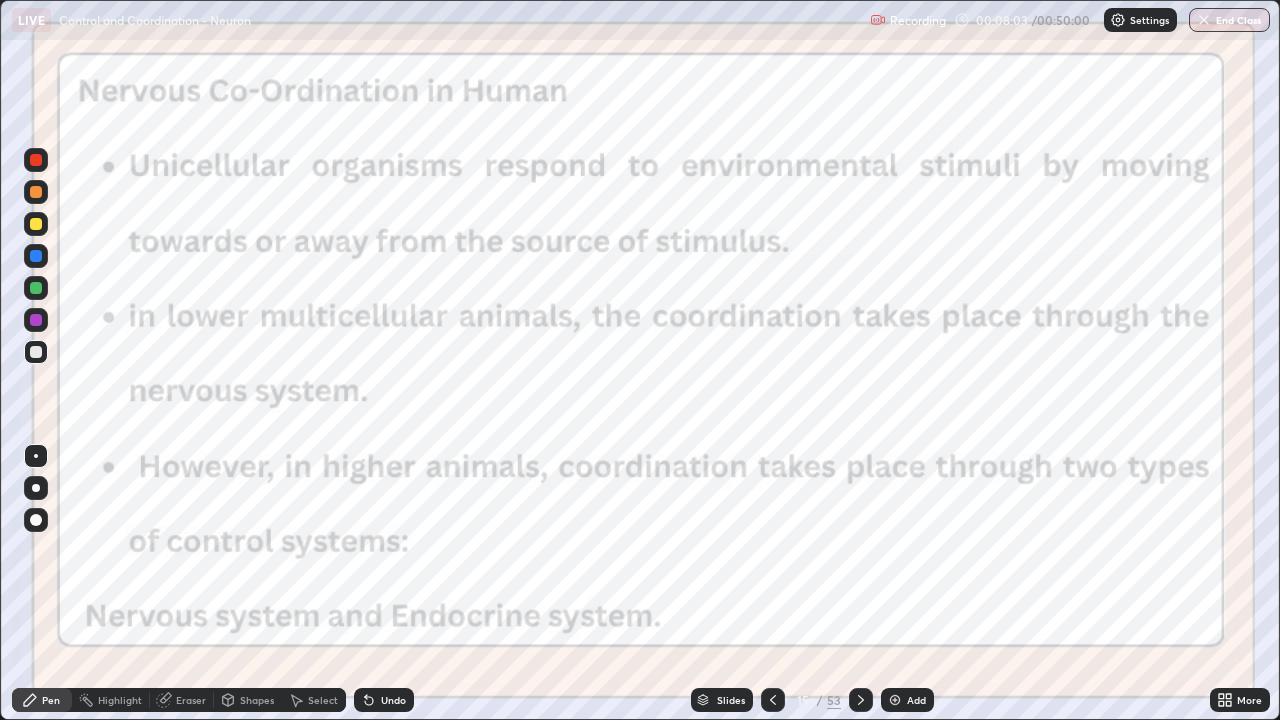 click on "Slides" at bounding box center [722, 700] 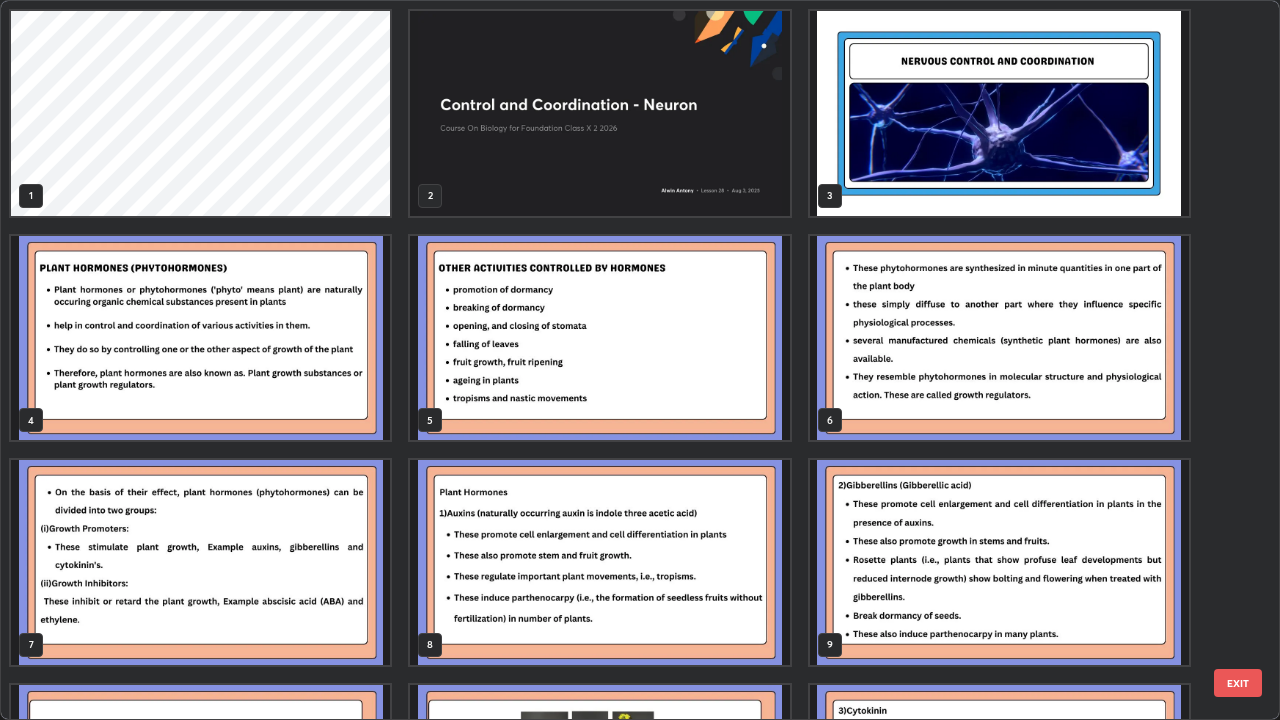 scroll, scrollTop: 405, scrollLeft: 0, axis: vertical 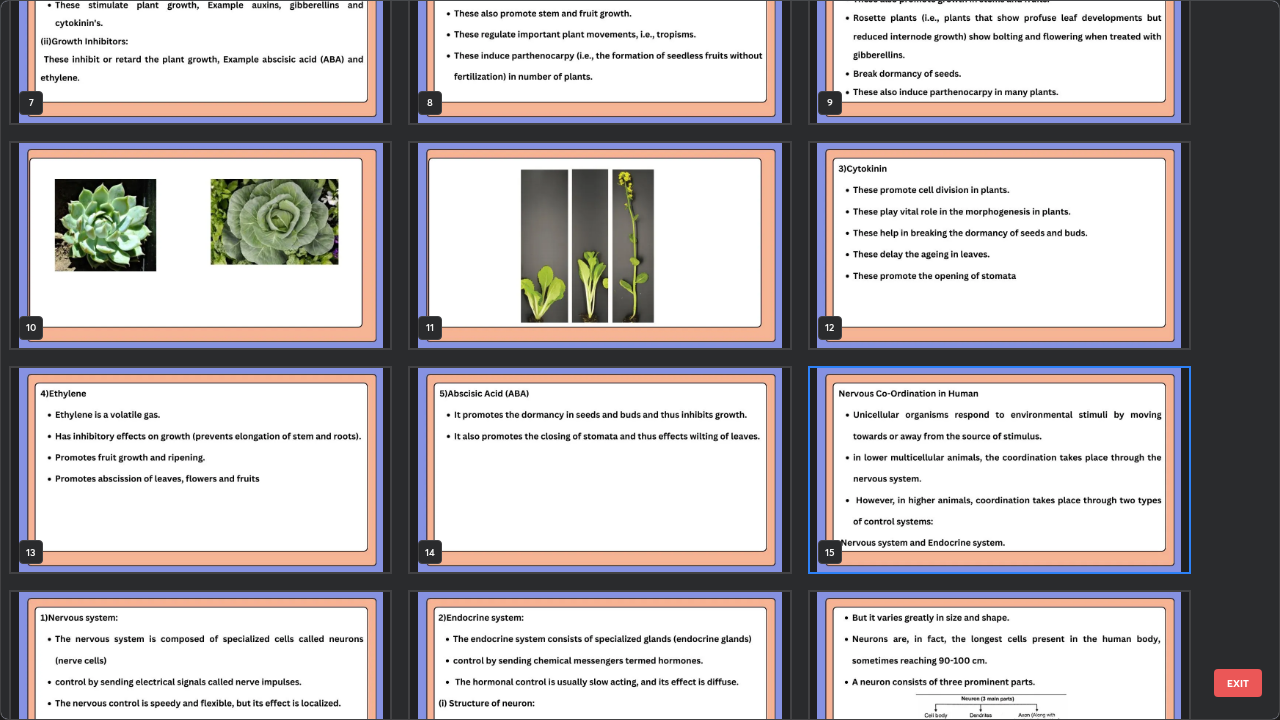 click at bounding box center (999, 245) 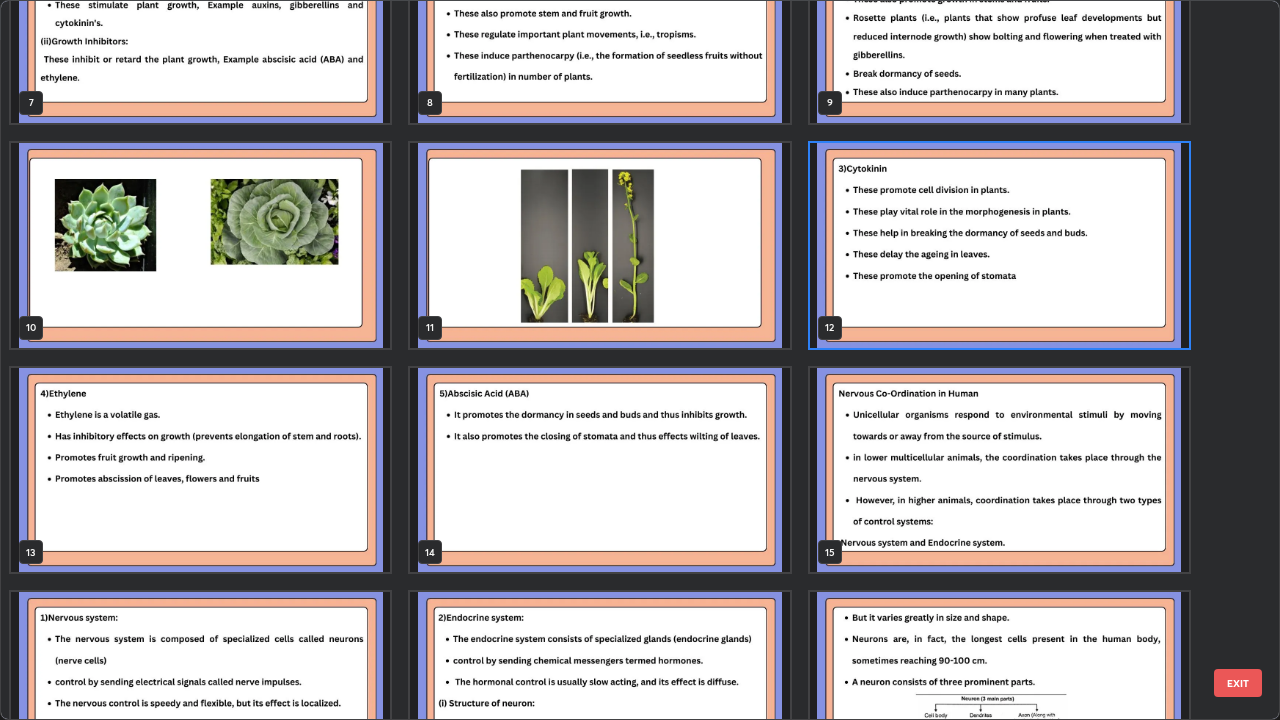 click at bounding box center (999, 245) 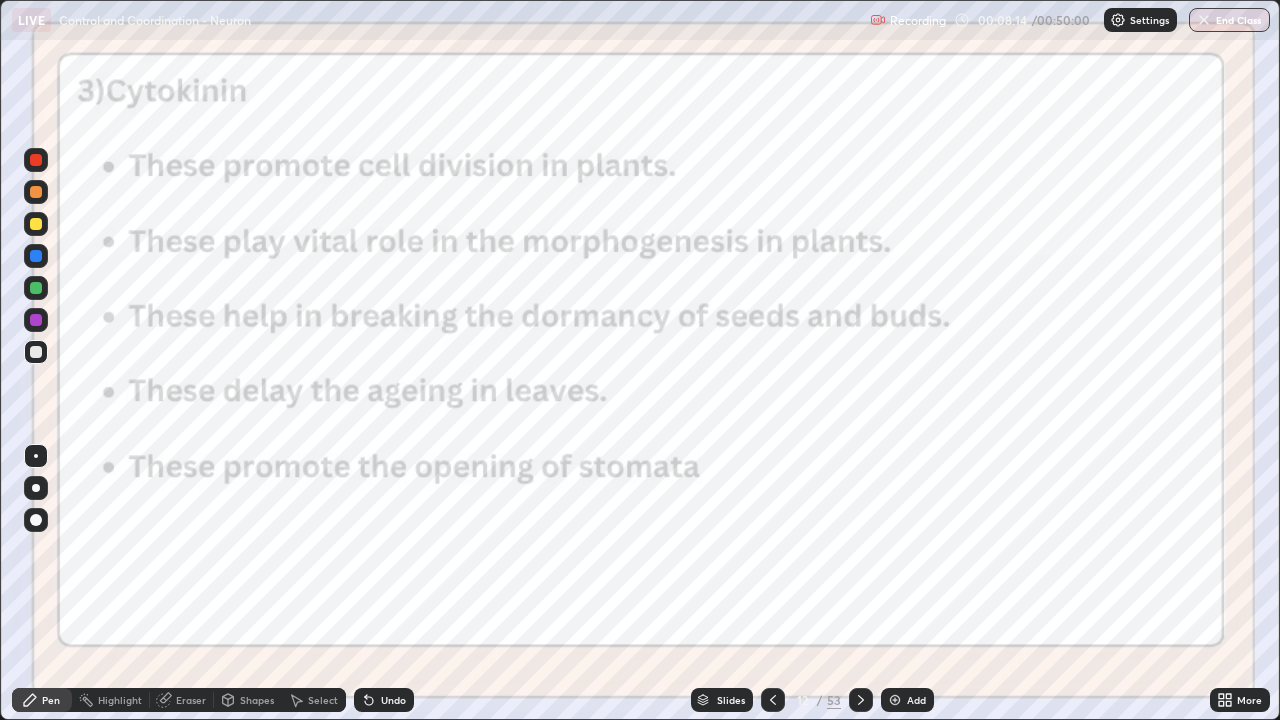 click at bounding box center [36, 160] 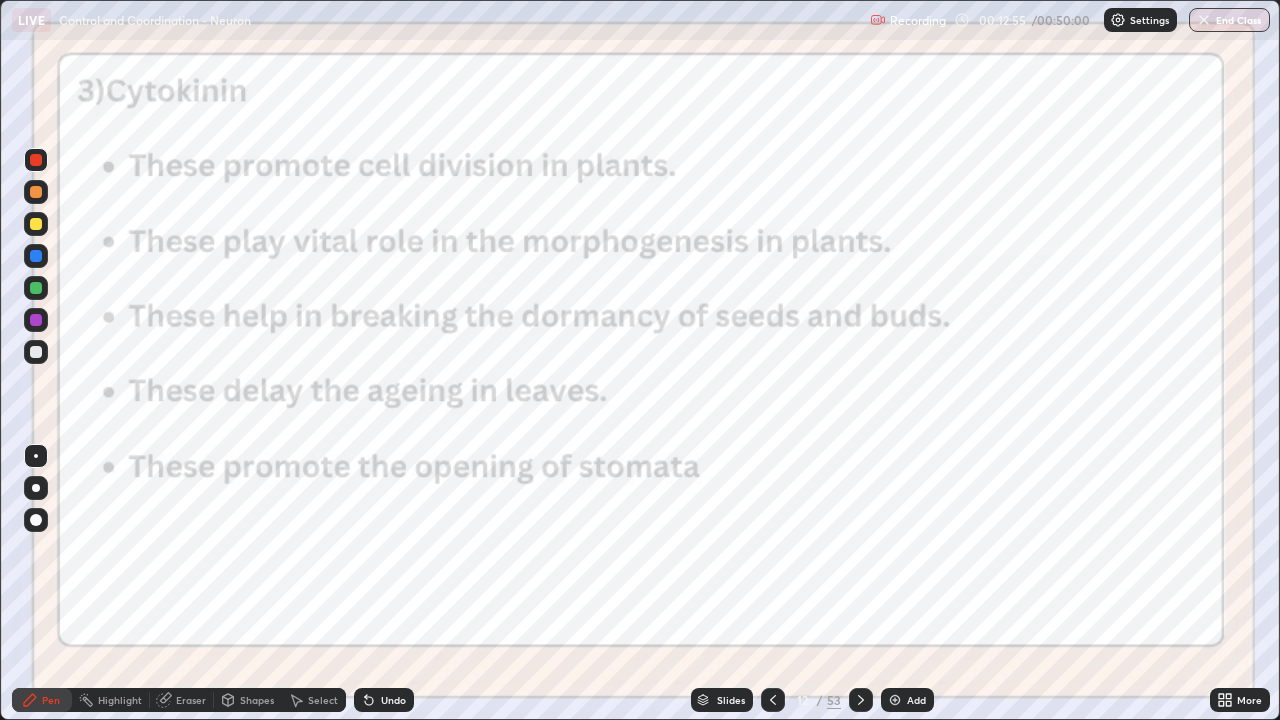 click on "Slides" at bounding box center [731, 700] 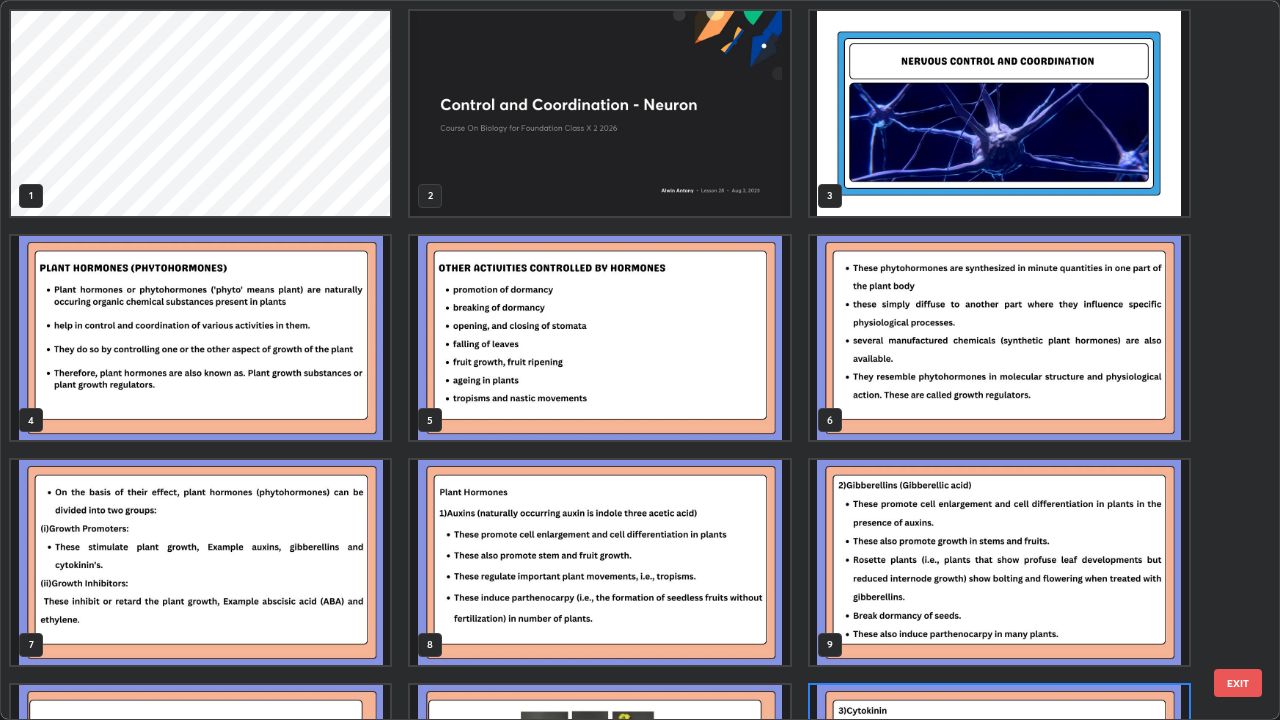 scroll, scrollTop: 180, scrollLeft: 0, axis: vertical 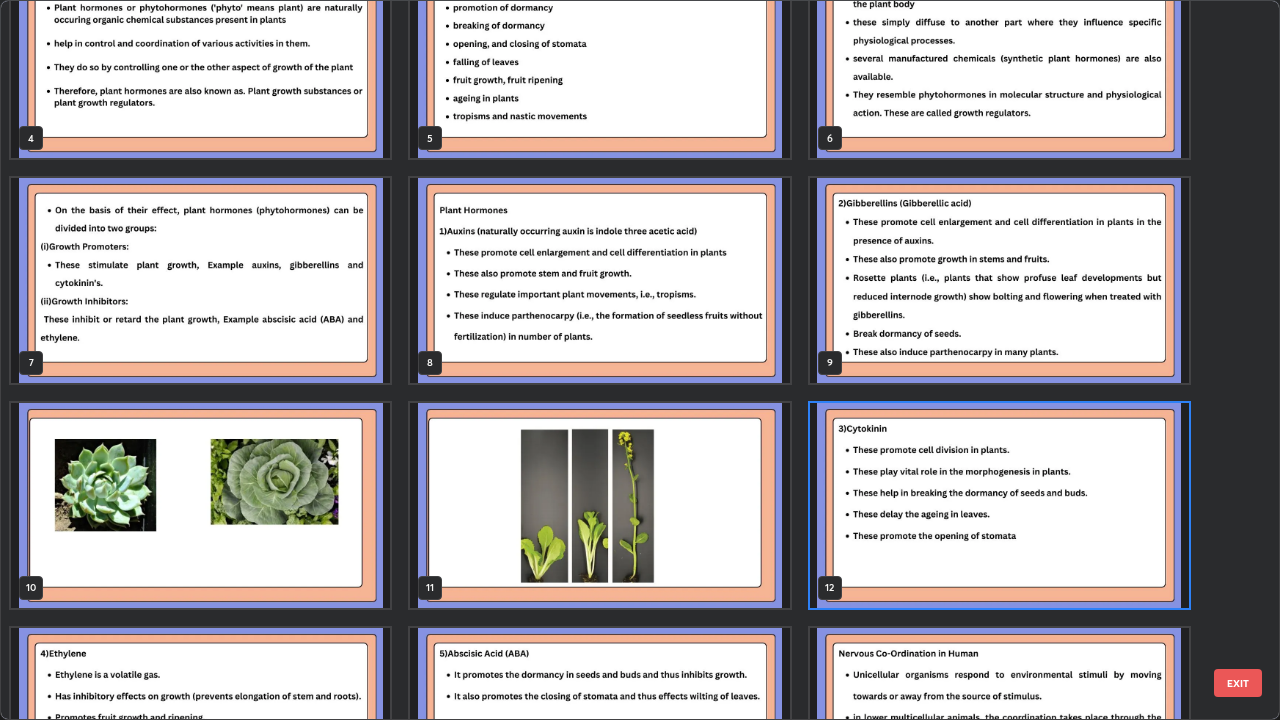 click at bounding box center [599, 280] 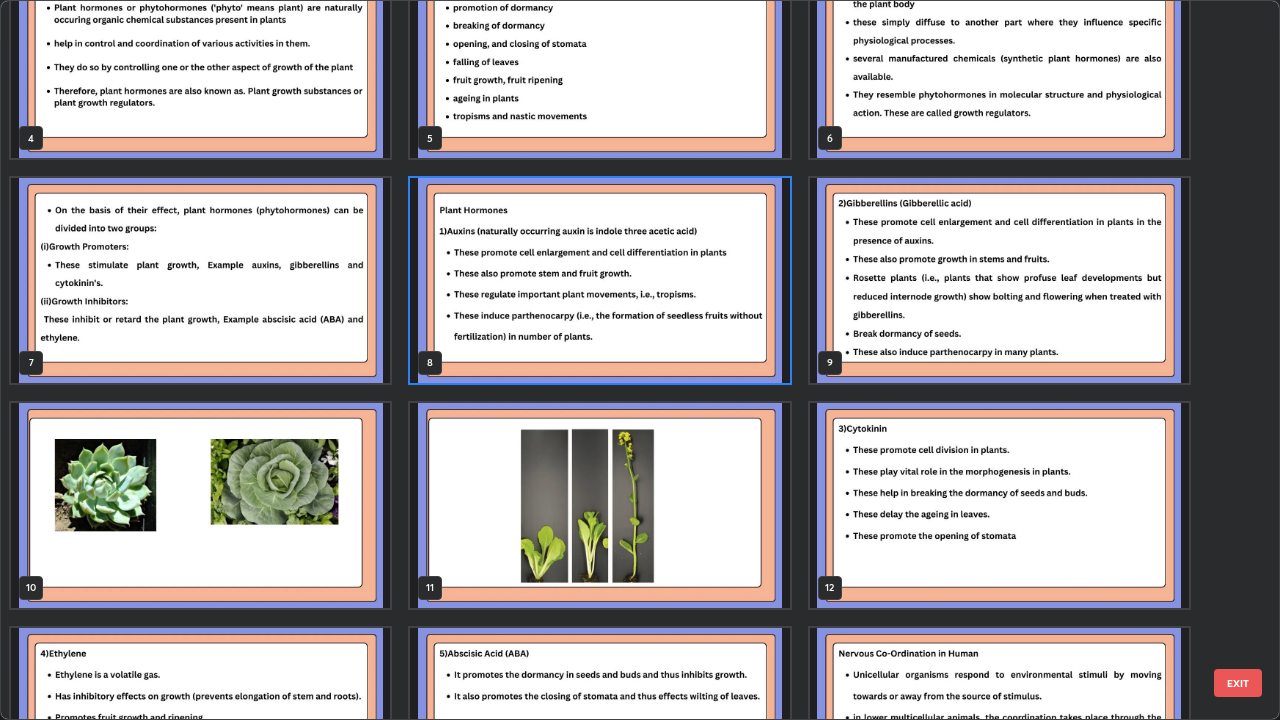 click at bounding box center [599, 280] 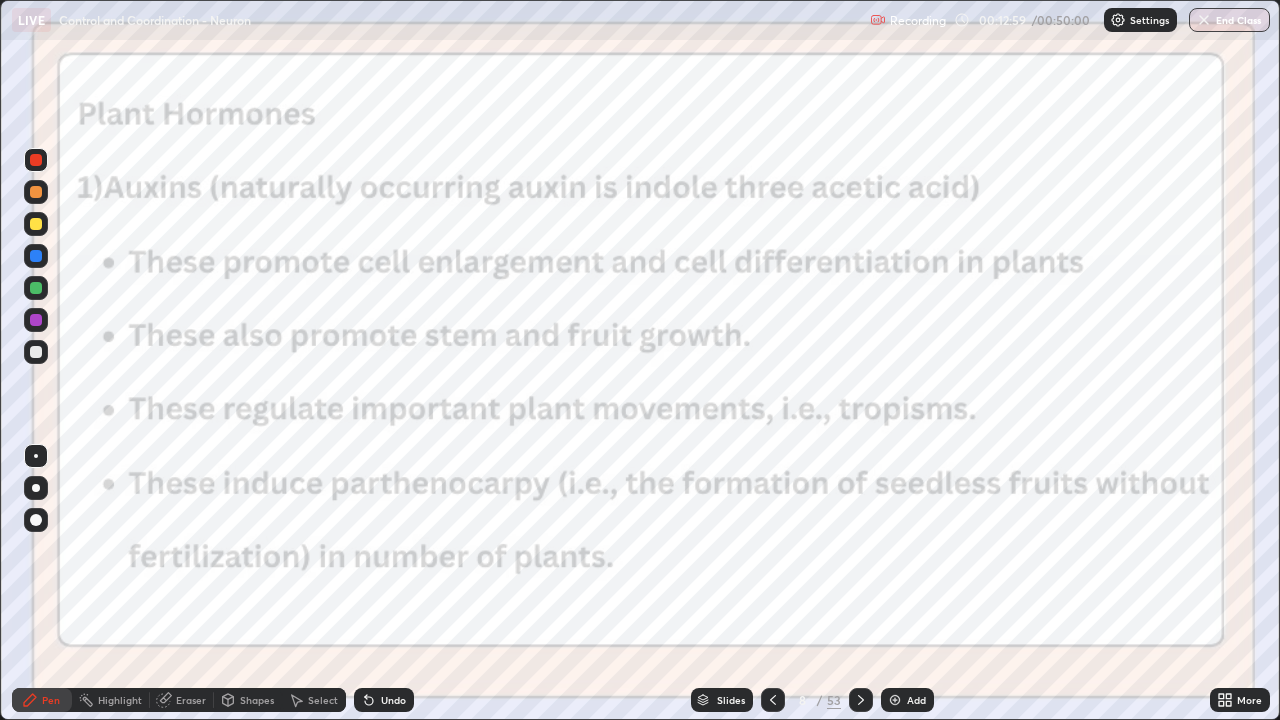 click at bounding box center [599, 280] 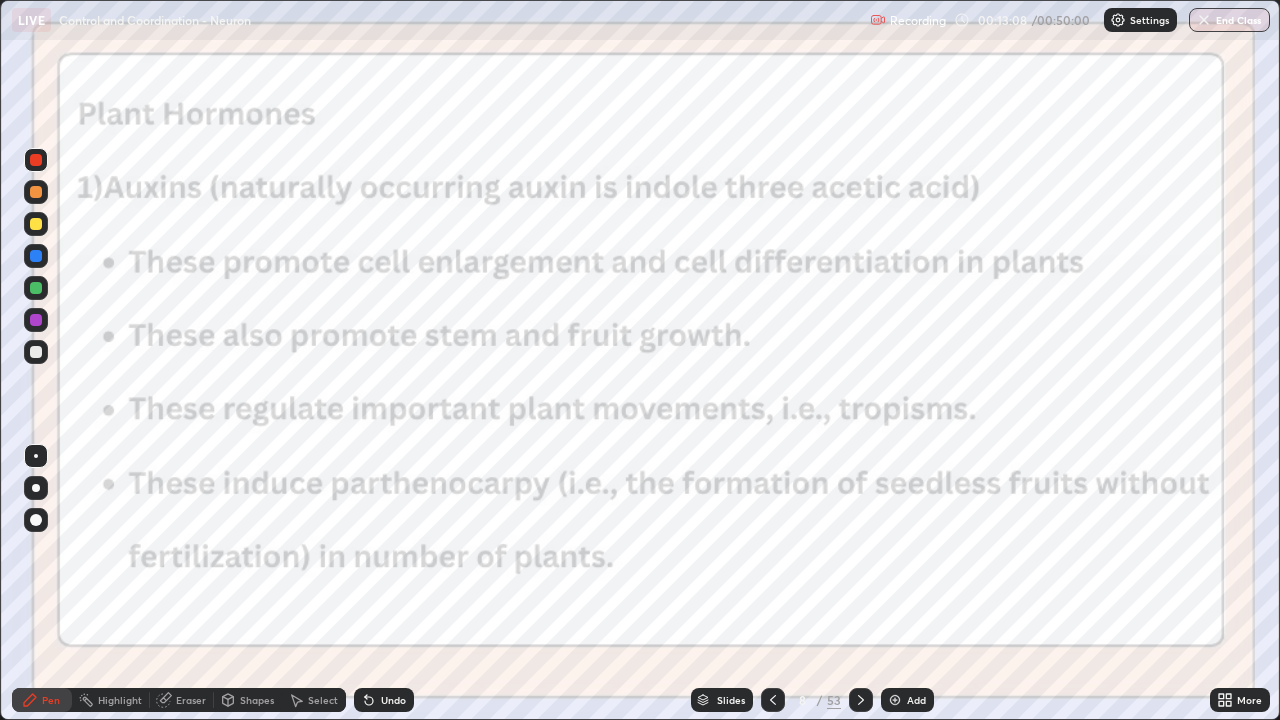 click on "Slides" at bounding box center [731, 700] 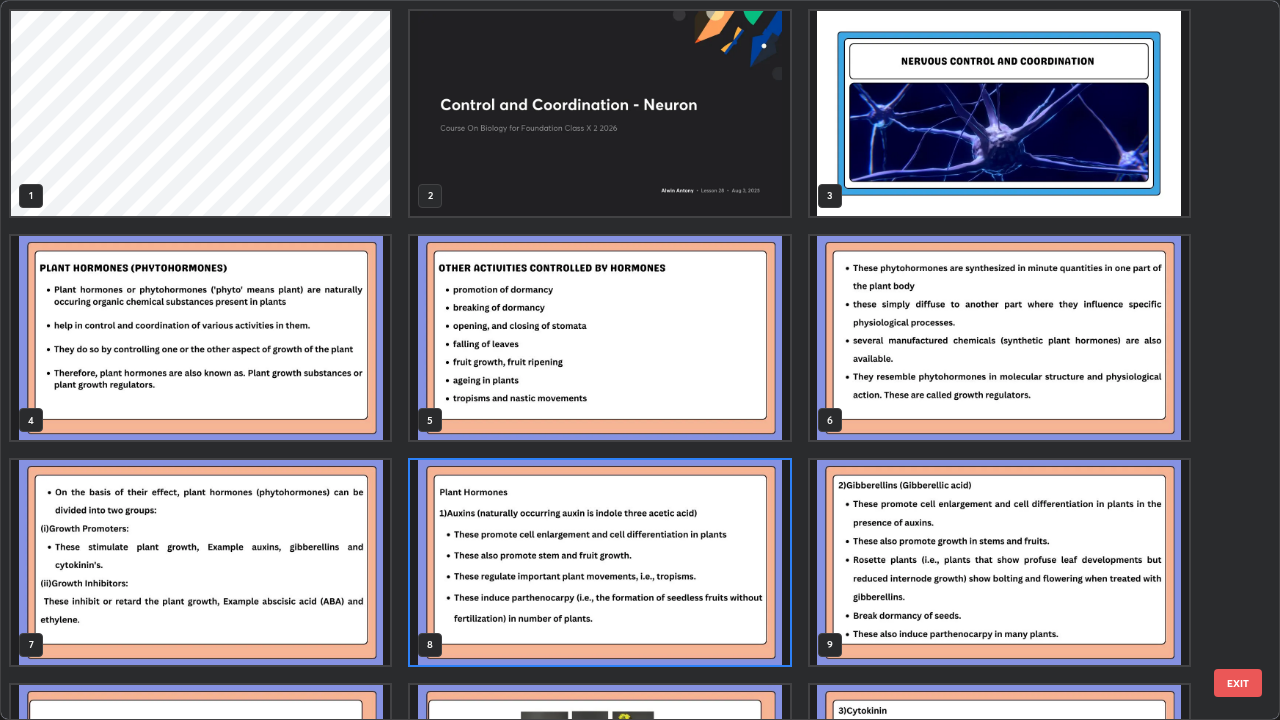 scroll, scrollTop: 7, scrollLeft: 11, axis: both 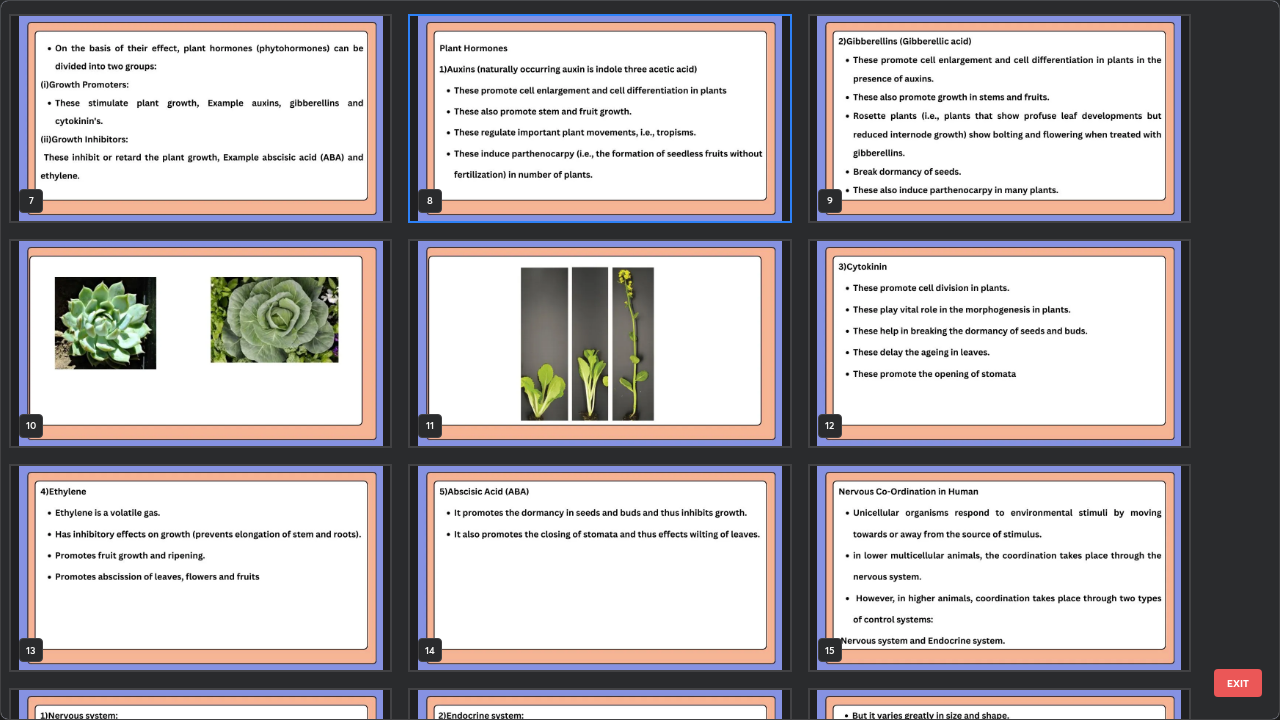 click at bounding box center [599, 343] 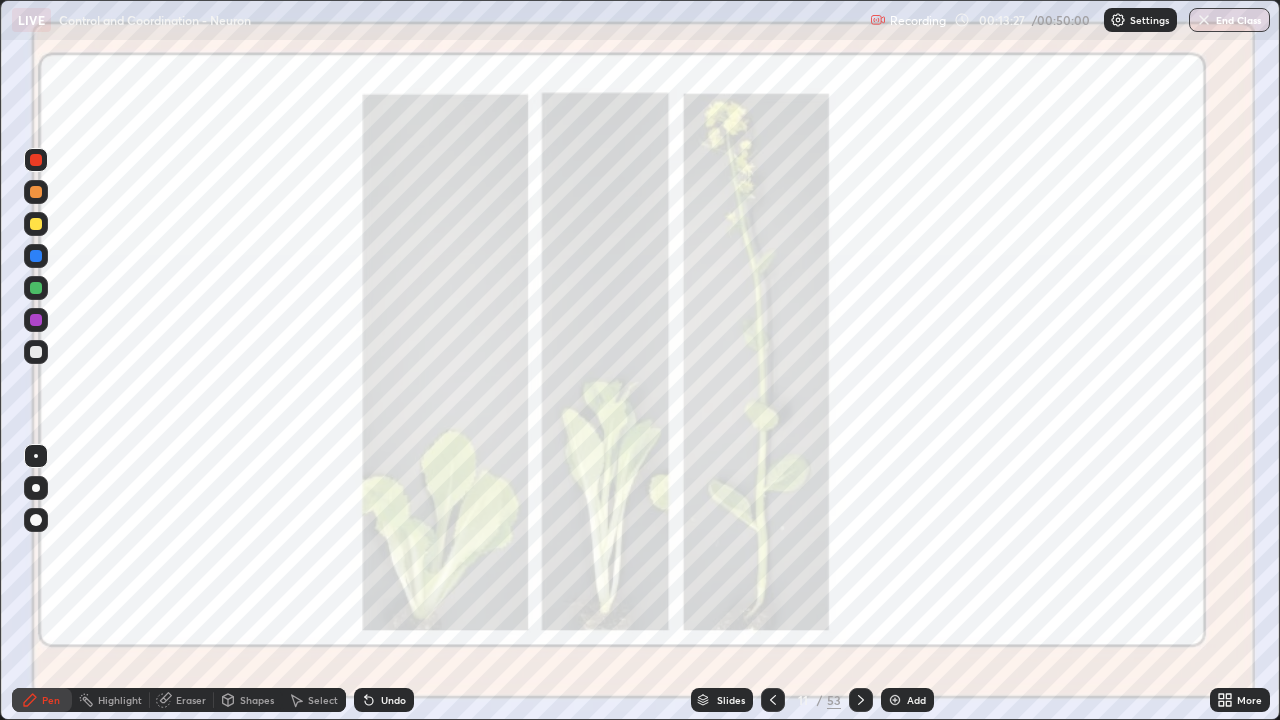 click at bounding box center (599, 343) 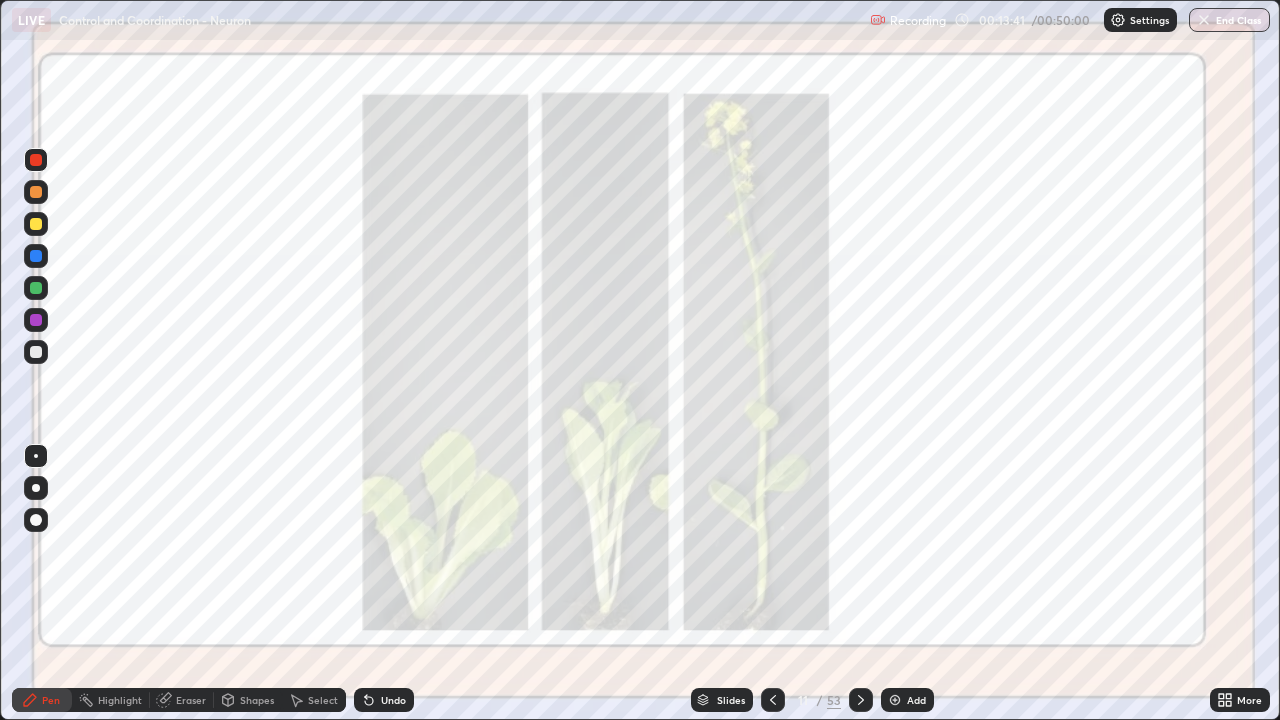click on "Slides" at bounding box center (722, 700) 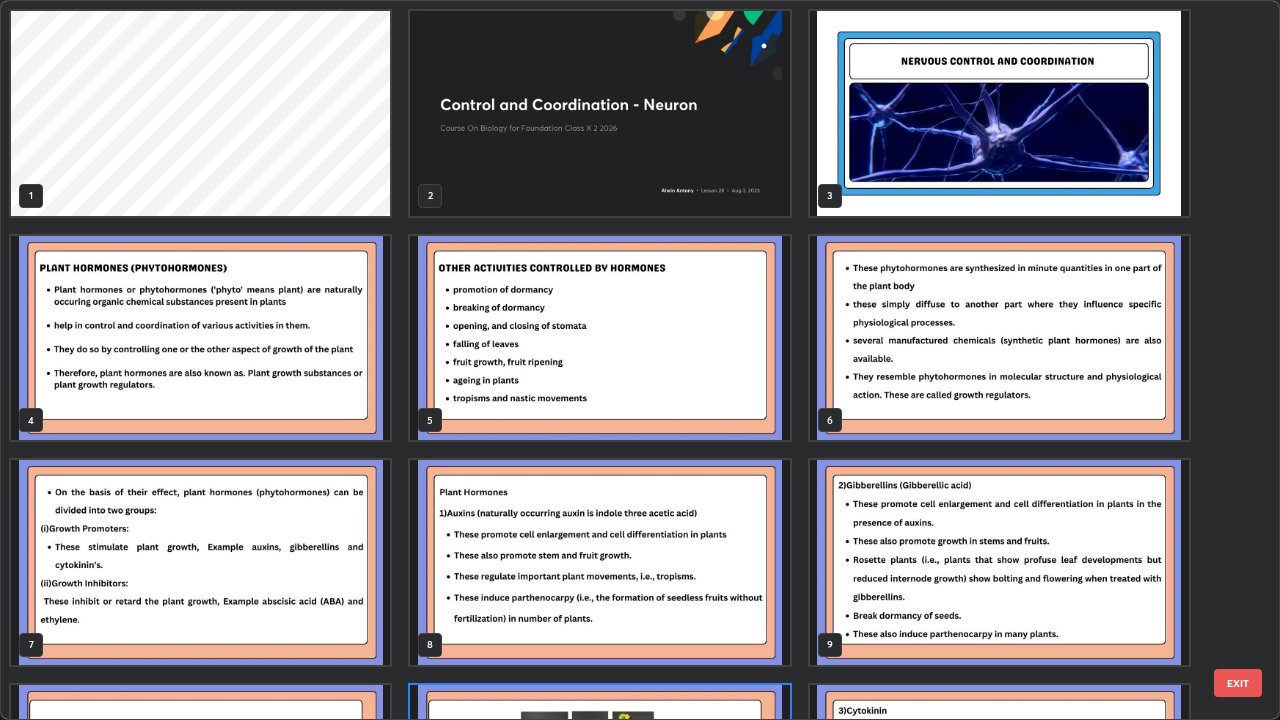 scroll, scrollTop: 180, scrollLeft: 0, axis: vertical 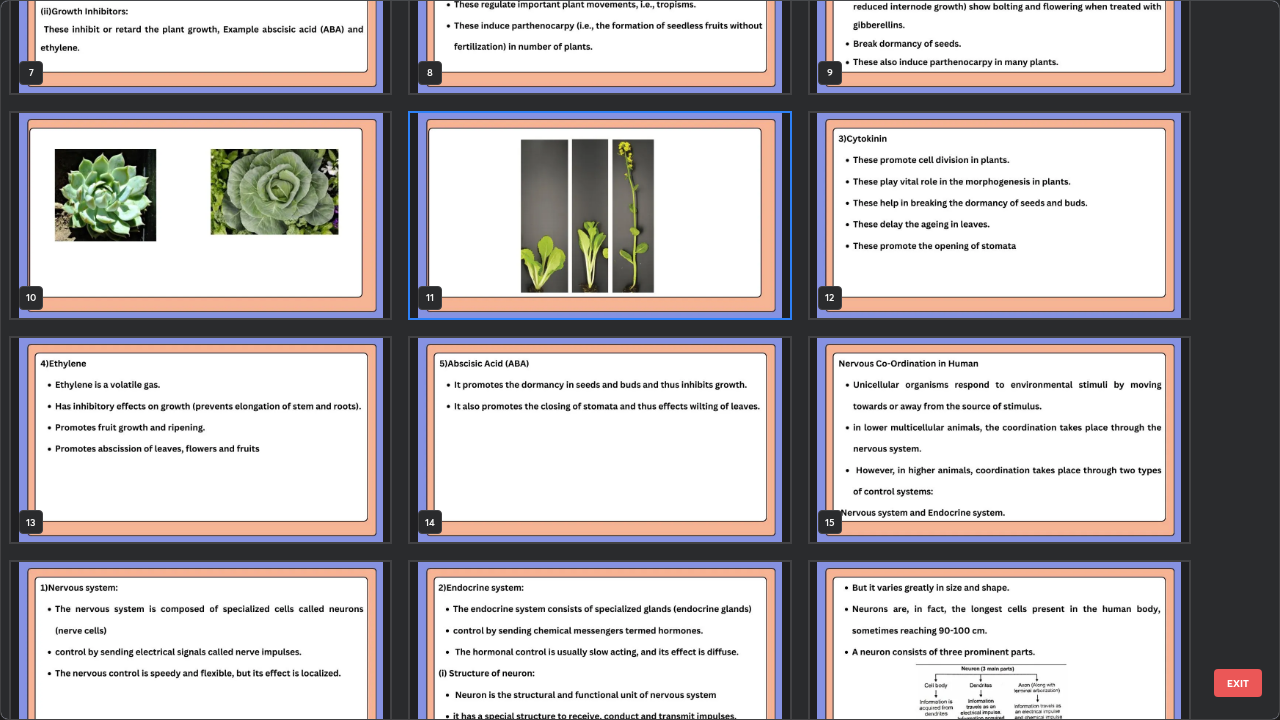 click at bounding box center [200, 440] 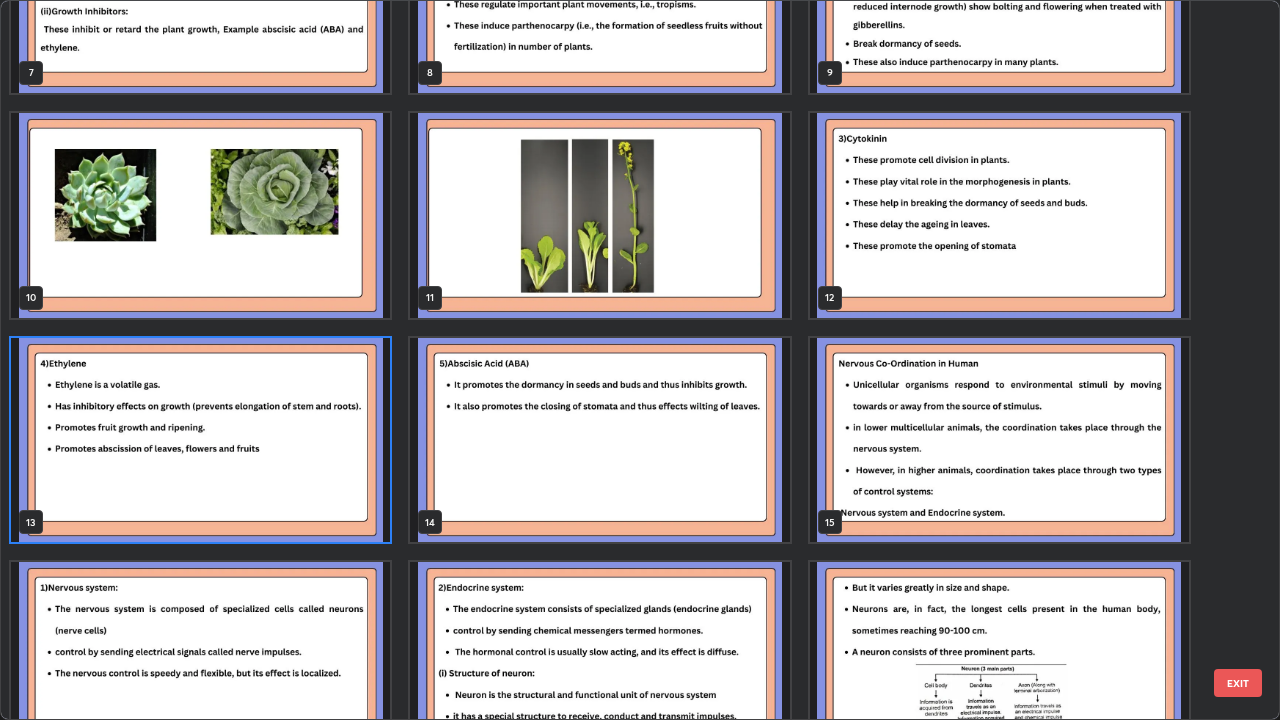 click at bounding box center [200, 440] 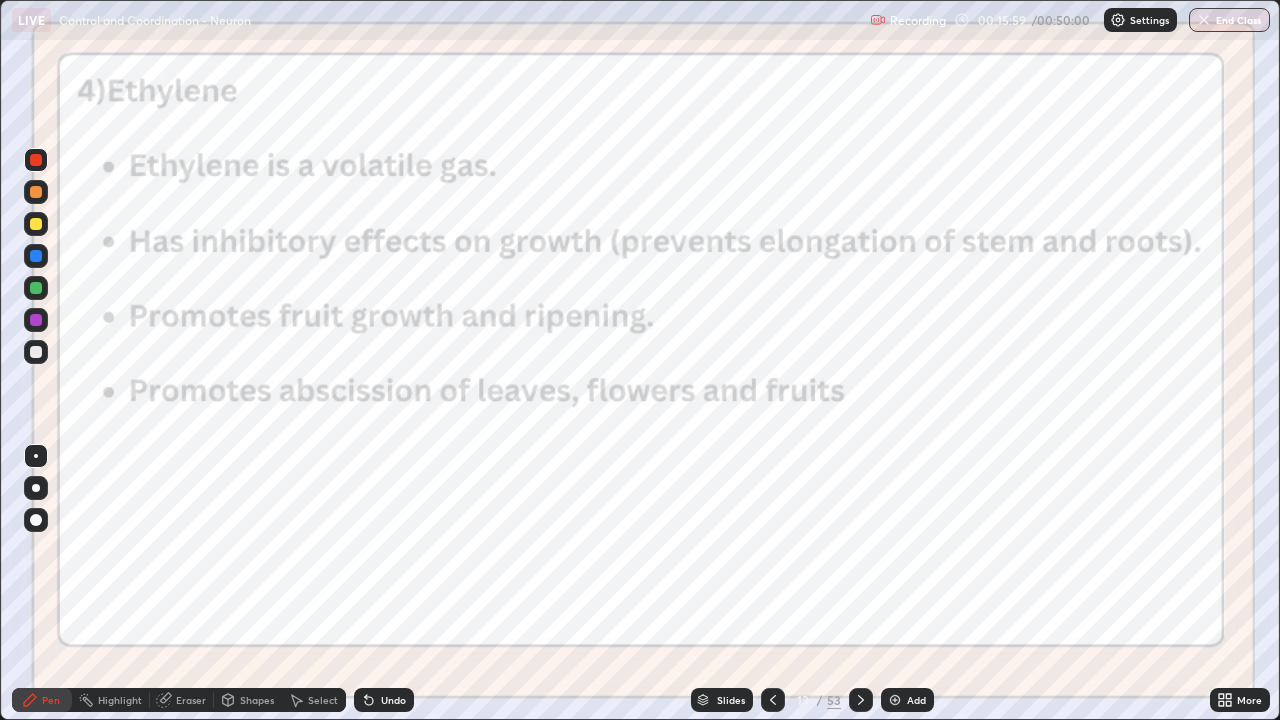 click on "Slides" at bounding box center [731, 700] 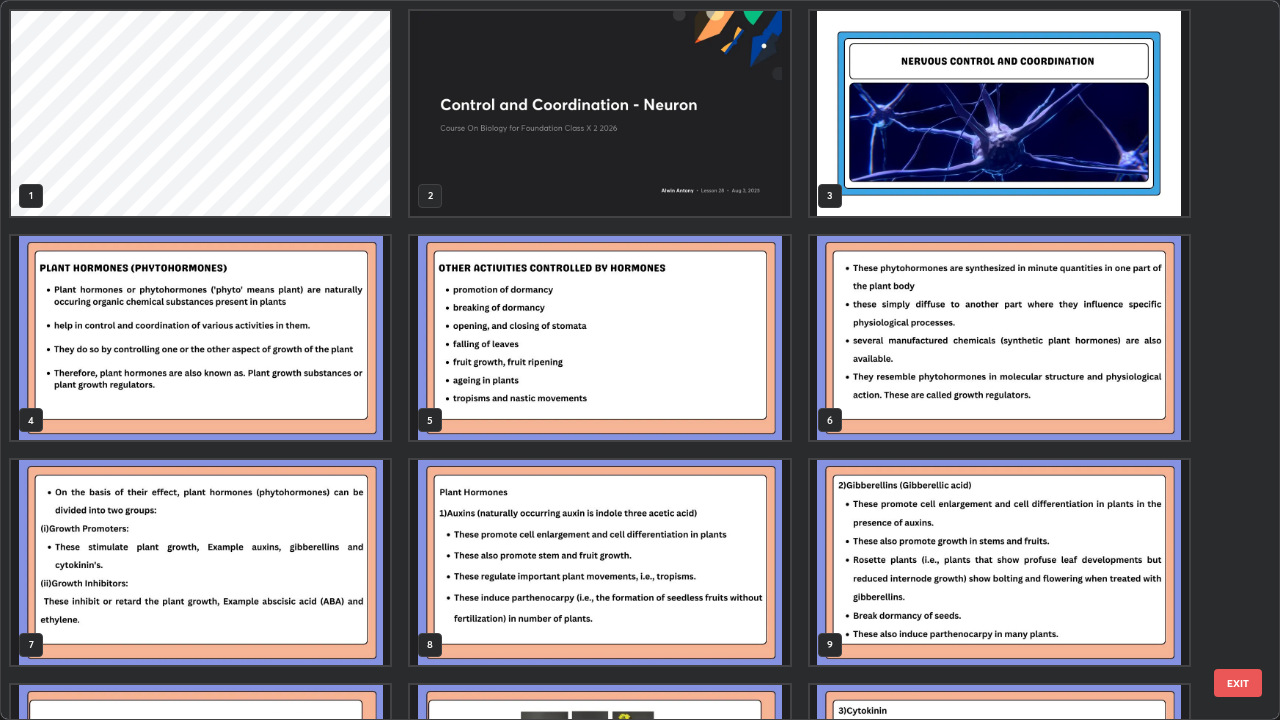 scroll, scrollTop: 405, scrollLeft: 0, axis: vertical 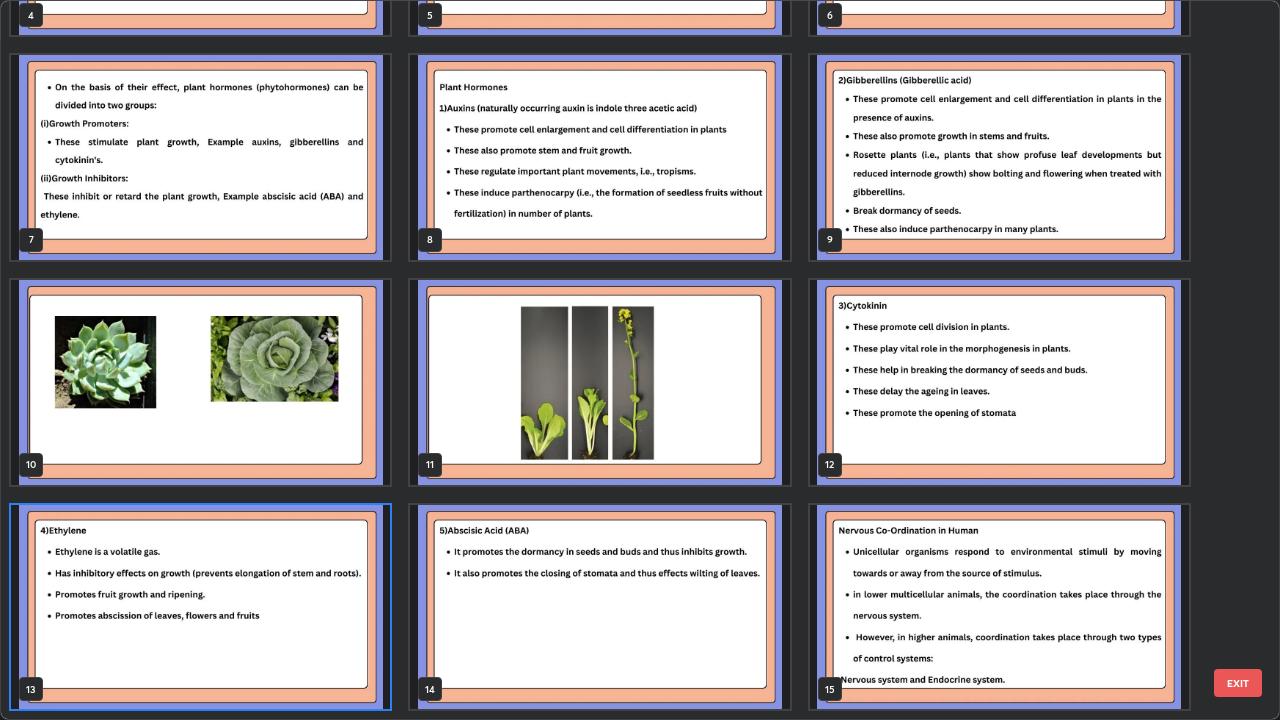 click at bounding box center [599, 157] 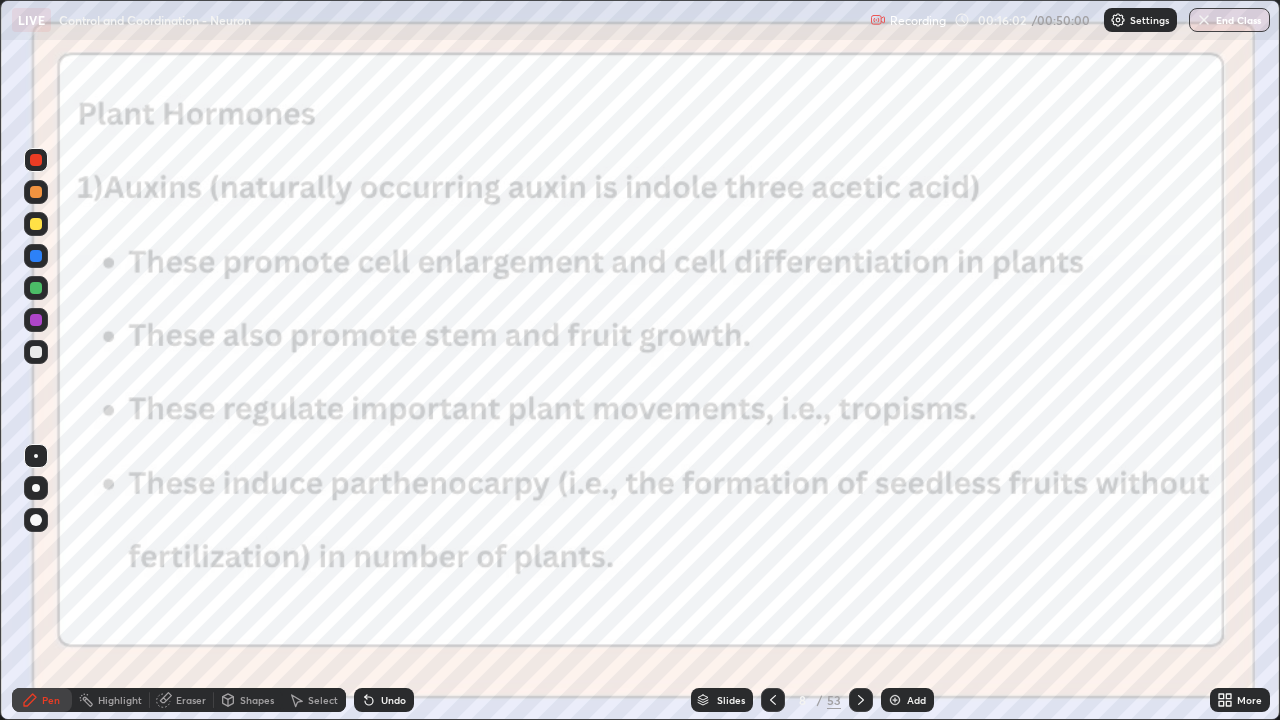 click at bounding box center [599, 157] 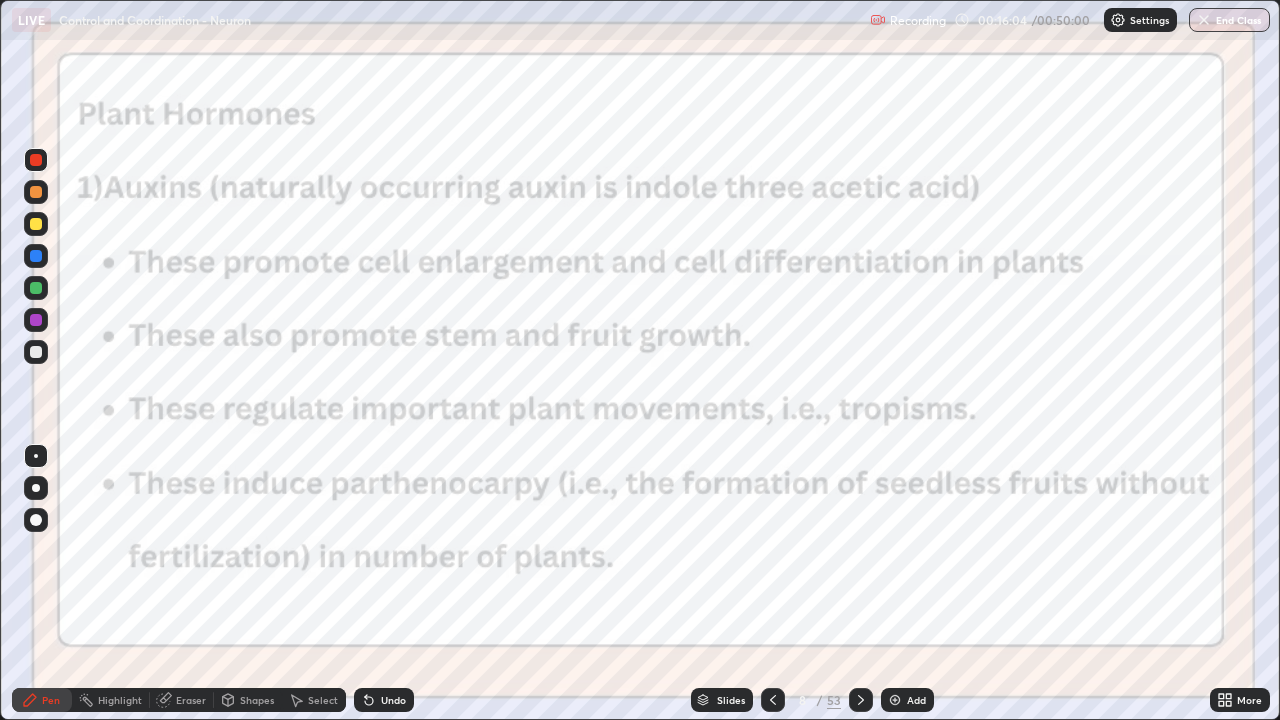 click on "Eraser" at bounding box center (191, 700) 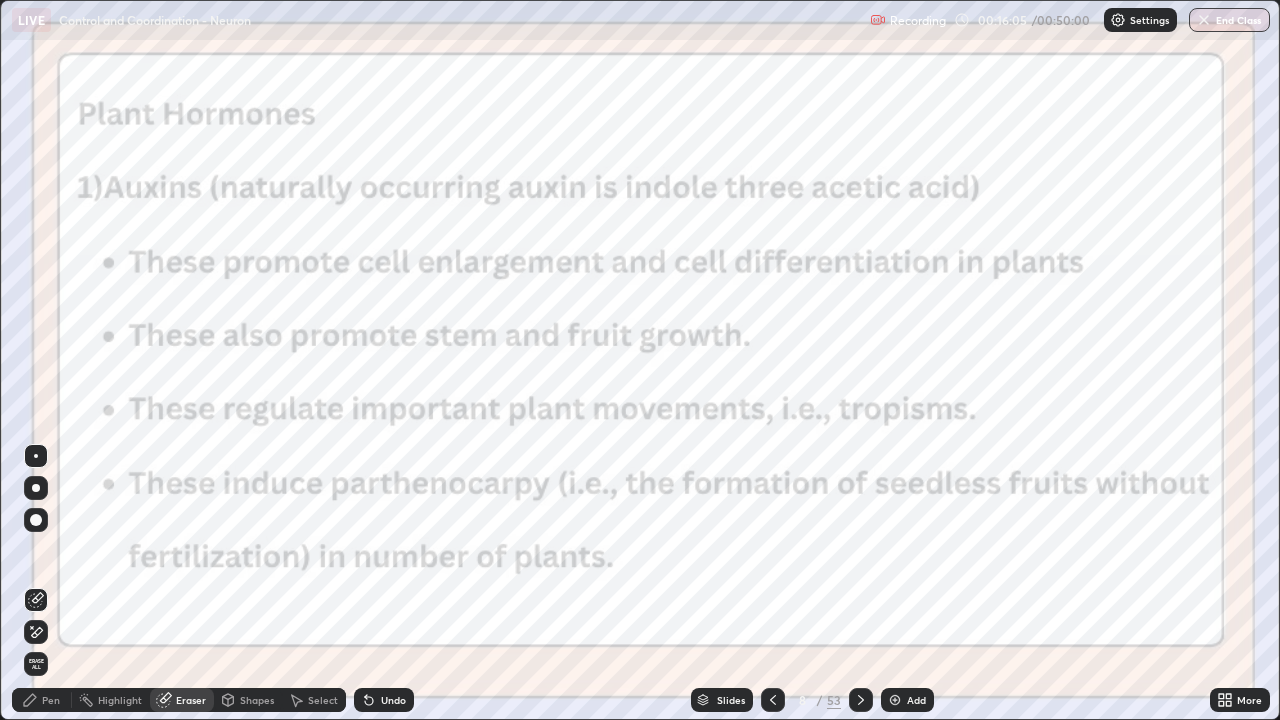 click on "Erase all" at bounding box center (36, 664) 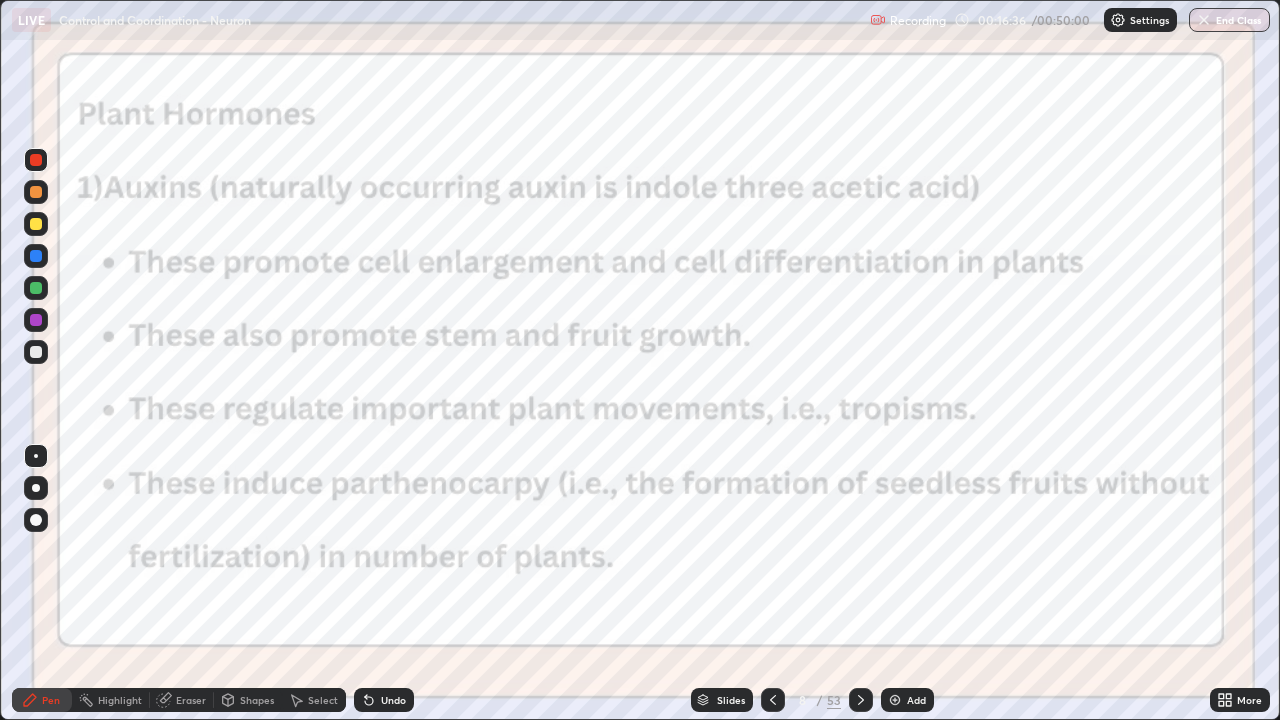 click 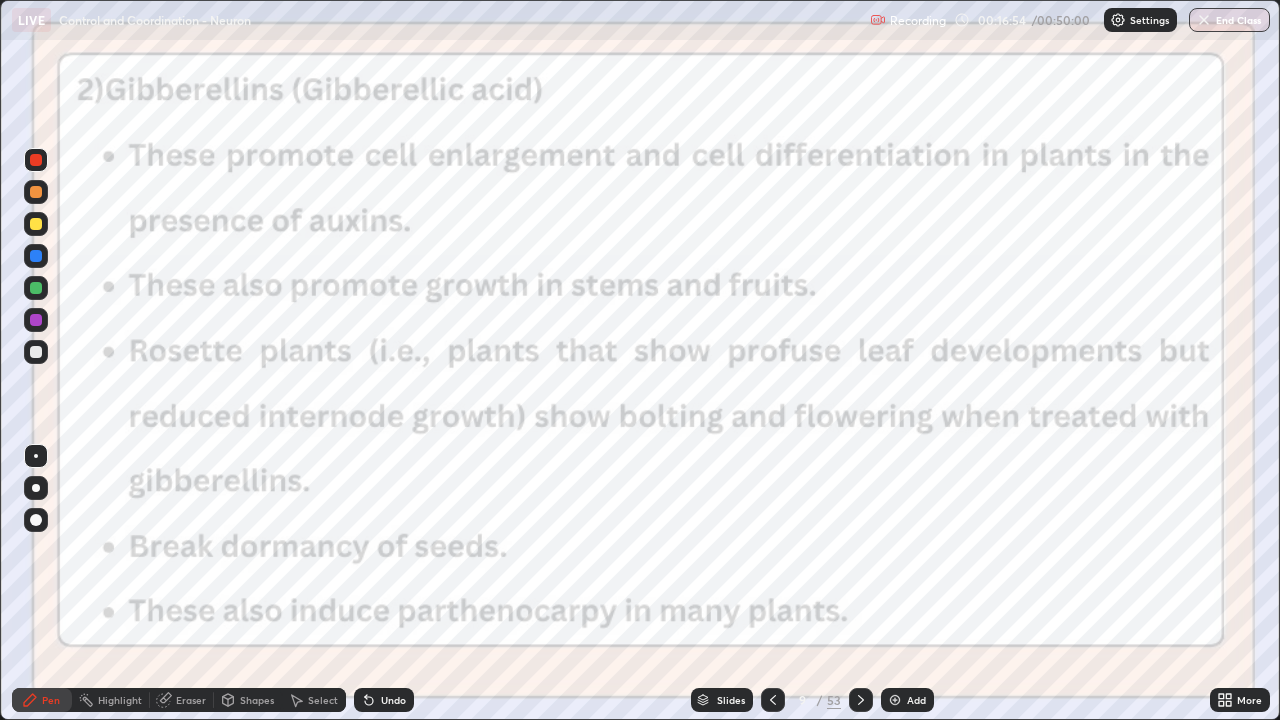 click 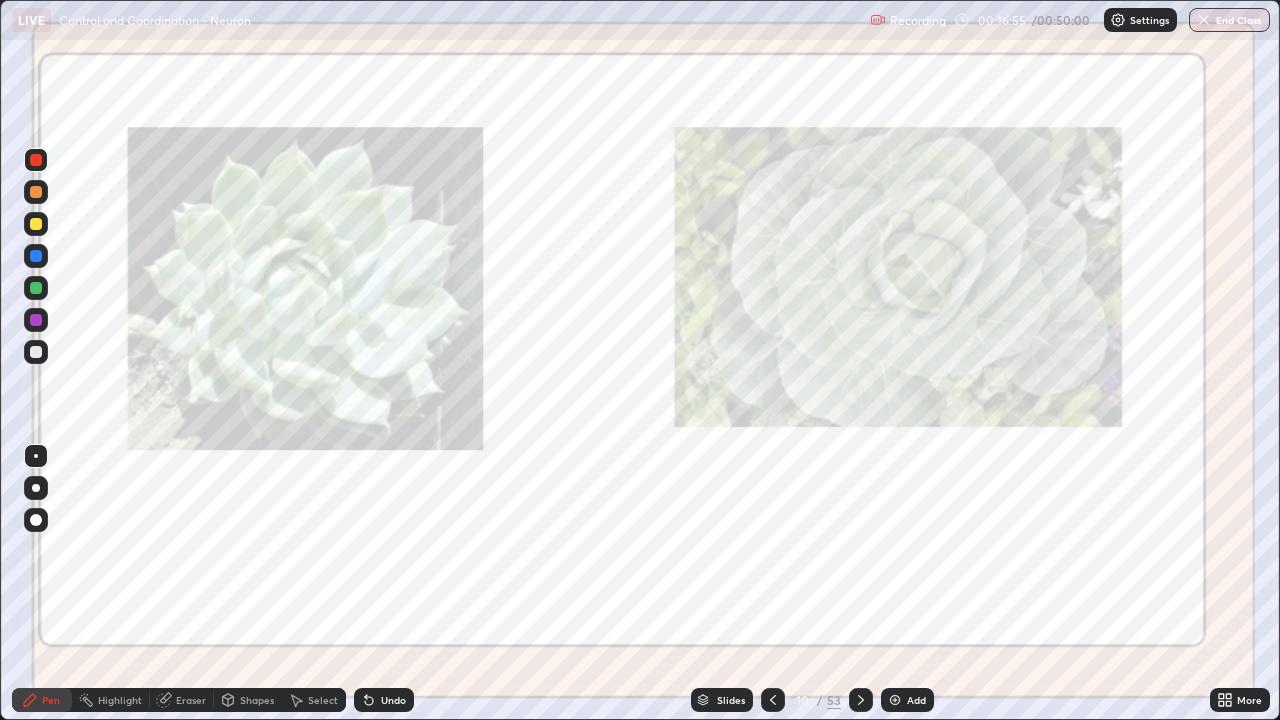 click 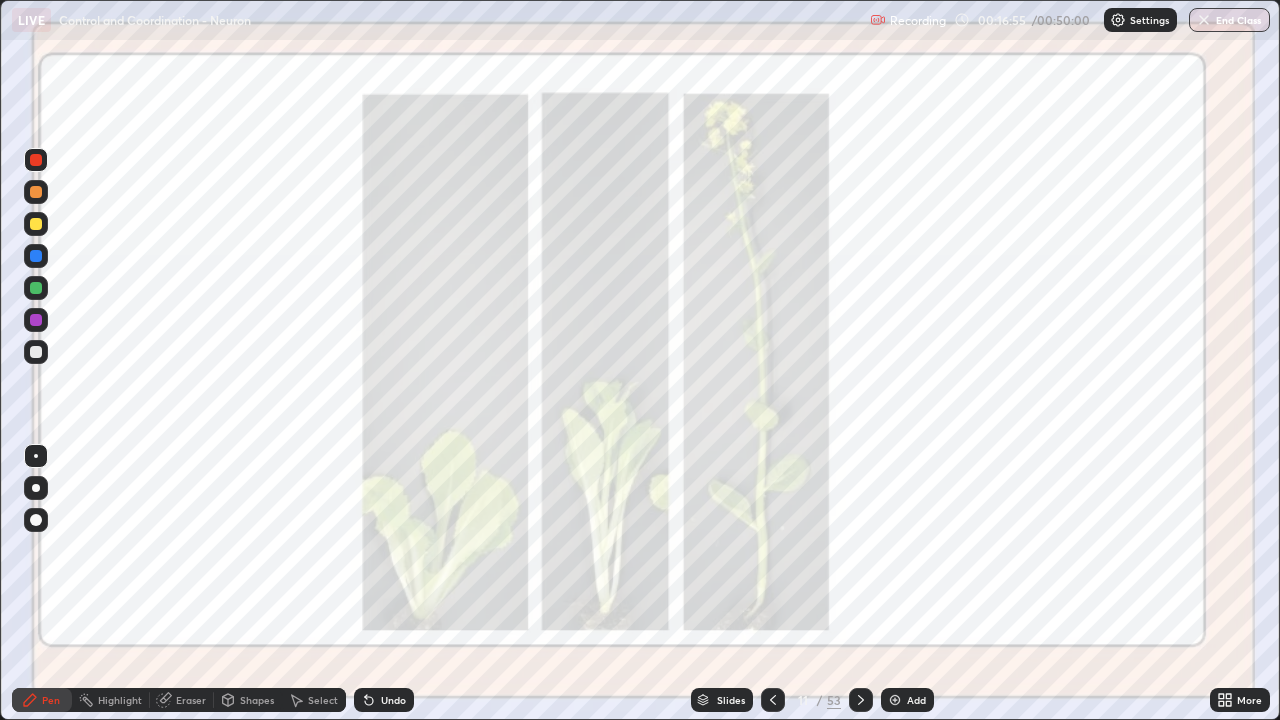click 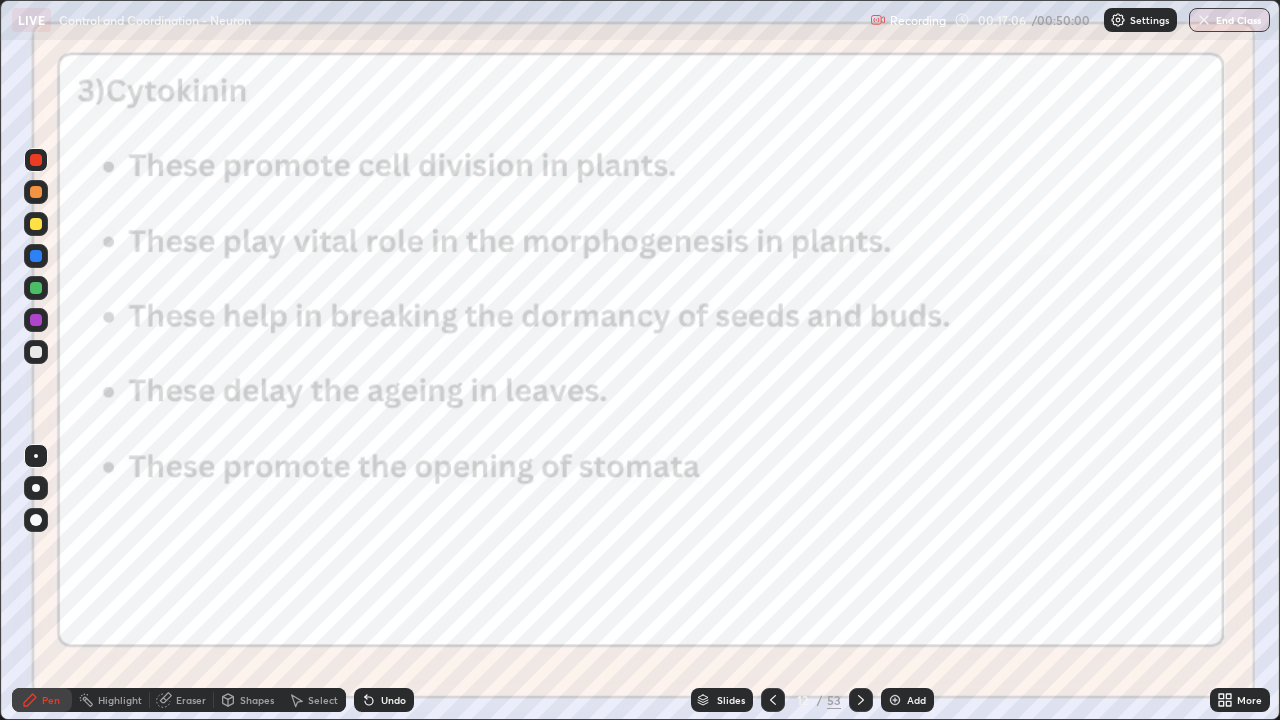 click at bounding box center [861, 700] 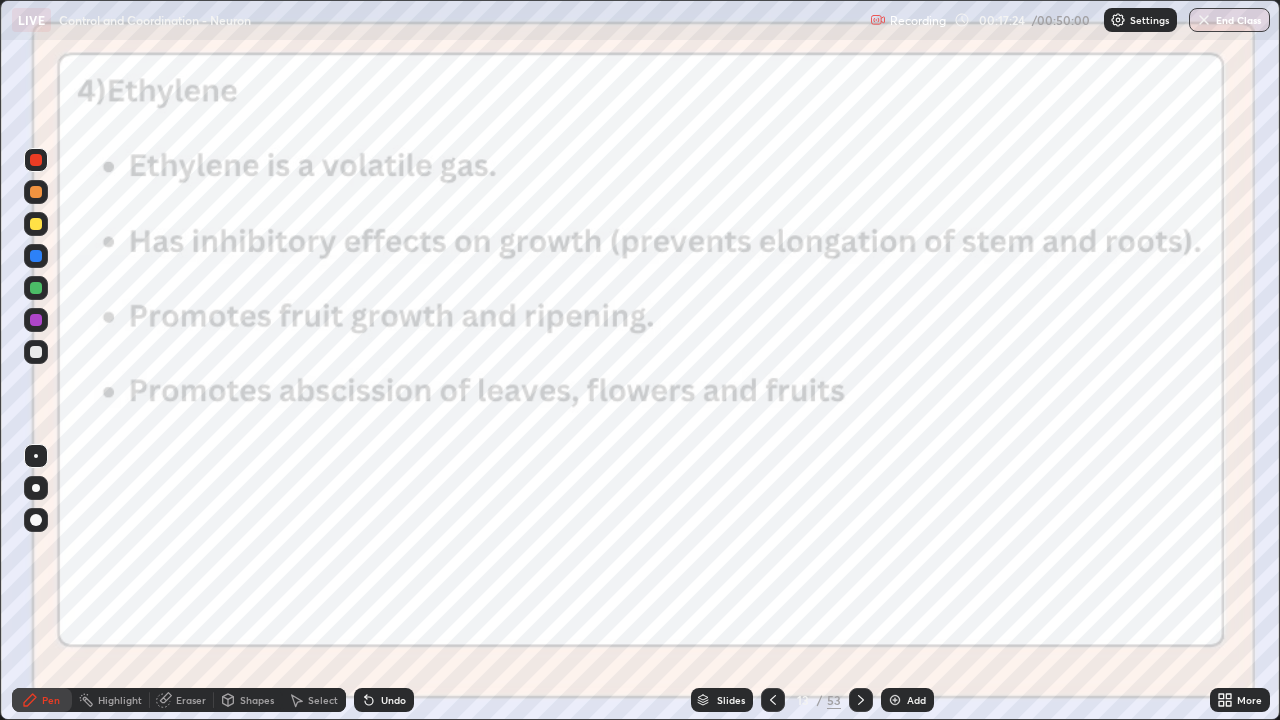 click 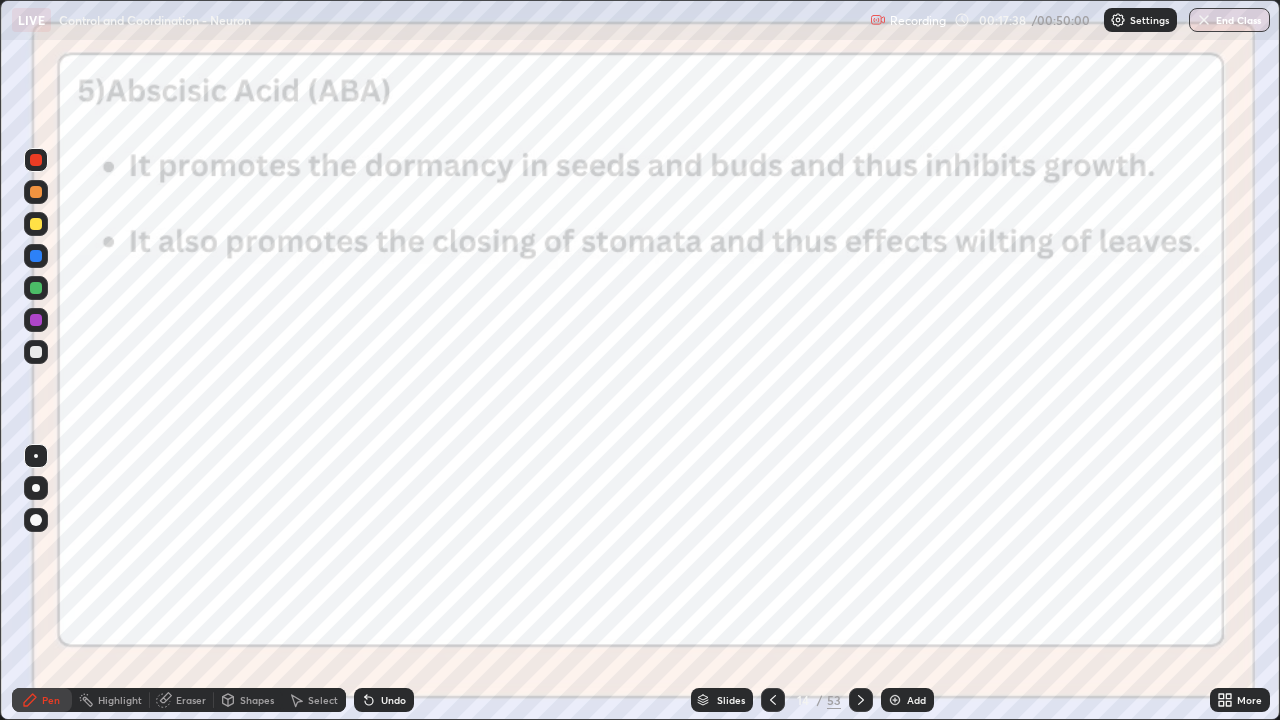 click 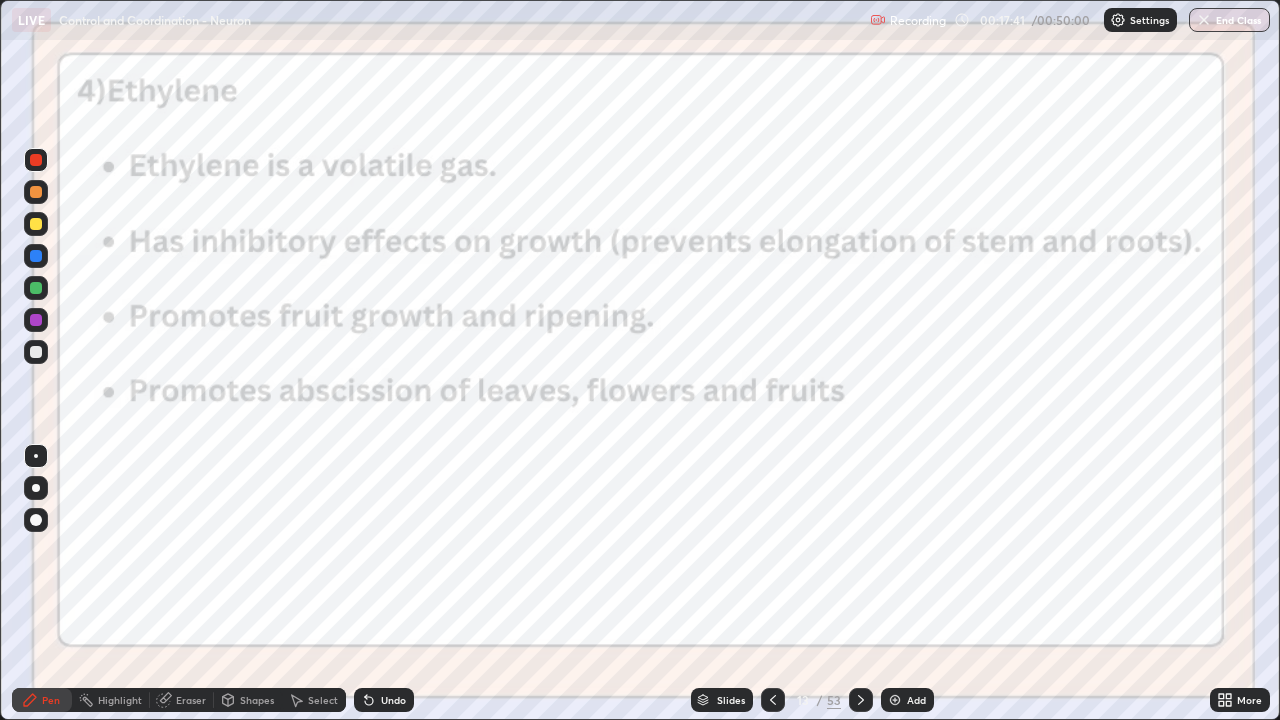 click 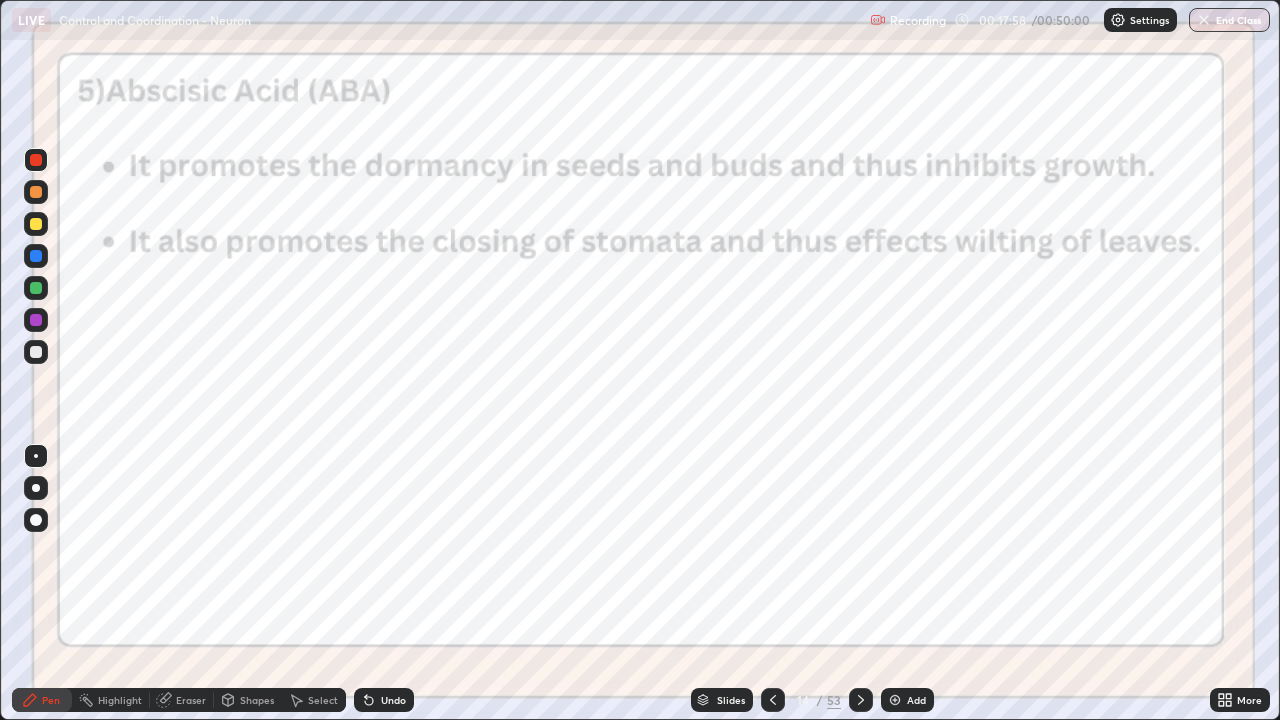 click 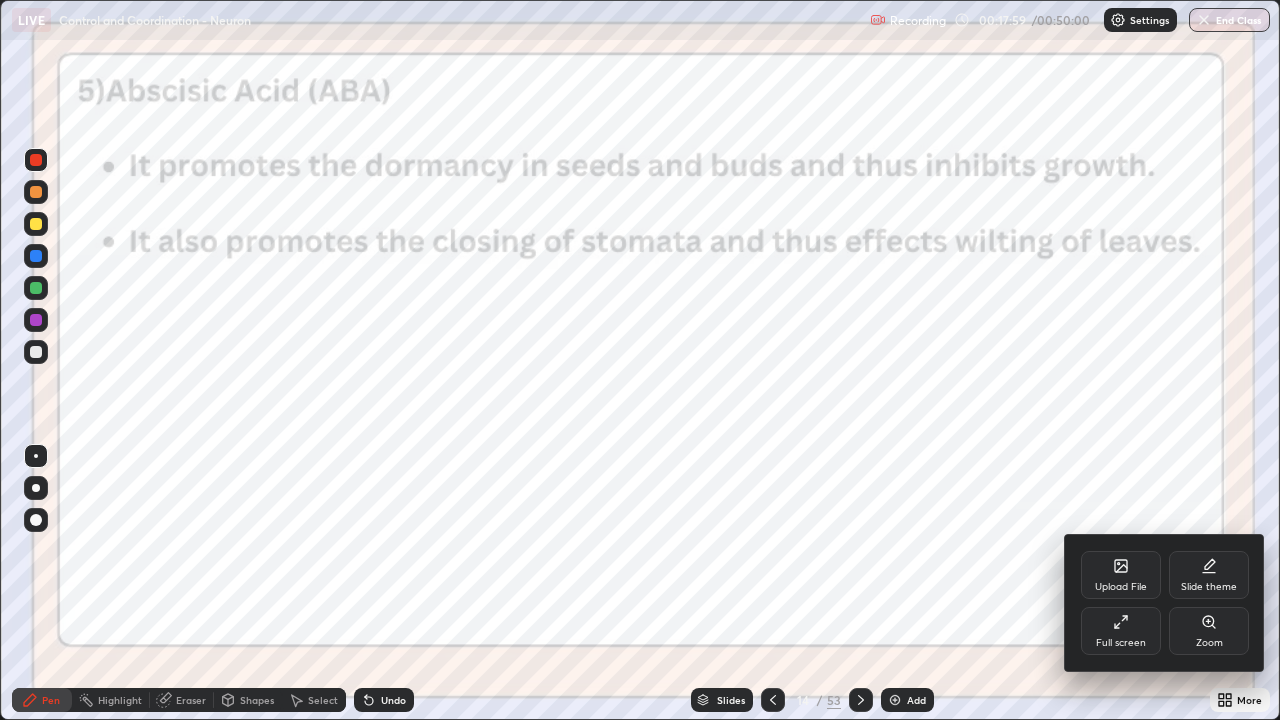 click on "Upload File" at bounding box center [1121, 587] 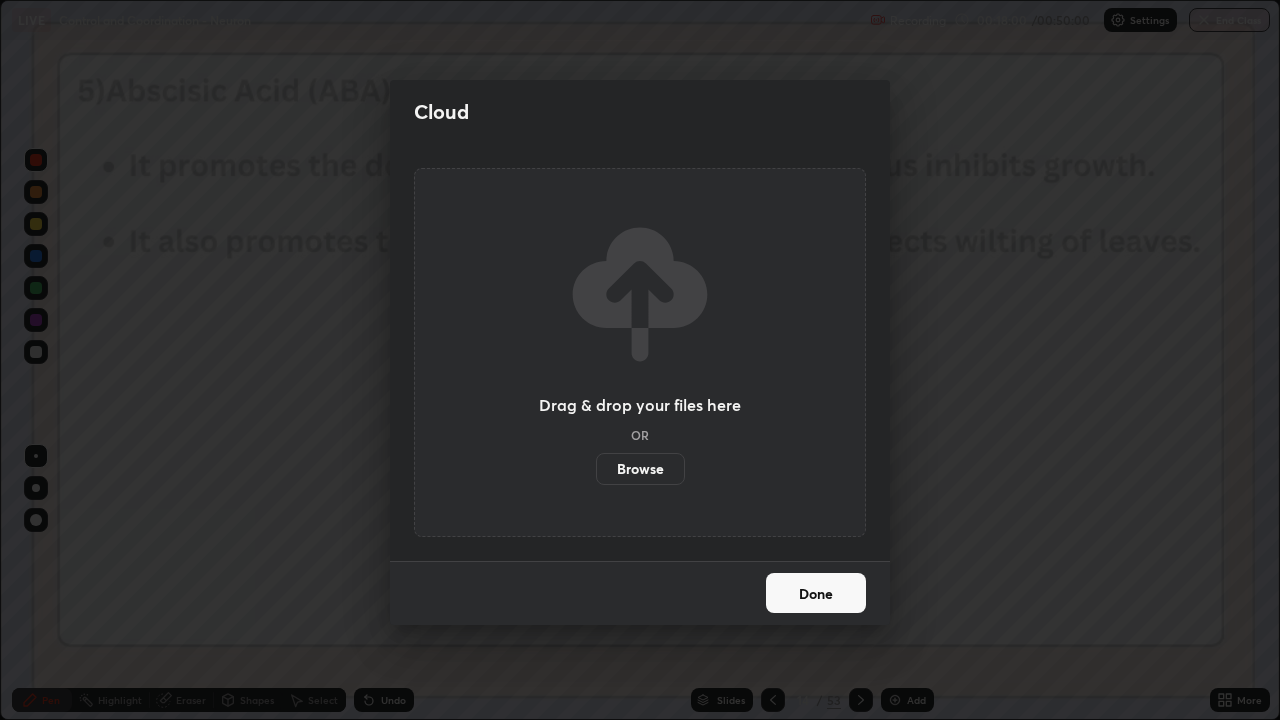 click on "Browse" at bounding box center (640, 469) 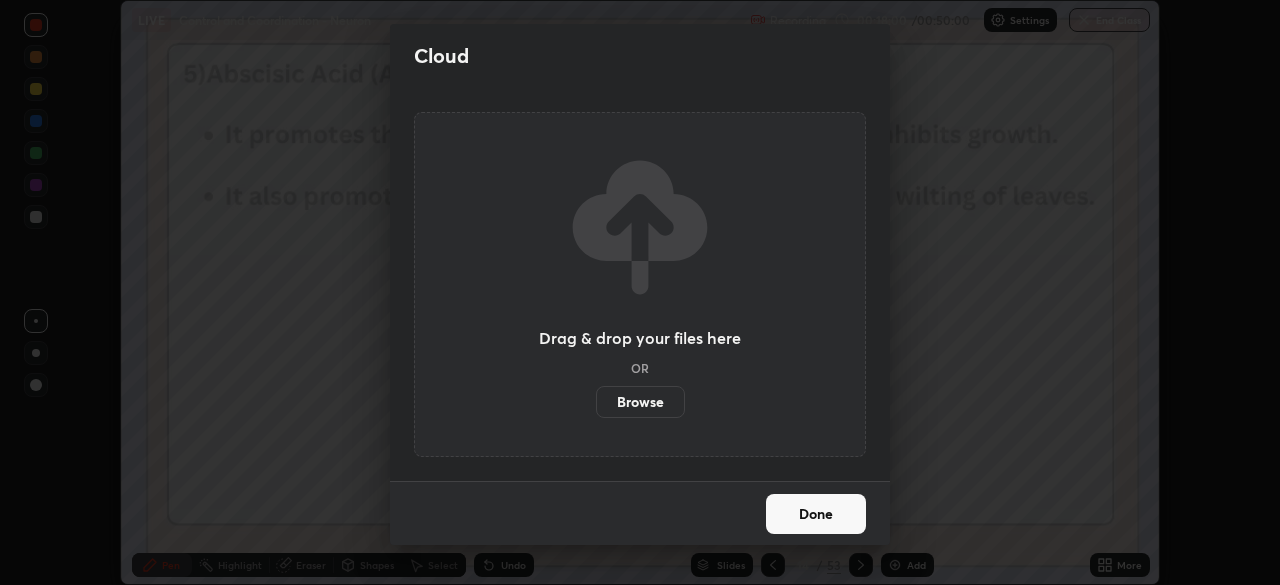scroll, scrollTop: 585, scrollLeft: 1280, axis: both 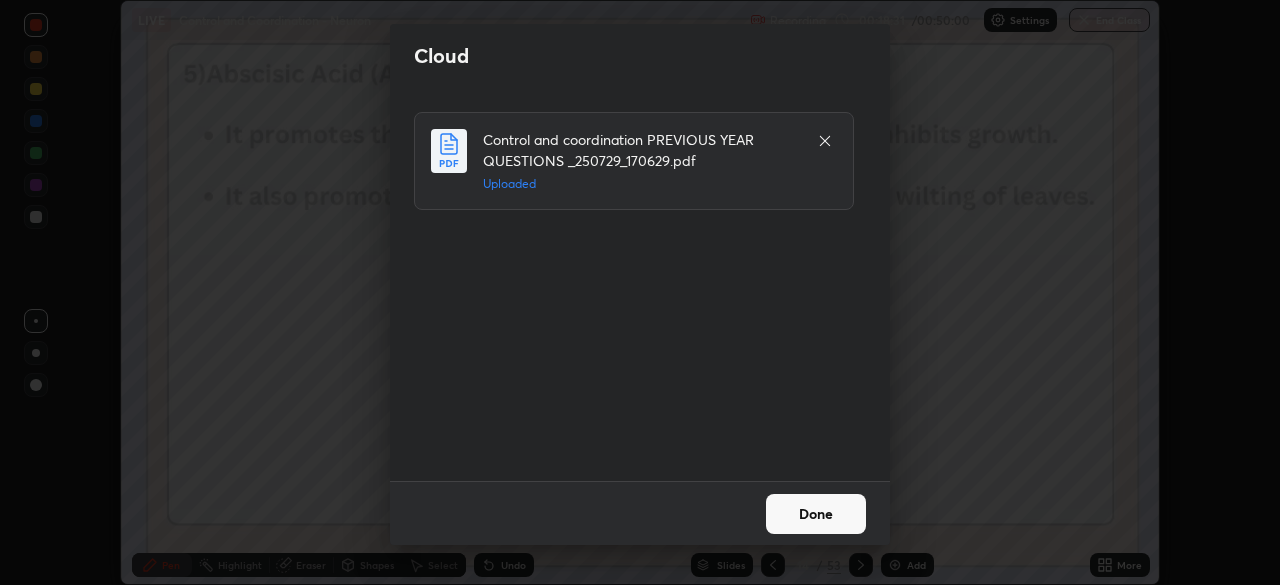 click on "Done" at bounding box center (816, 514) 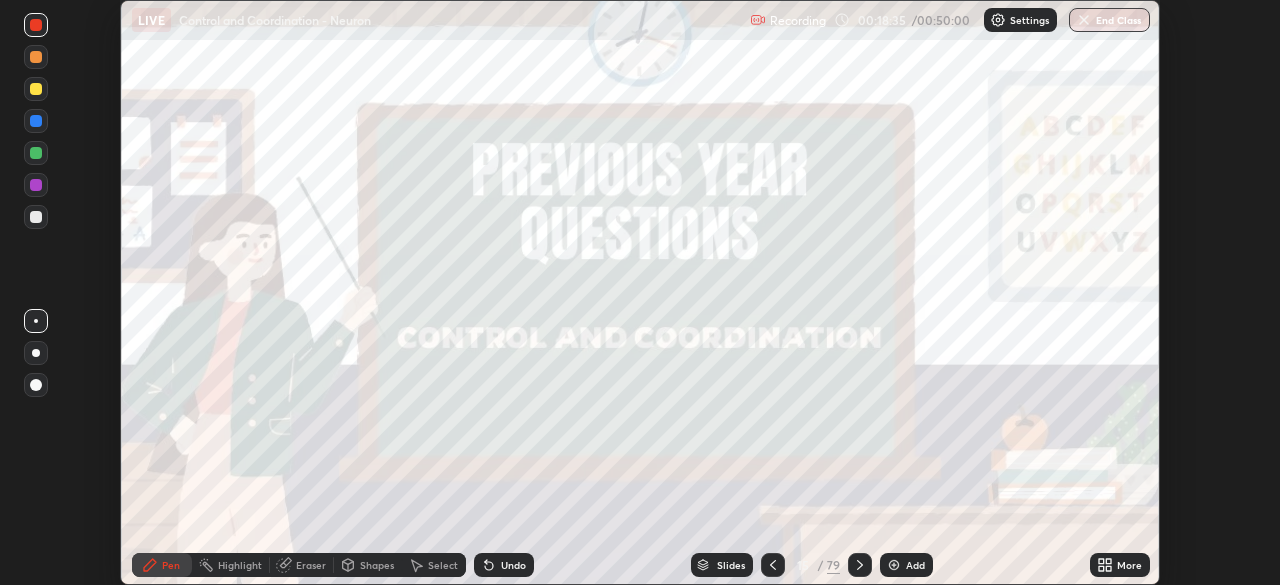 click 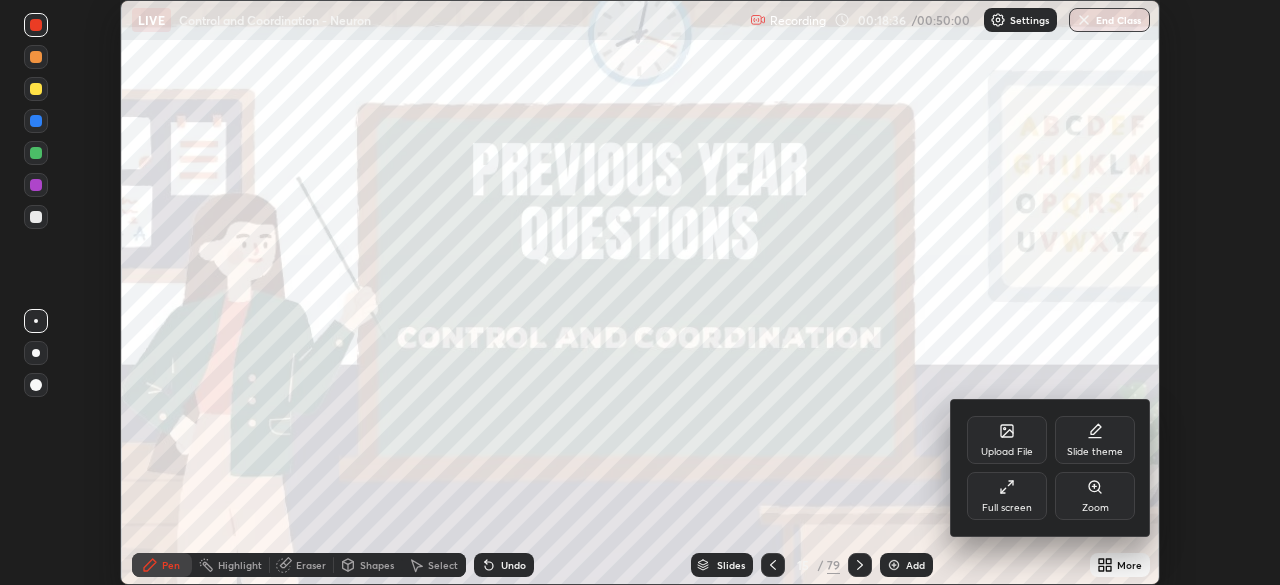 click on "Full screen" at bounding box center (1007, 496) 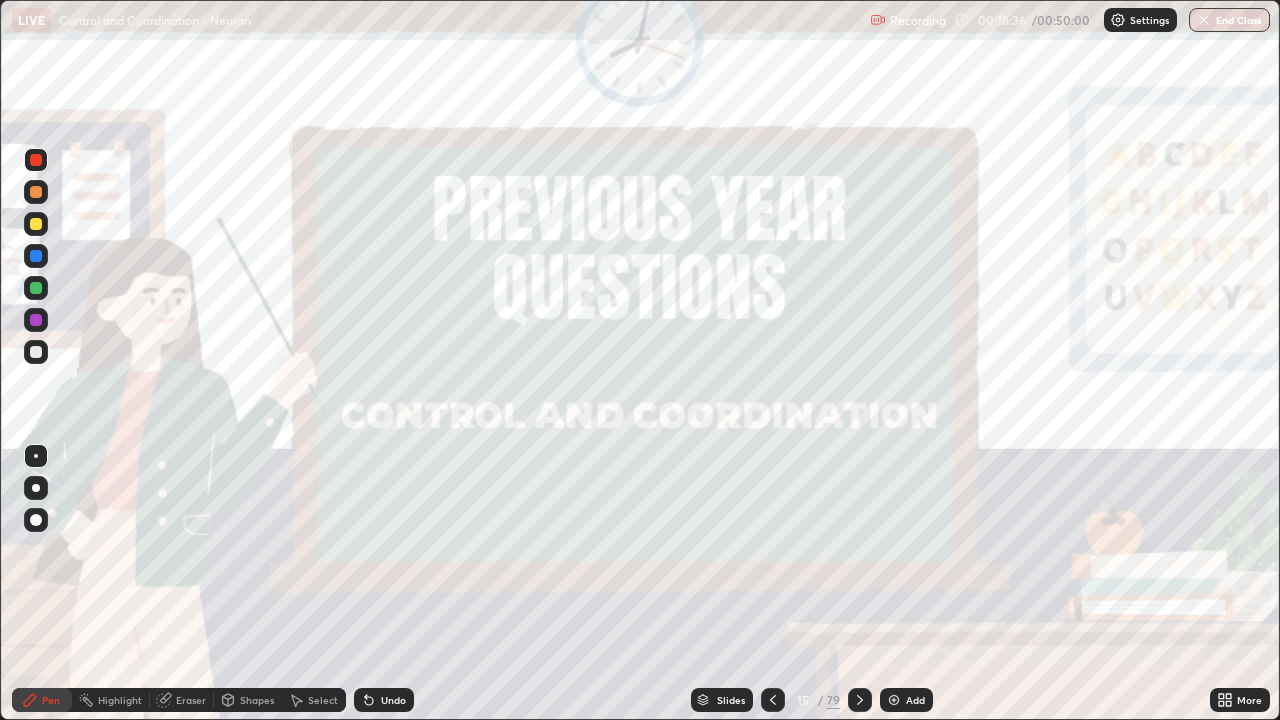 scroll, scrollTop: 99280, scrollLeft: 98720, axis: both 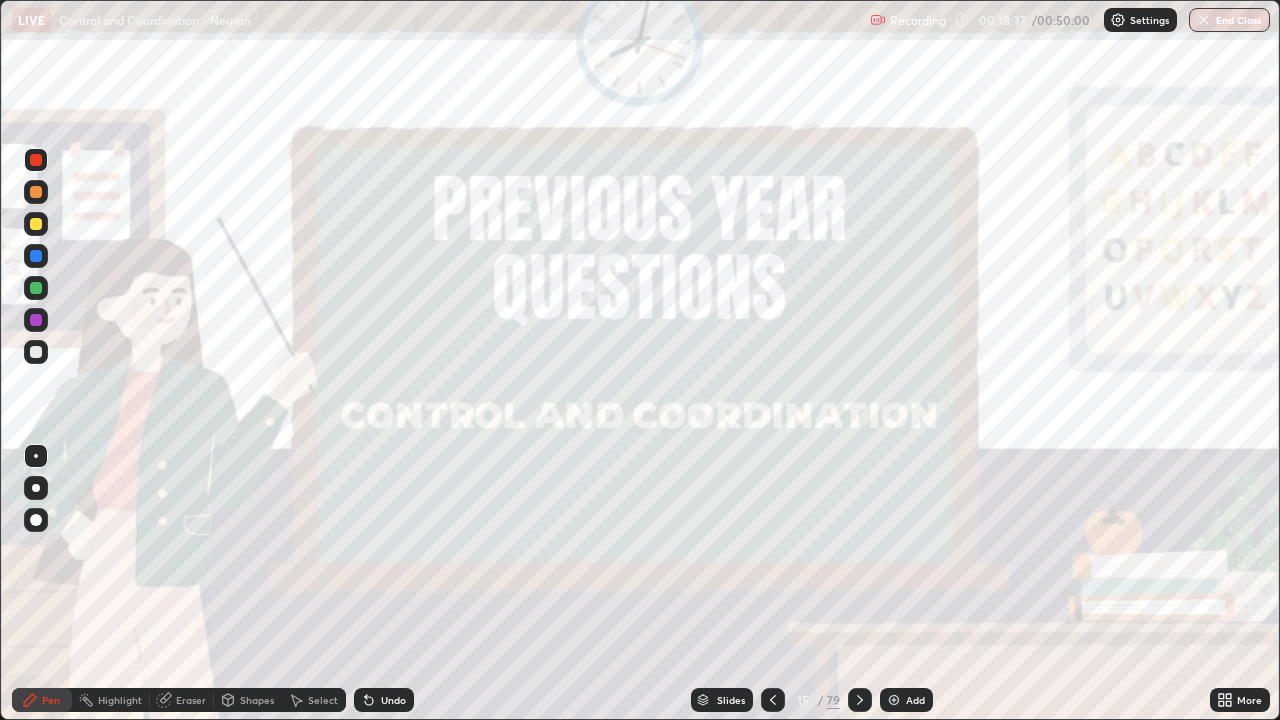 click 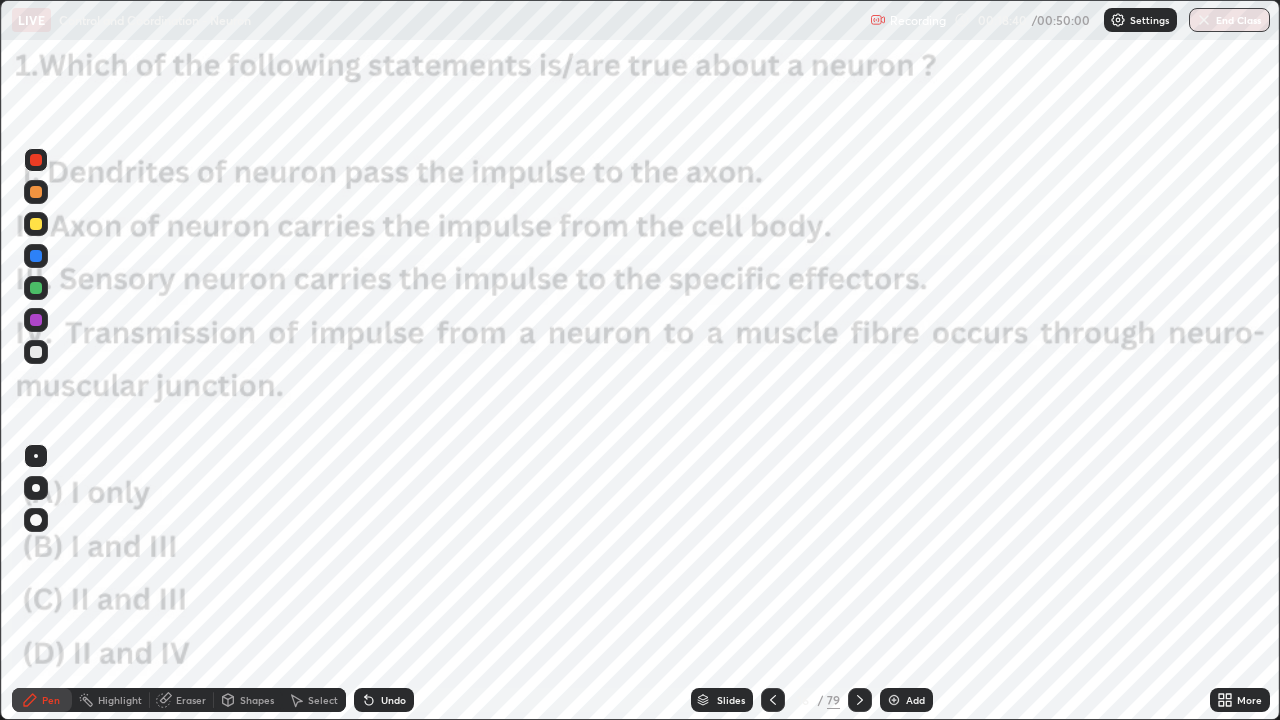 click 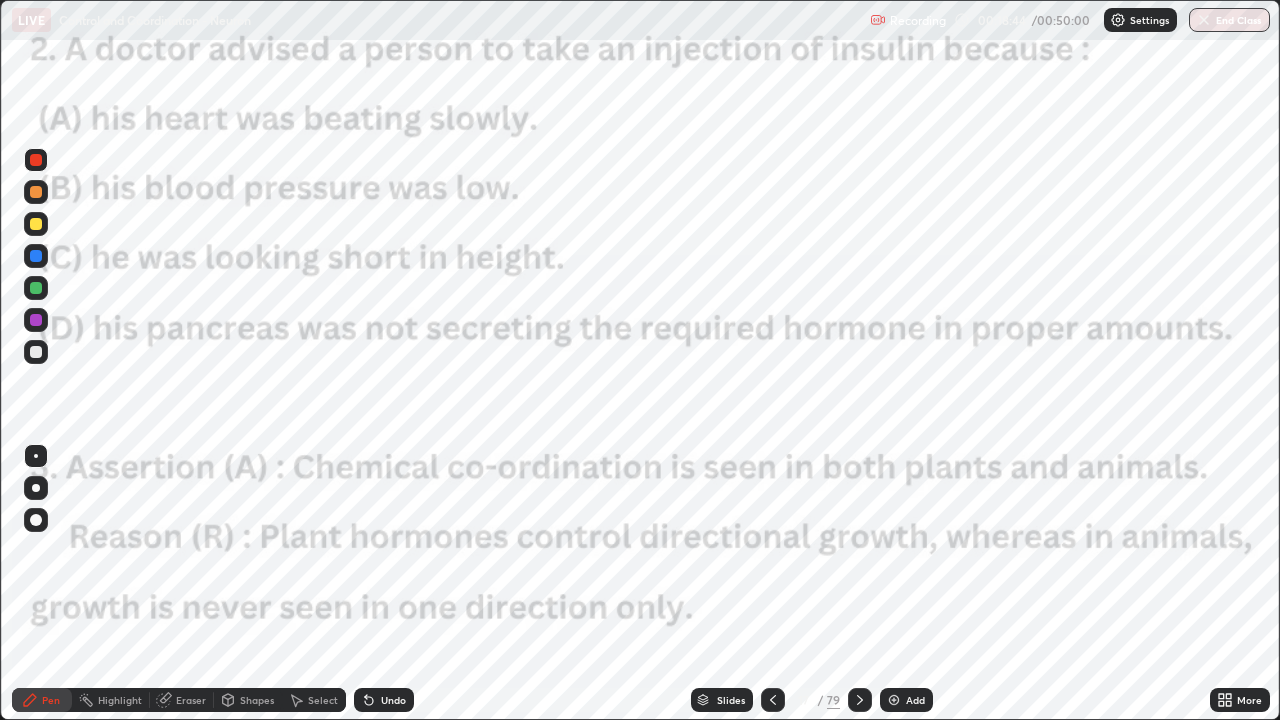 click 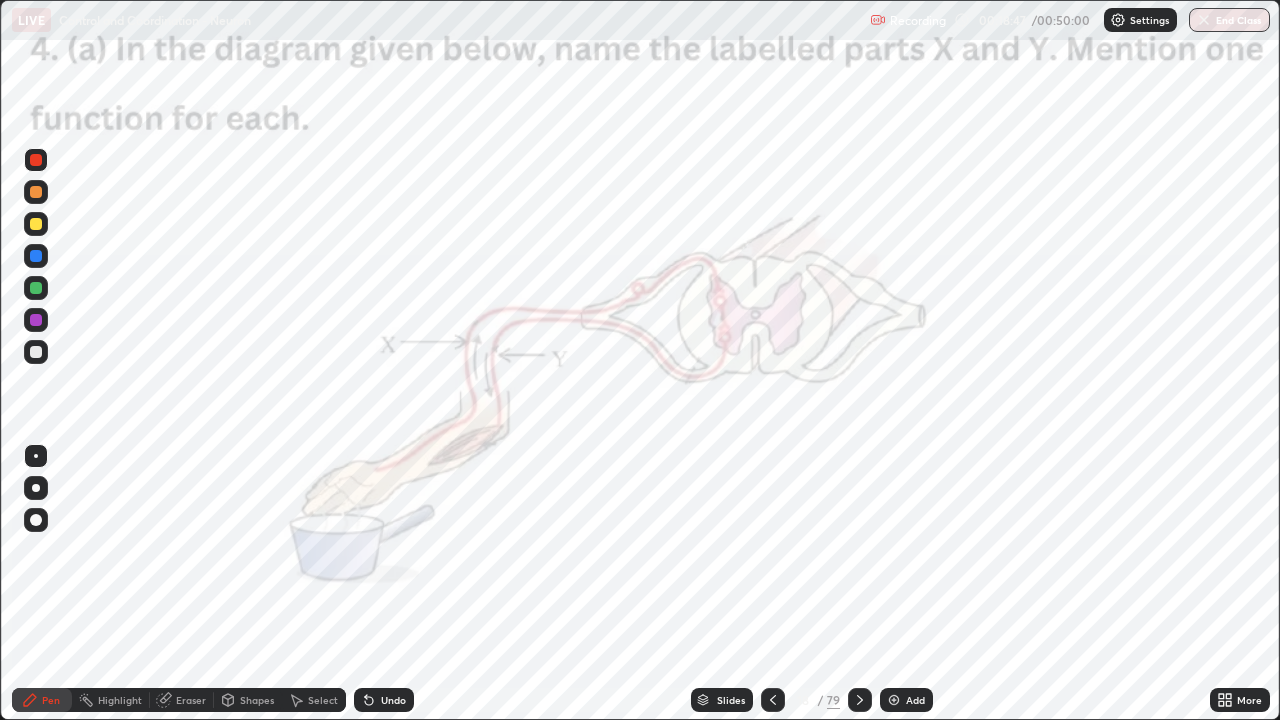 click on "Slides" at bounding box center [731, 700] 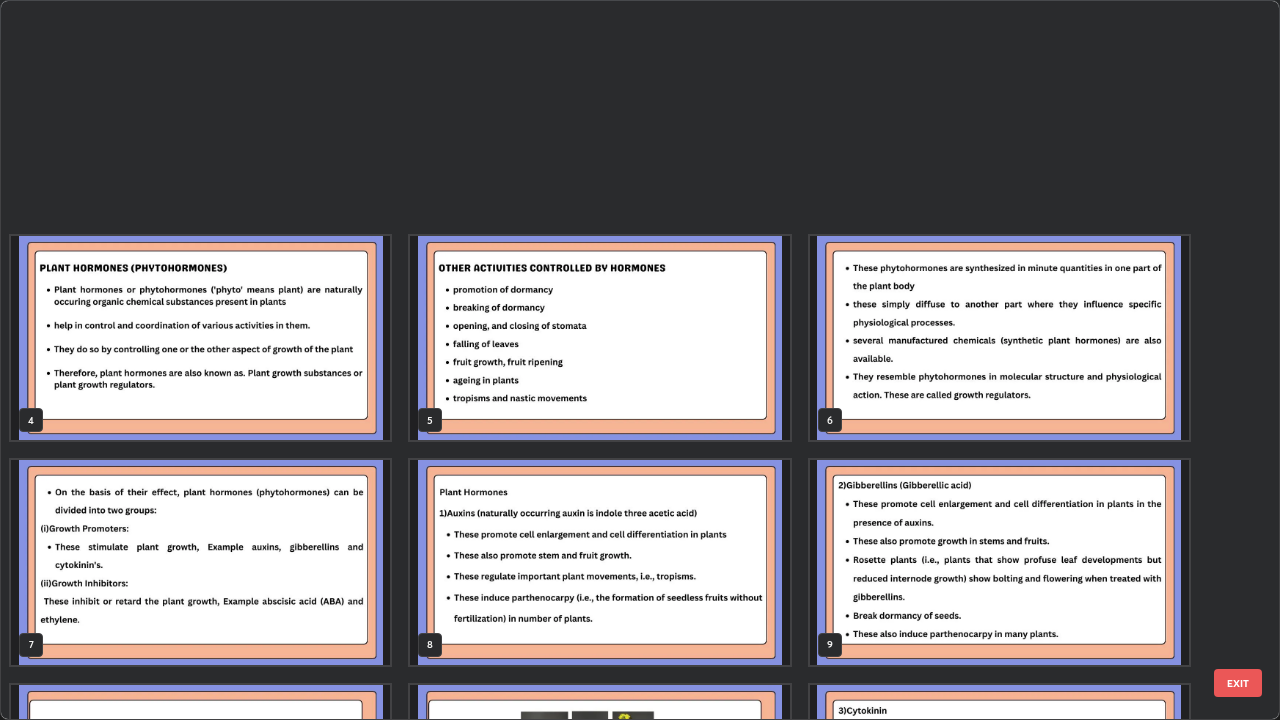 scroll, scrollTop: 629, scrollLeft: 0, axis: vertical 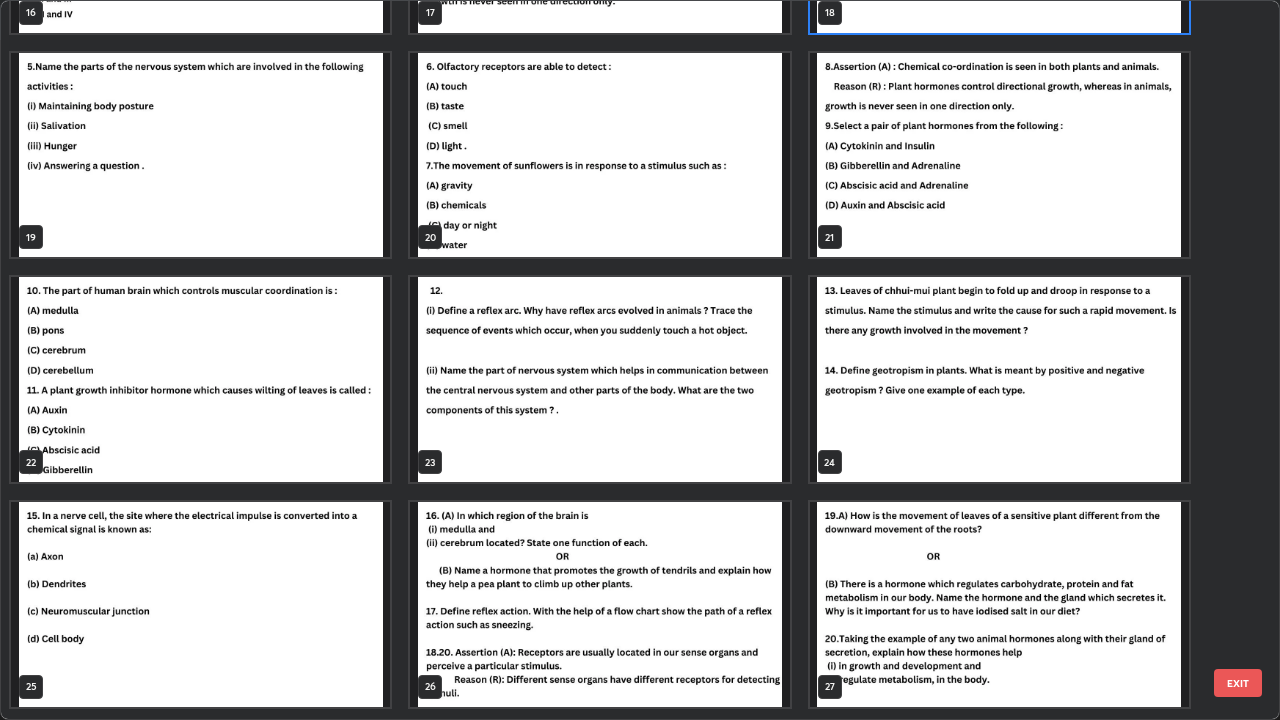 click at bounding box center [999, 155] 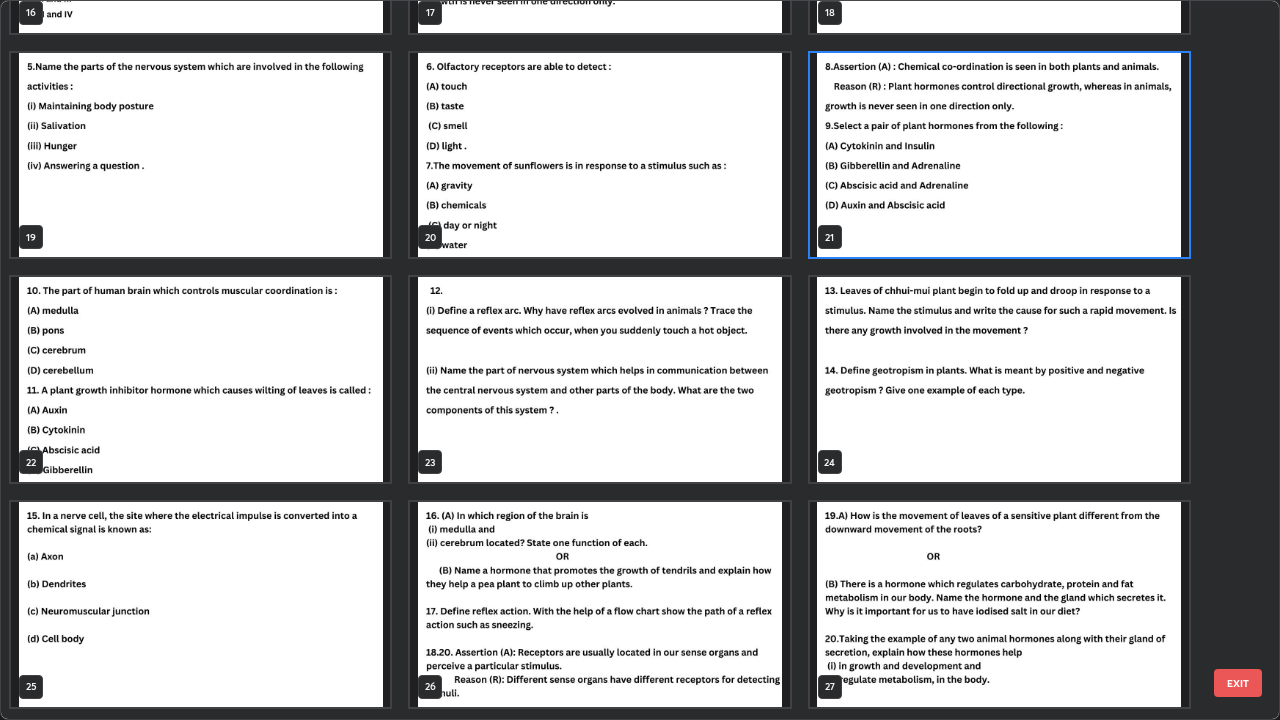 click at bounding box center (999, 155) 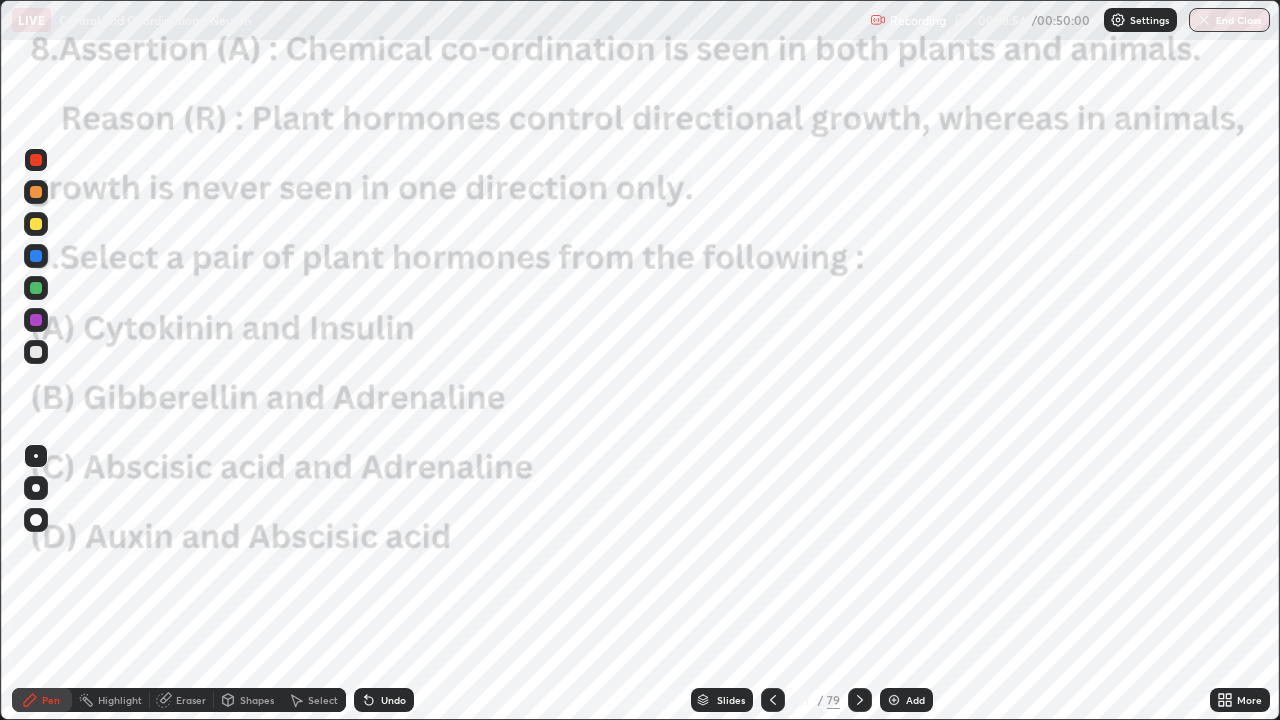 click at bounding box center [999, 155] 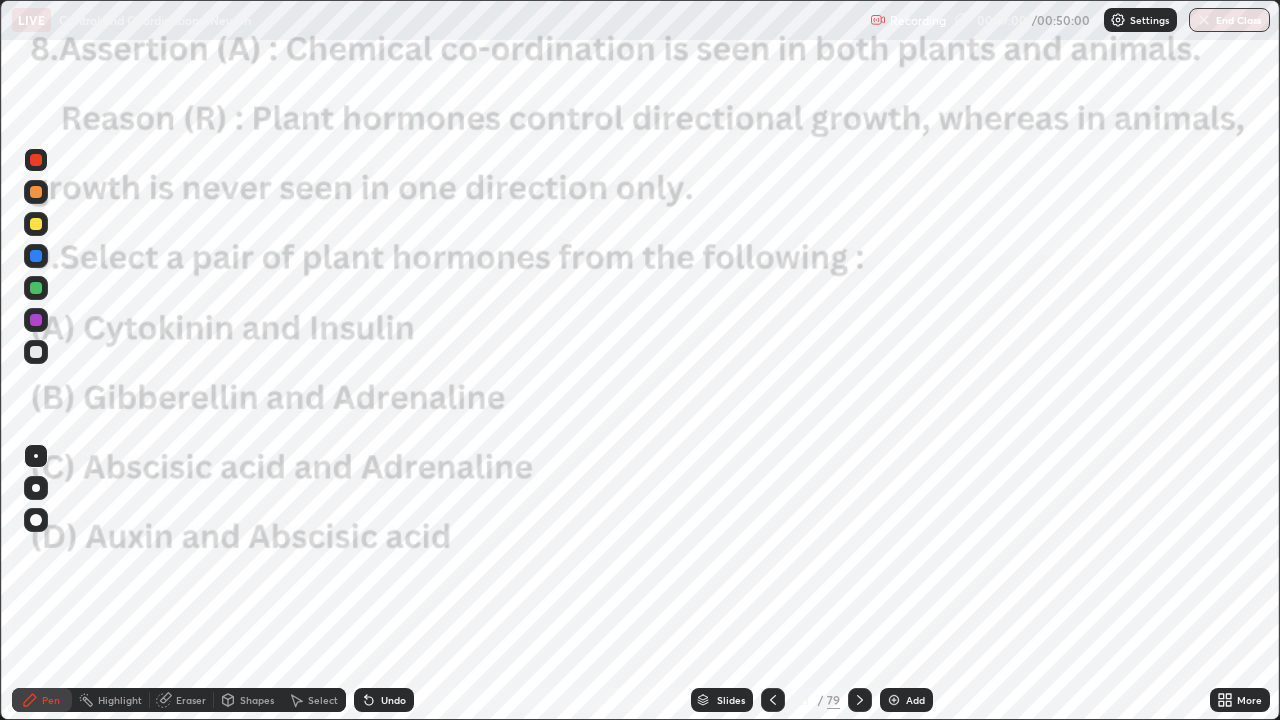 click at bounding box center [36, 160] 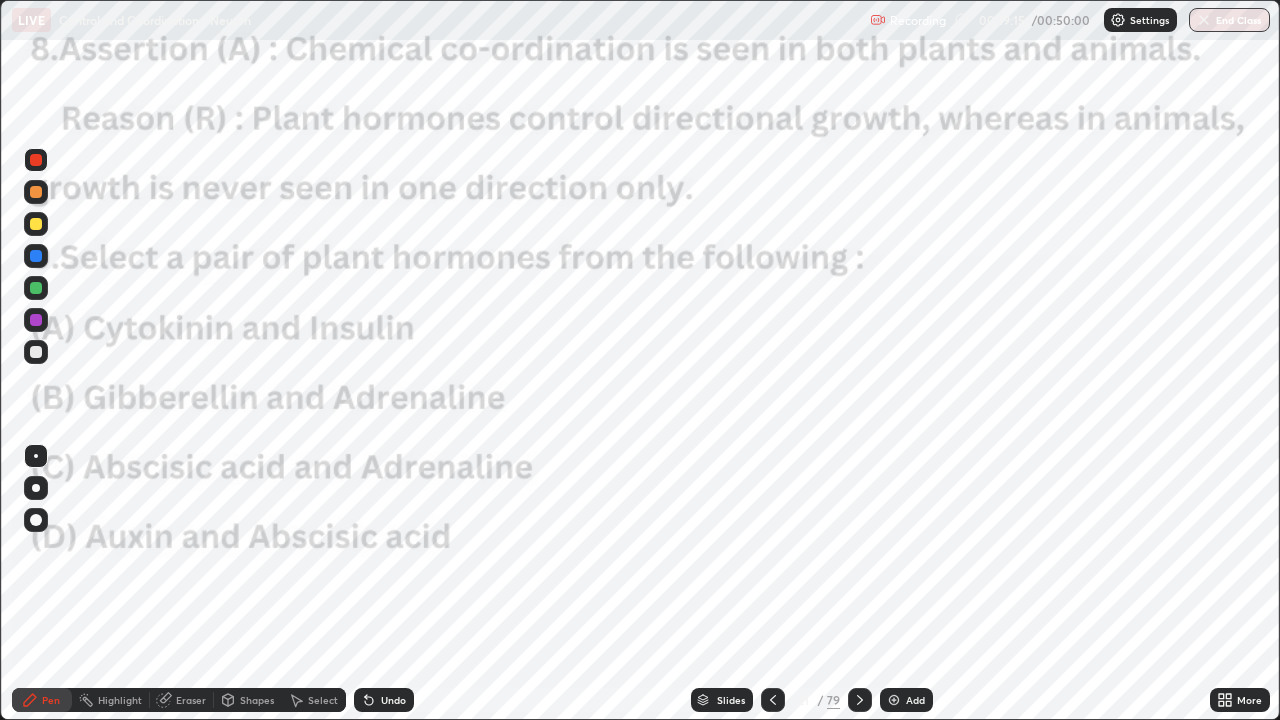 click on "Slides" at bounding box center (731, 700) 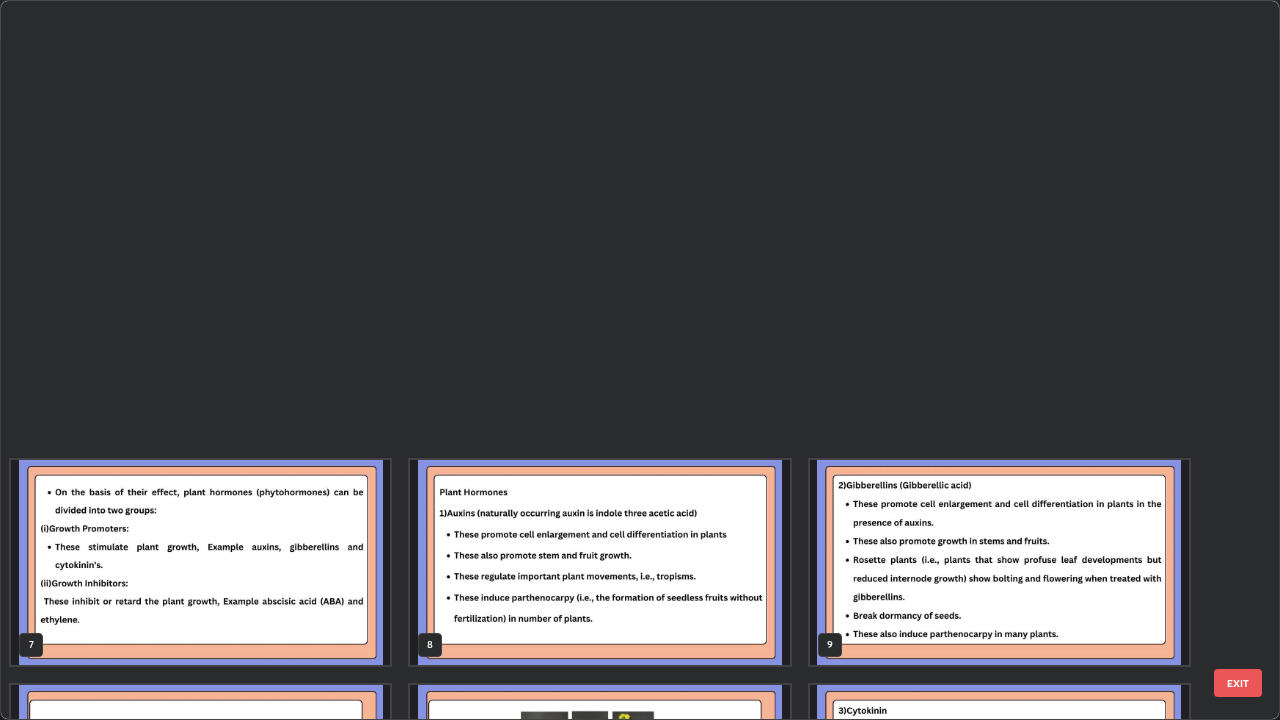 scroll, scrollTop: 854, scrollLeft: 0, axis: vertical 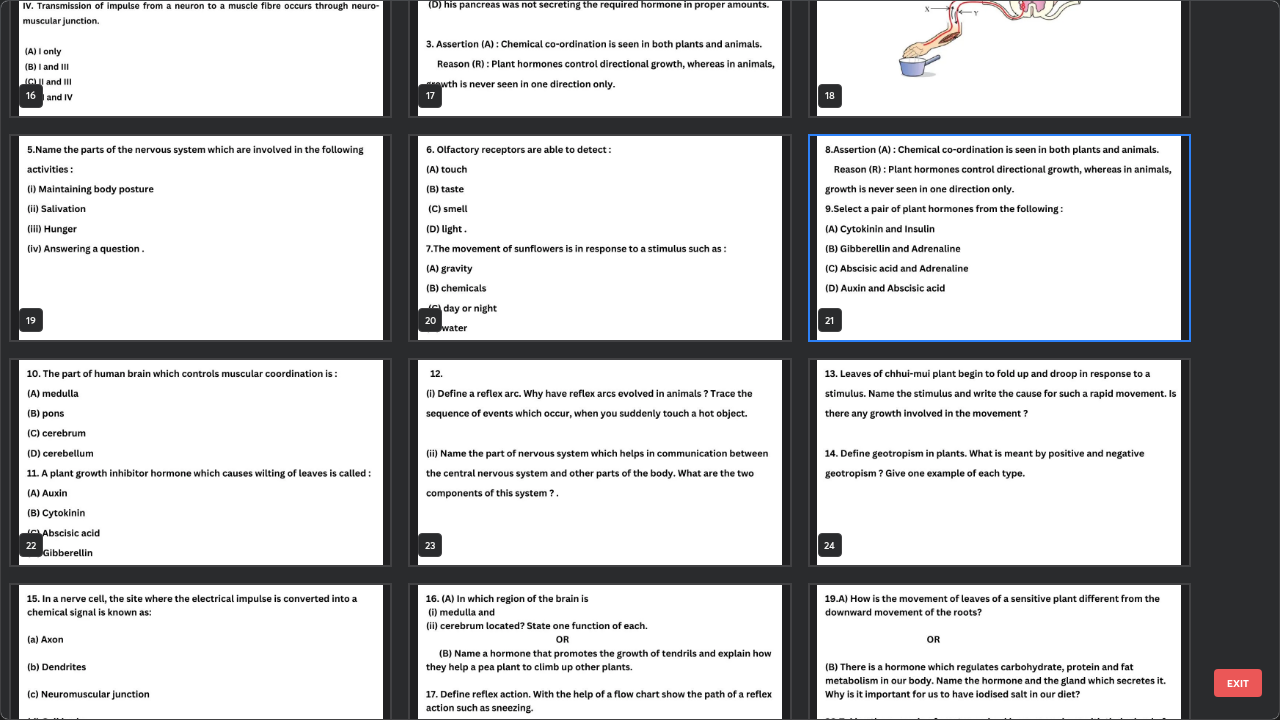 click at bounding box center (200, 462) 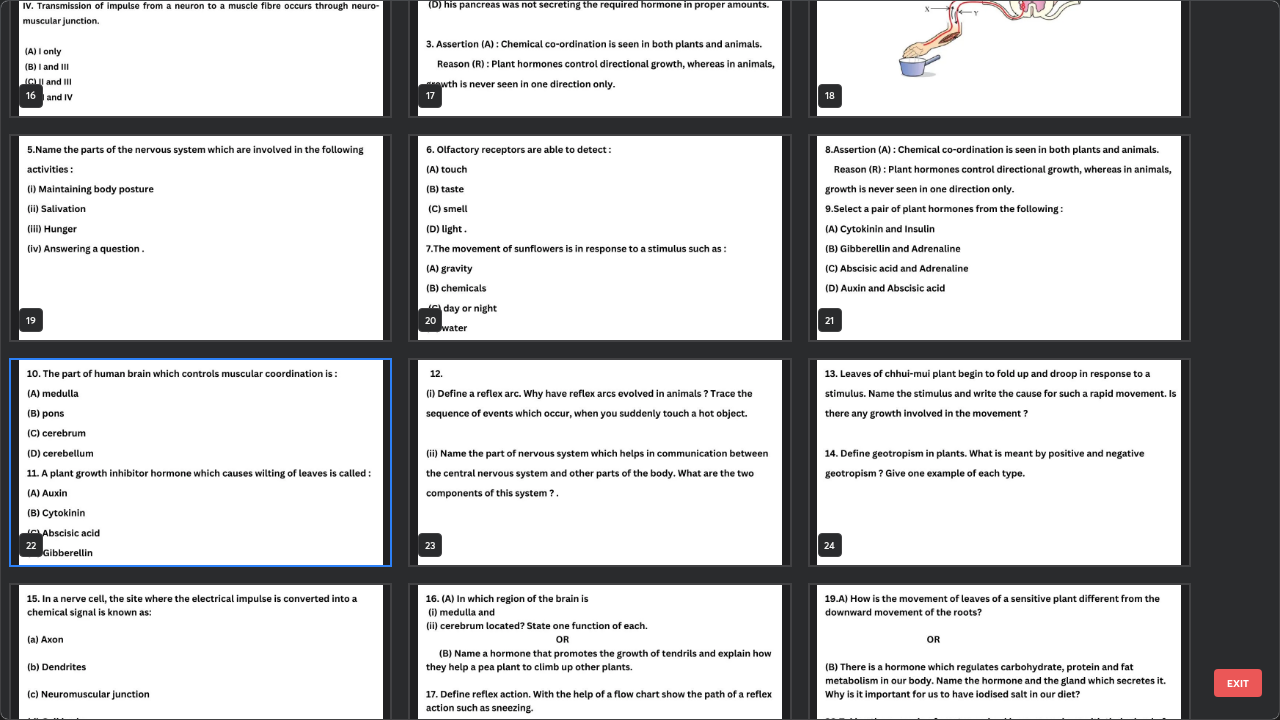 click at bounding box center [200, 462] 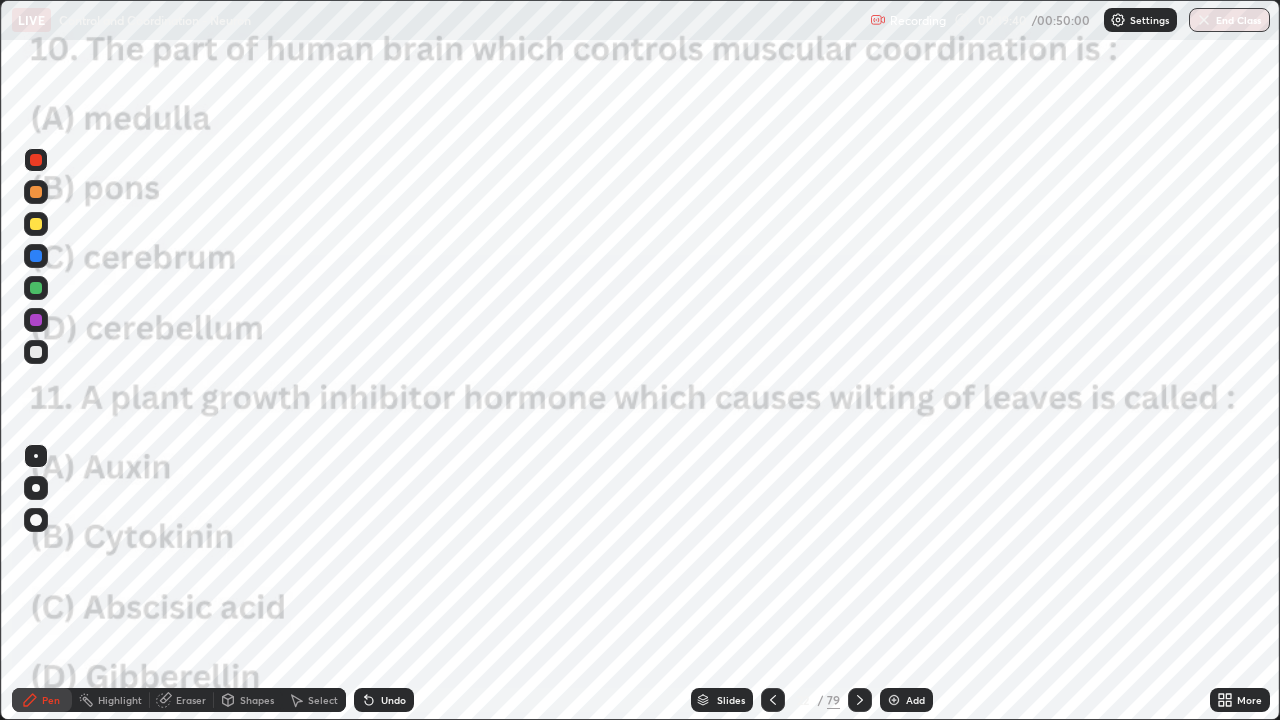 click on "Slides" at bounding box center (731, 700) 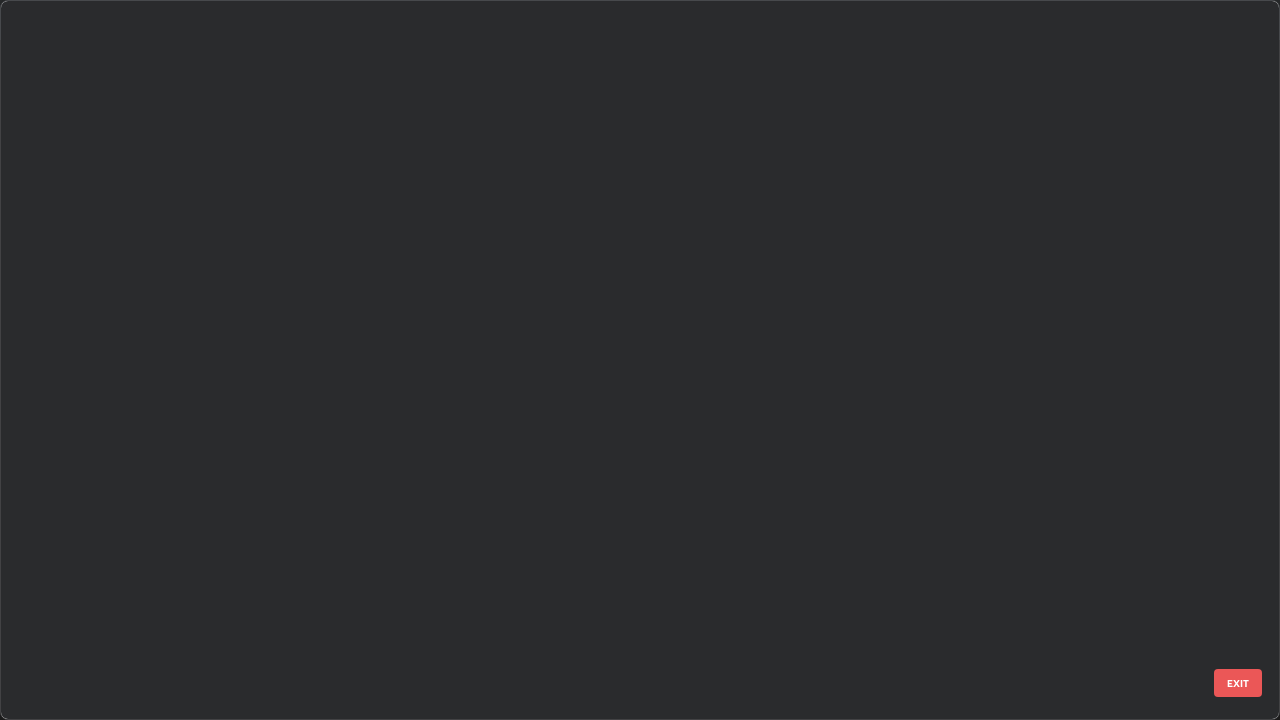 scroll, scrollTop: 1079, scrollLeft: 0, axis: vertical 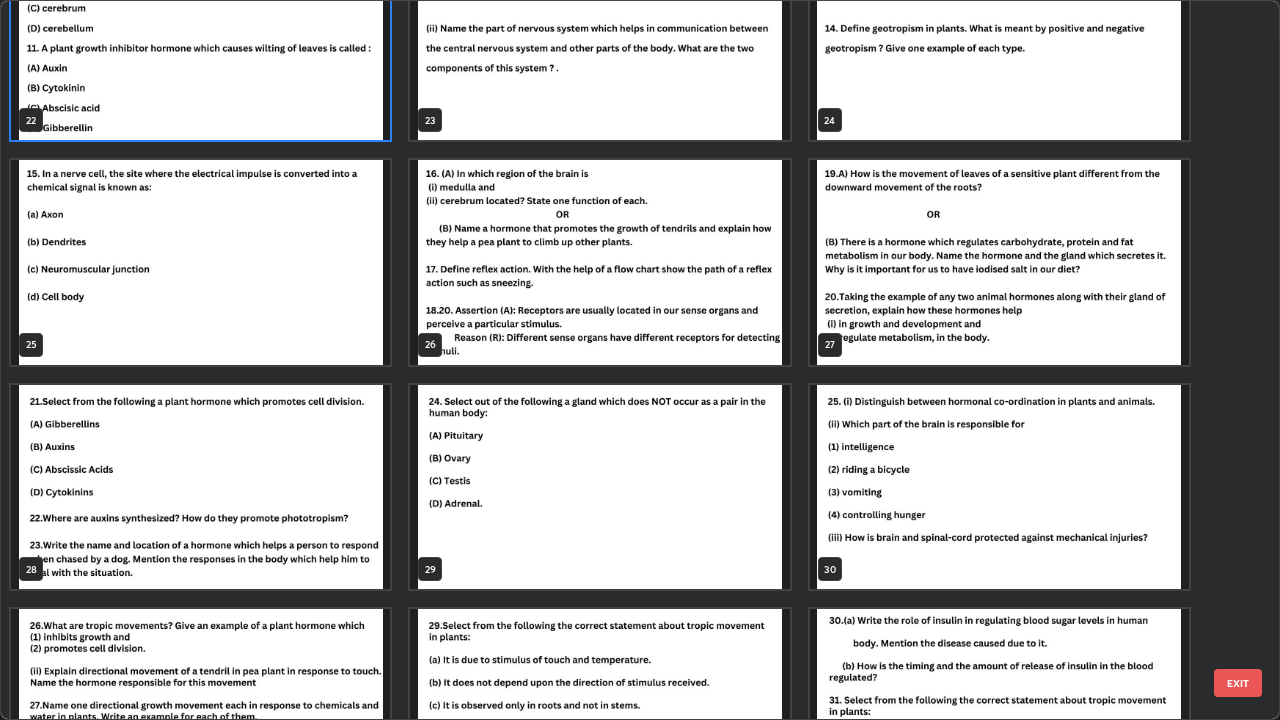 click at bounding box center (200, 487) 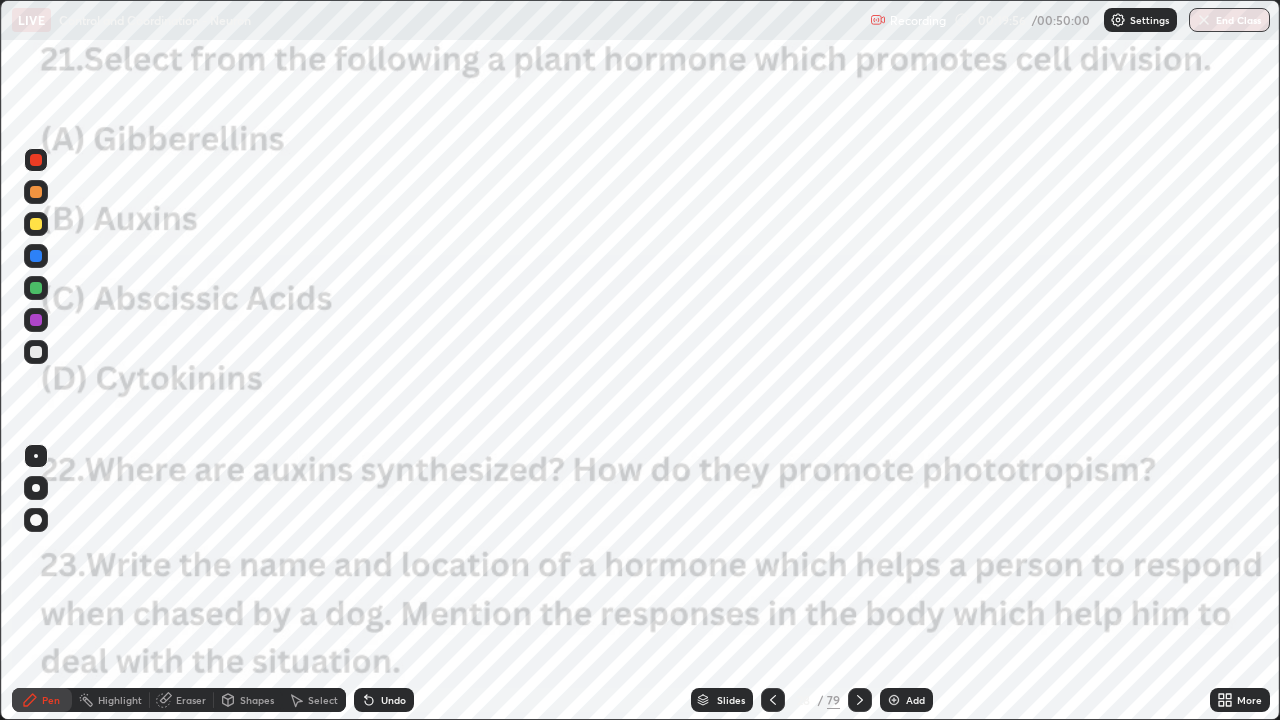click on "Slides" at bounding box center (731, 700) 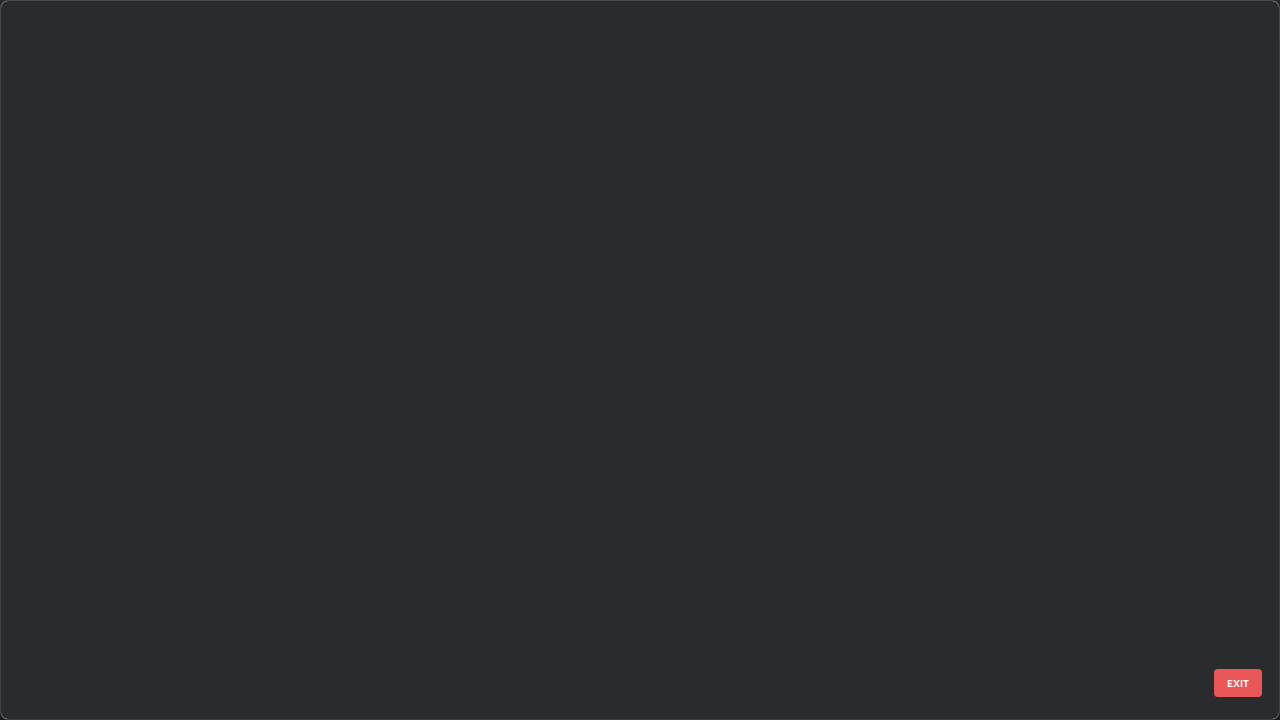 scroll, scrollTop: 1528, scrollLeft: 0, axis: vertical 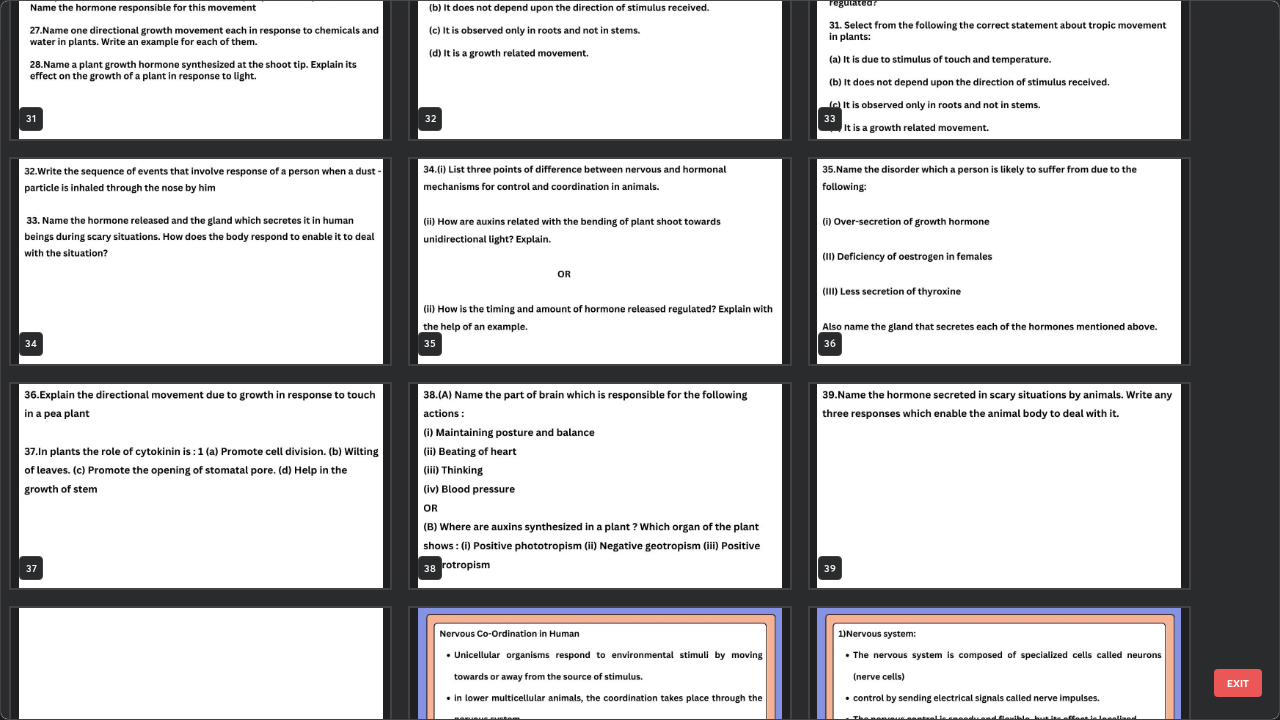 click at bounding box center [200, 486] 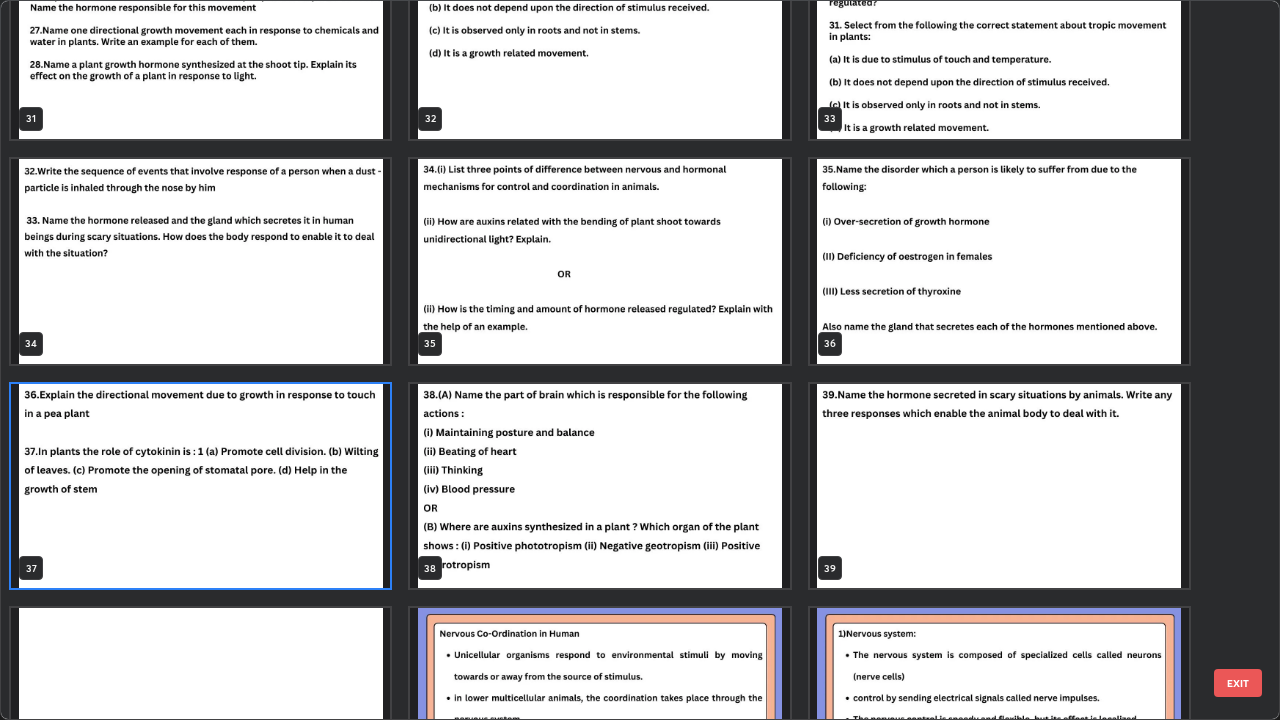 click at bounding box center (200, 486) 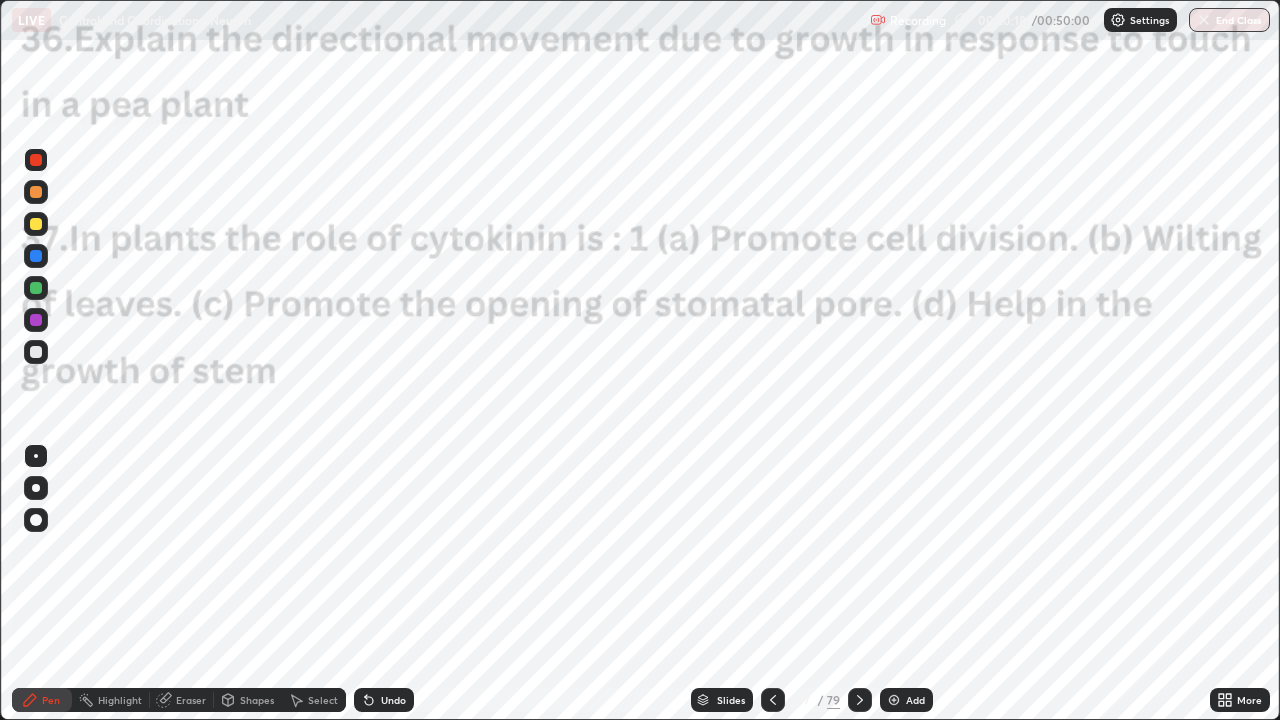 click on "Slides" at bounding box center (731, 700) 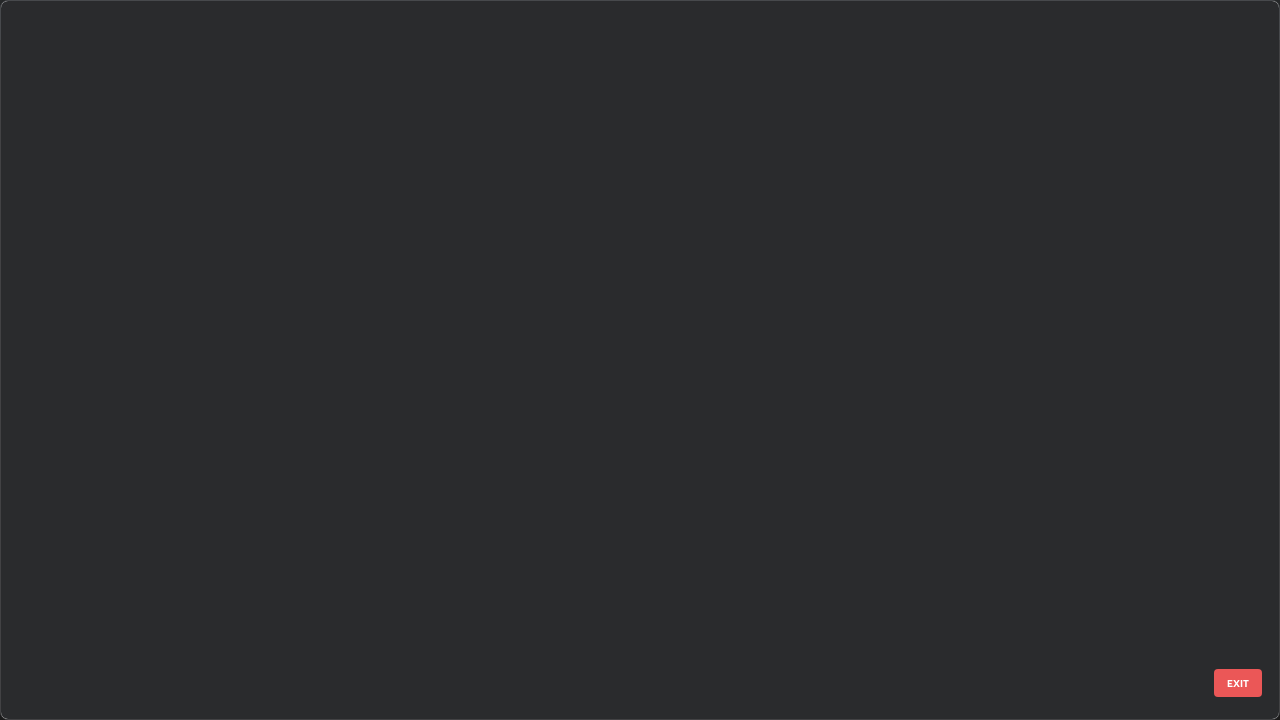 scroll, scrollTop: 2202, scrollLeft: 0, axis: vertical 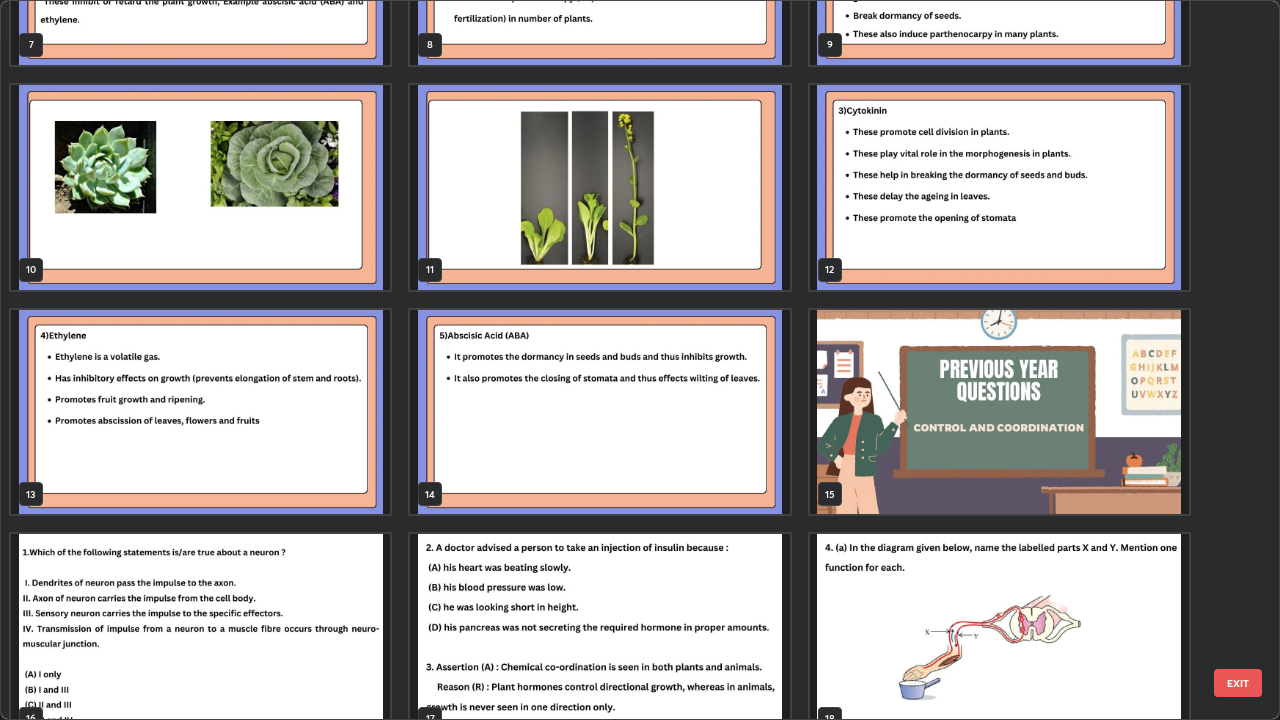 click at bounding box center [999, 412] 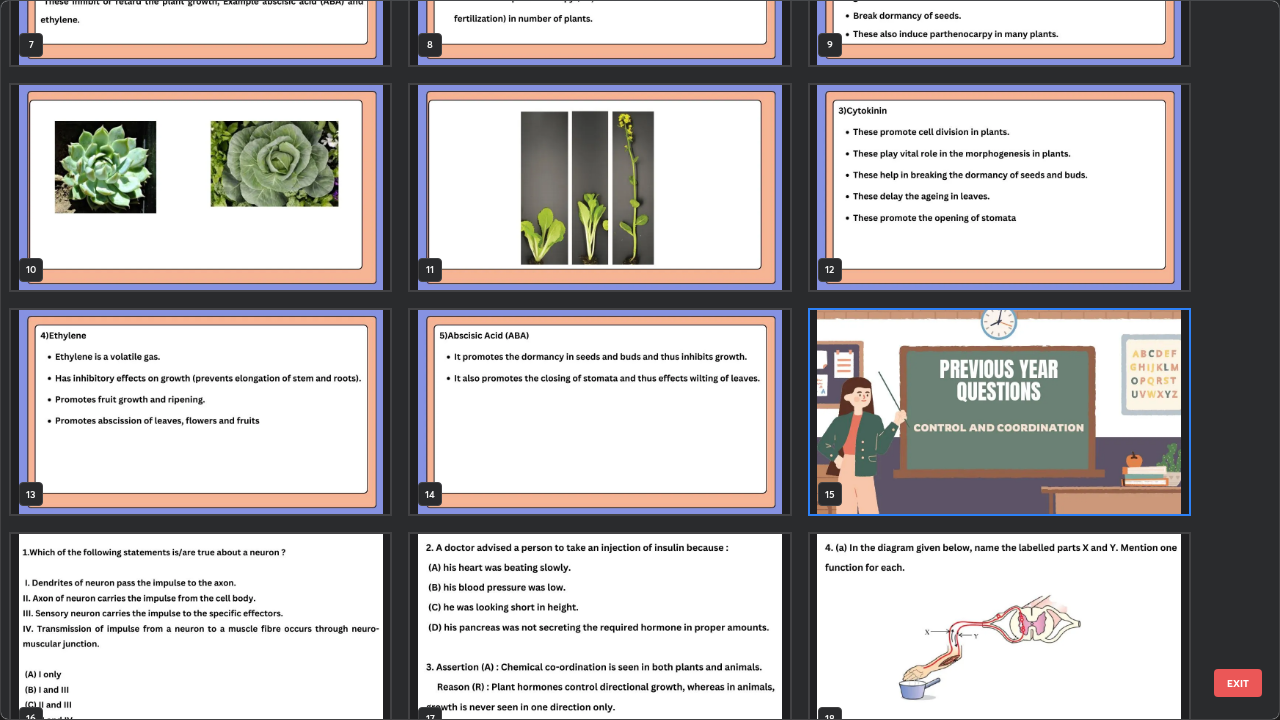 click at bounding box center [999, 412] 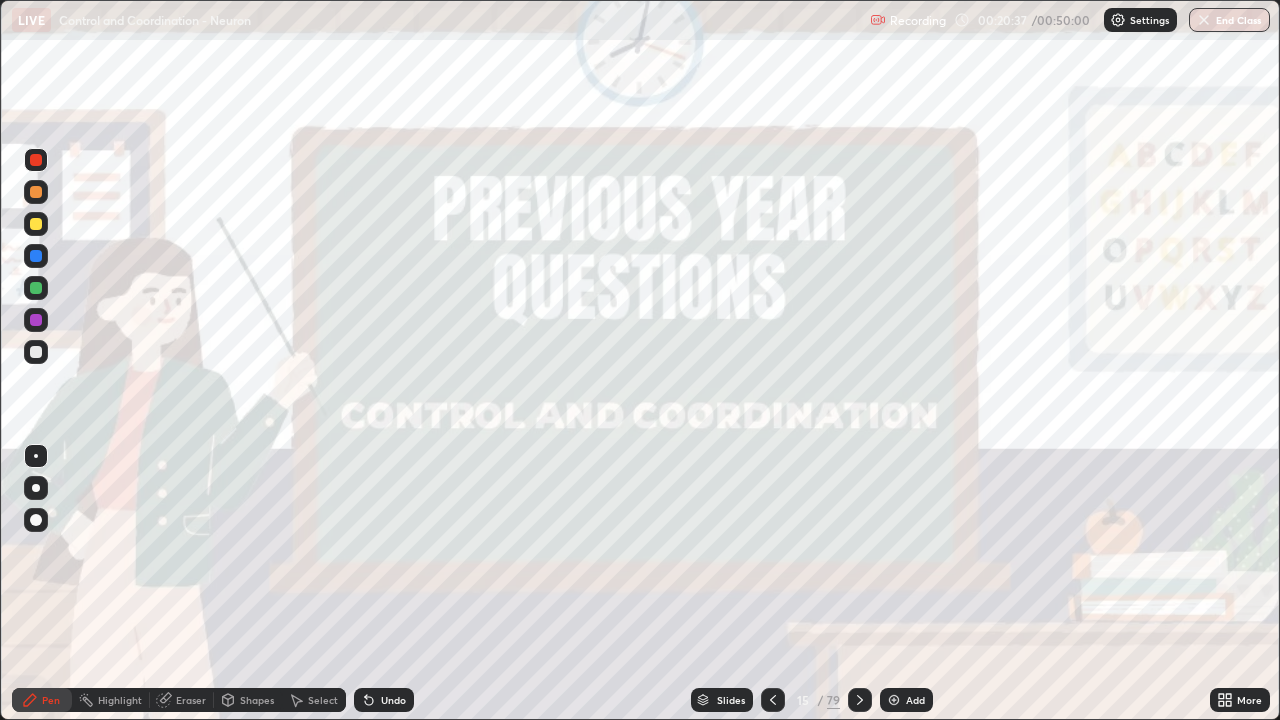 click 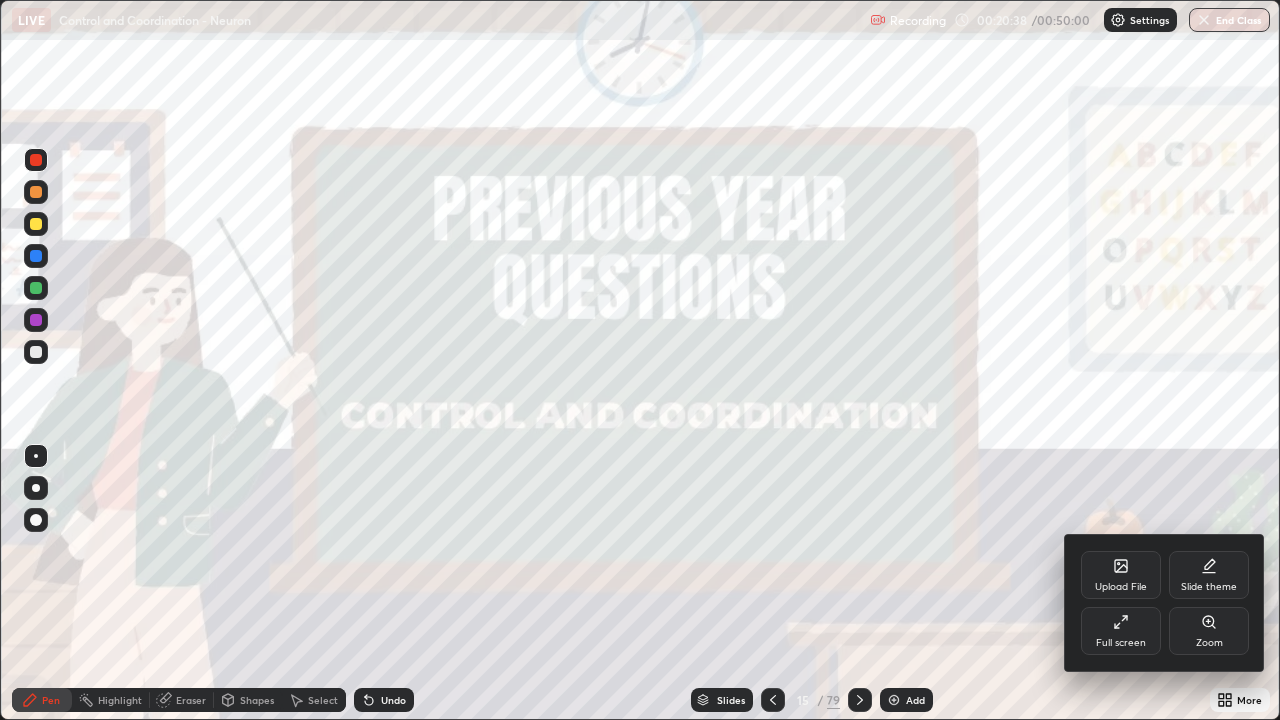 click on "Upload File" at bounding box center (1121, 587) 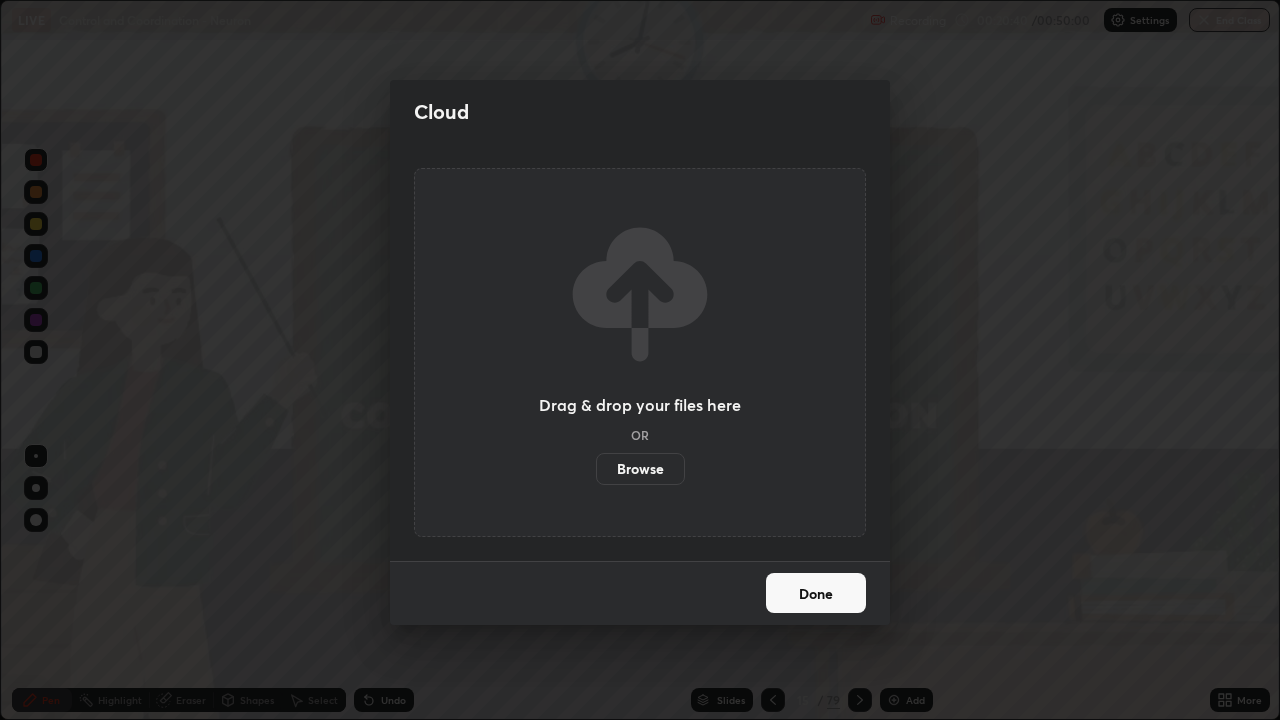 click on "Browse" at bounding box center [640, 469] 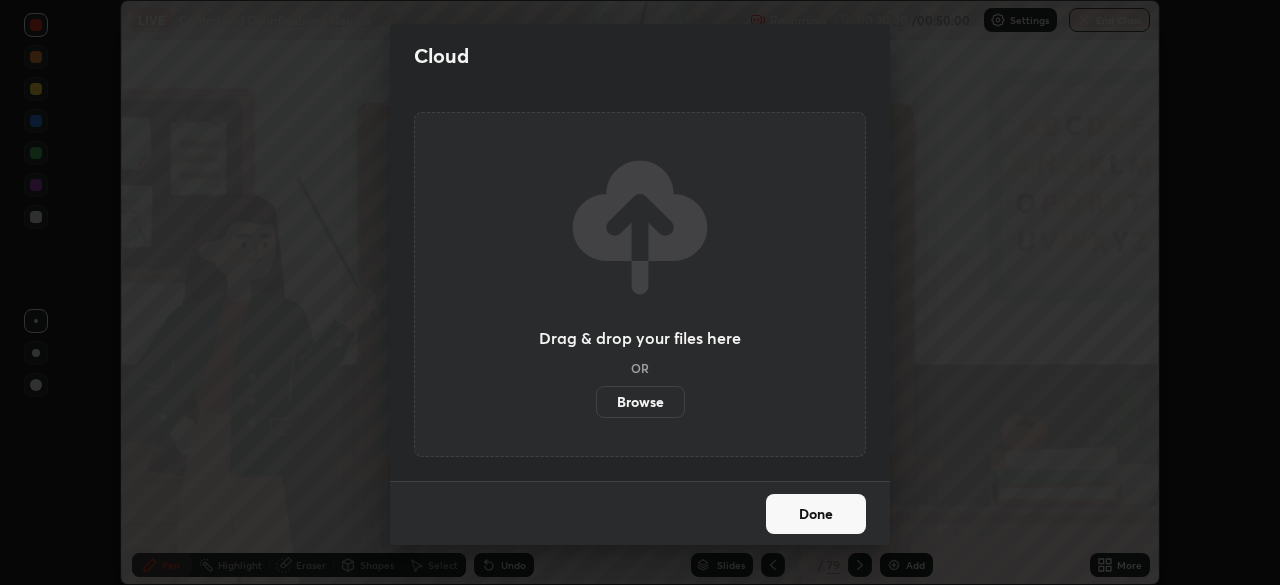 scroll, scrollTop: 585, scrollLeft: 1280, axis: both 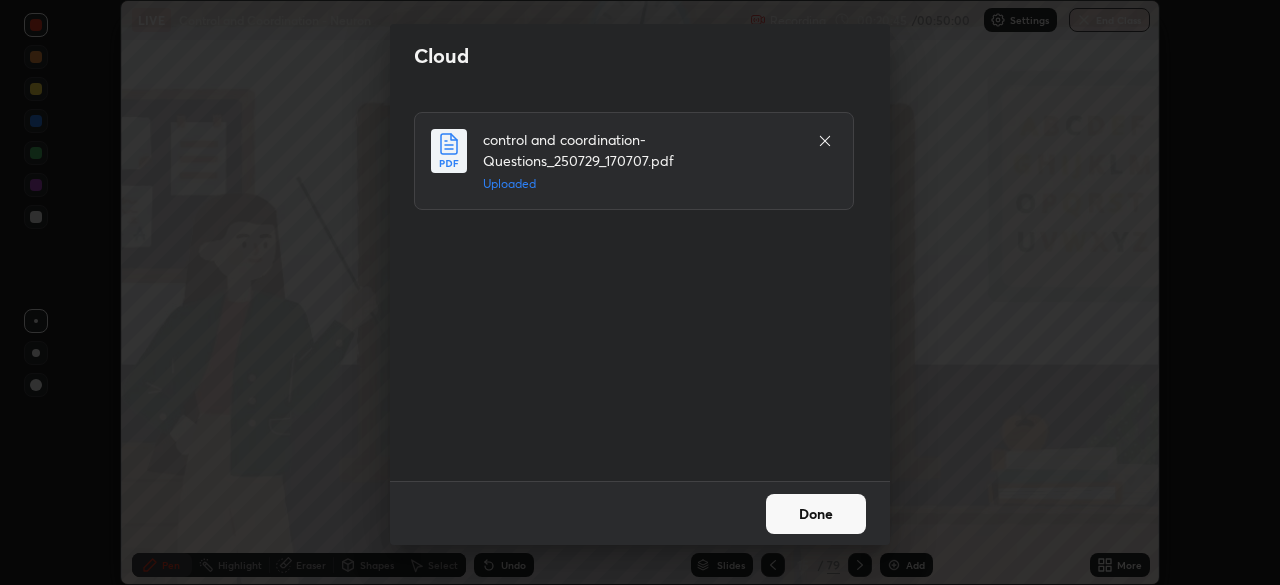 click on "Done" at bounding box center [816, 514] 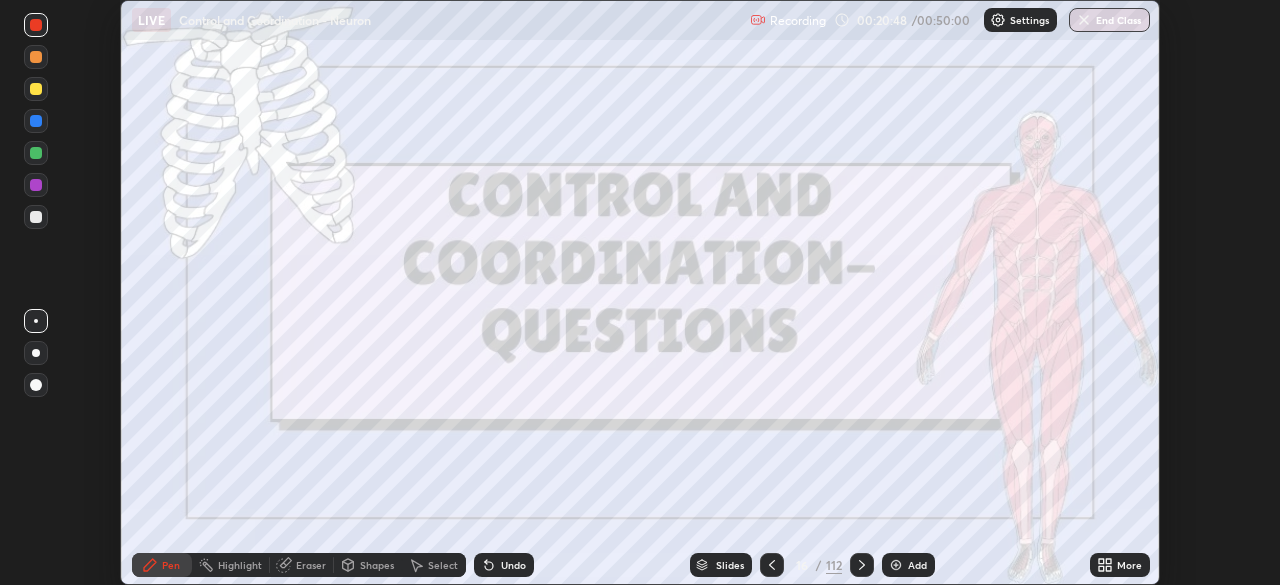 click on "More" at bounding box center (1129, 565) 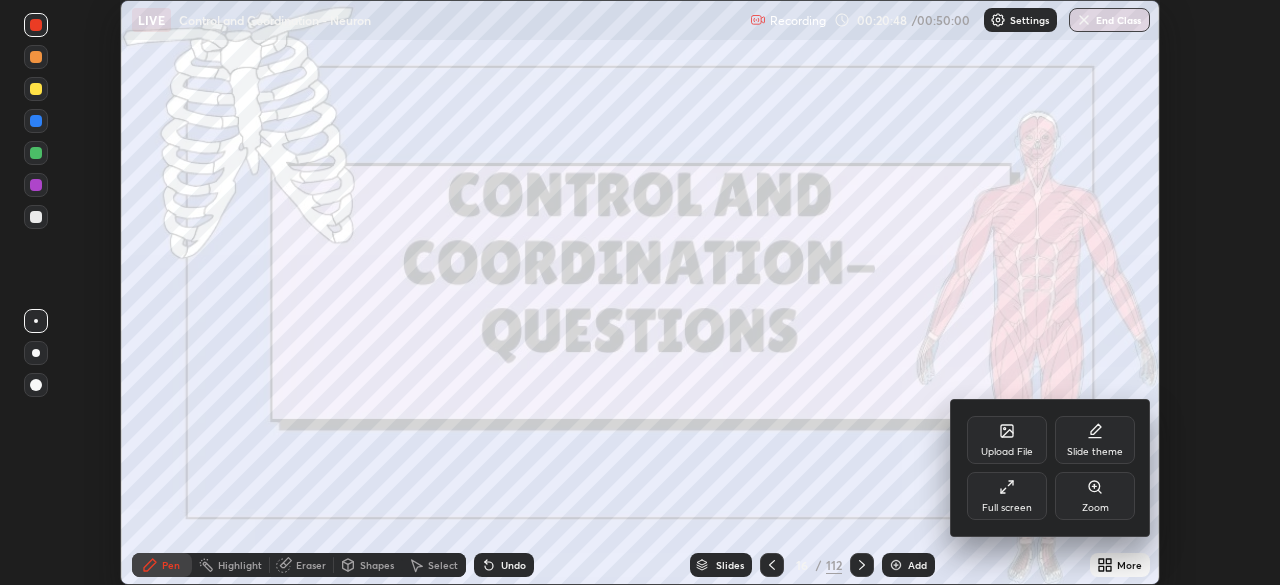 click on "Full screen" at bounding box center (1007, 496) 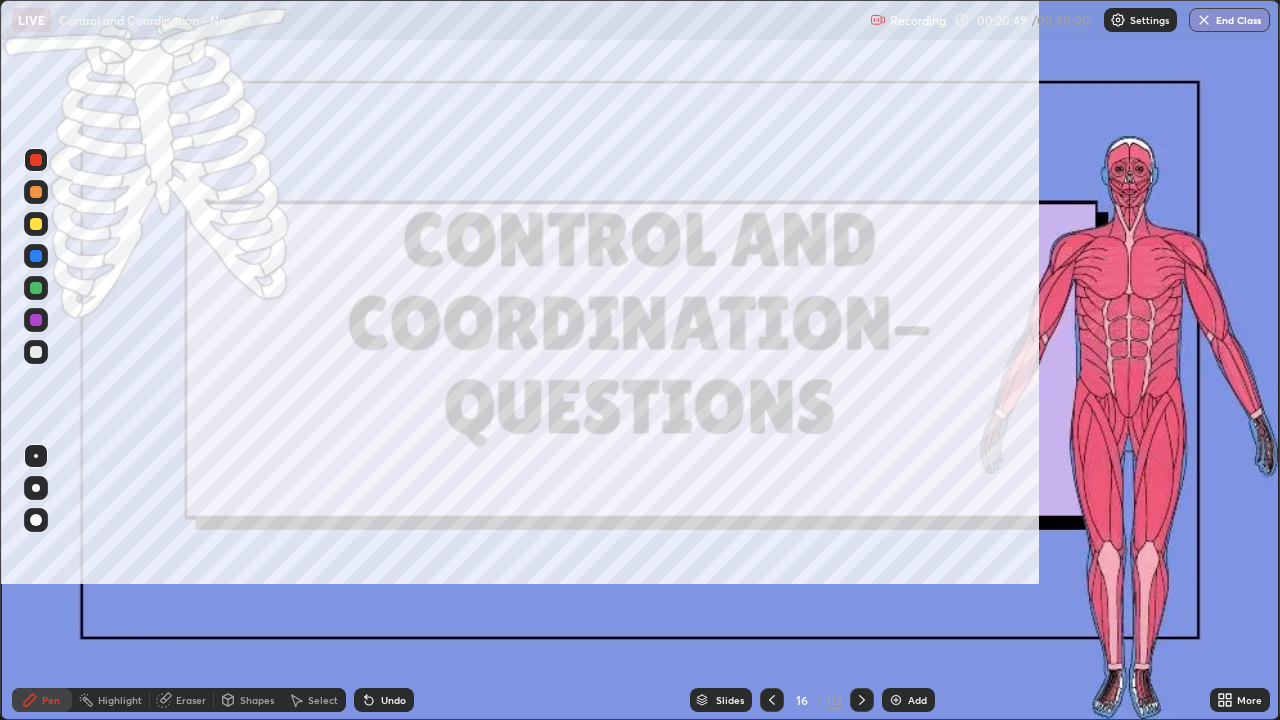 scroll, scrollTop: 99280, scrollLeft: 98720, axis: both 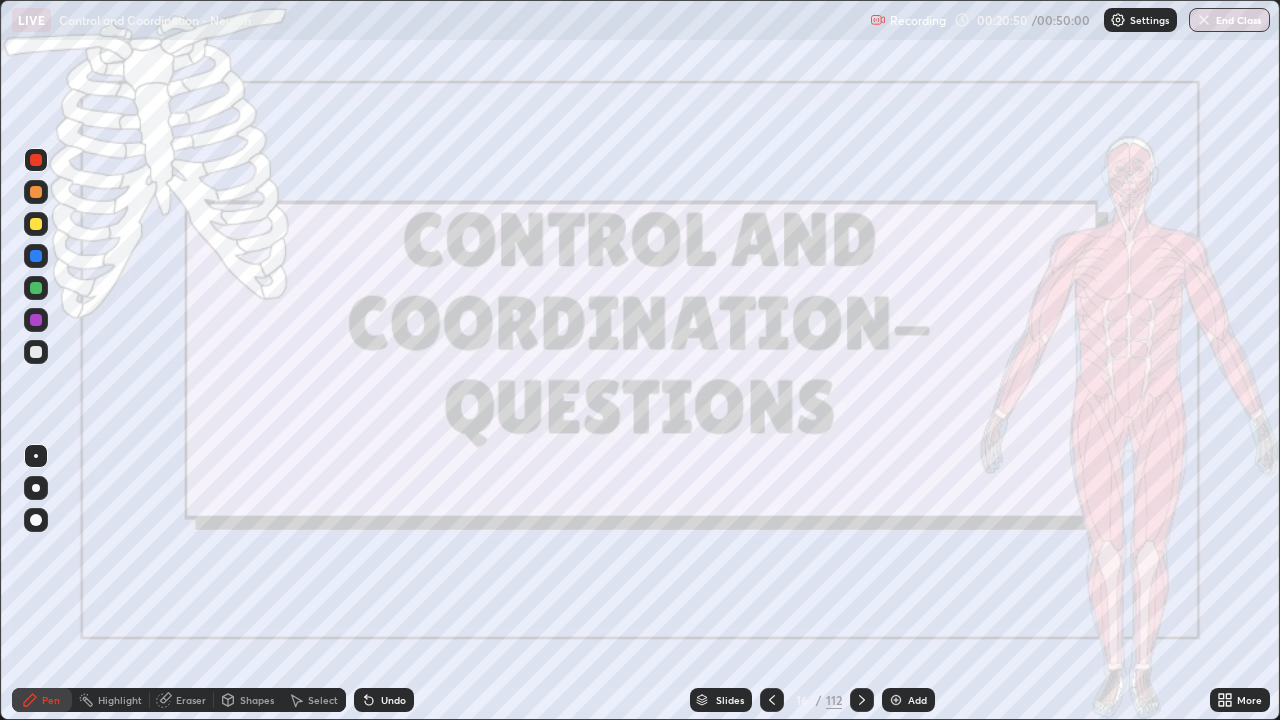 click on "Slides" at bounding box center (721, 700) 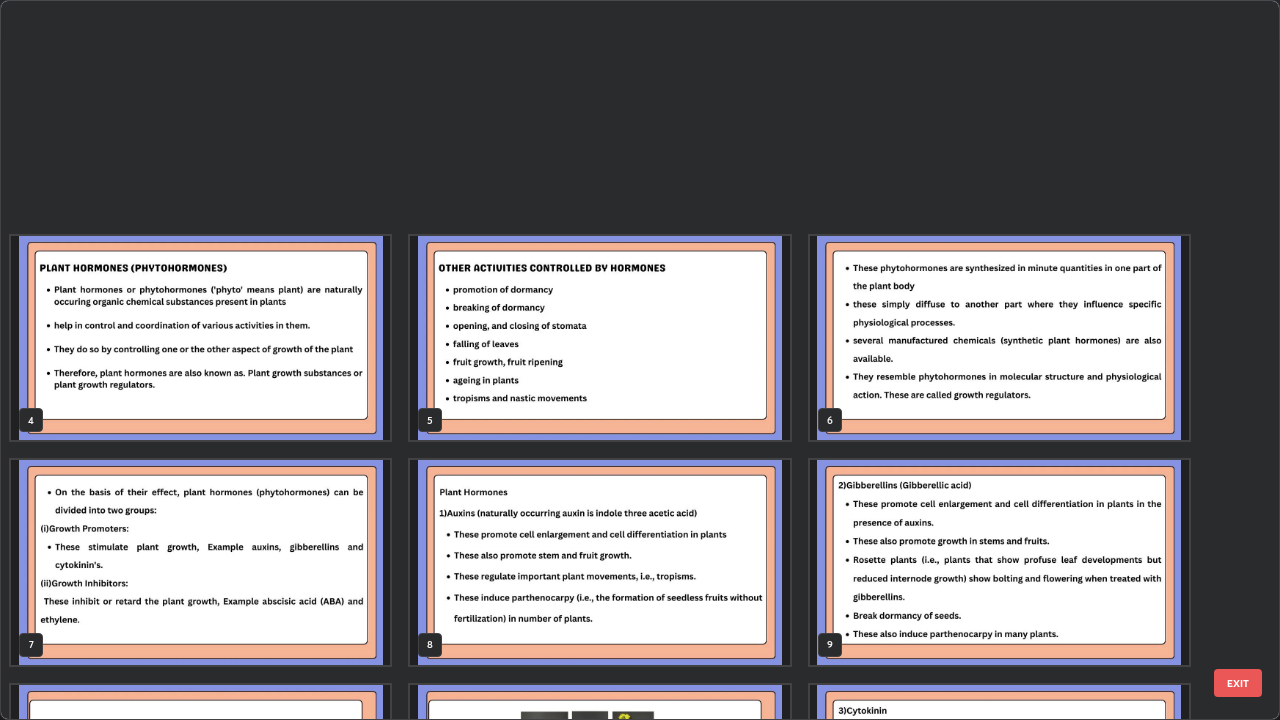 scroll, scrollTop: 629, scrollLeft: 0, axis: vertical 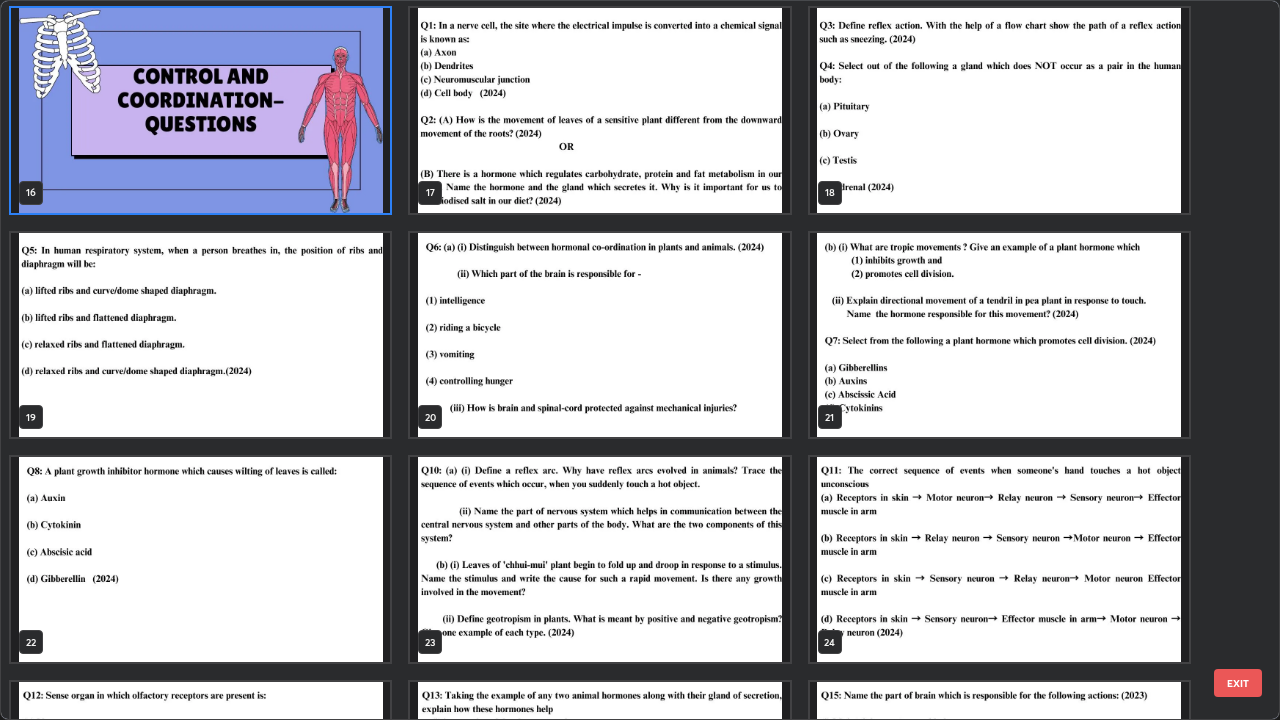 click at bounding box center [999, 335] 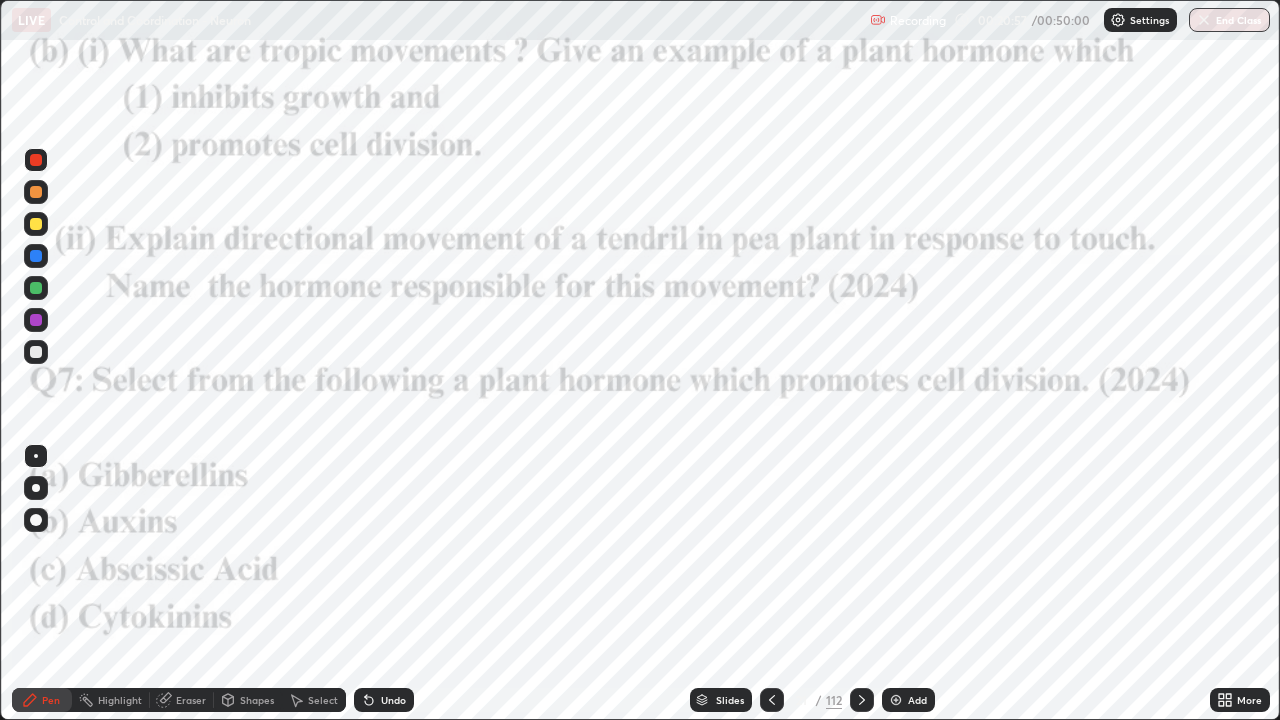 click at bounding box center (999, 335) 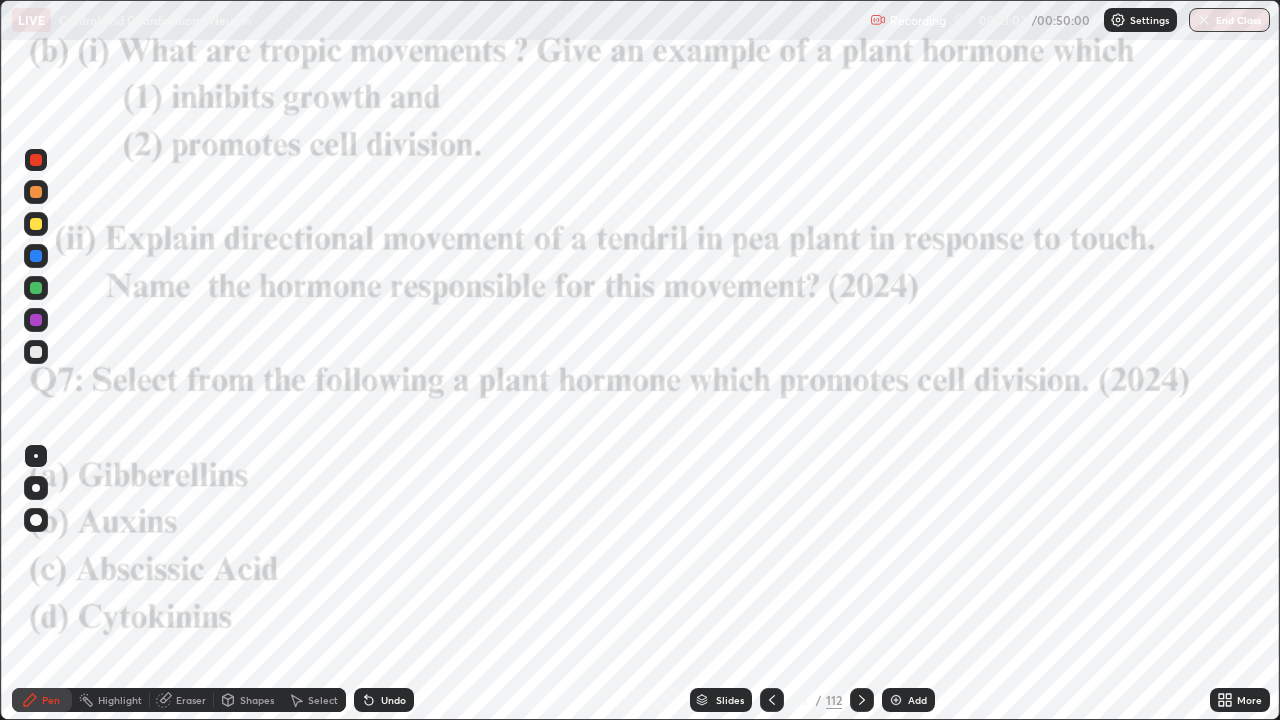 click on "Slides" at bounding box center (730, 700) 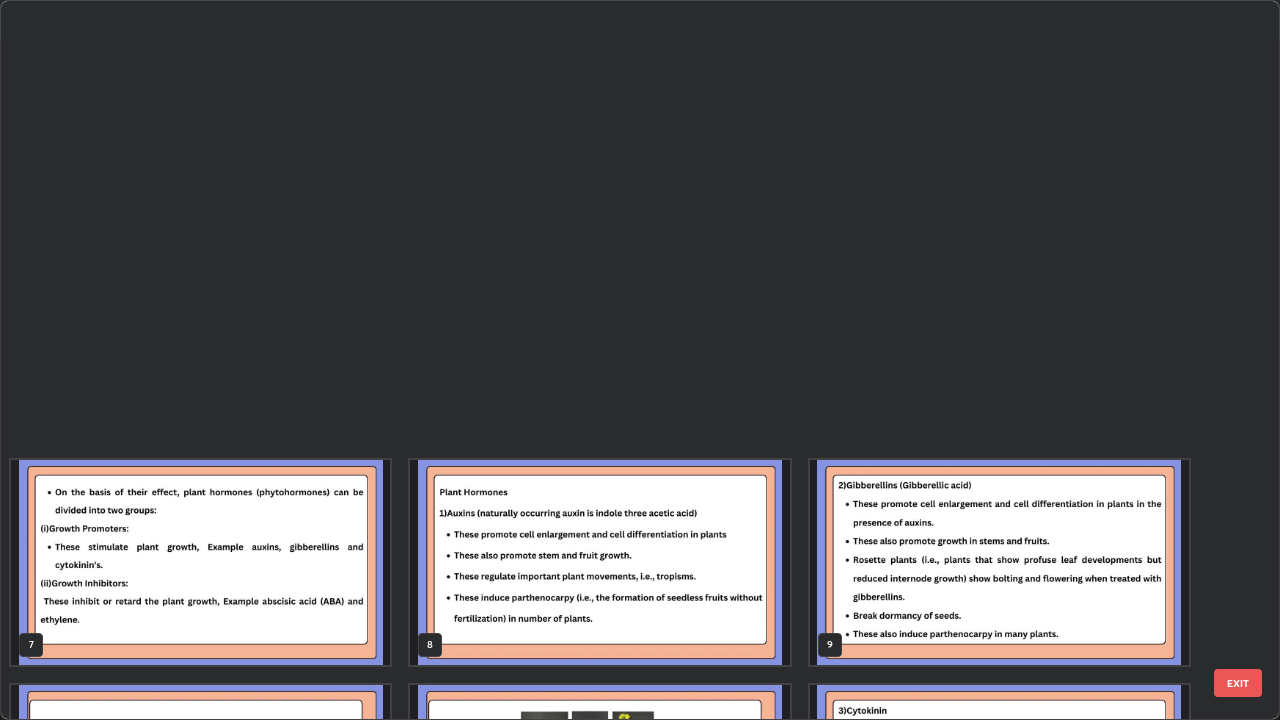 scroll, scrollTop: 854, scrollLeft: 0, axis: vertical 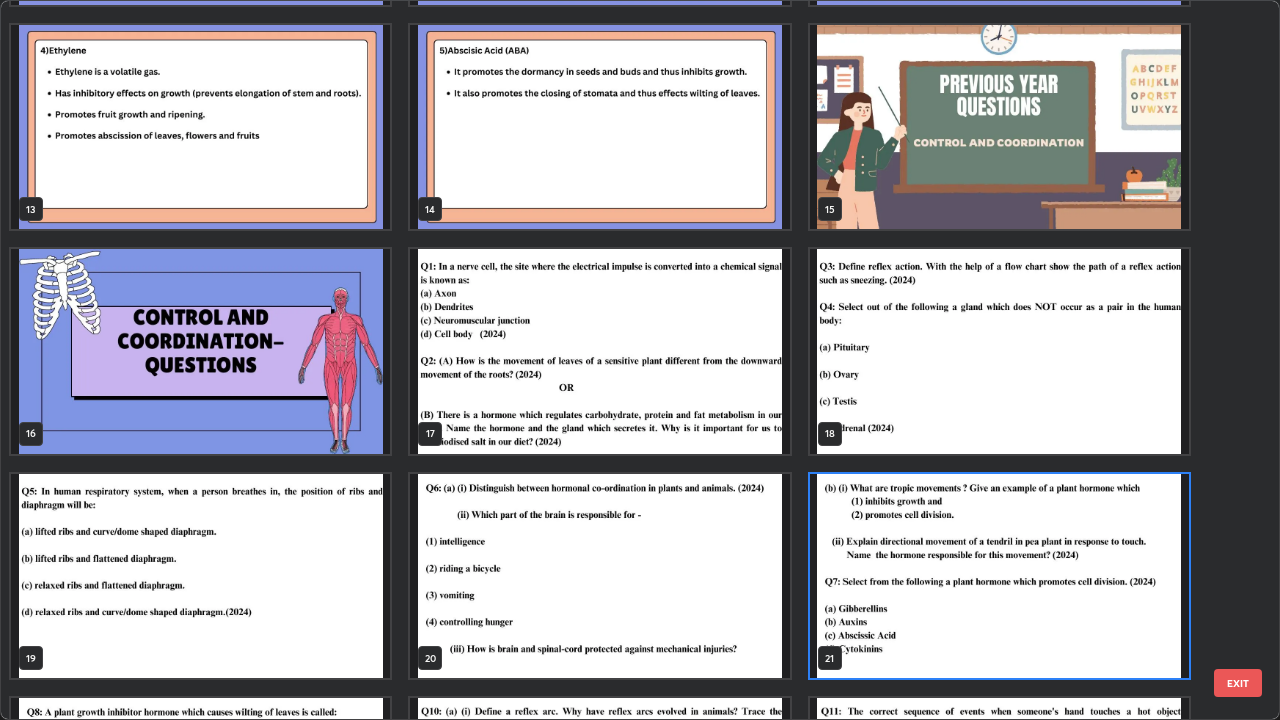 click at bounding box center [999, 576] 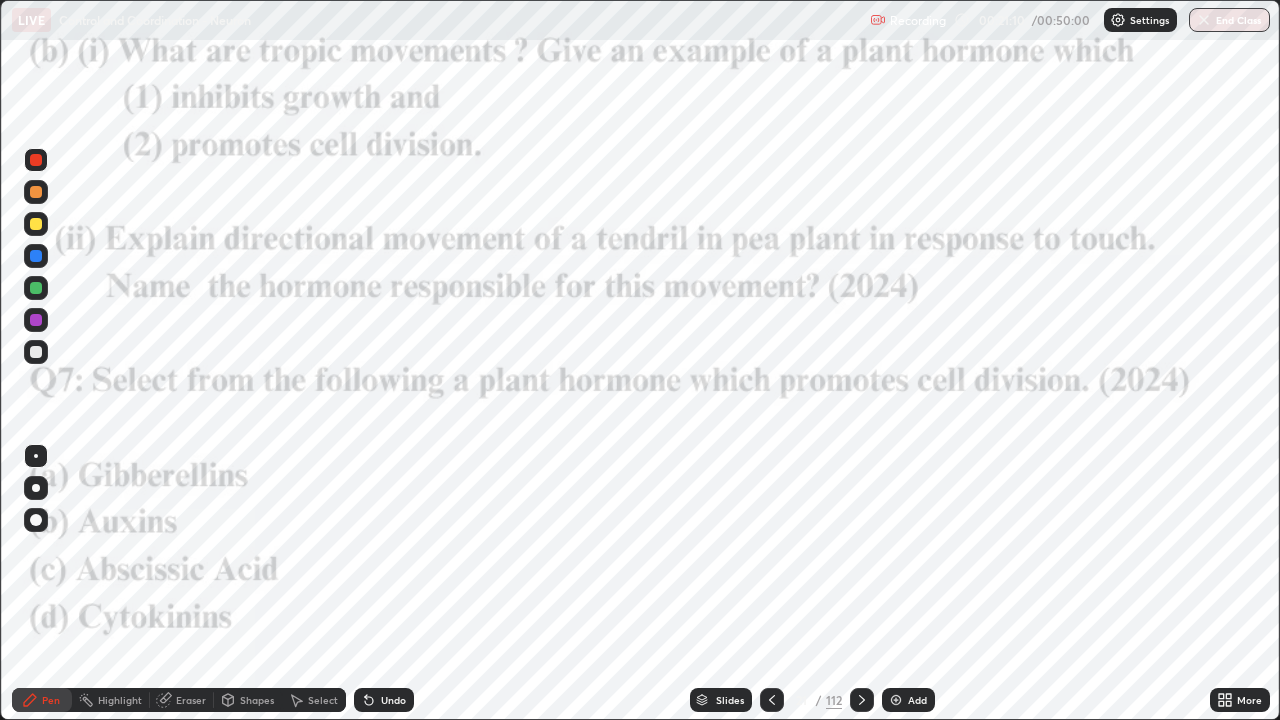 click at bounding box center (999, 576) 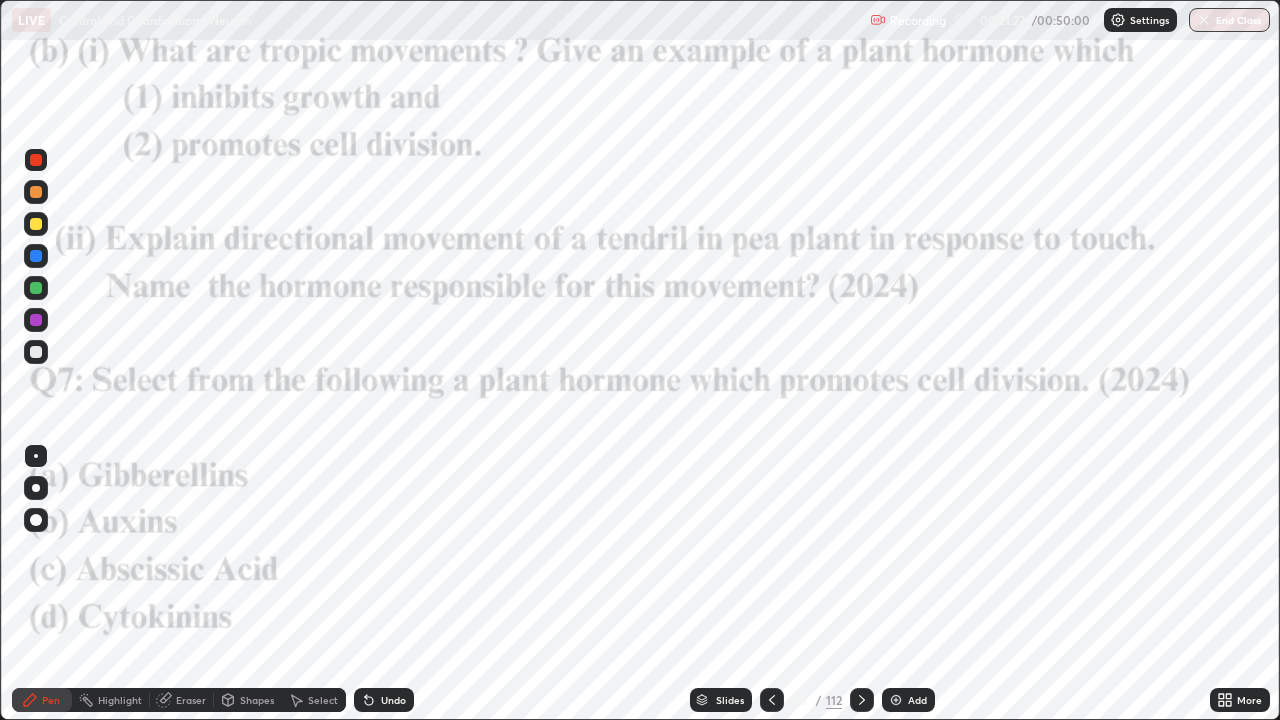 click on "Slides" at bounding box center (721, 700) 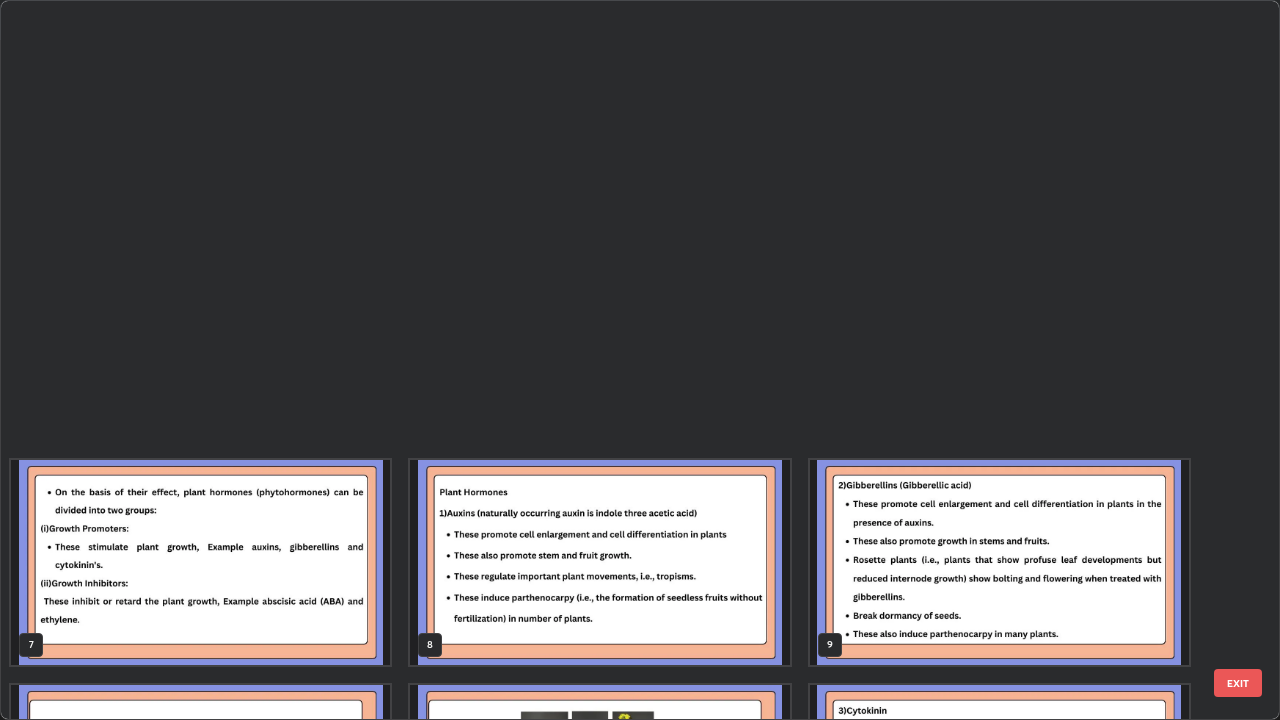 scroll, scrollTop: 854, scrollLeft: 0, axis: vertical 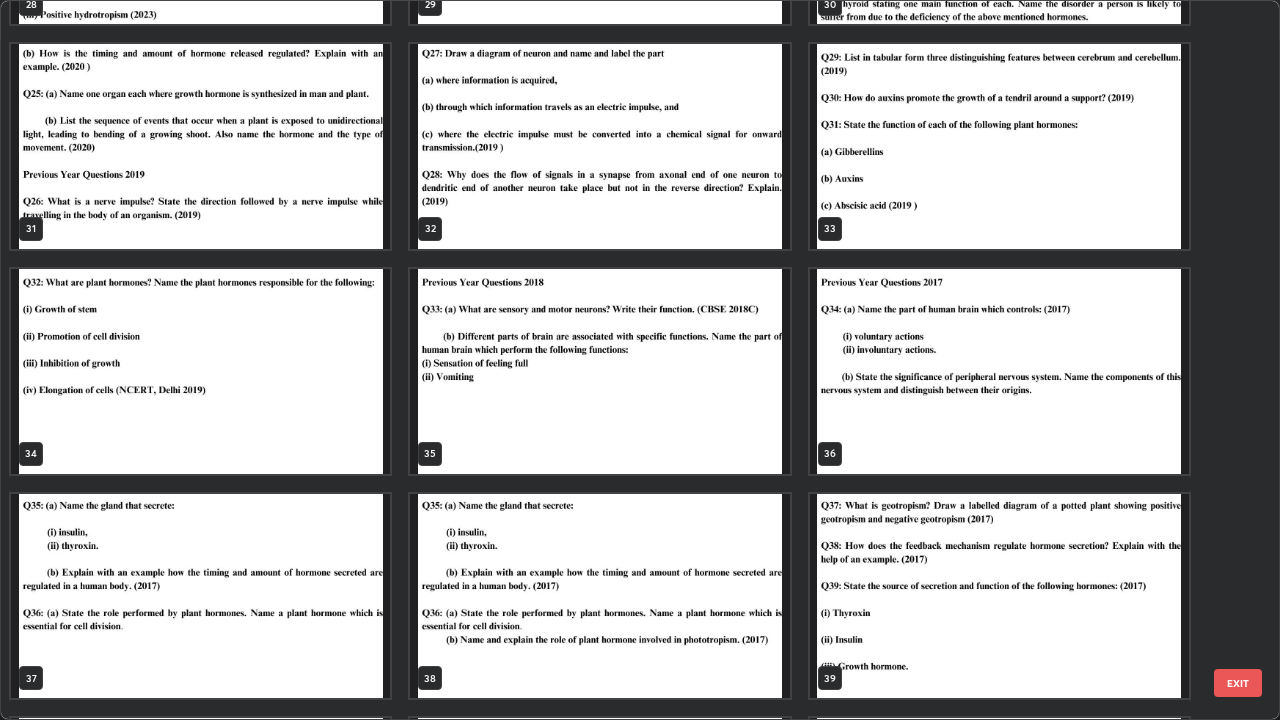 click at bounding box center [200, 371] 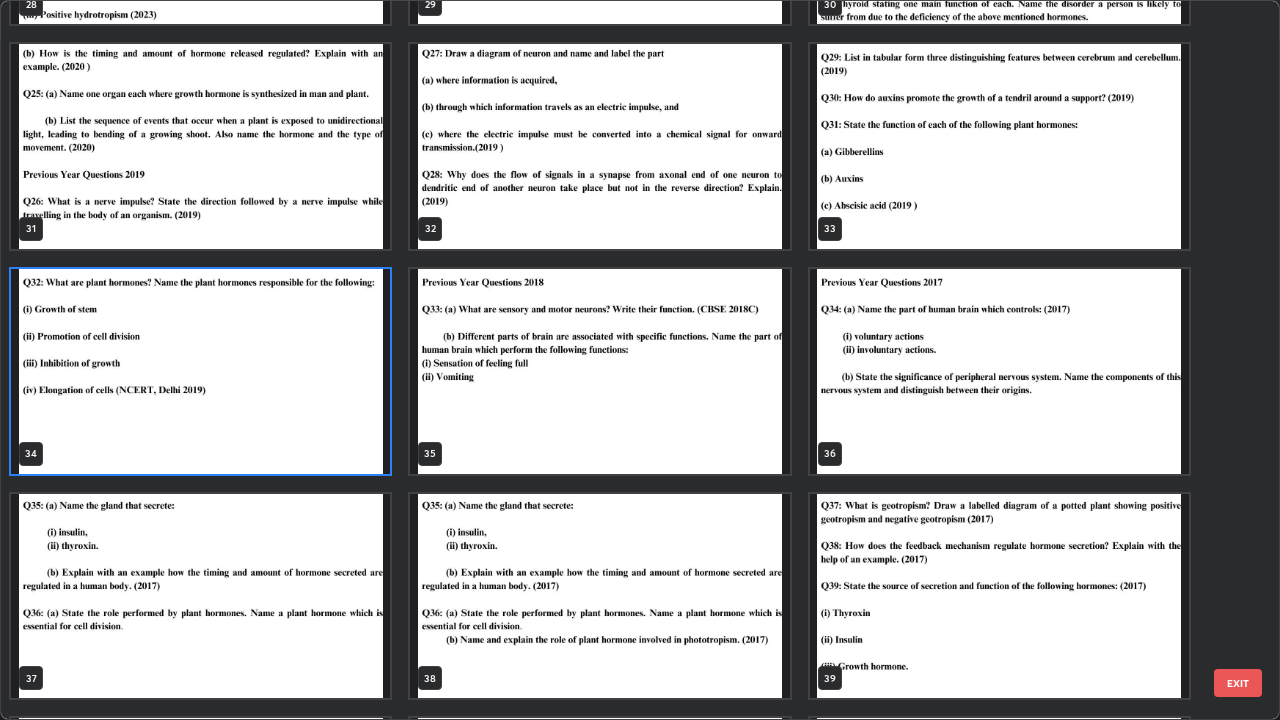 click at bounding box center [200, 371] 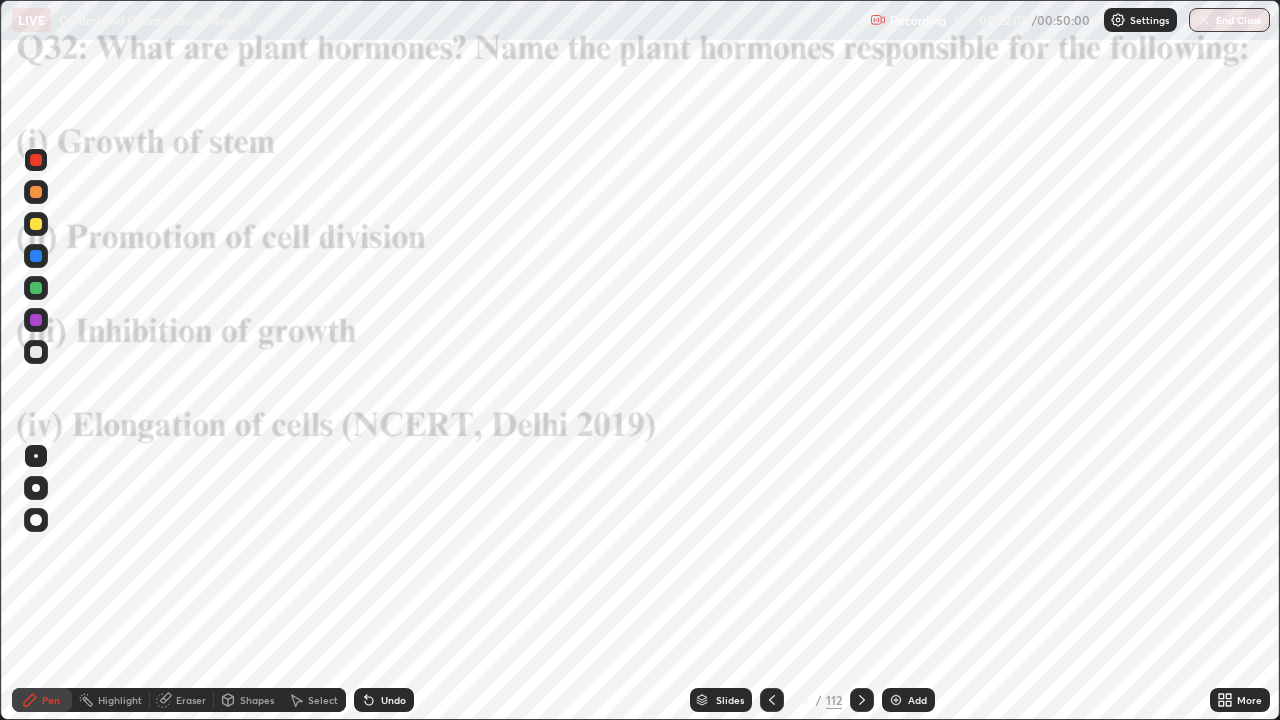 click on "Slides" at bounding box center [730, 700] 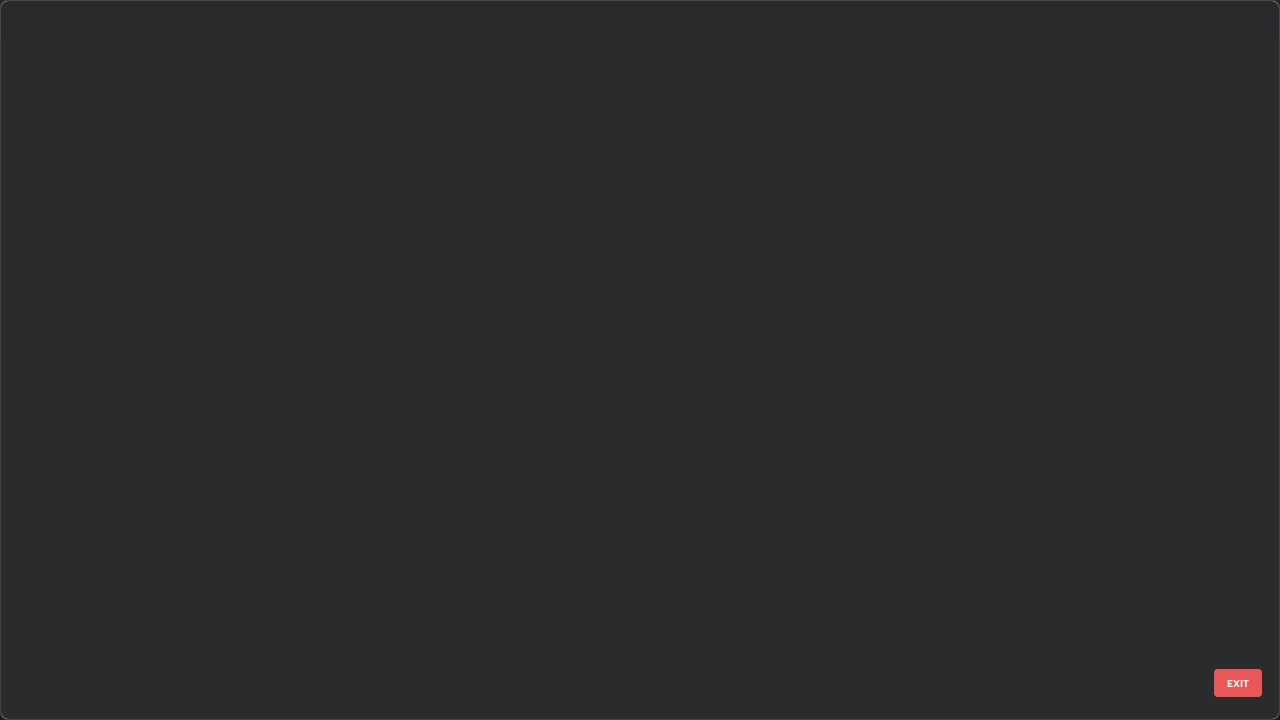 scroll, scrollTop: 1977, scrollLeft: 0, axis: vertical 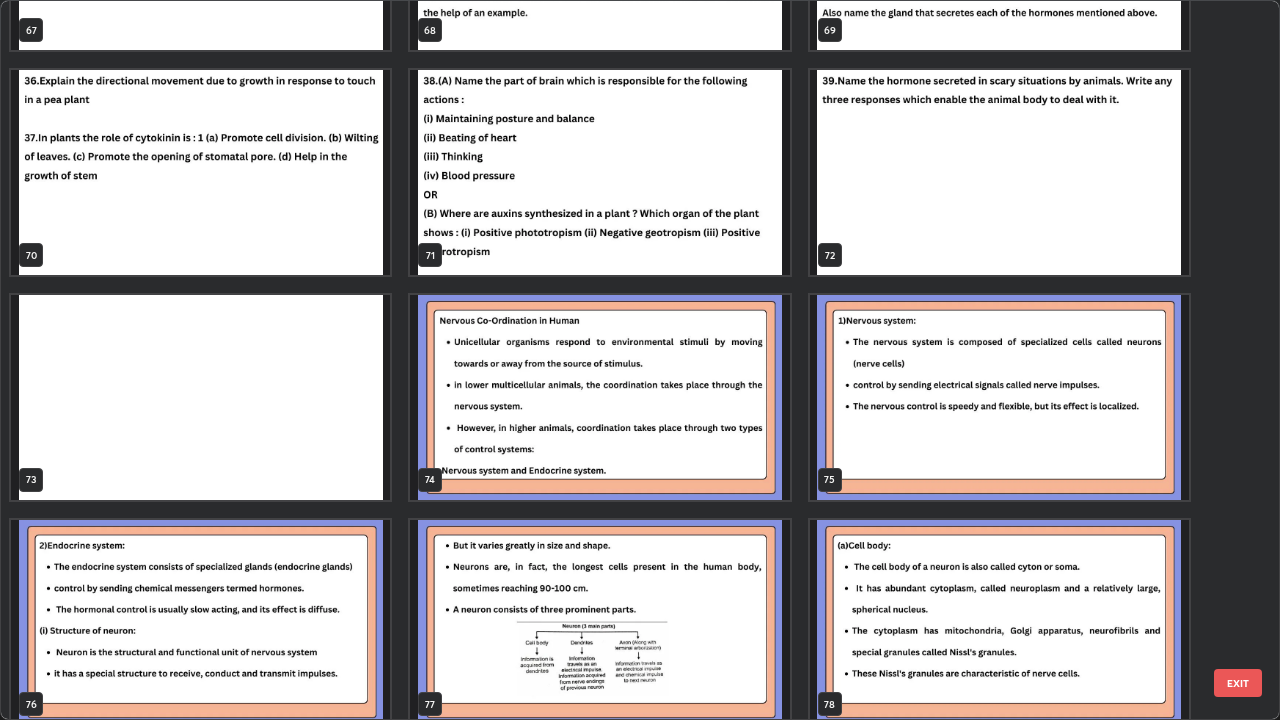click at bounding box center (599, 397) 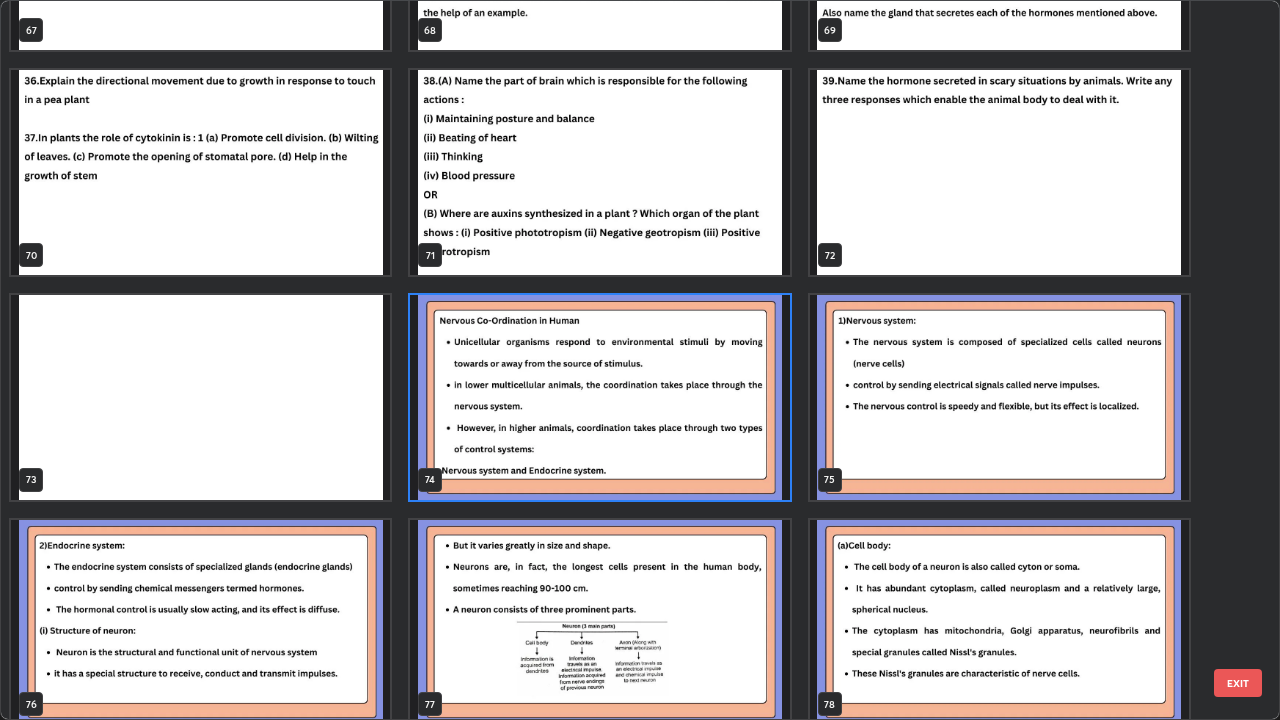 click at bounding box center [599, 397] 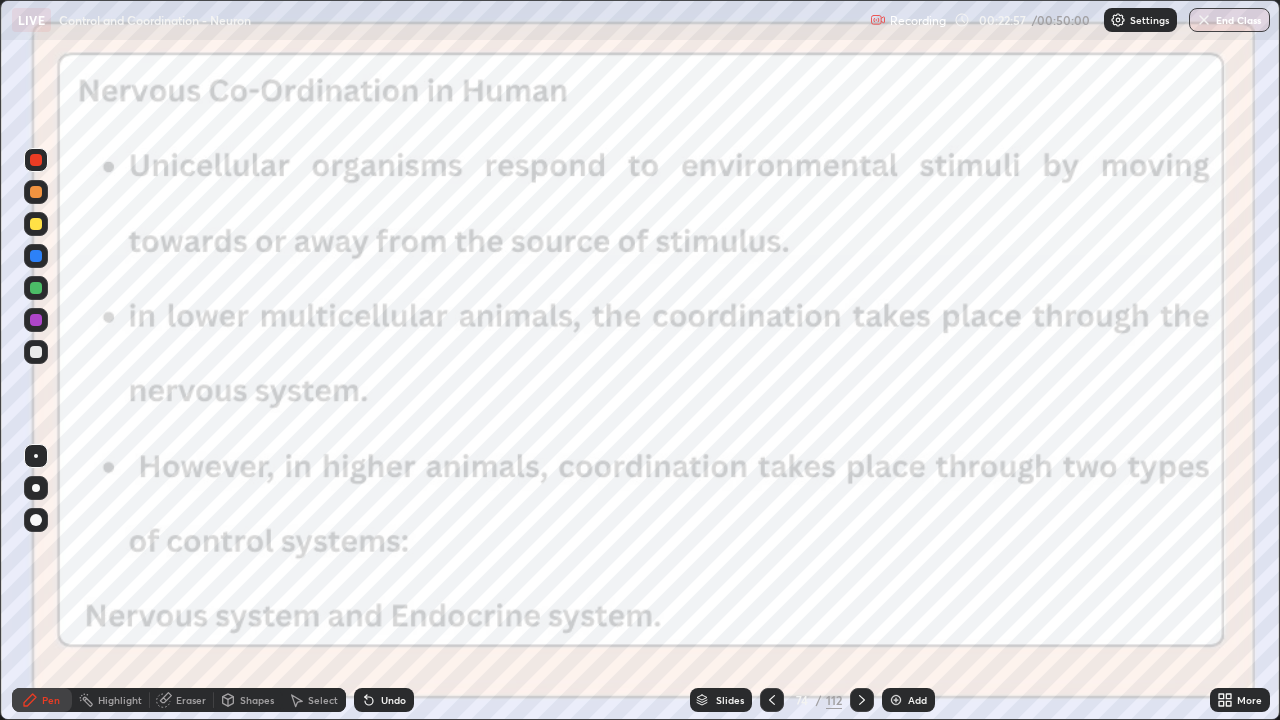 click on "Pen" at bounding box center (42, 700) 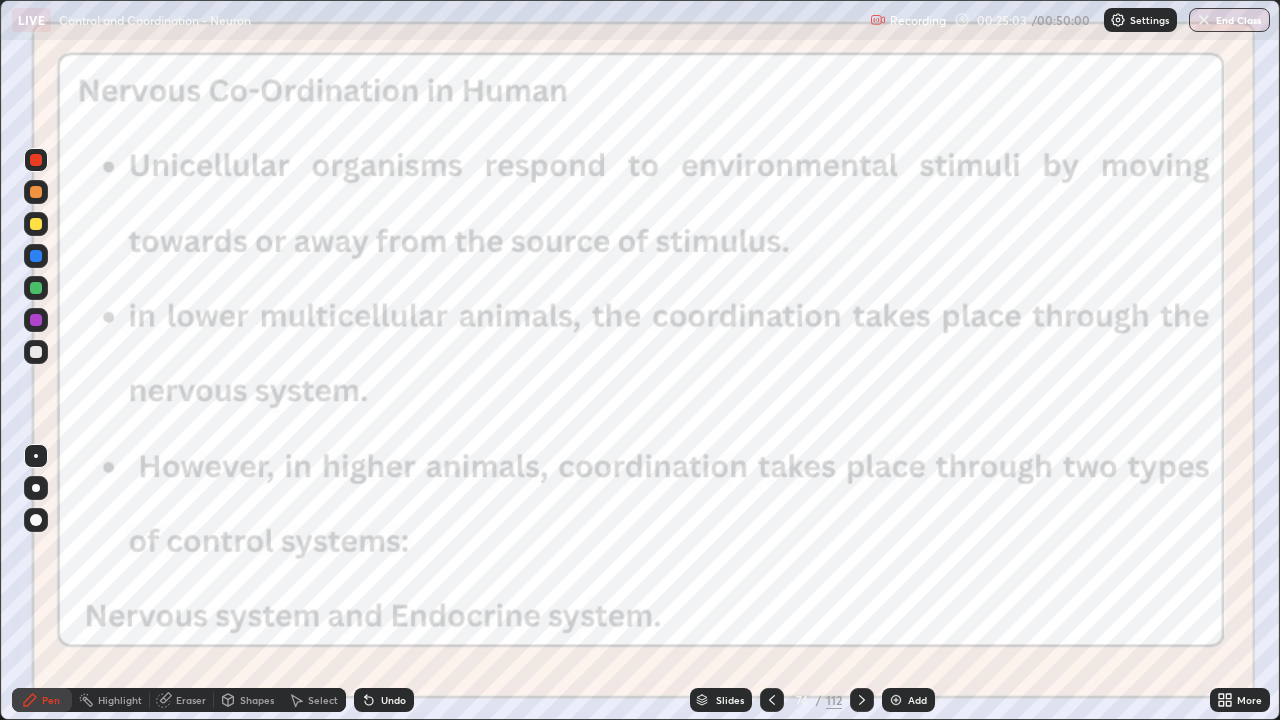 click on "Eraser" at bounding box center (191, 700) 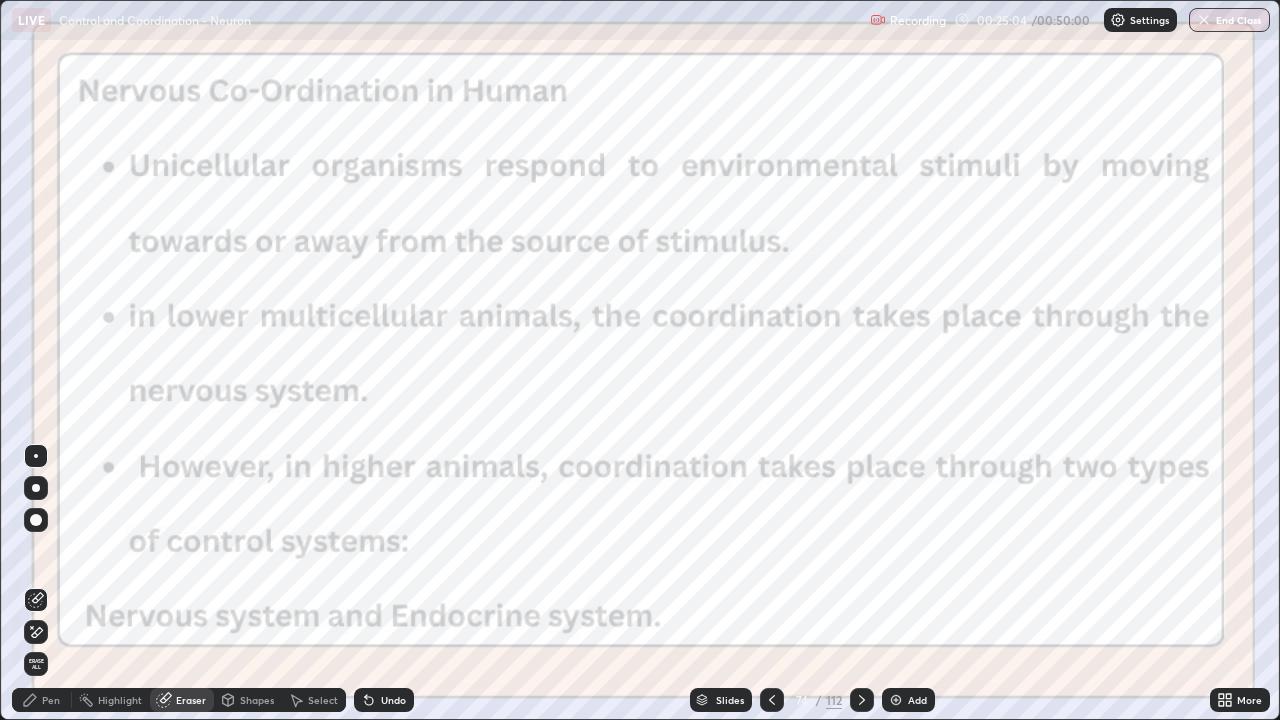 click on "Erase all" at bounding box center [36, 664] 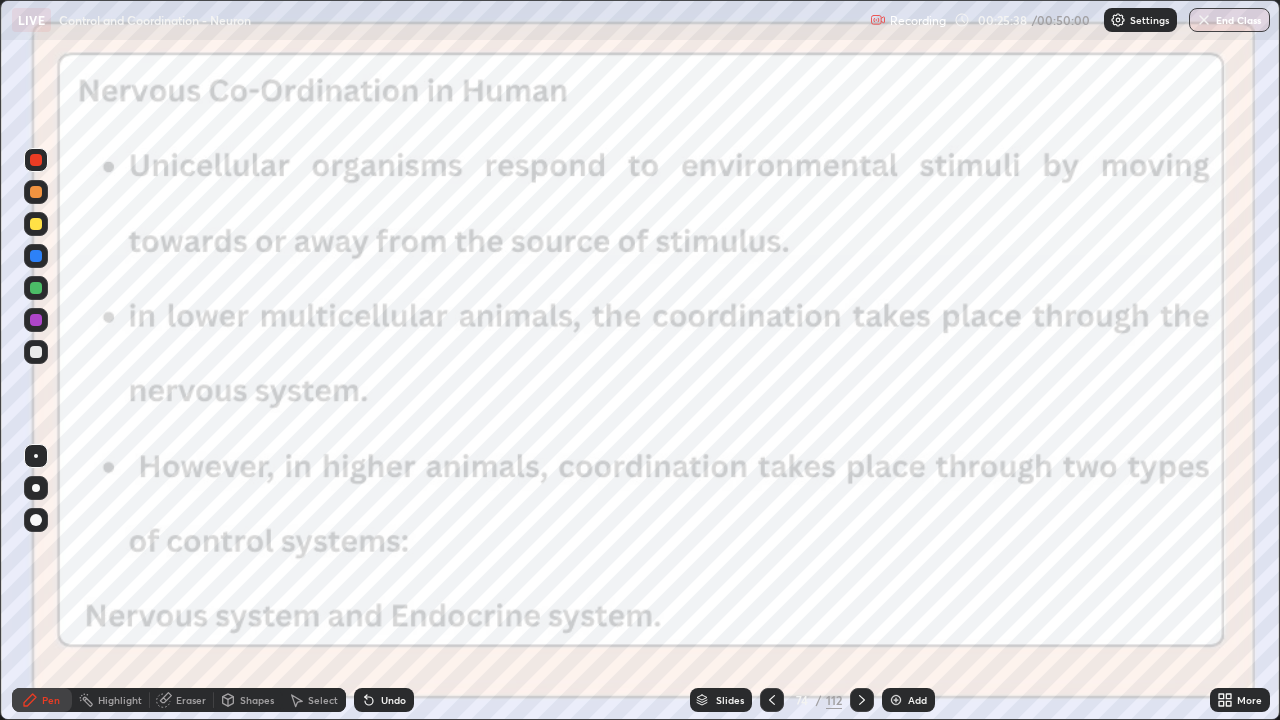 click on "Eraser" at bounding box center (182, 700) 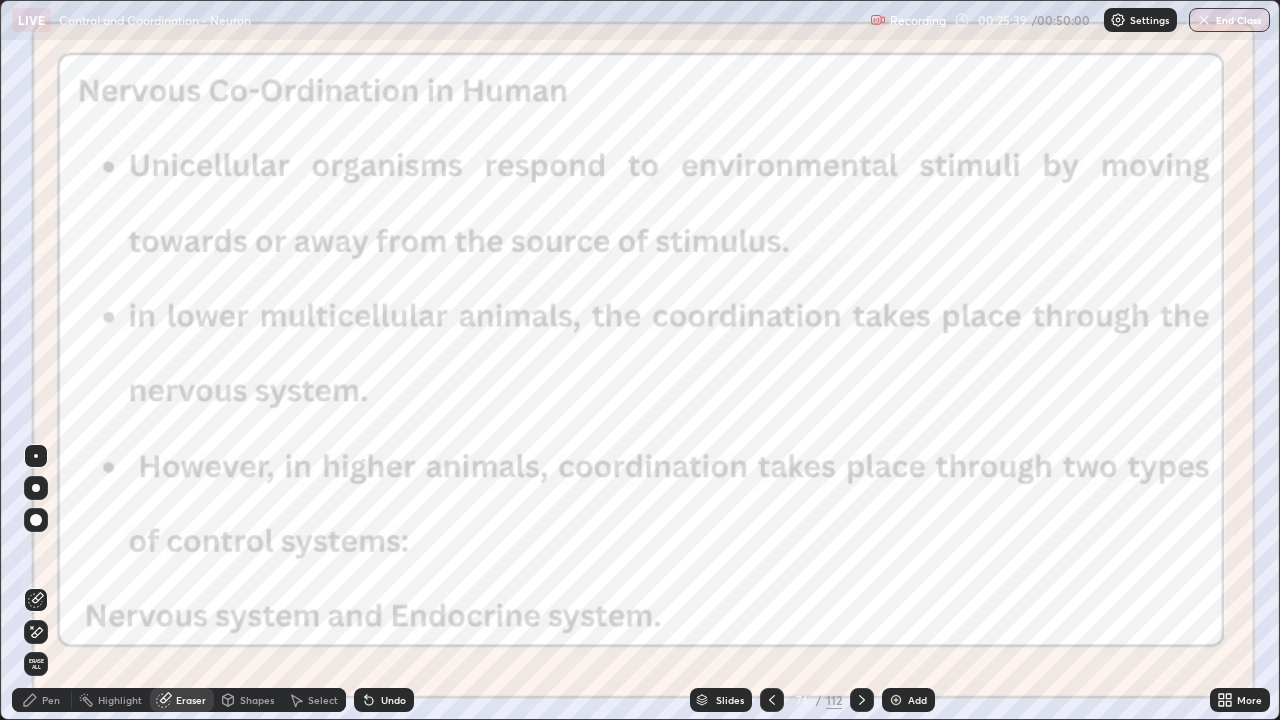 click on "Erase all" at bounding box center (36, 664) 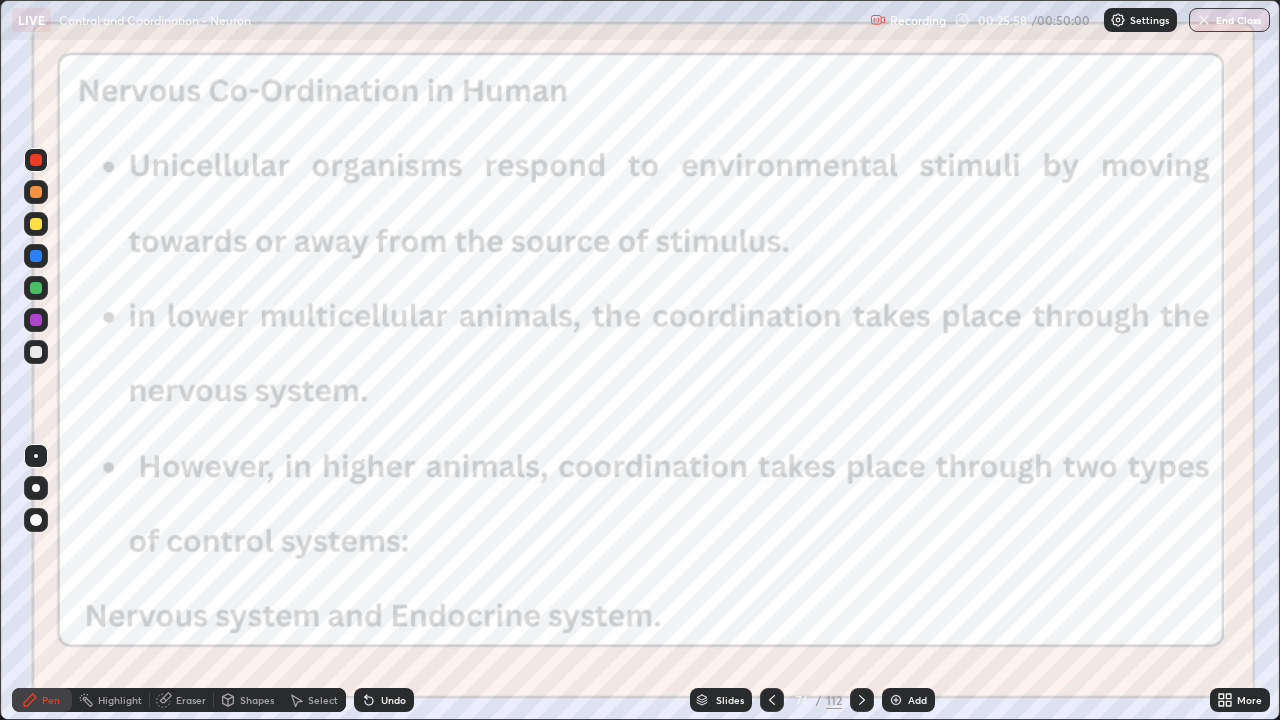 click at bounding box center [862, 700] 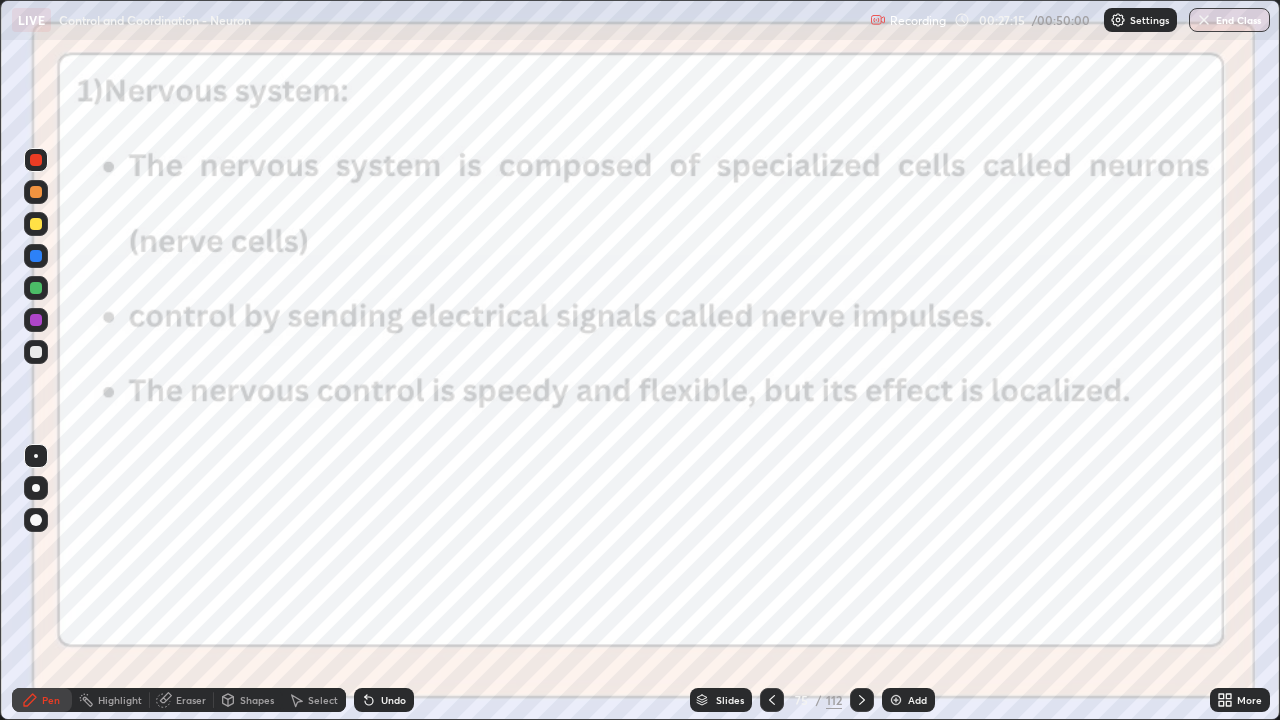 click on "Eraser" at bounding box center [191, 700] 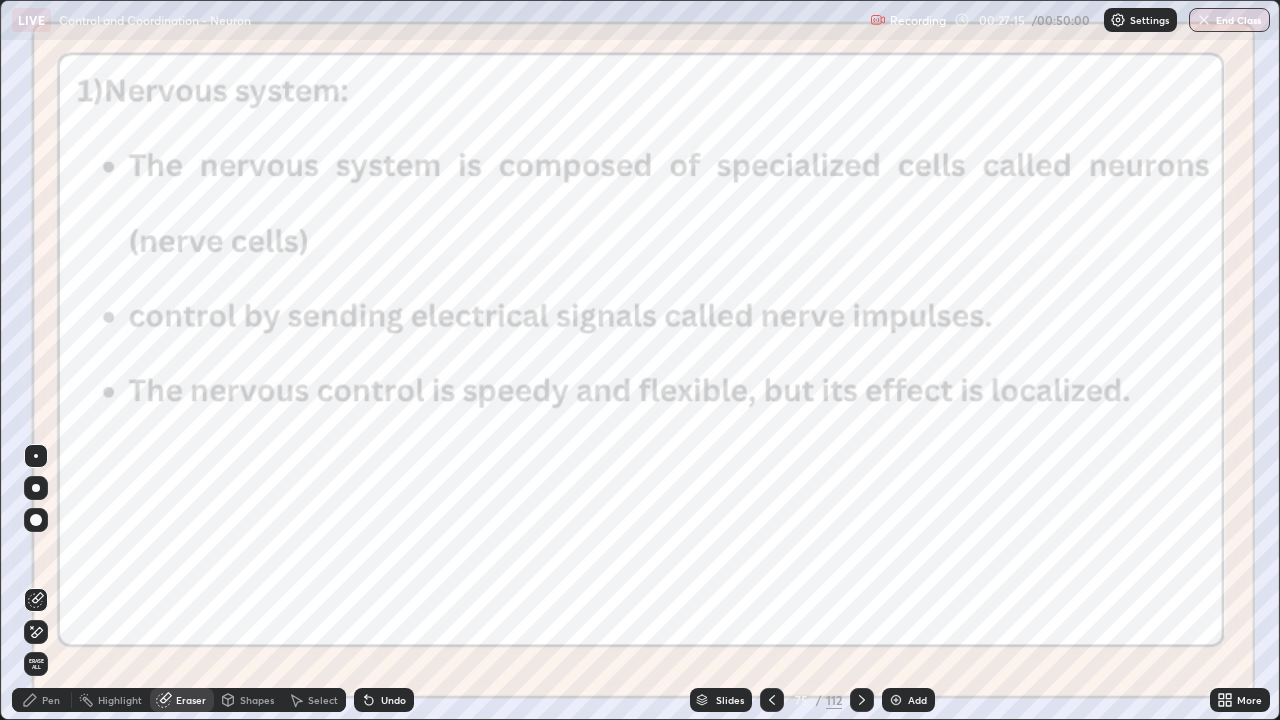 click on "Erase all" at bounding box center [36, 664] 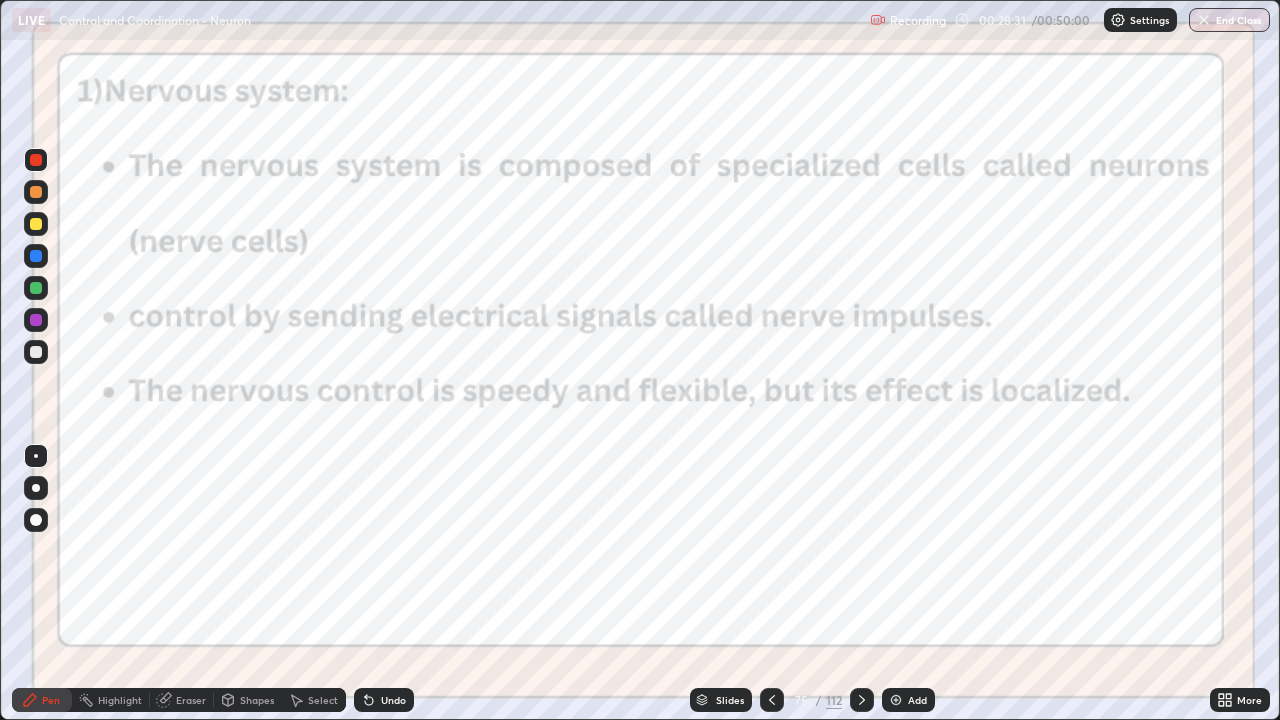 click 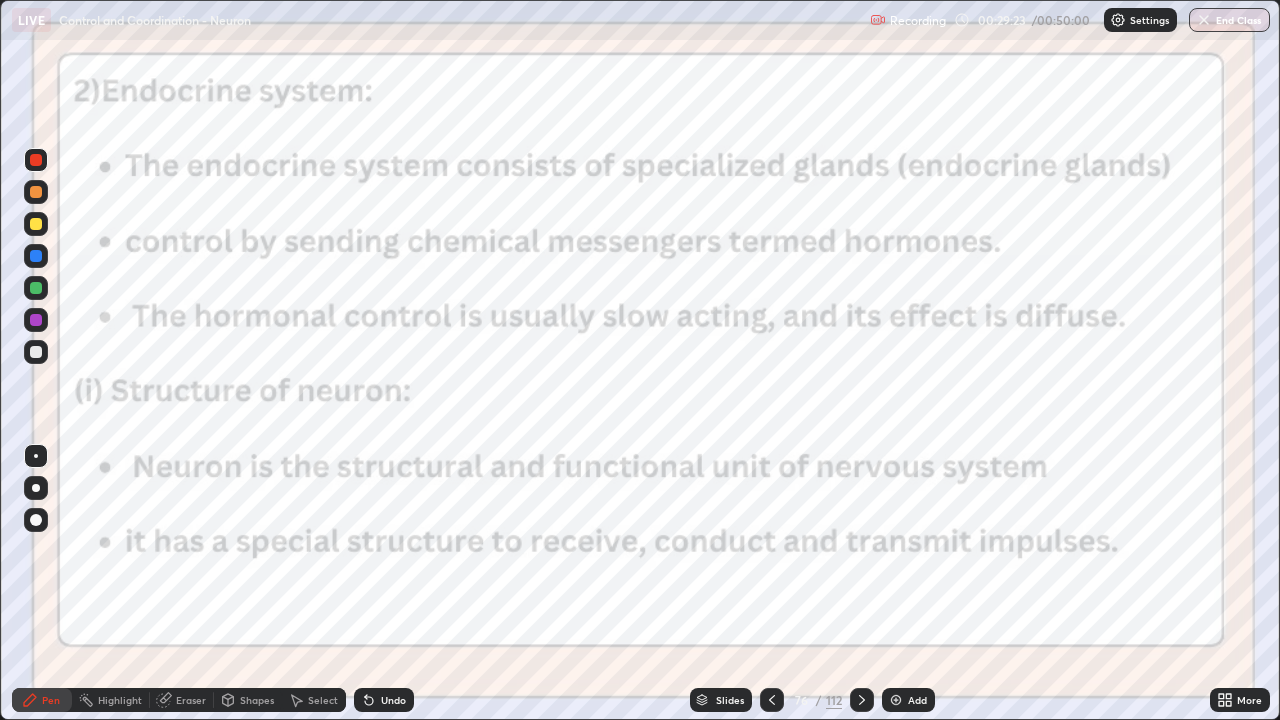 click 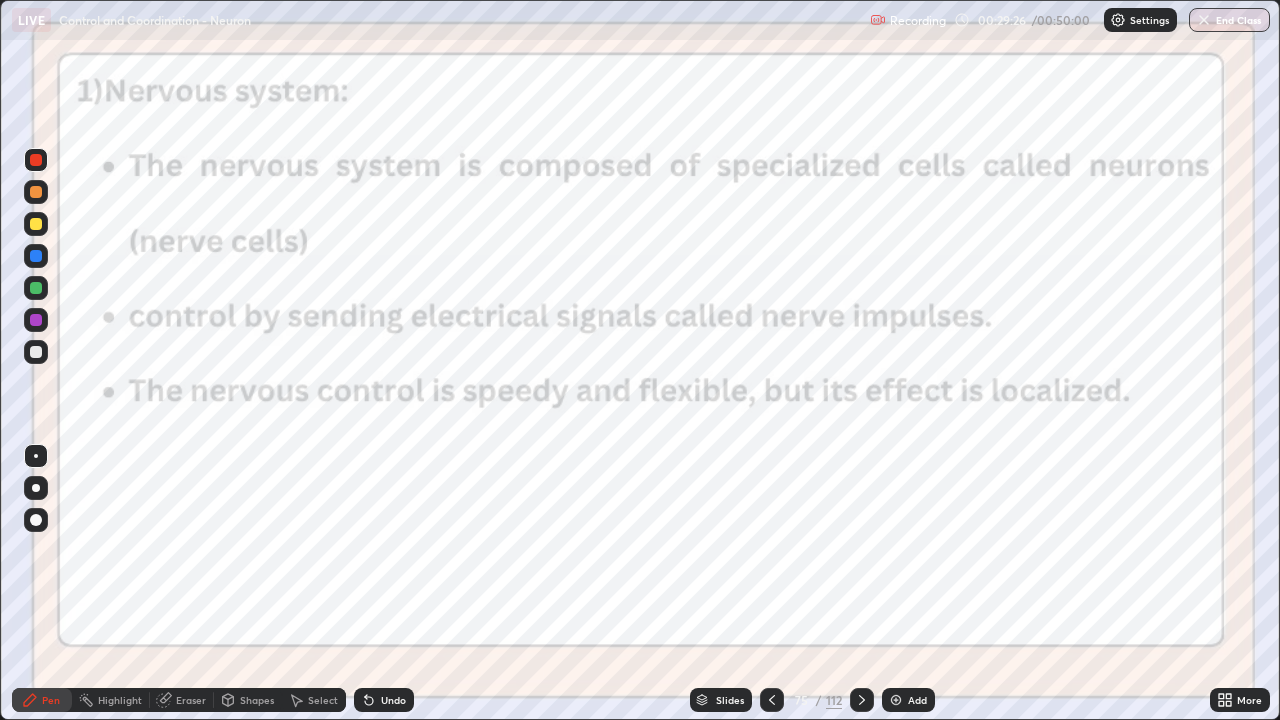 click 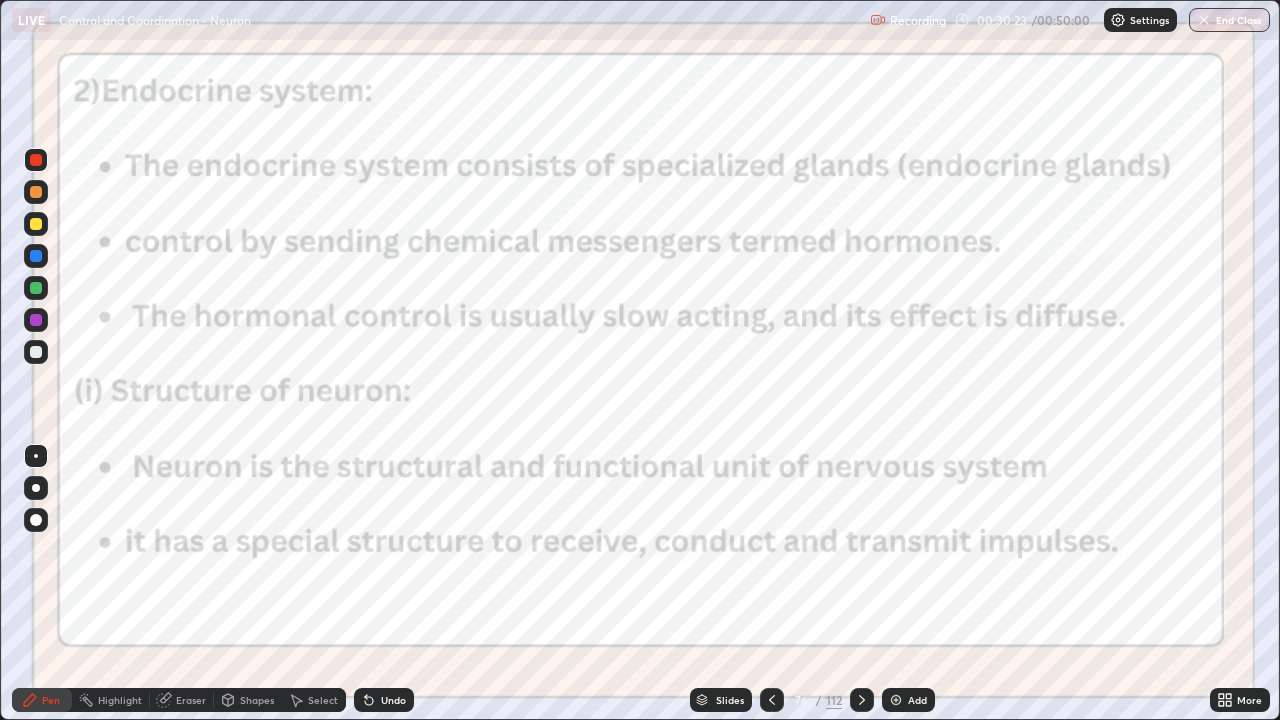 click at bounding box center [862, 700] 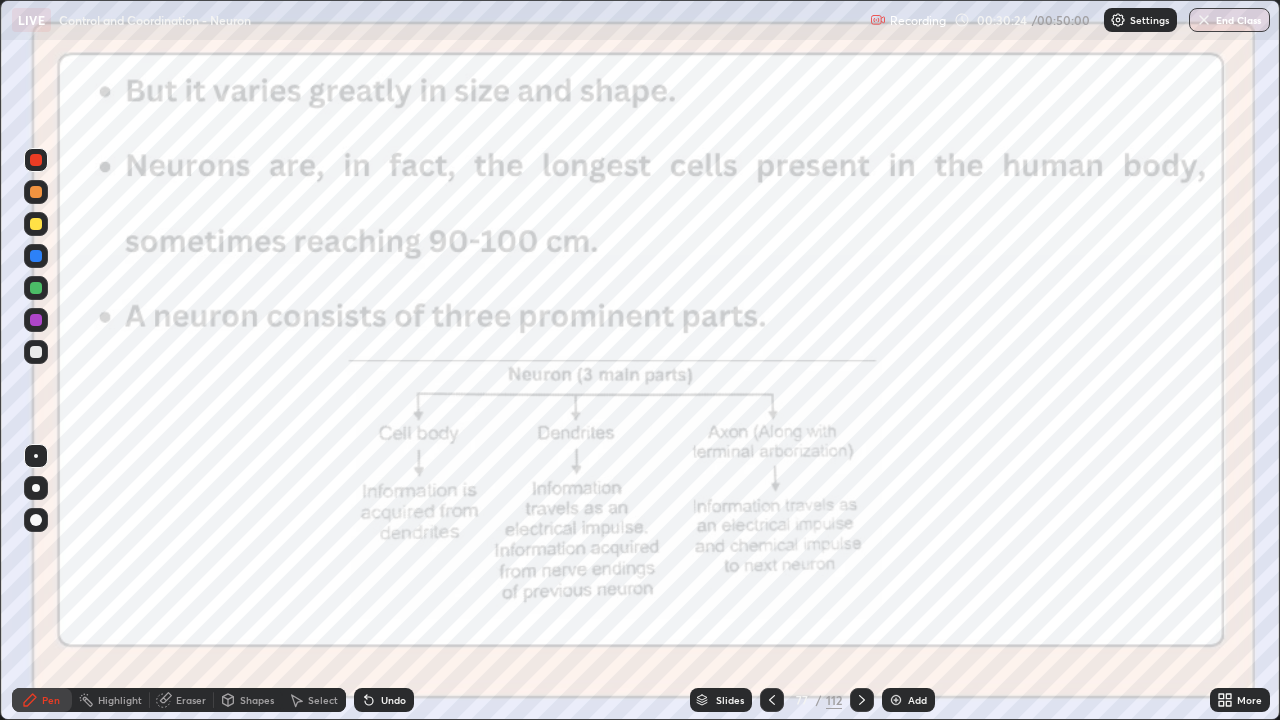 click on "Slides" at bounding box center [730, 700] 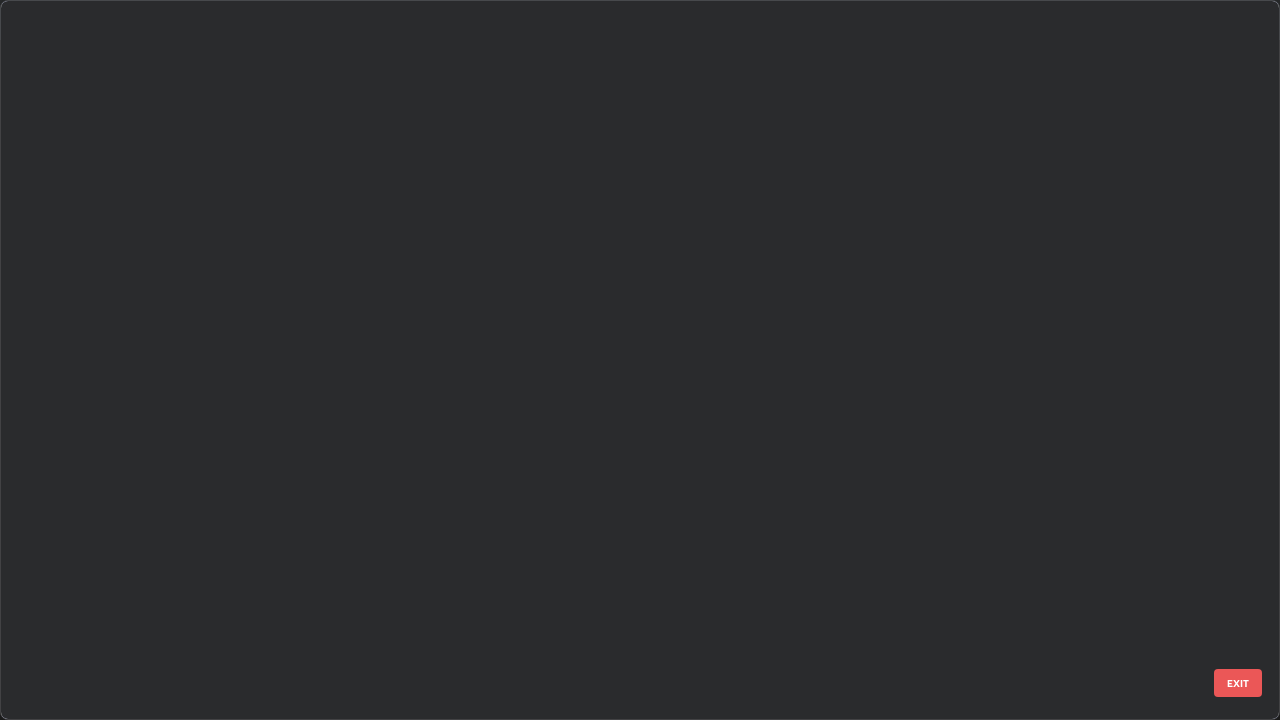 scroll, scrollTop: 5122, scrollLeft: 0, axis: vertical 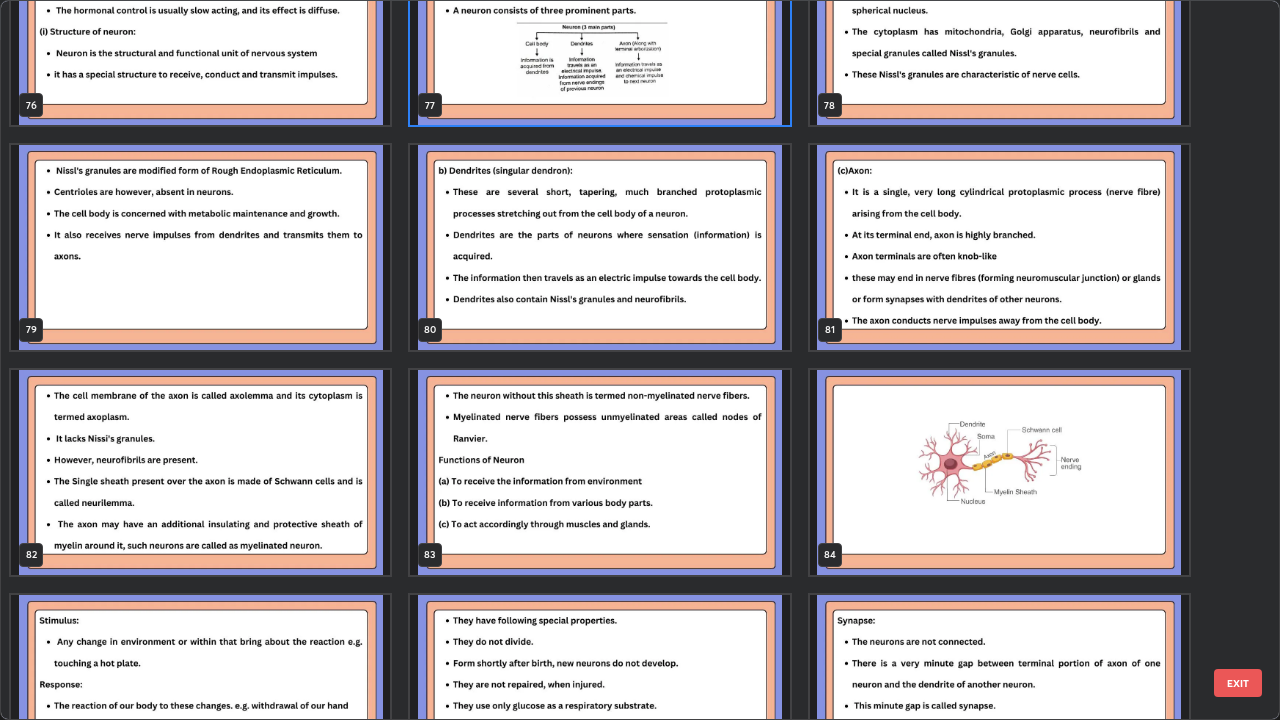 click at bounding box center (999, 472) 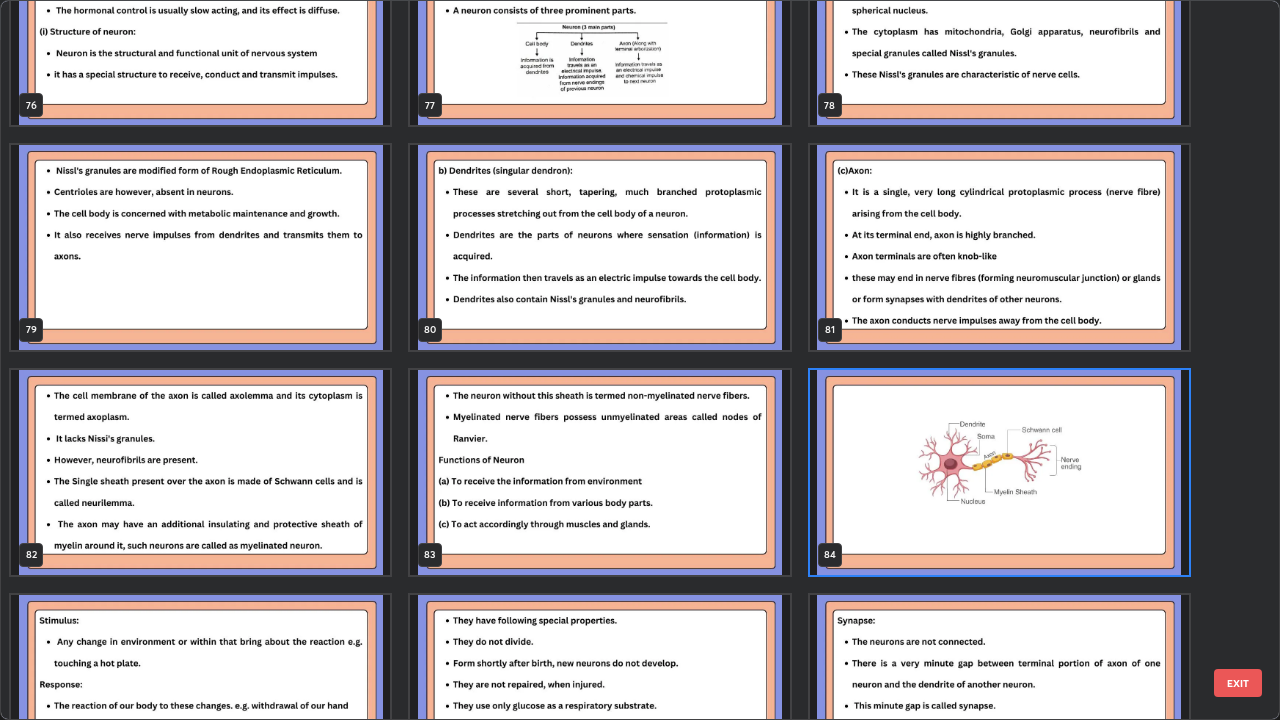 click at bounding box center (999, 472) 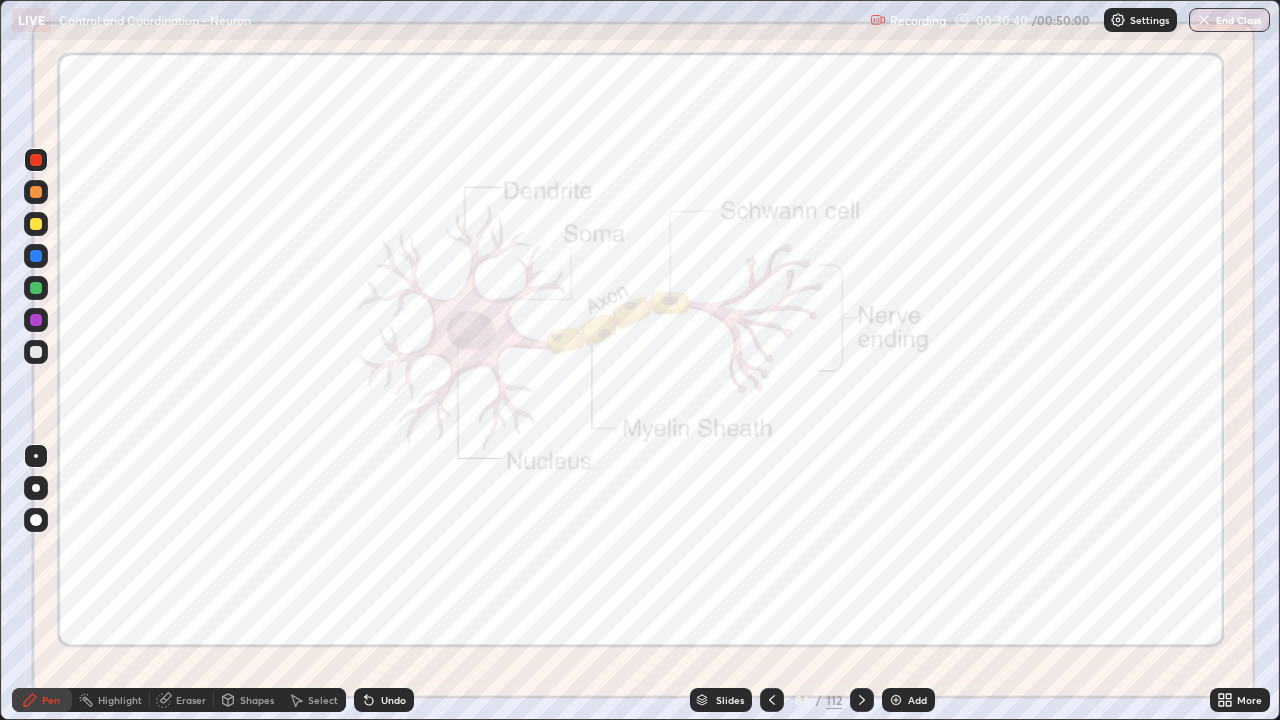 click on "Slides" at bounding box center (730, 700) 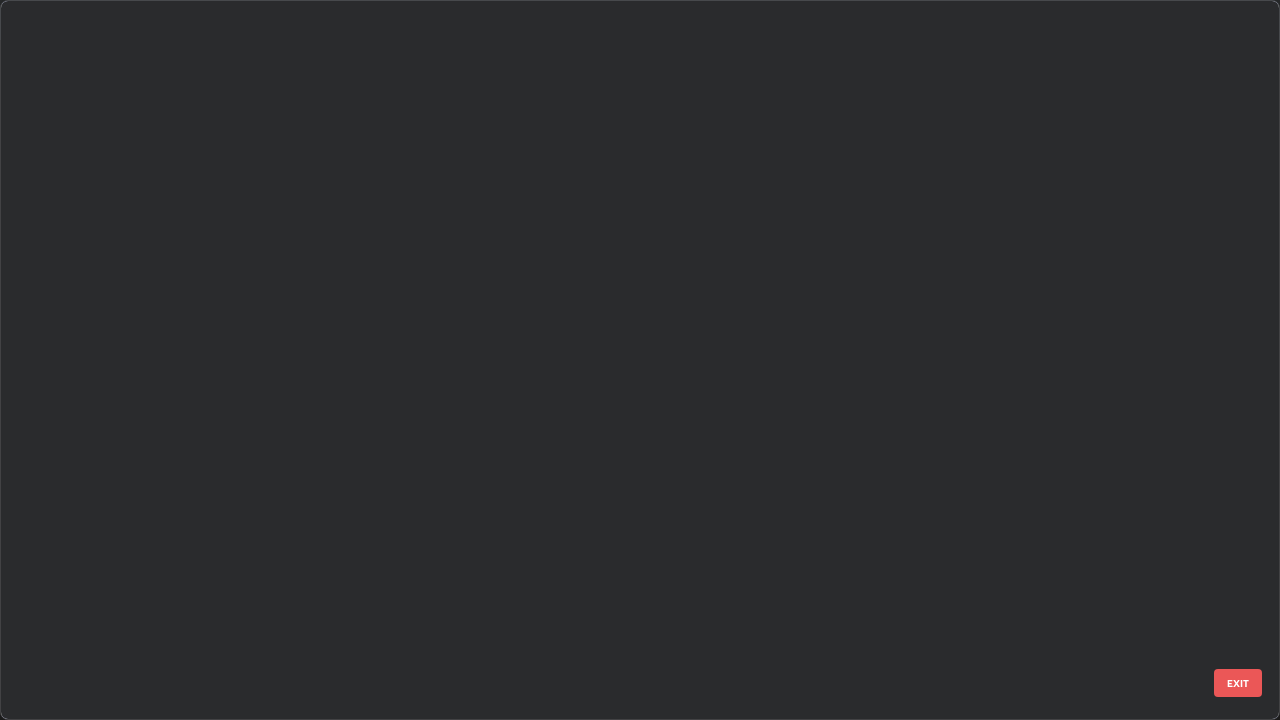 scroll, scrollTop: 5571, scrollLeft: 0, axis: vertical 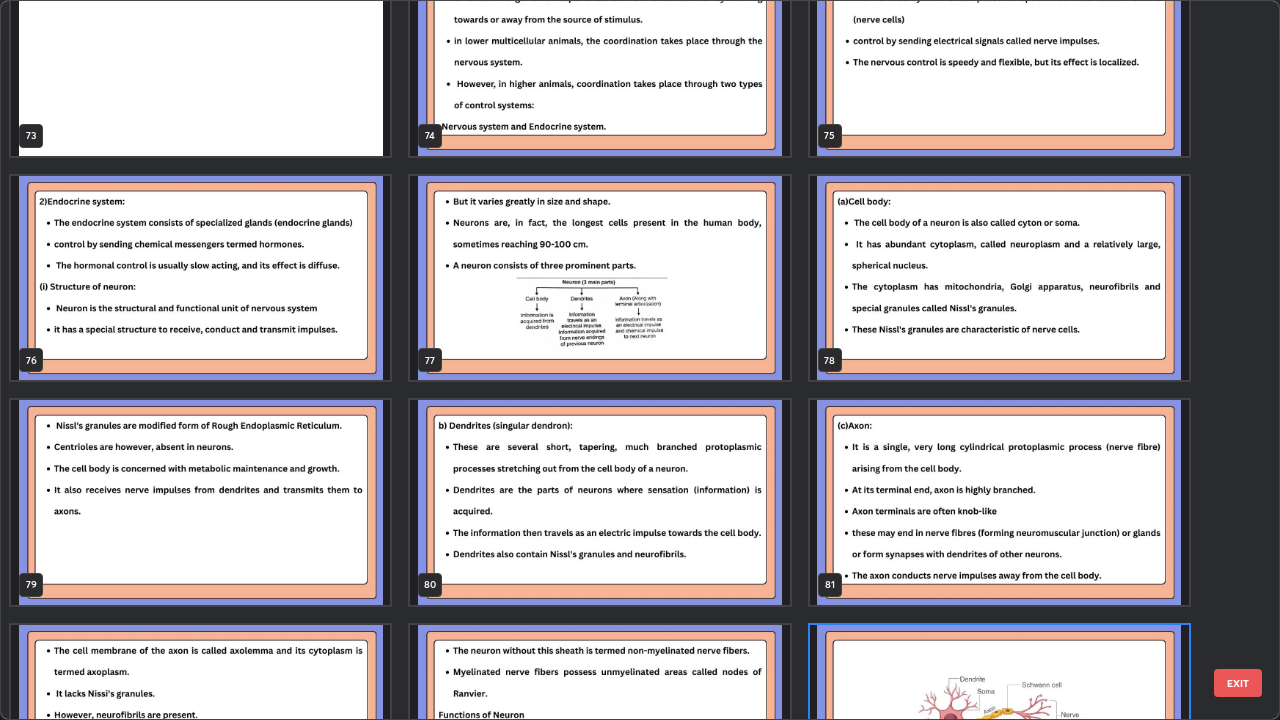 click at bounding box center [599, 278] 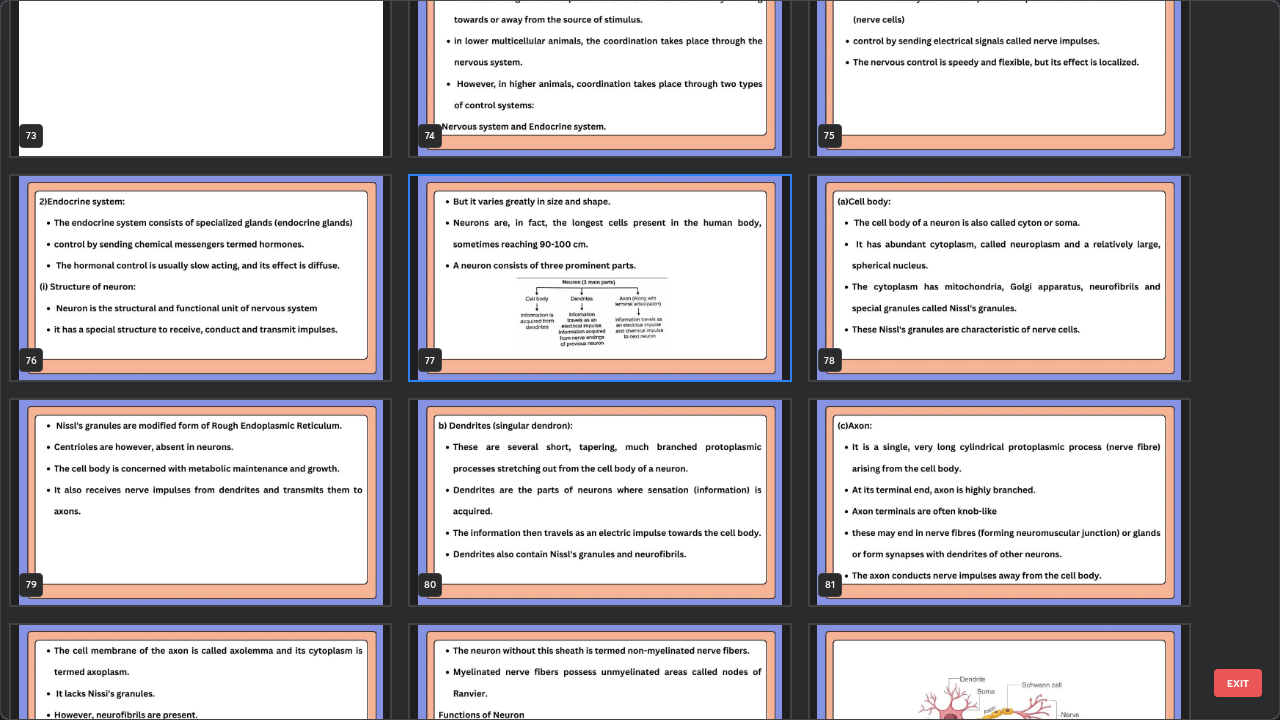 click at bounding box center [599, 278] 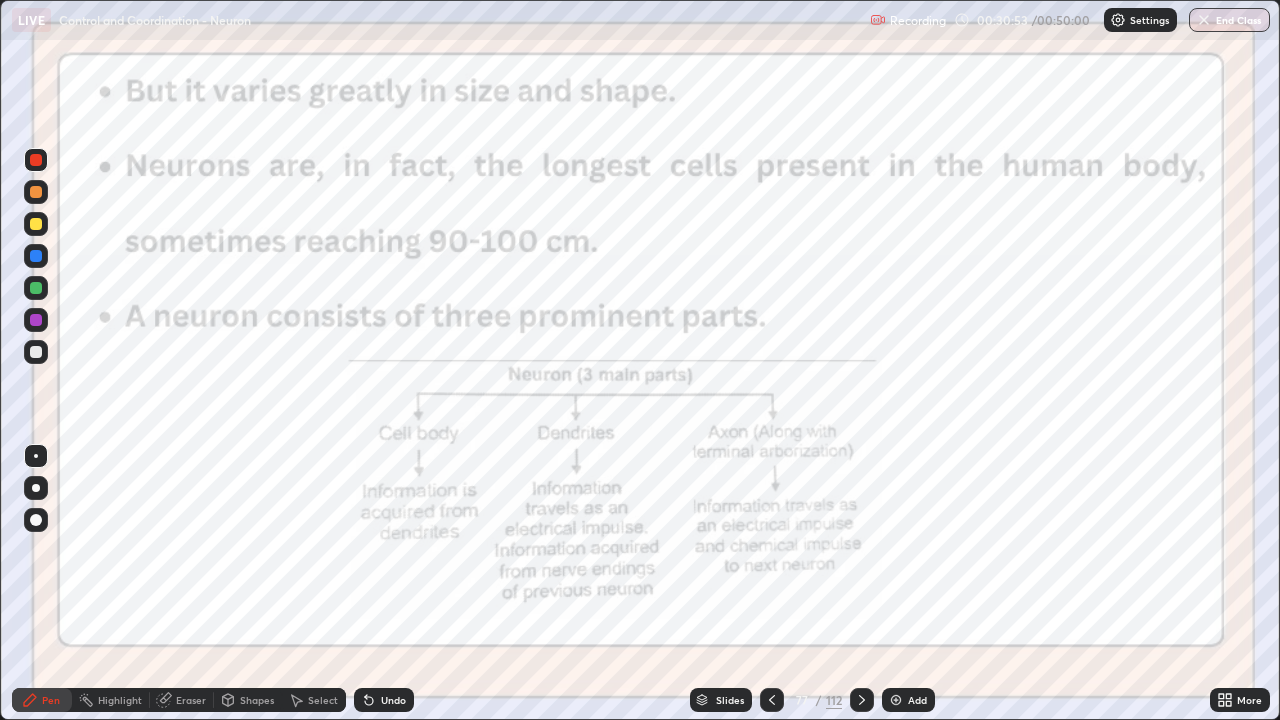 click at bounding box center [599, 278] 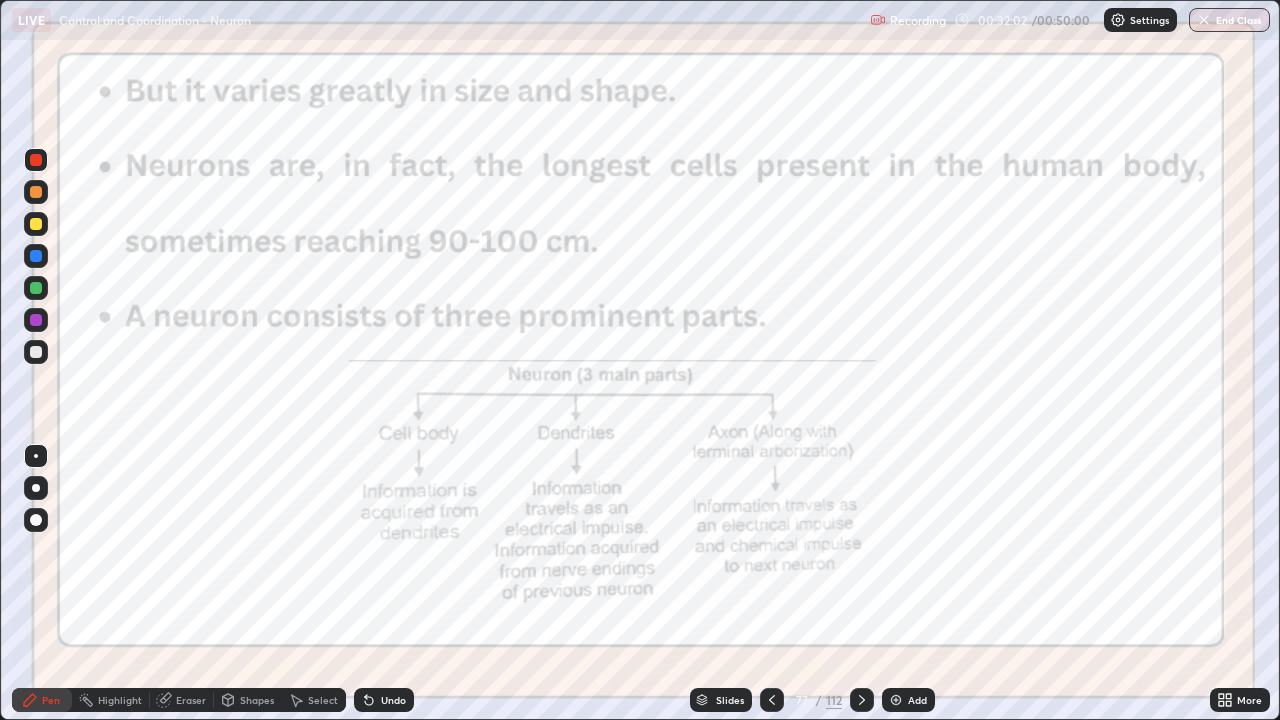 click on "Slides" at bounding box center (730, 700) 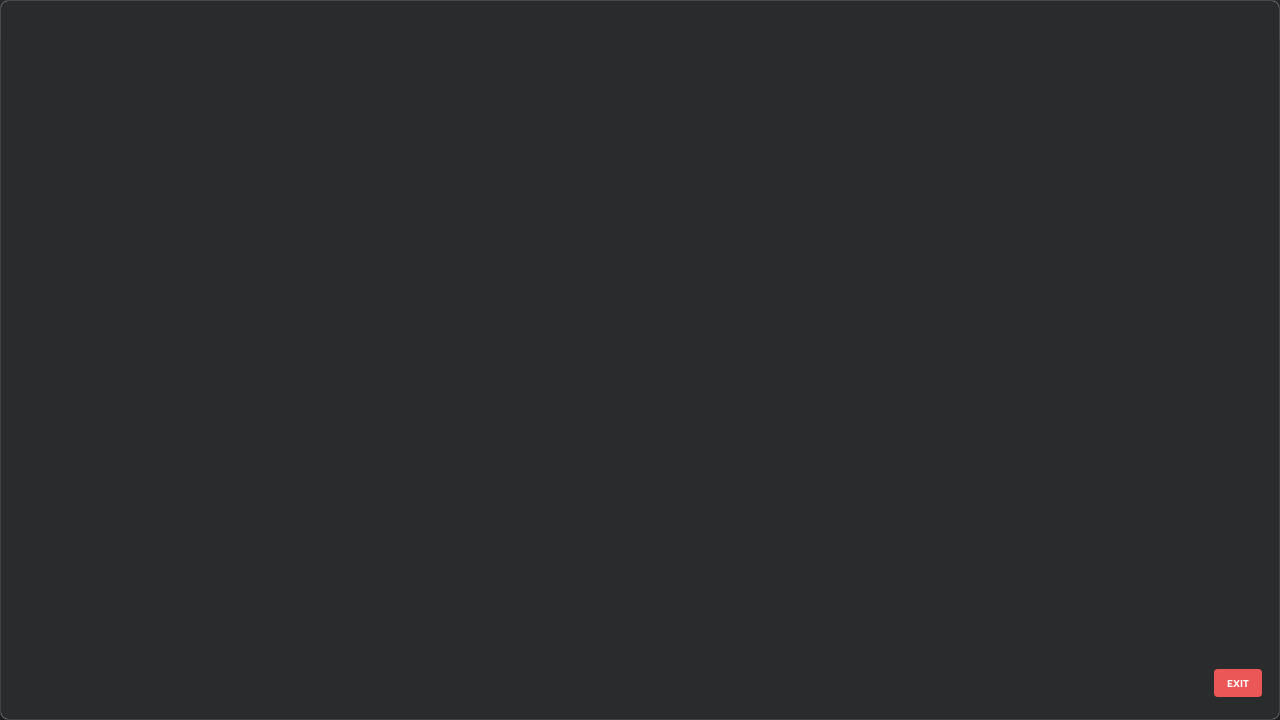 scroll, scrollTop: 5122, scrollLeft: 0, axis: vertical 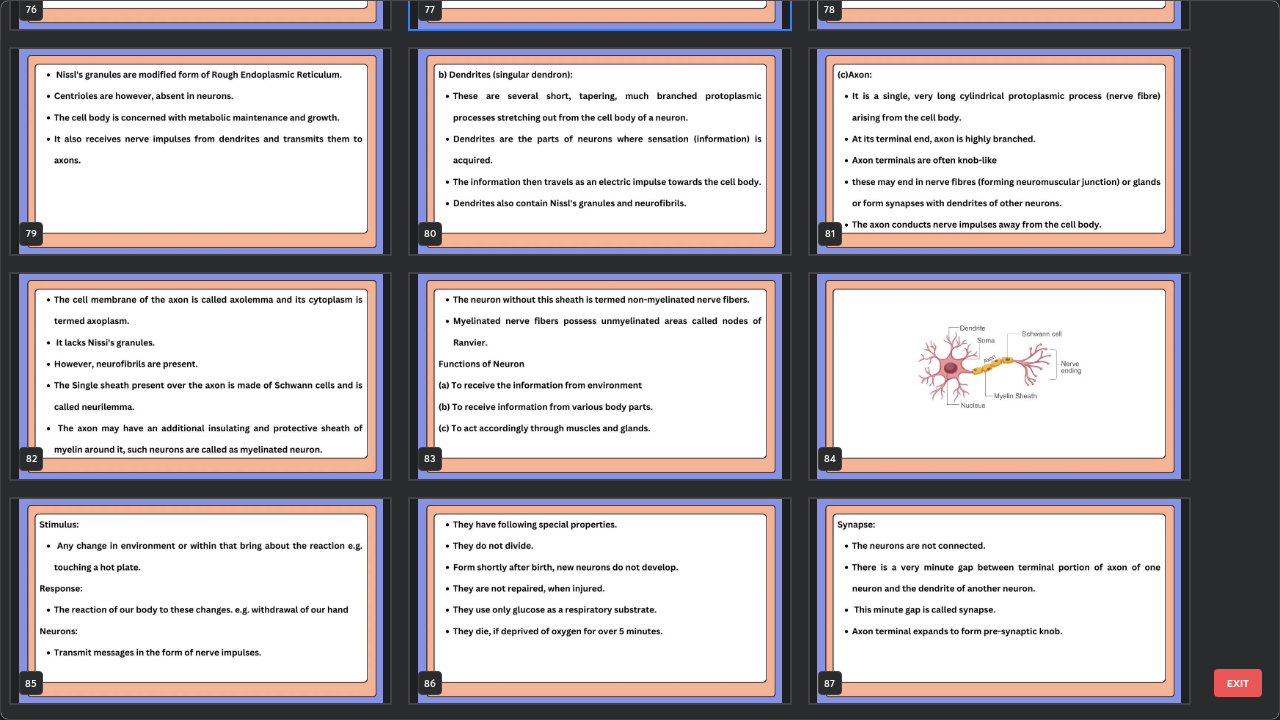 click at bounding box center (999, 376) 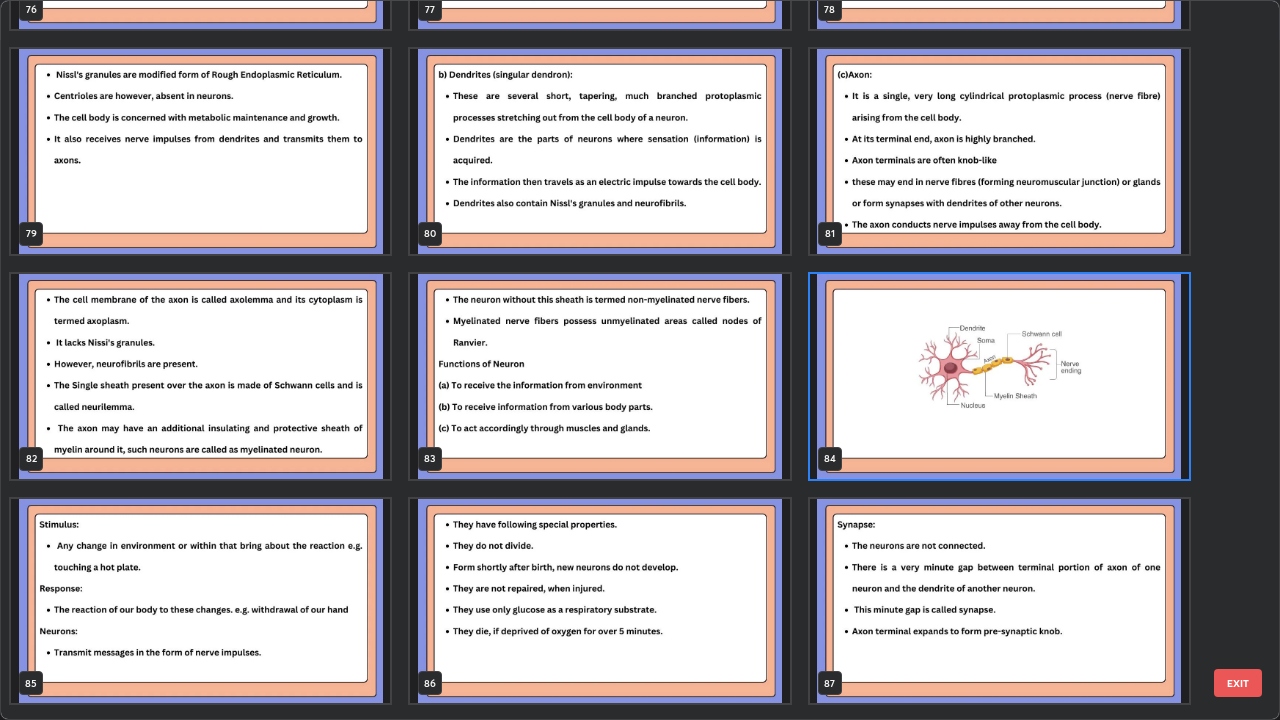 click at bounding box center [999, 376] 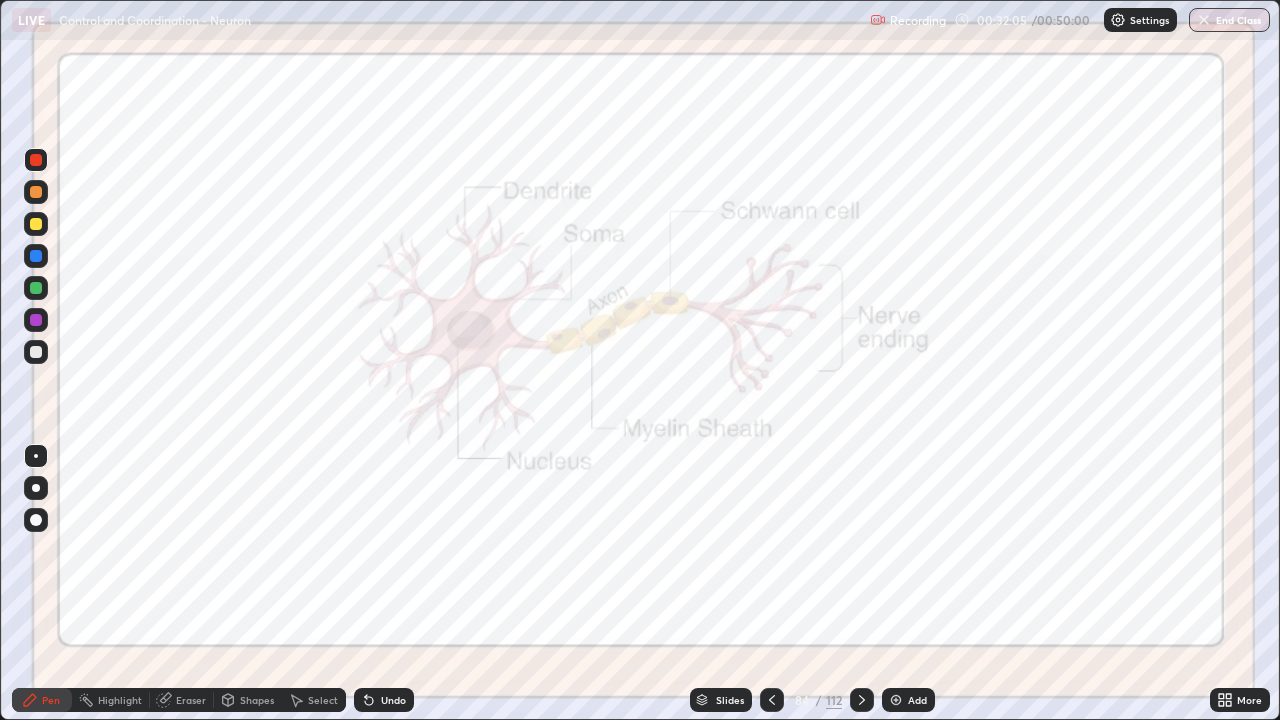 click at bounding box center [999, 376] 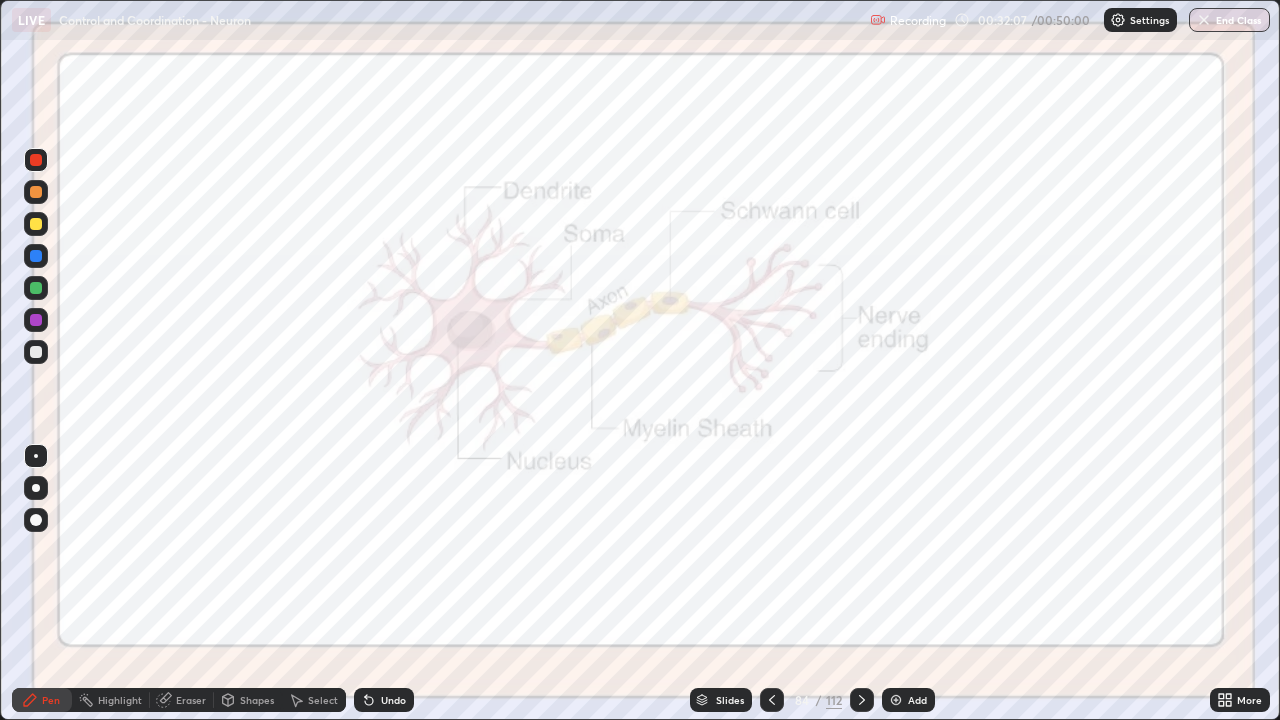 click on "Eraser" at bounding box center [191, 700] 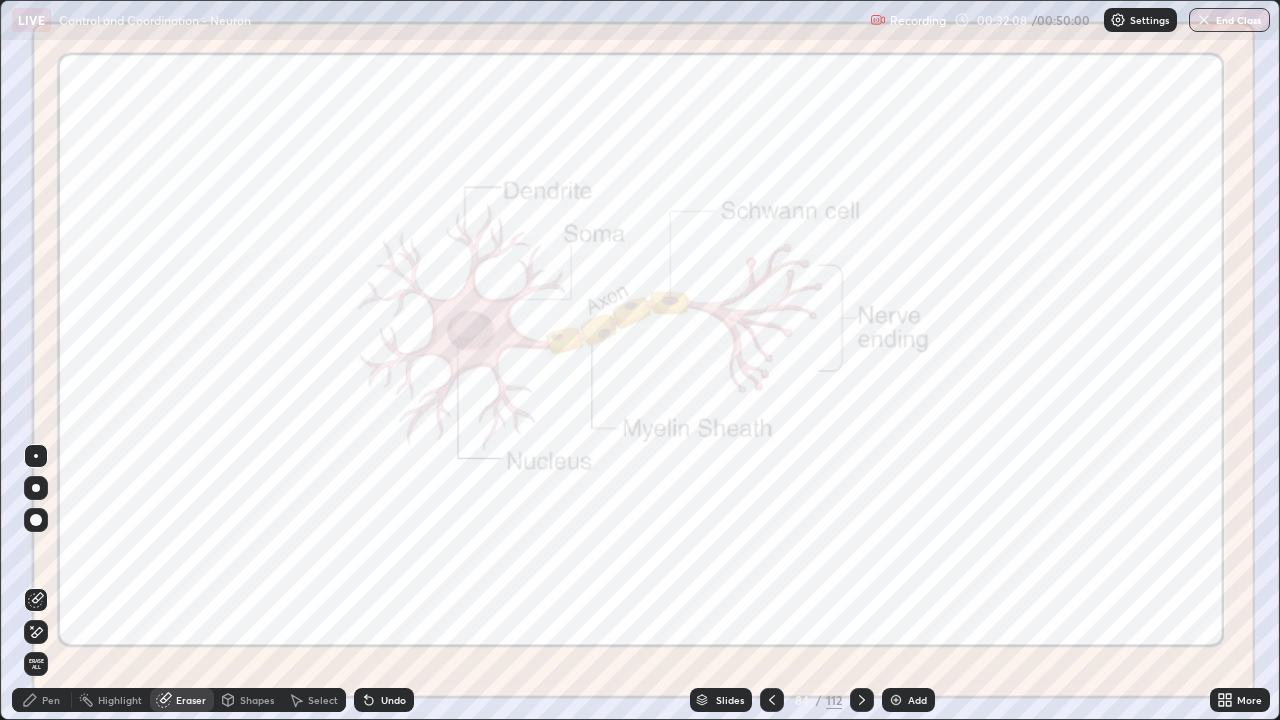click on "Erase all" at bounding box center (36, 664) 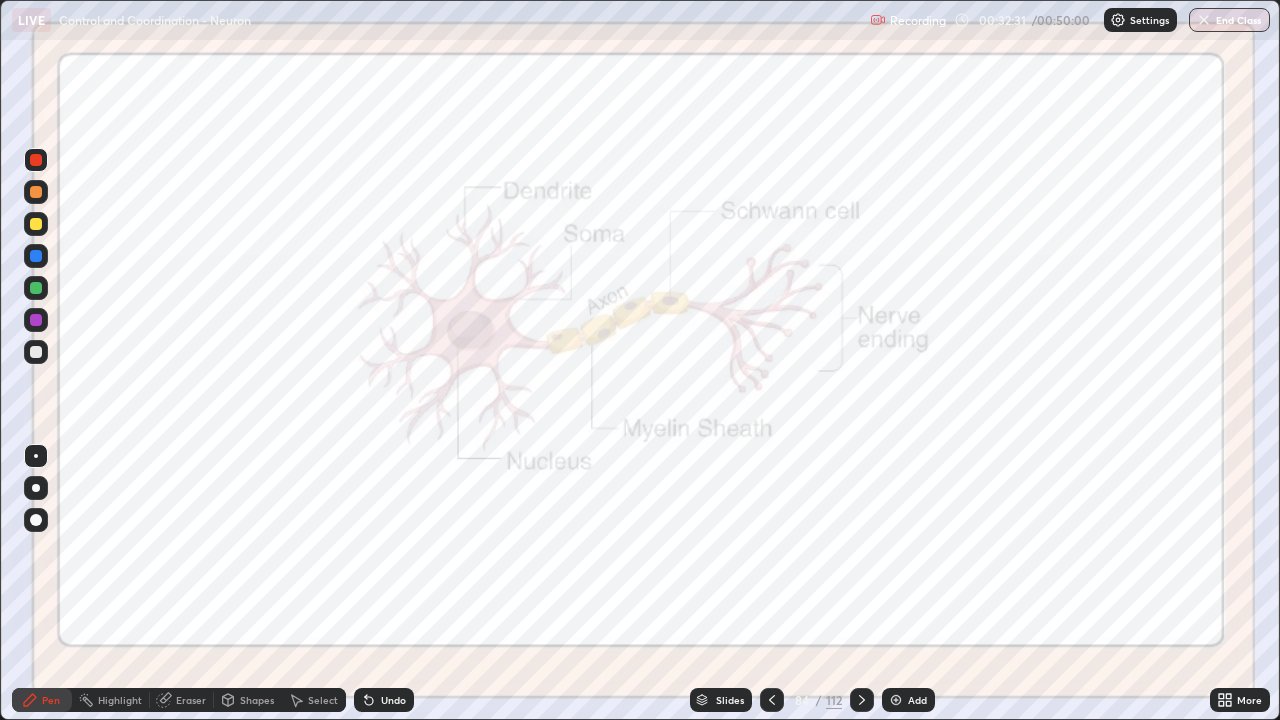 click on "Eraser" at bounding box center (191, 700) 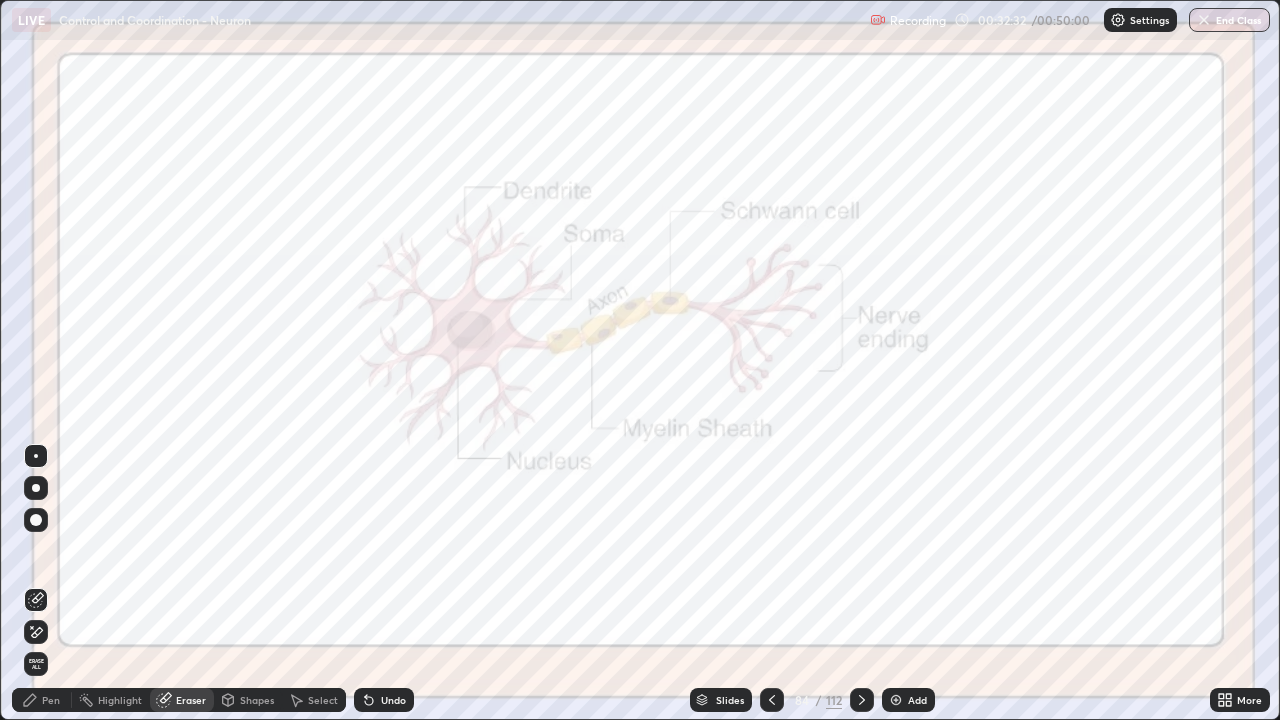 click on "Erase all" at bounding box center [36, 664] 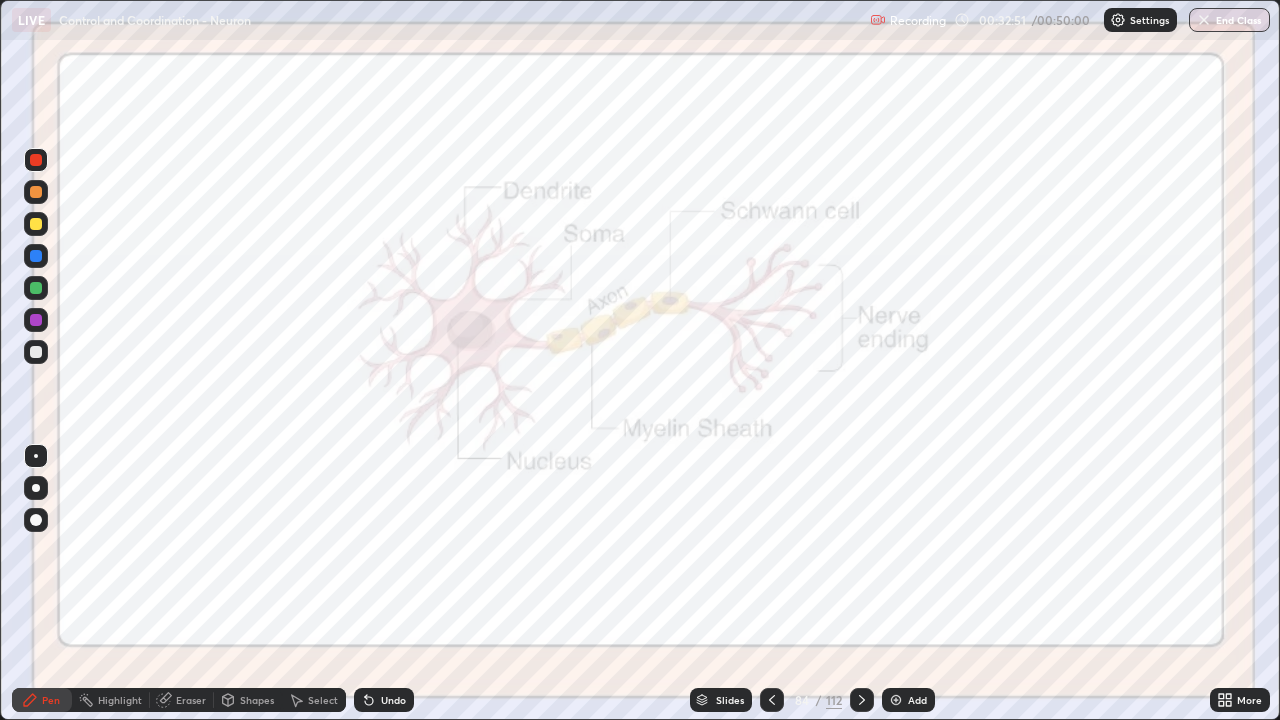 click on "Slides" at bounding box center [721, 700] 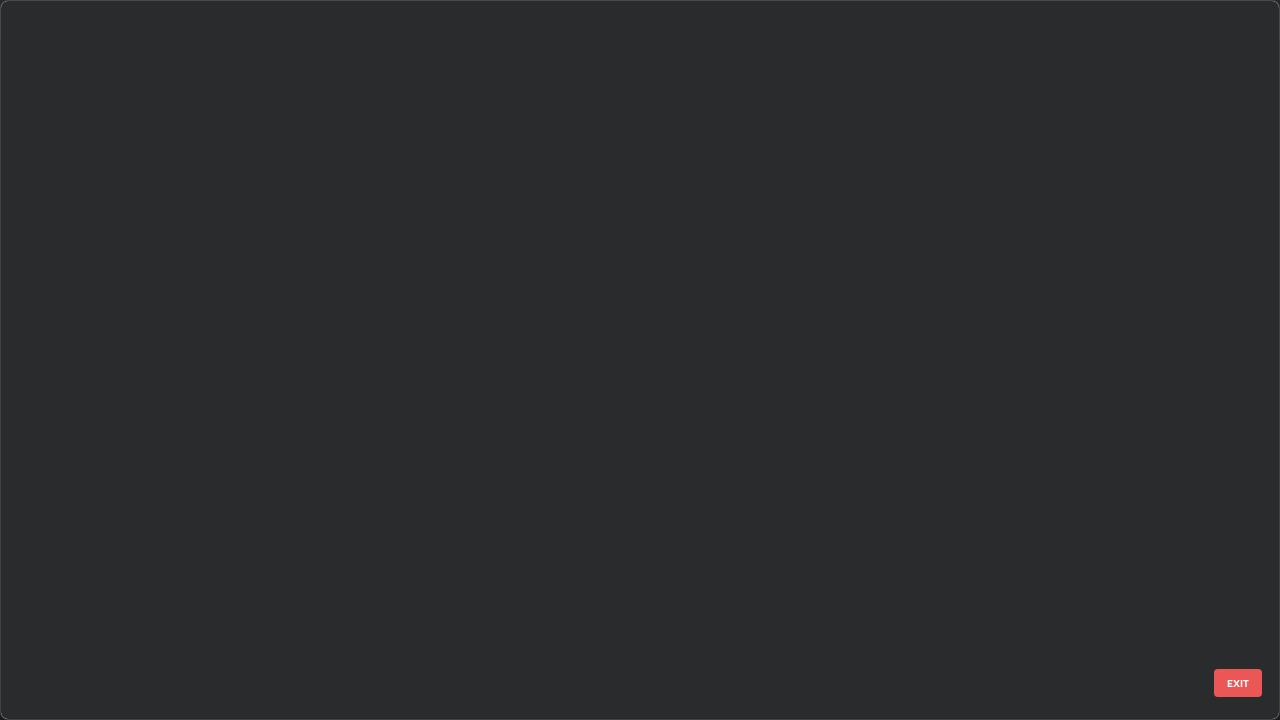 scroll, scrollTop: 5571, scrollLeft: 0, axis: vertical 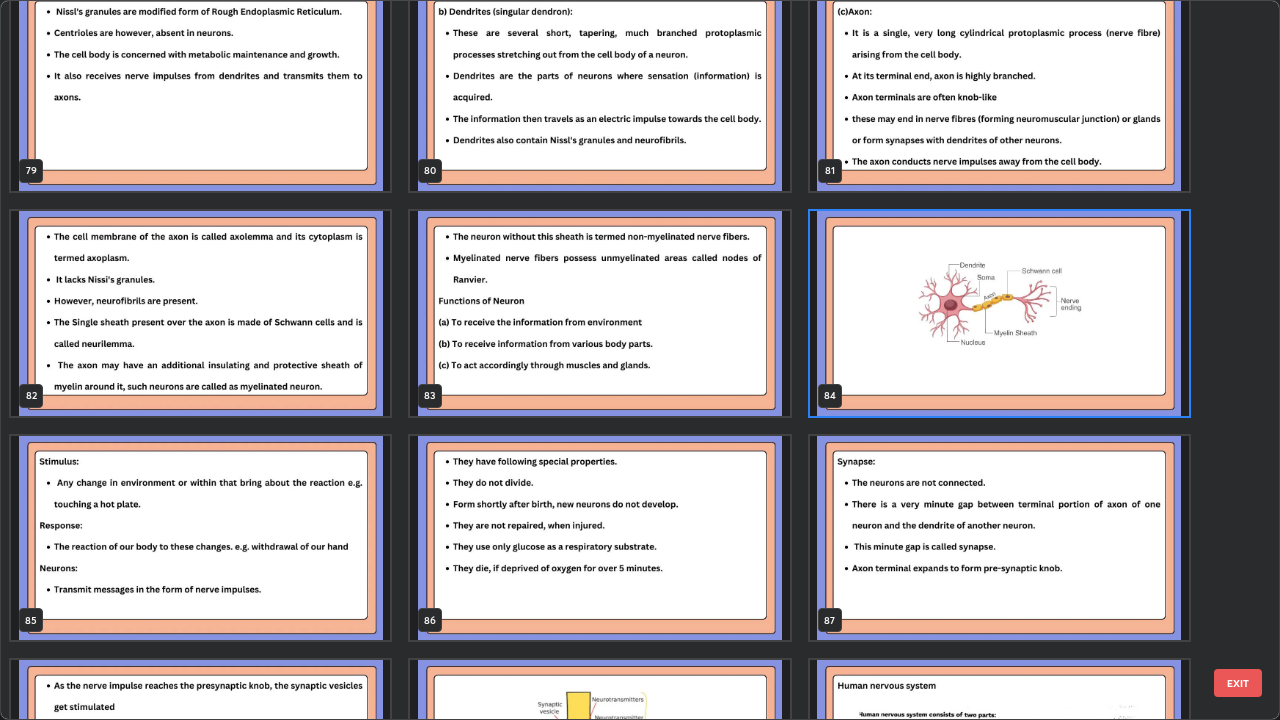 click at bounding box center (999, 313) 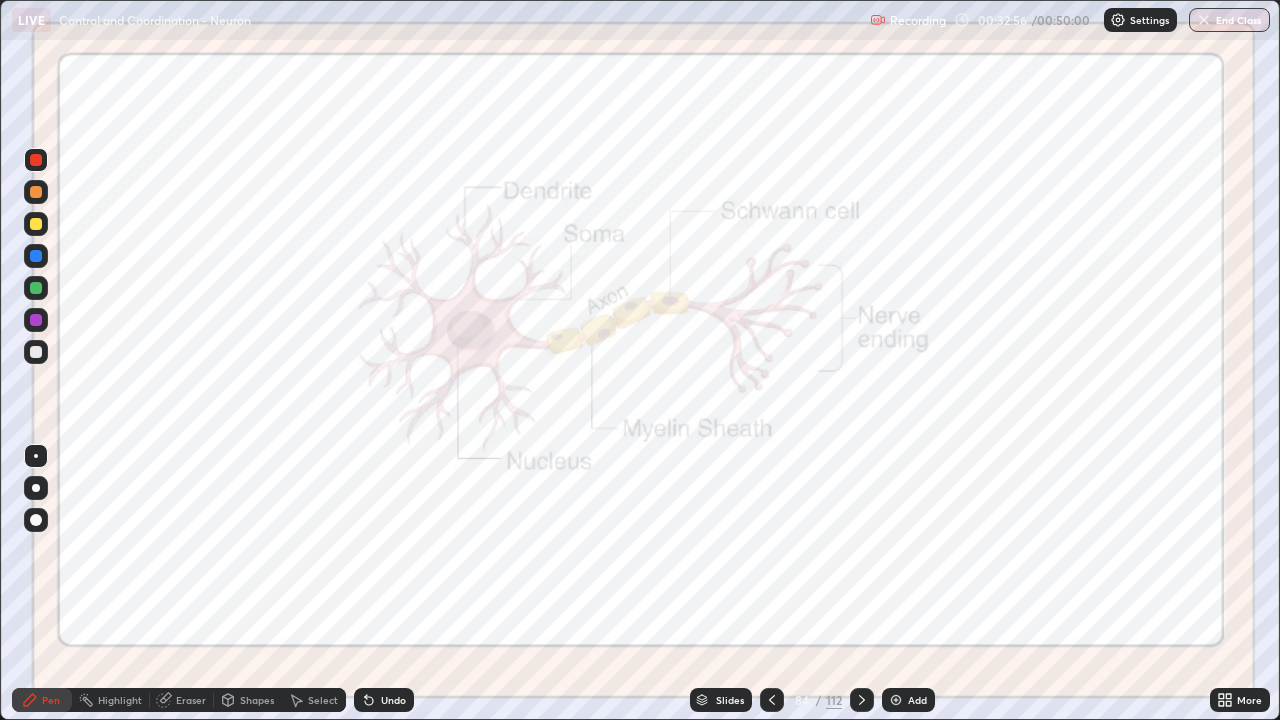 click 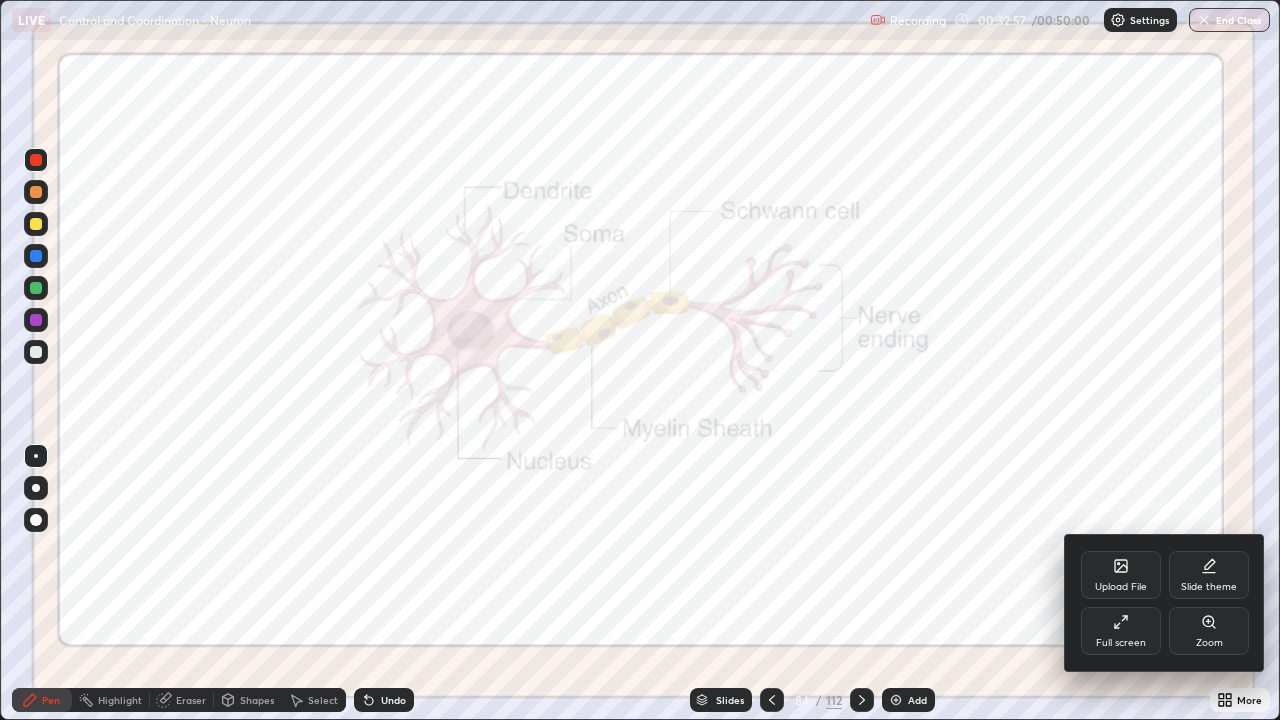 click on "Zoom" at bounding box center [1209, 631] 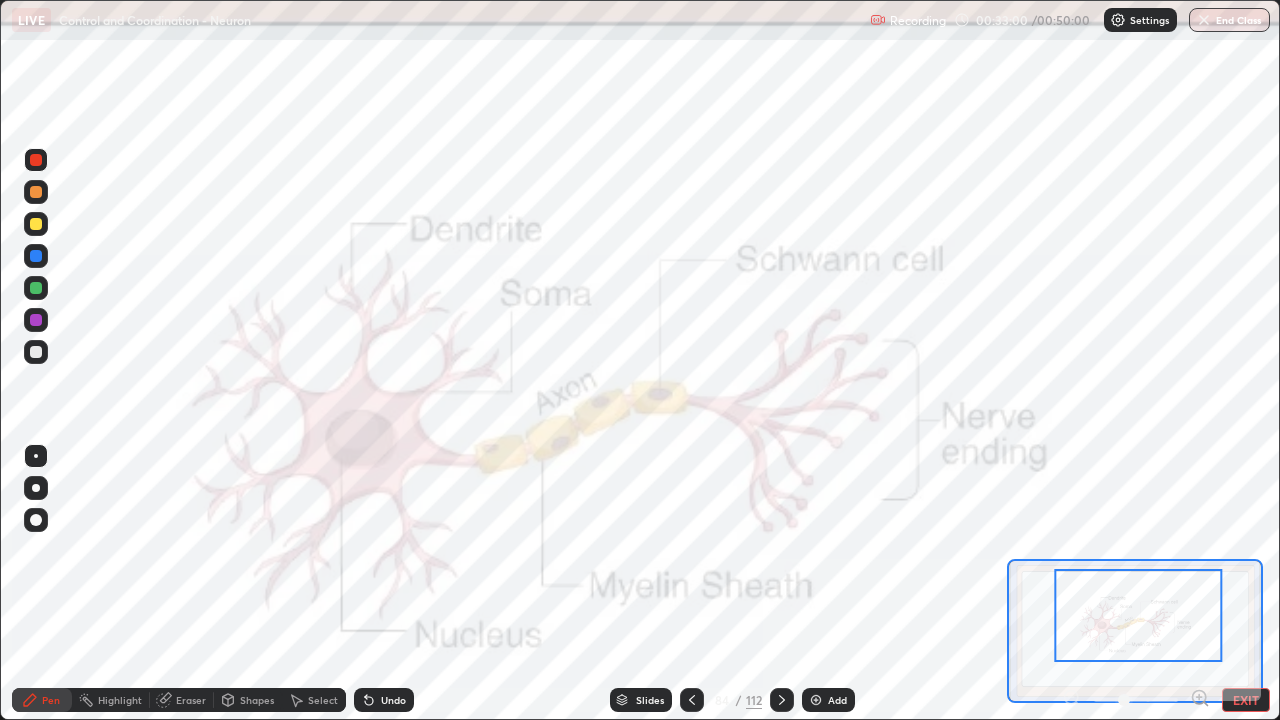 click at bounding box center (36, 160) 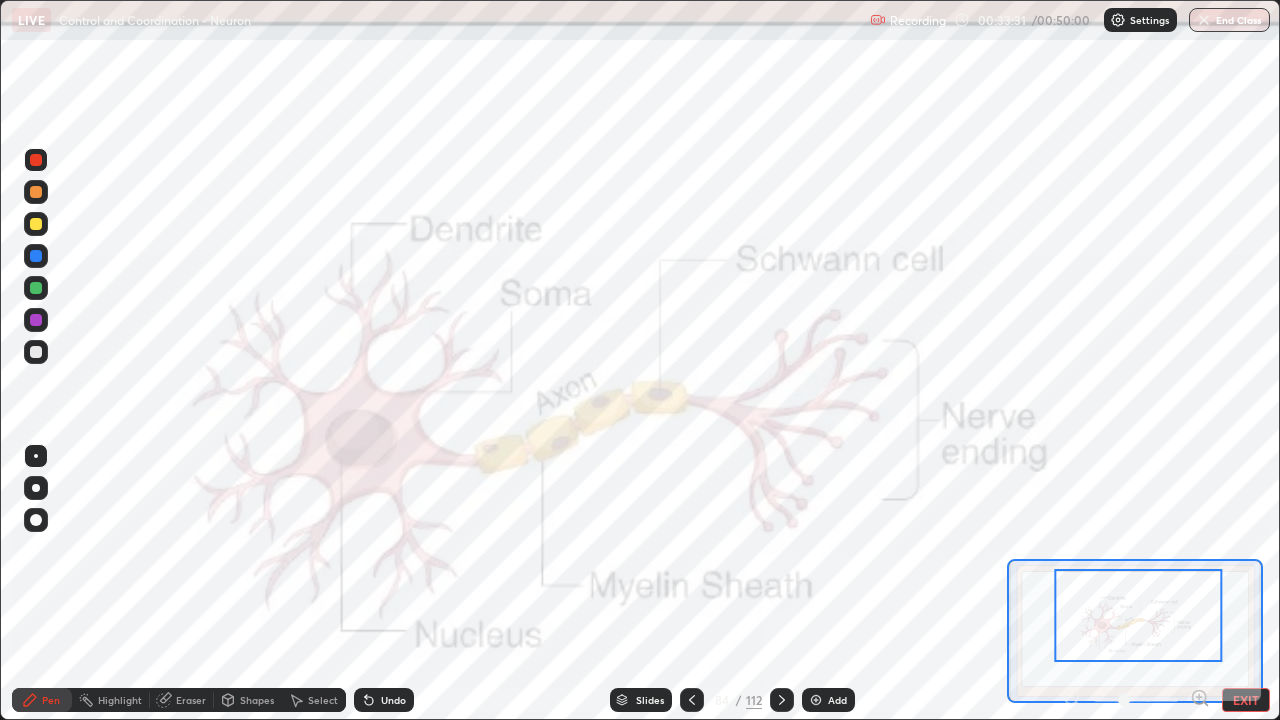 click on "Eraser" at bounding box center [182, 700] 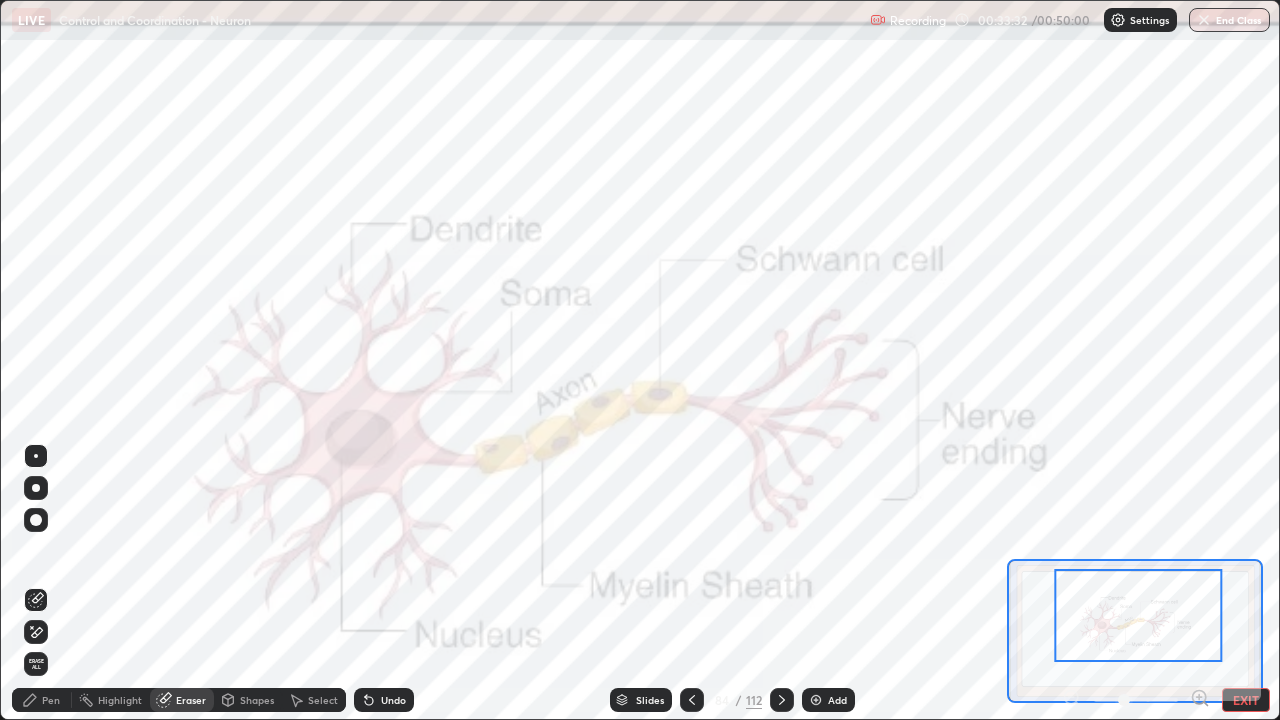 click on "Erase all" at bounding box center (36, 664) 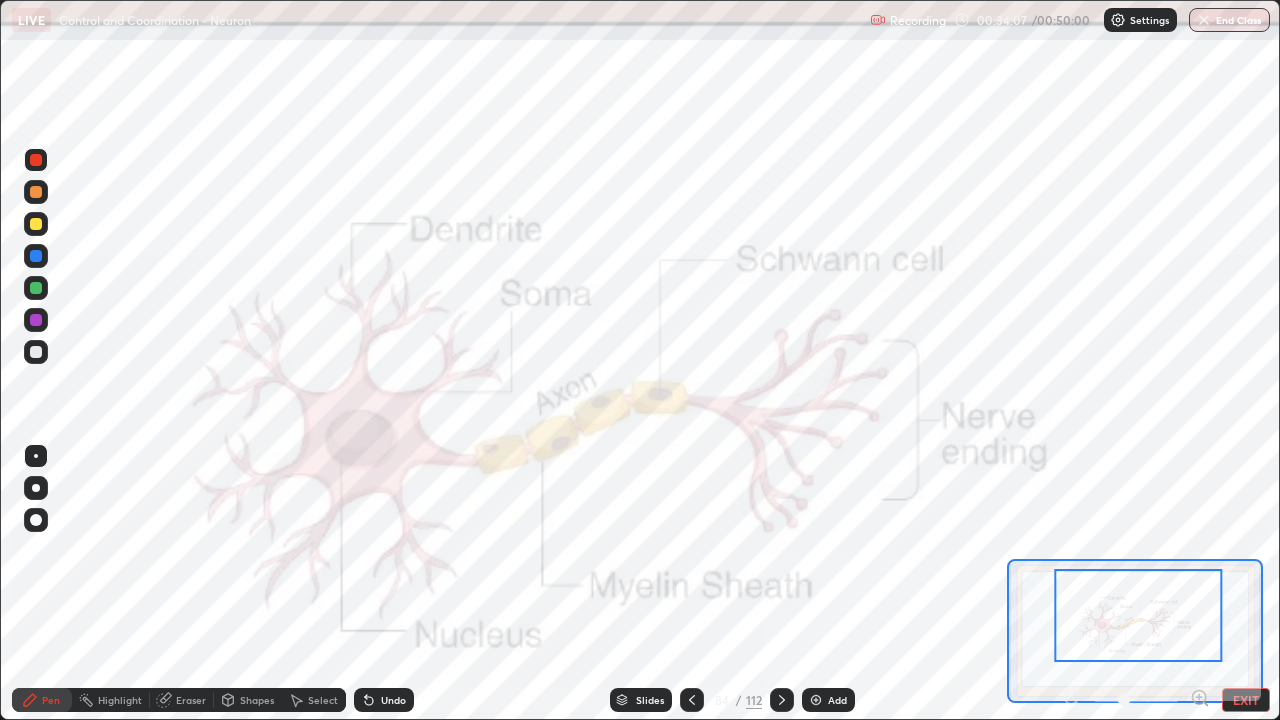 click 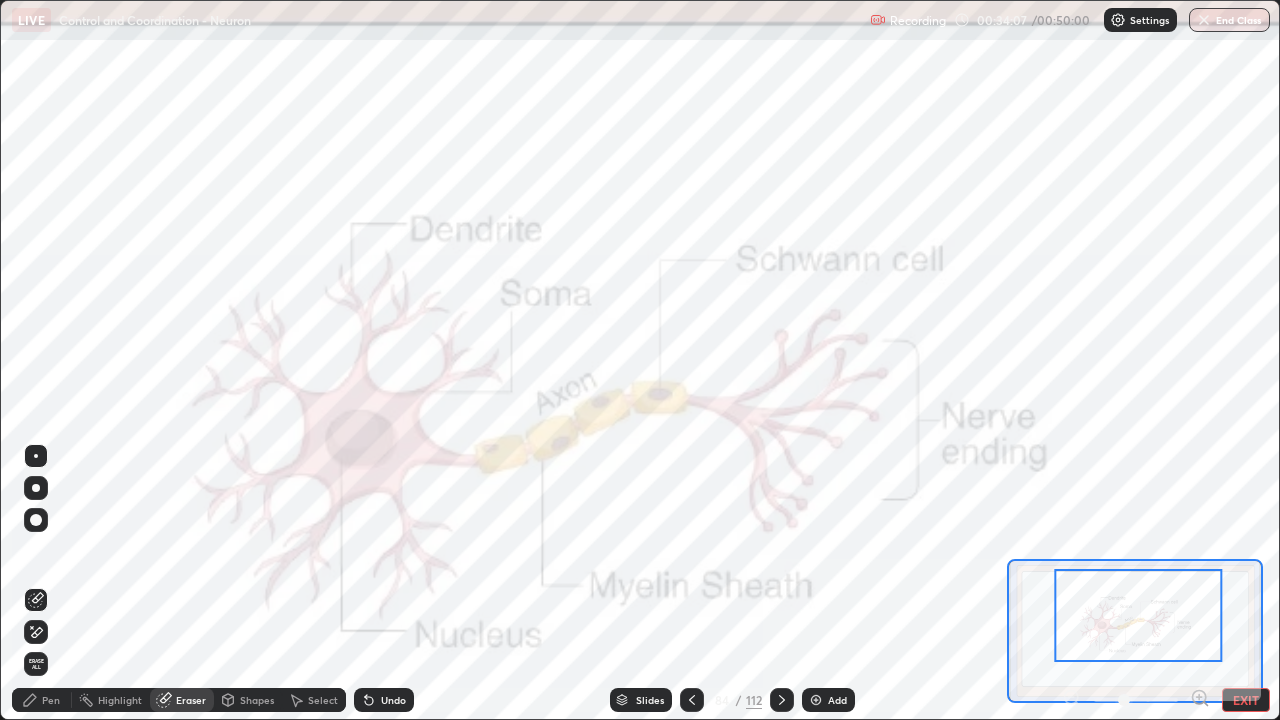 click on "Erase all" at bounding box center (36, 664) 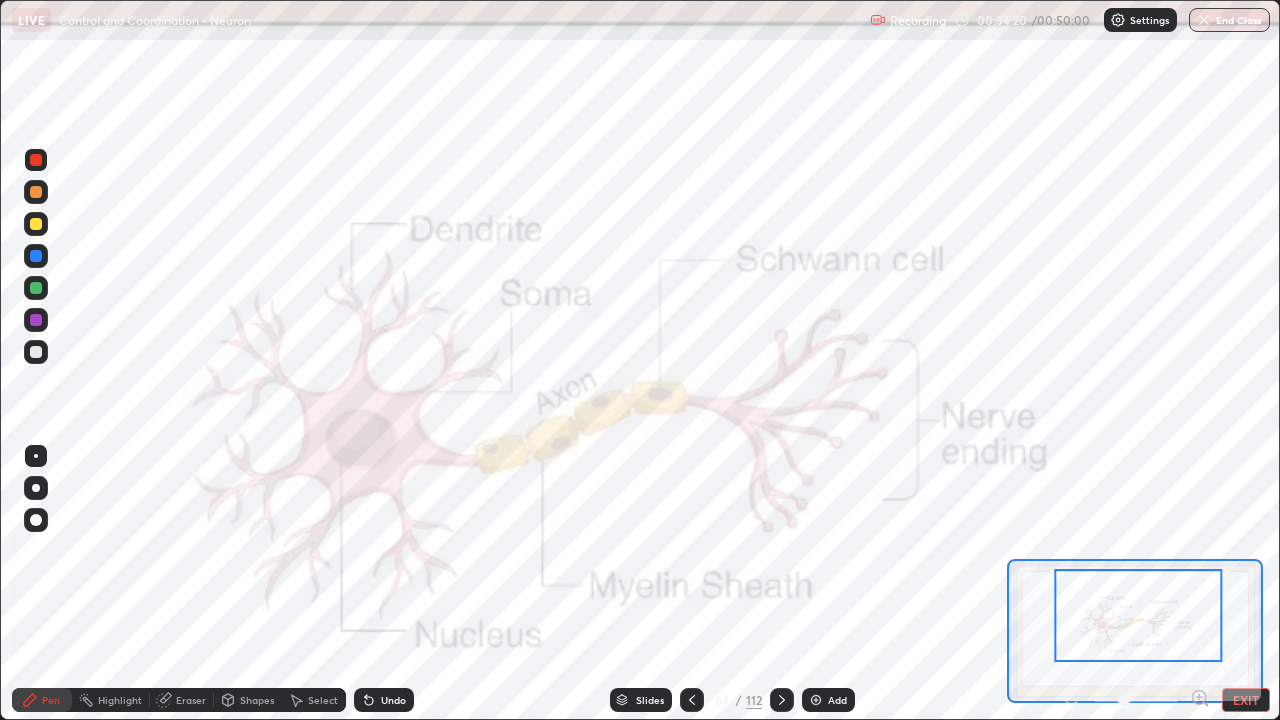 click on "Eraser" at bounding box center (191, 700) 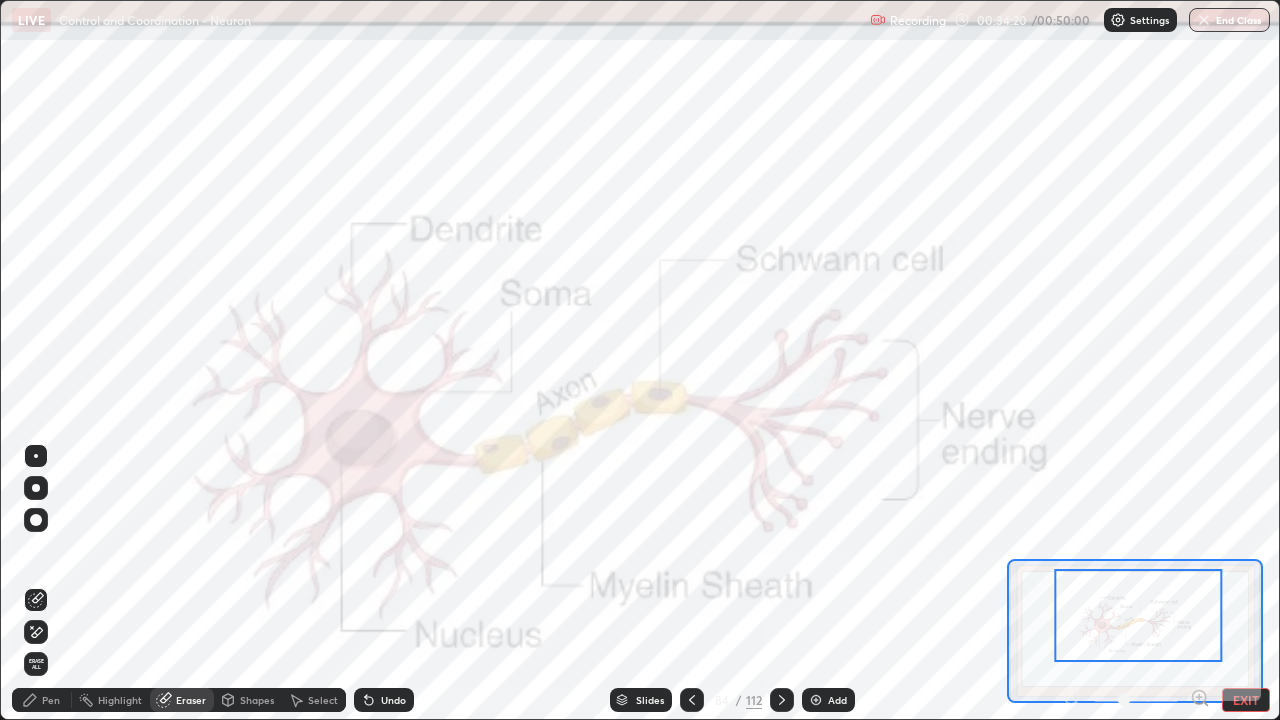 click on "Erase all" at bounding box center (36, 664) 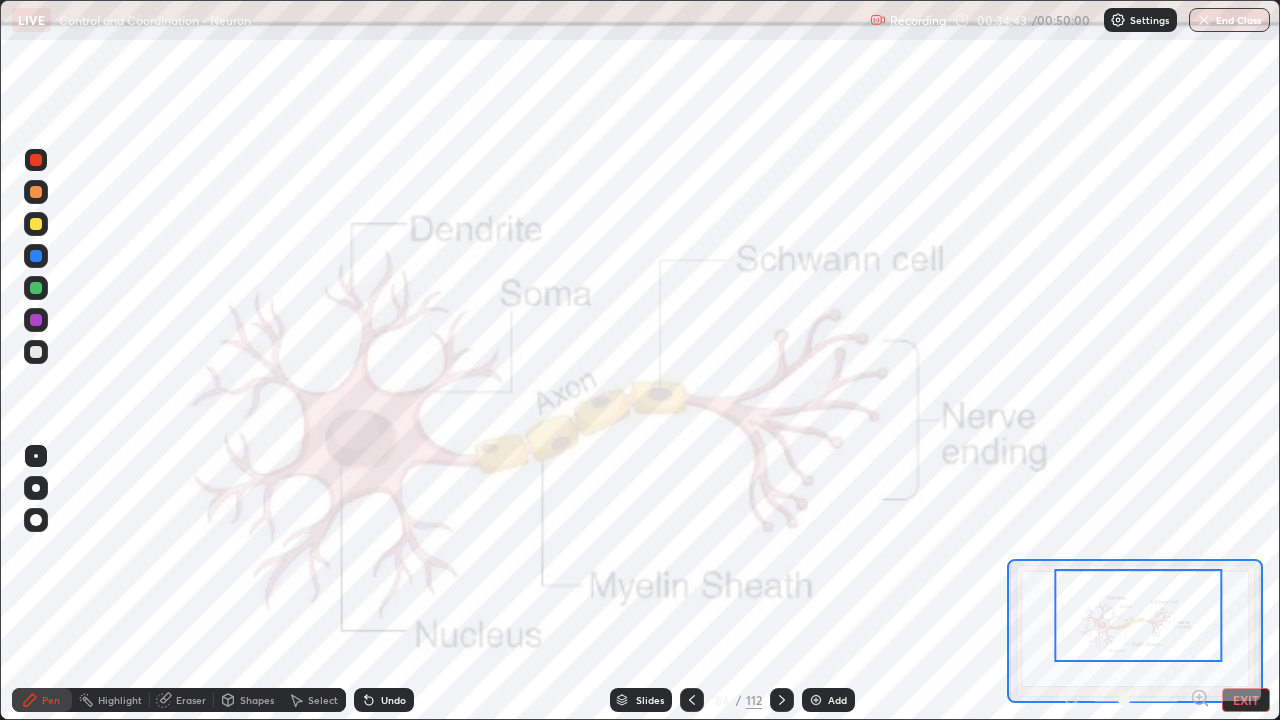 click on "Eraser" at bounding box center (182, 700) 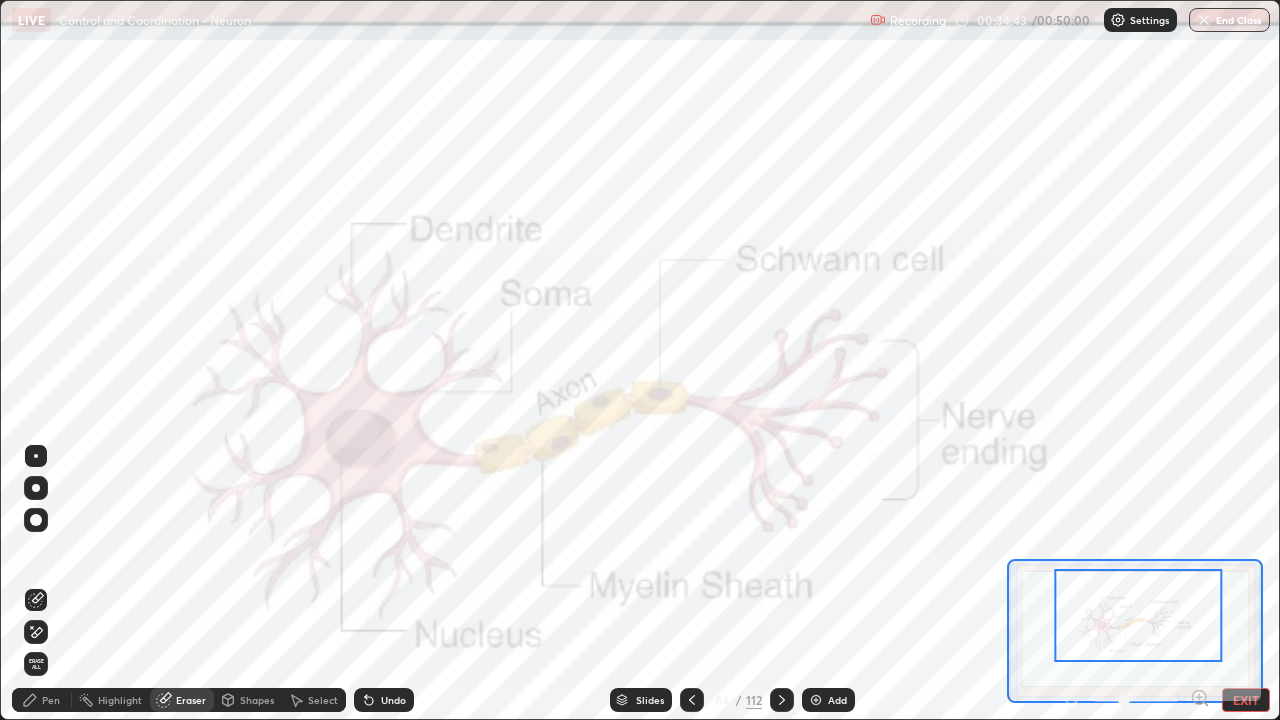 click on "Erase all" at bounding box center [36, 664] 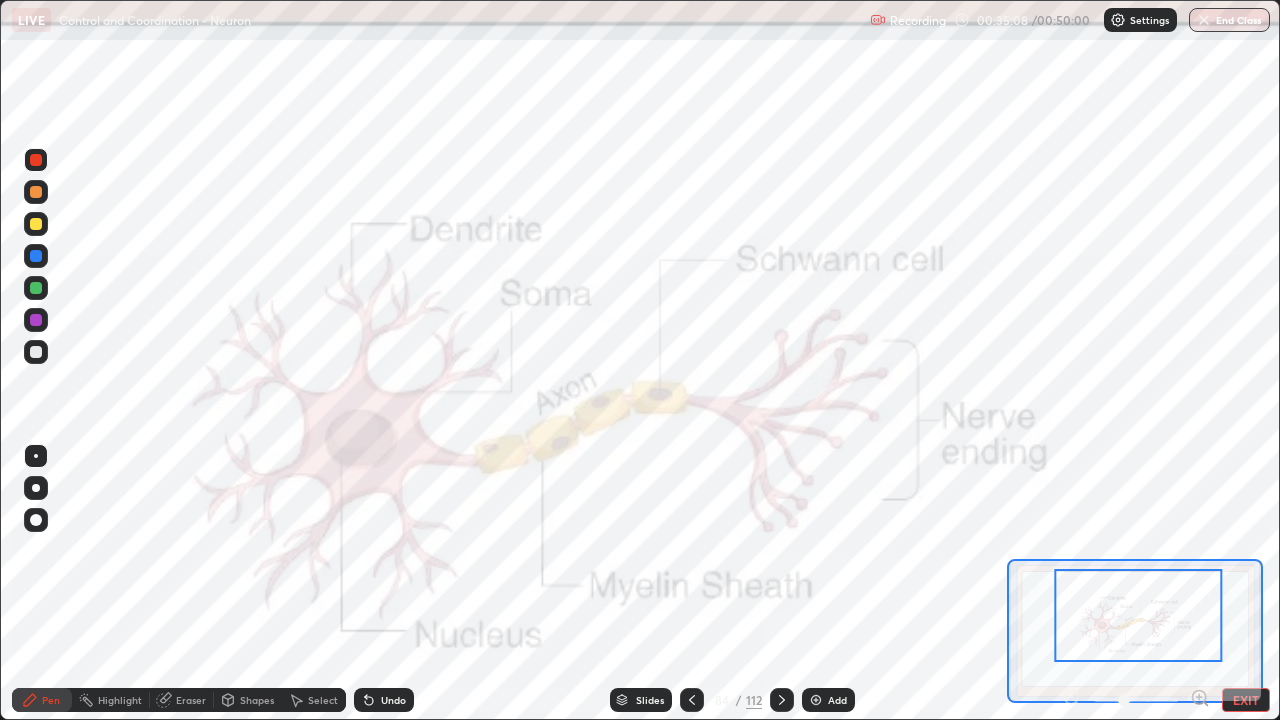 click on "Eraser" at bounding box center (191, 700) 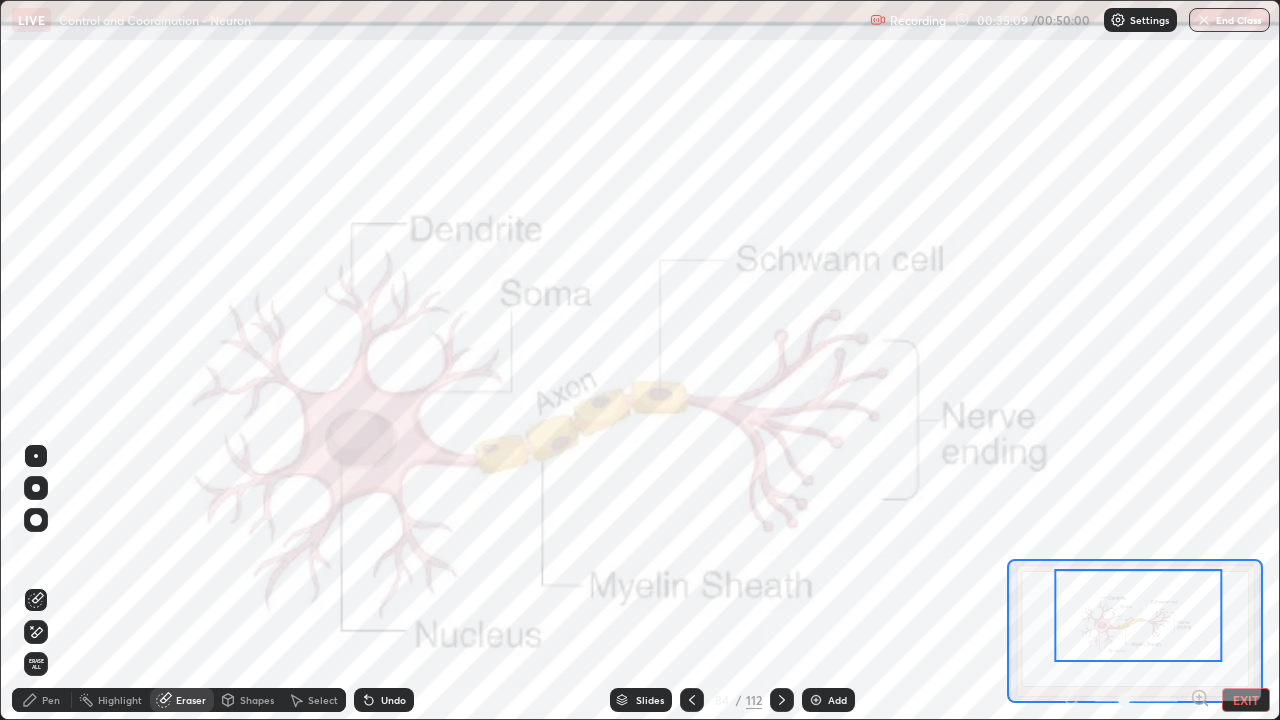 click on "Erase all" at bounding box center [36, 664] 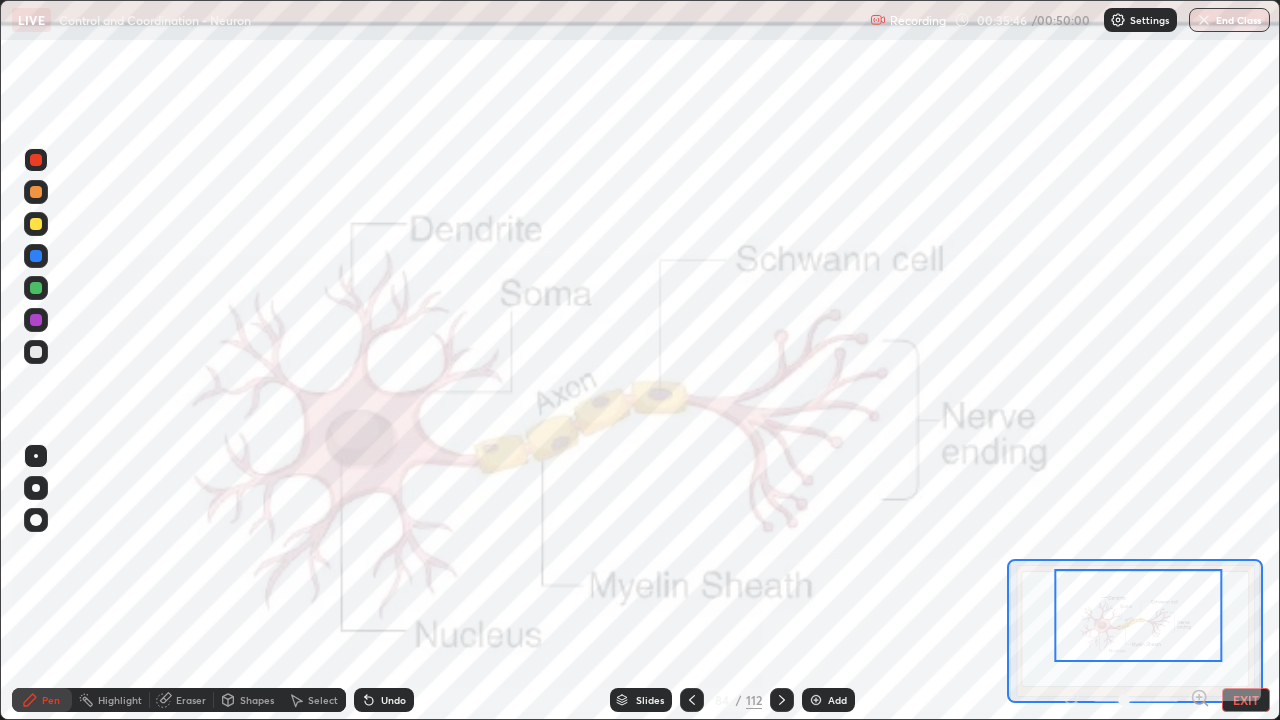 click on "Eraser" at bounding box center [182, 700] 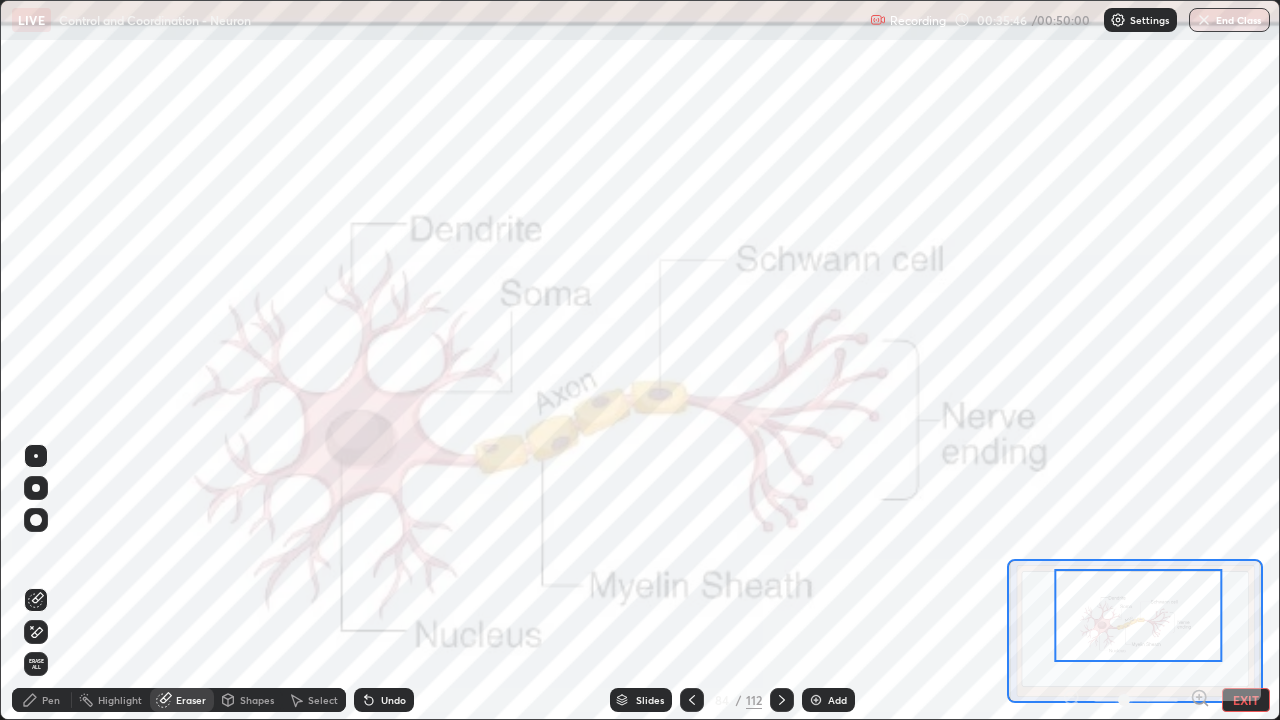 click on "Erase all" at bounding box center [36, 664] 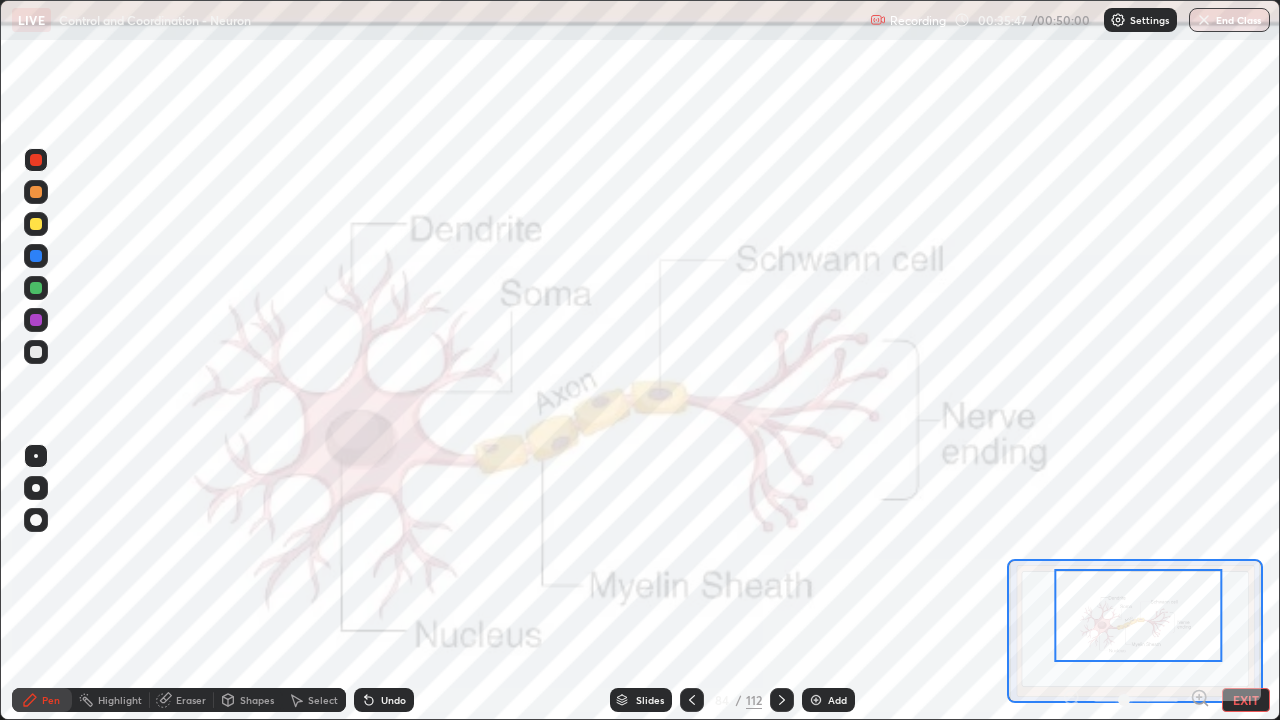 click 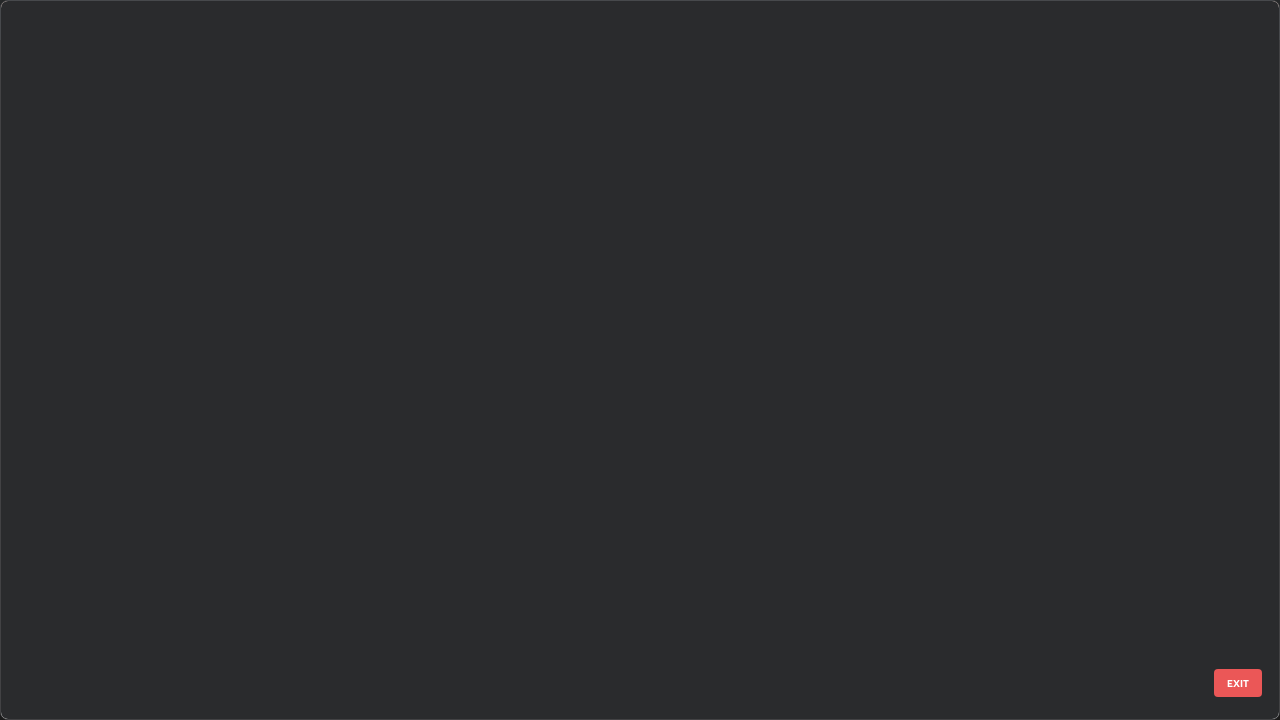 scroll, scrollTop: 5571, scrollLeft: 0, axis: vertical 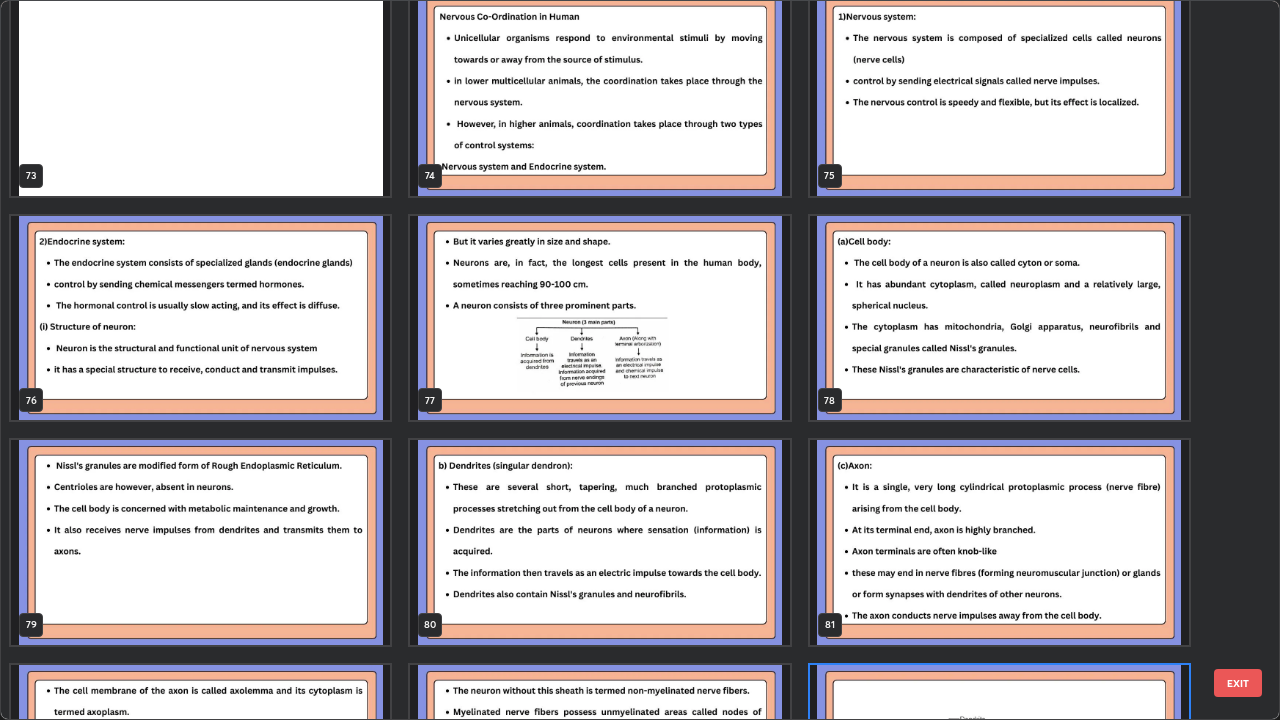 click at bounding box center (599, 318) 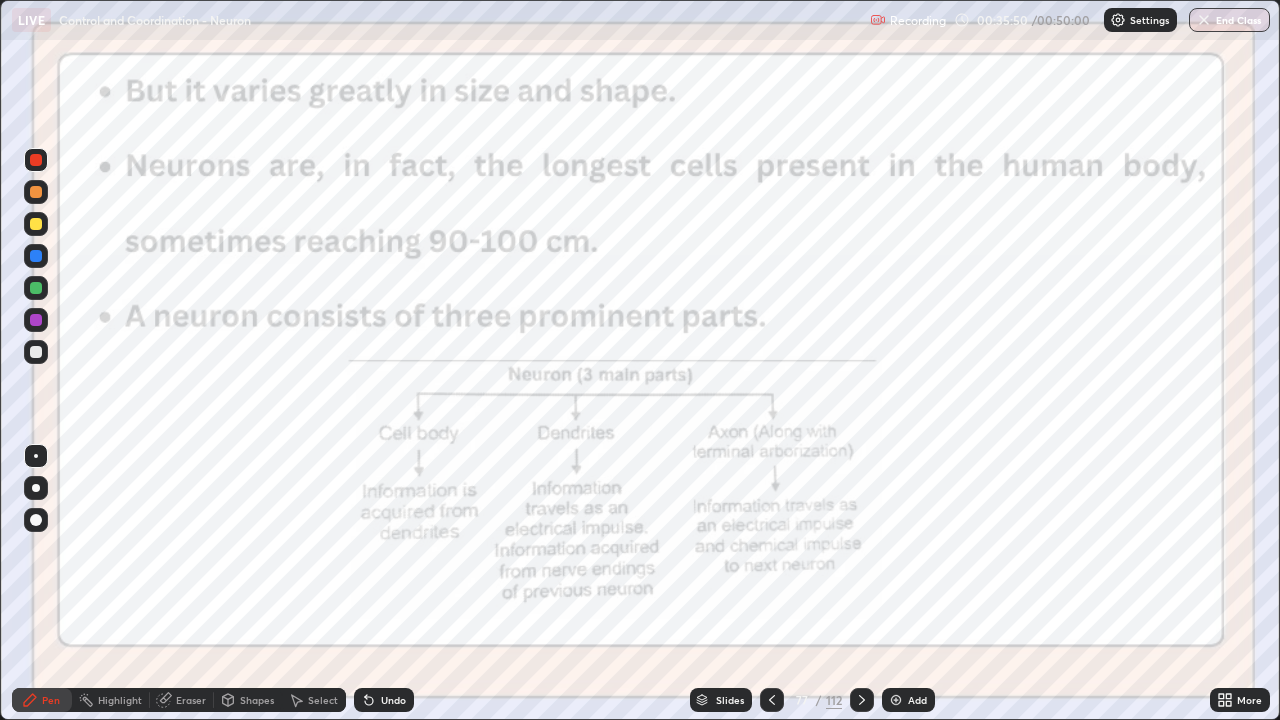 click at bounding box center (599, 318) 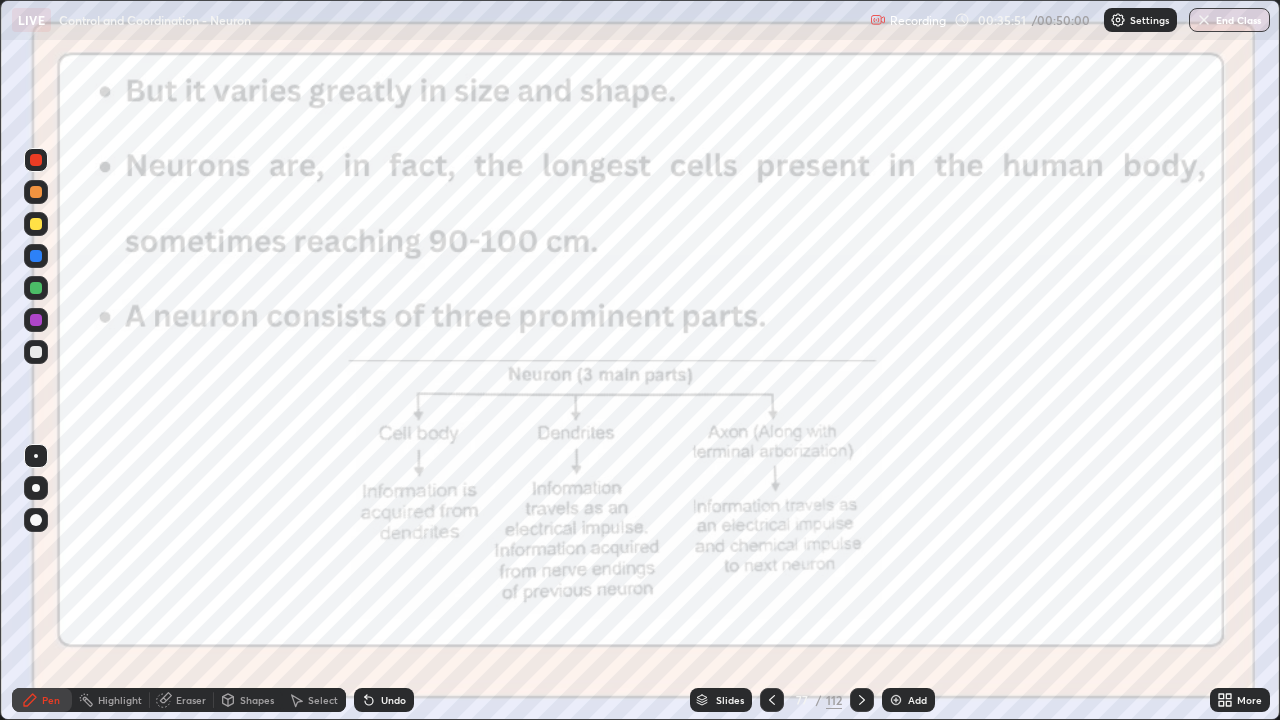 click on "Eraser" at bounding box center [191, 700] 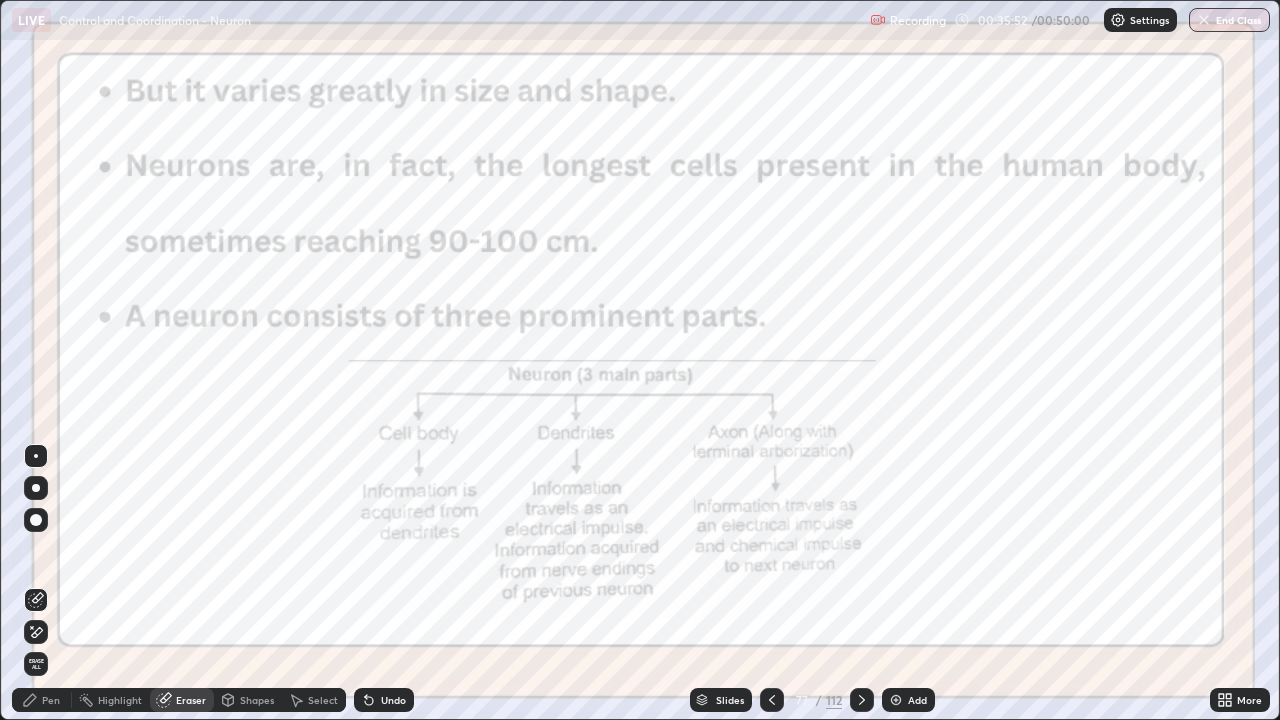 click on "Erase all" at bounding box center (36, 664) 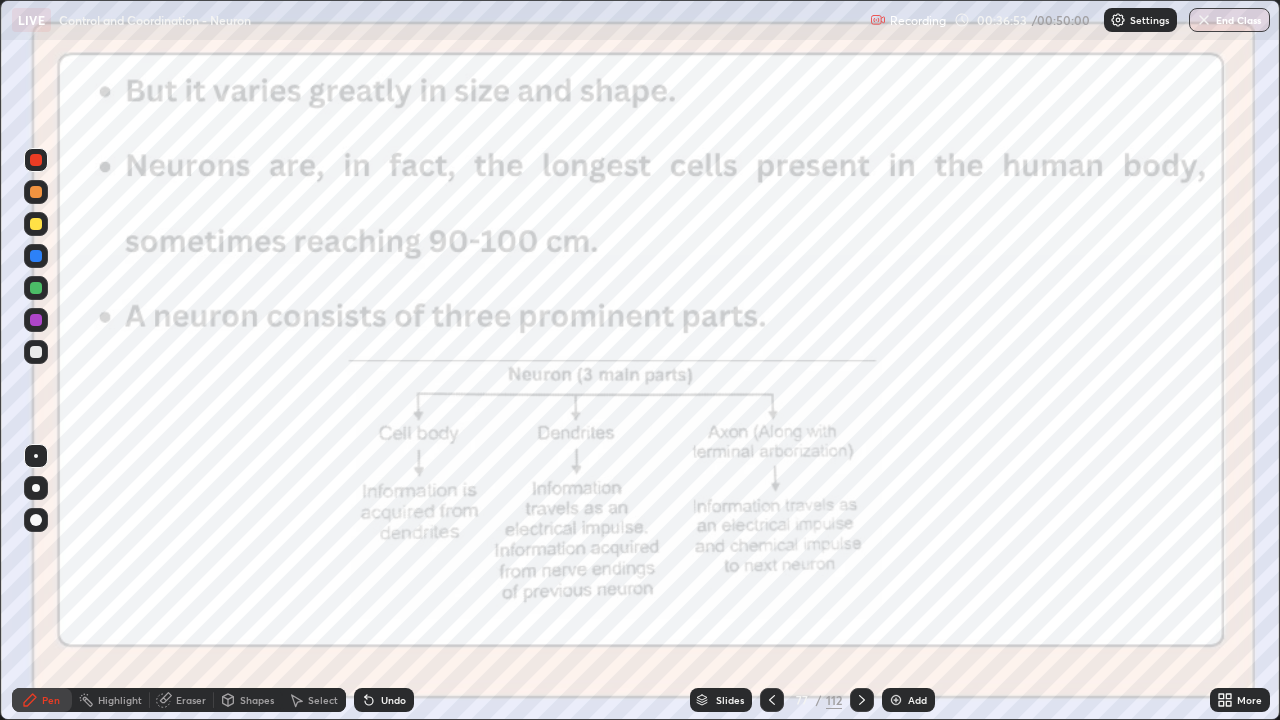 click on "Slides" at bounding box center [721, 700] 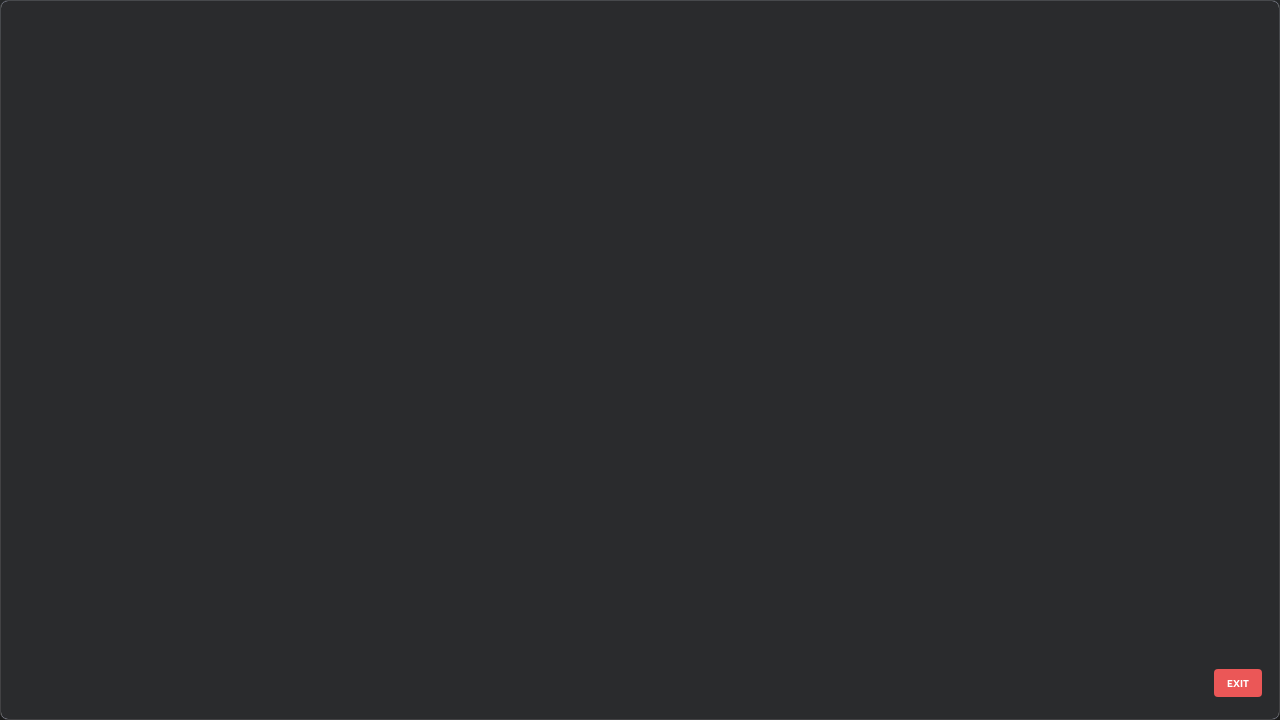 scroll, scrollTop: 5122, scrollLeft: 0, axis: vertical 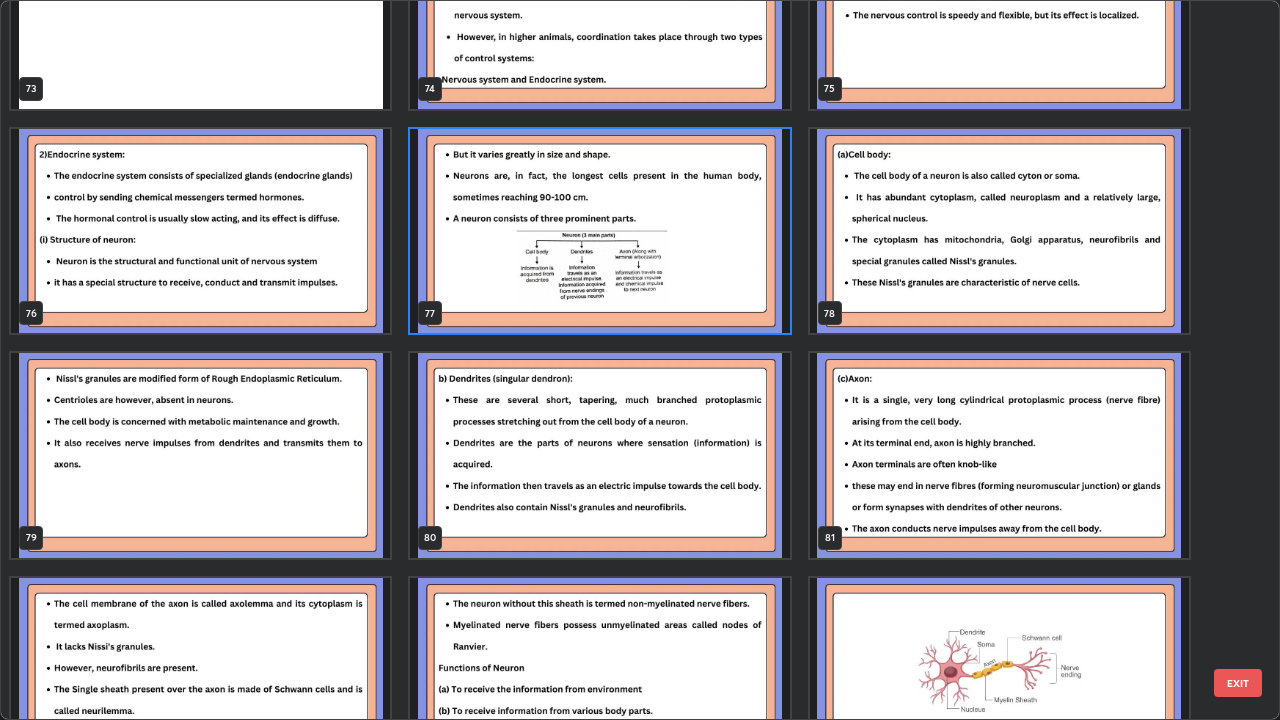 click at bounding box center (999, 231) 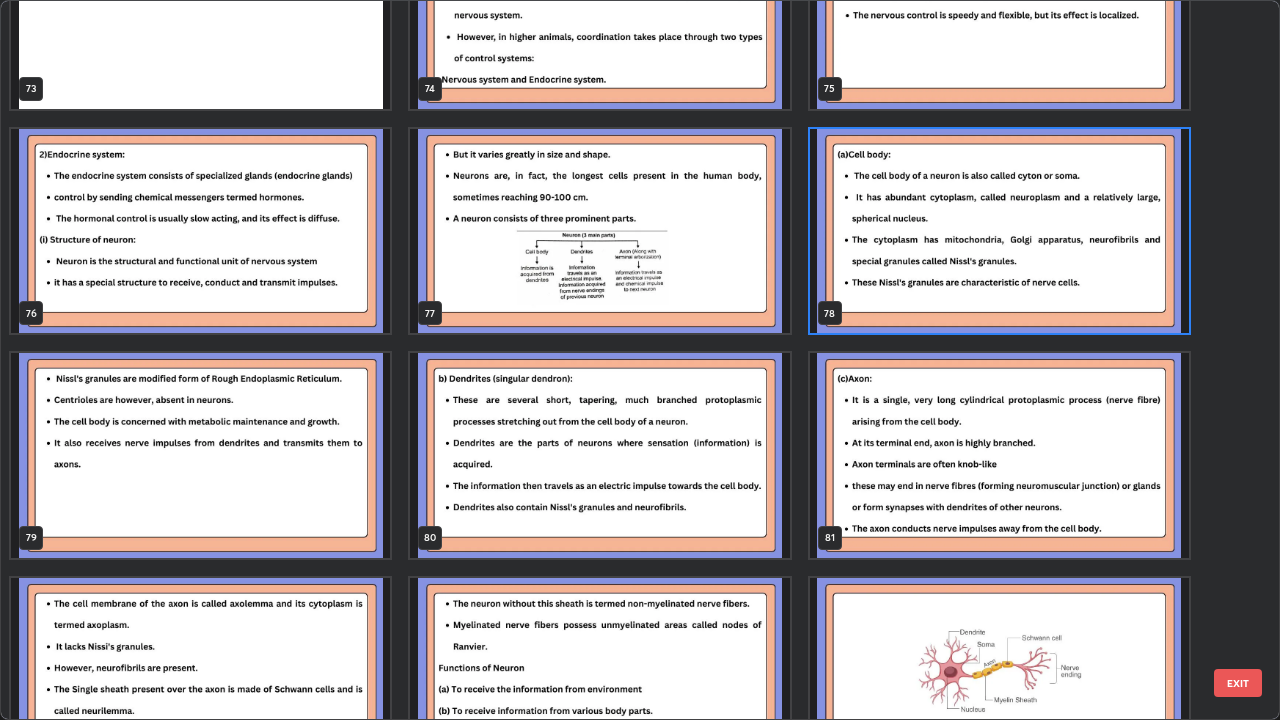click at bounding box center (999, 231) 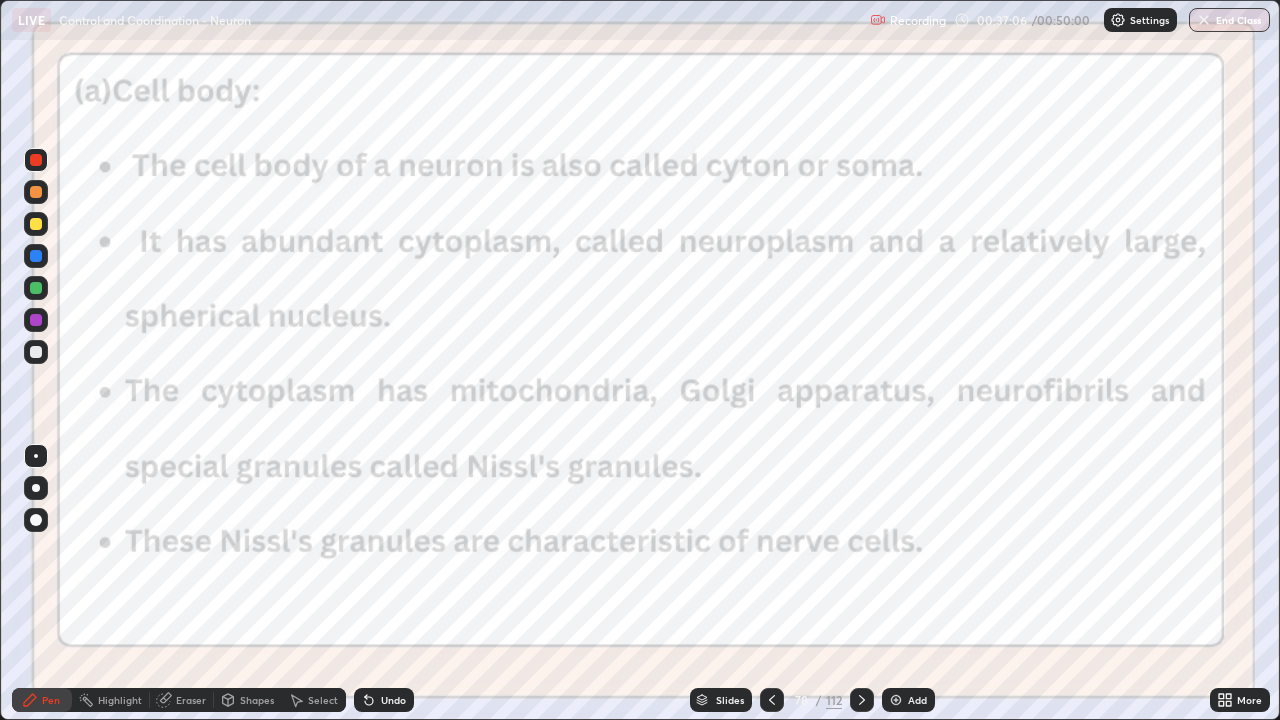 click at bounding box center (999, 231) 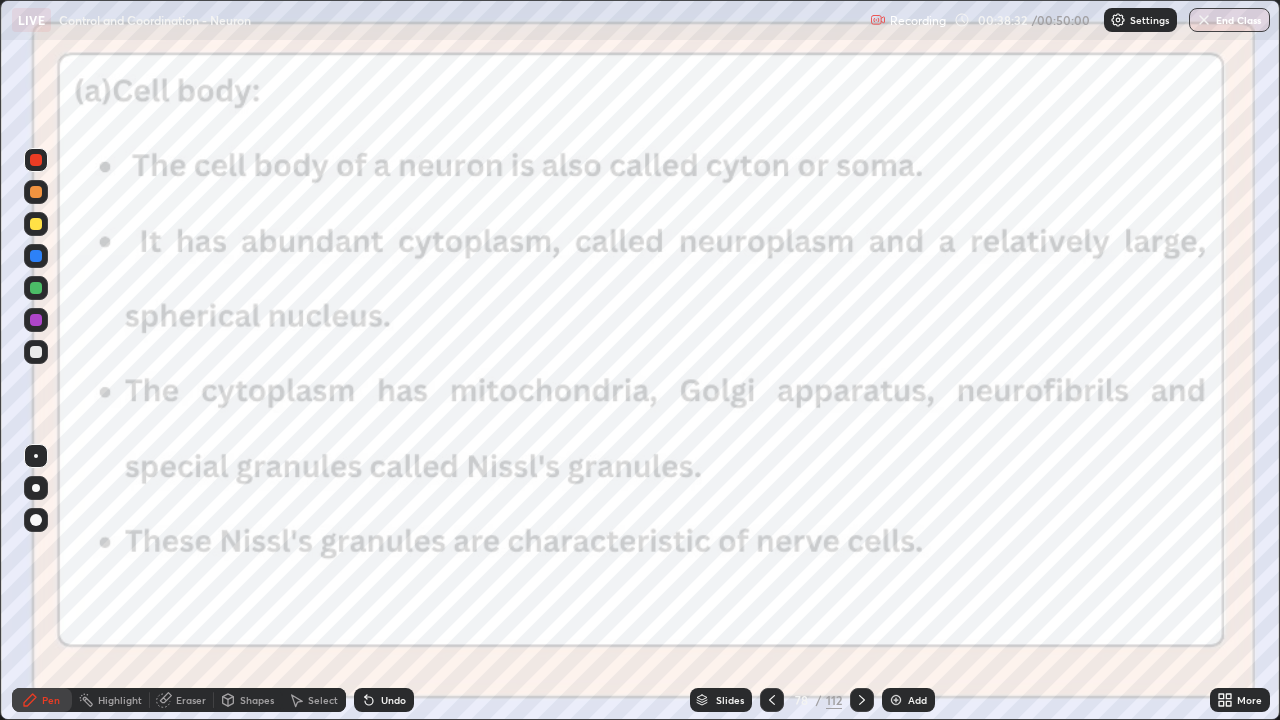 click on "Slides" at bounding box center (721, 700) 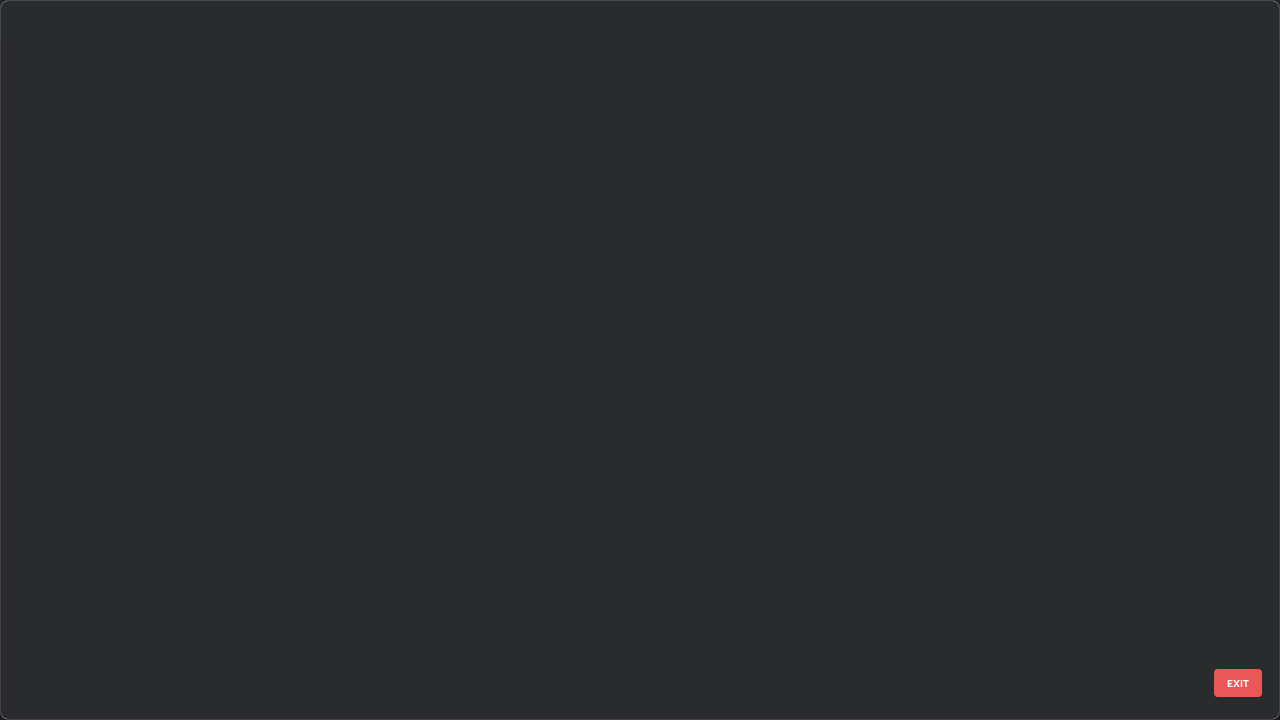 scroll, scrollTop: 5122, scrollLeft: 0, axis: vertical 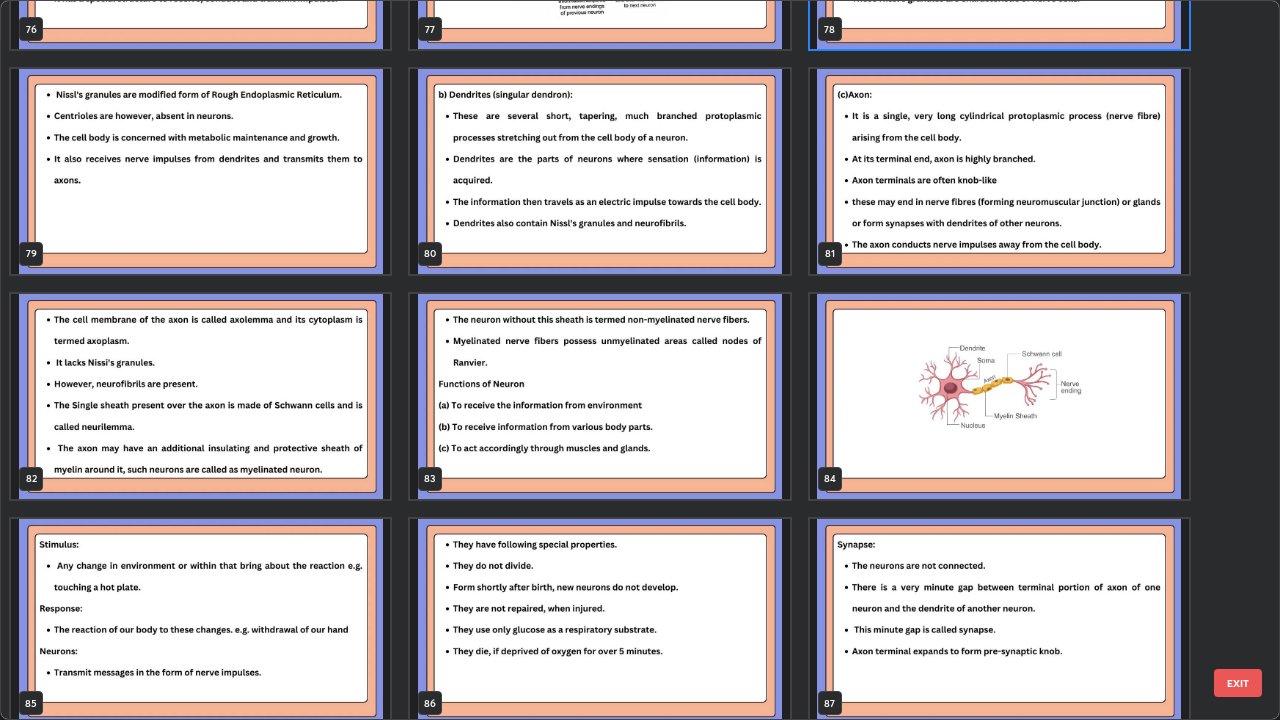 click at bounding box center (999, 396) 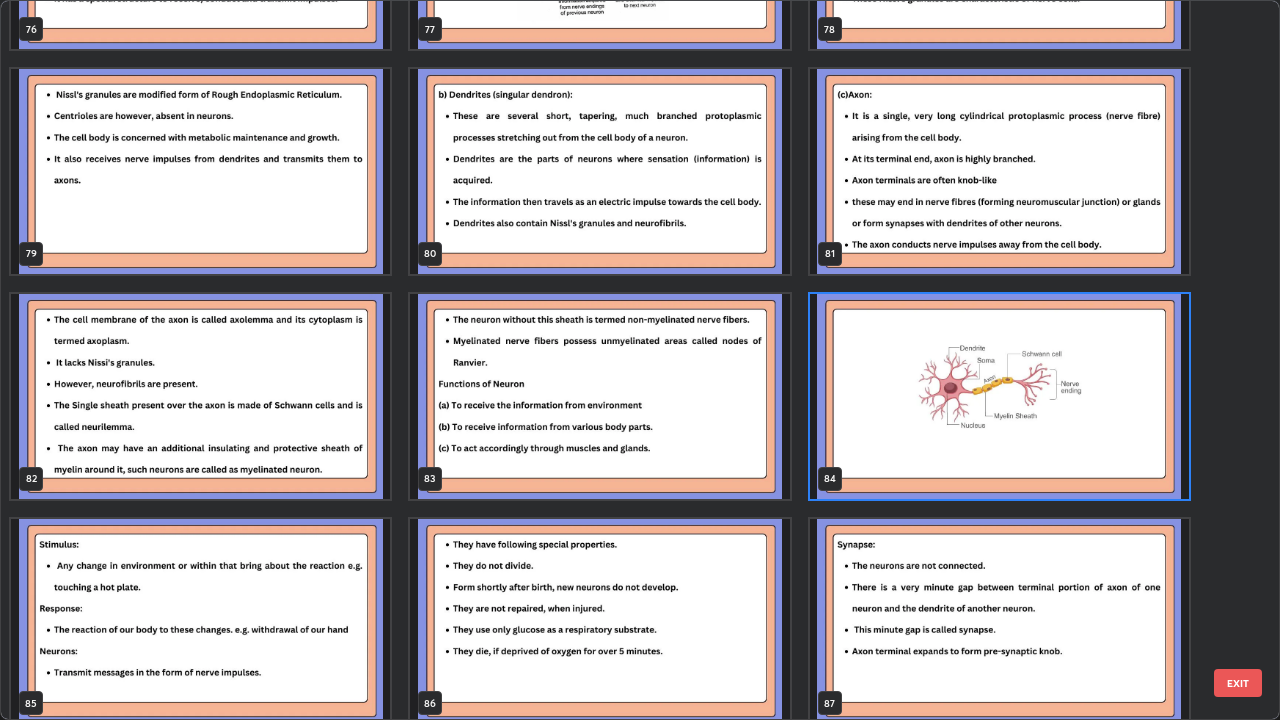click at bounding box center [999, 396] 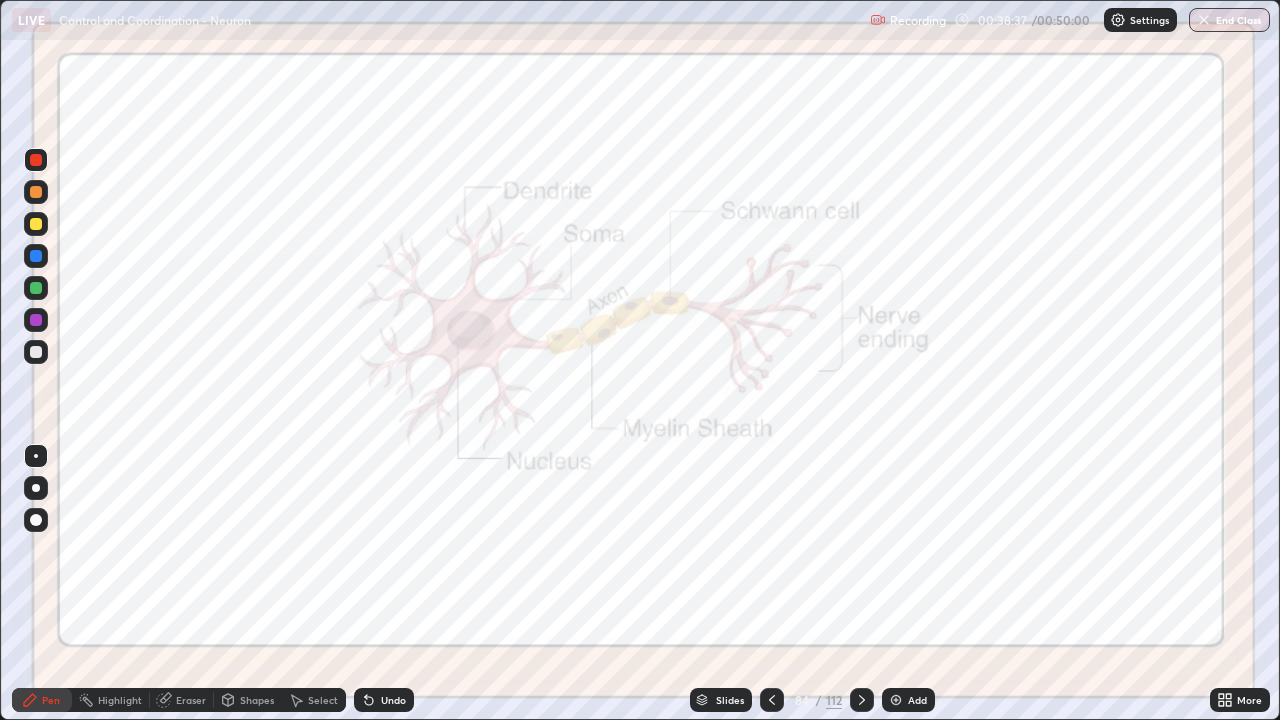 click 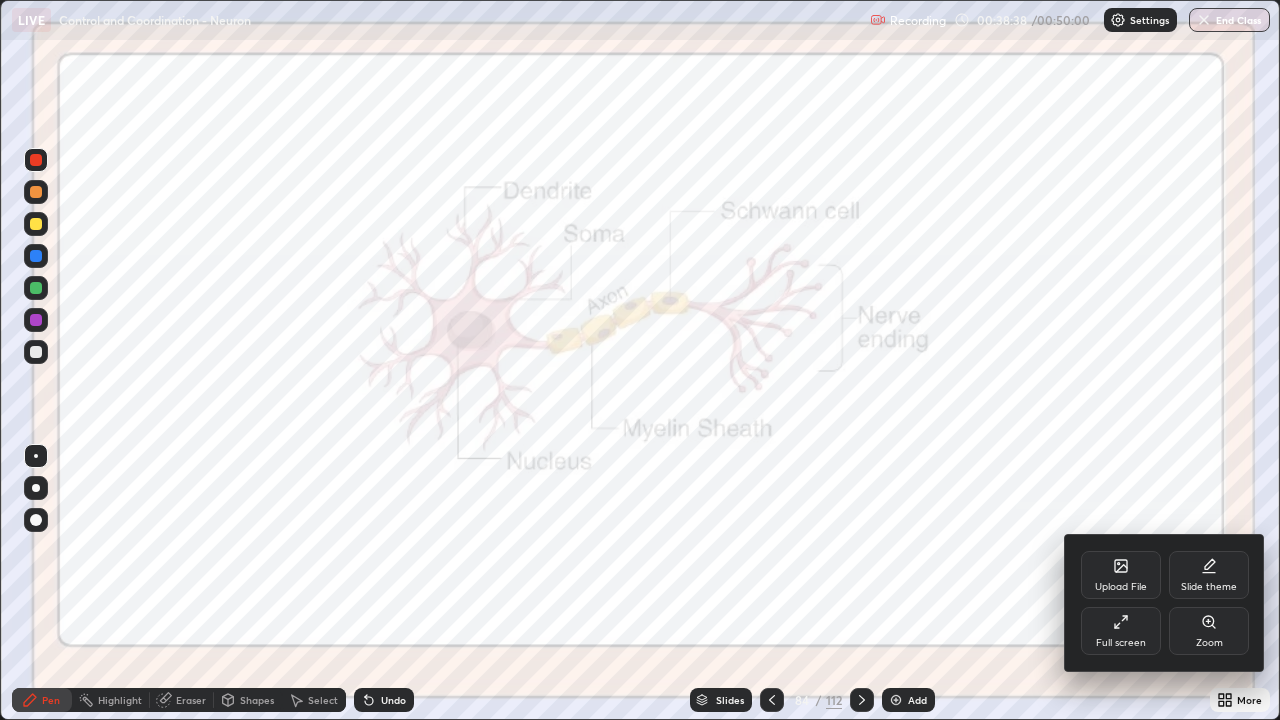 click on "Zoom" at bounding box center (1209, 643) 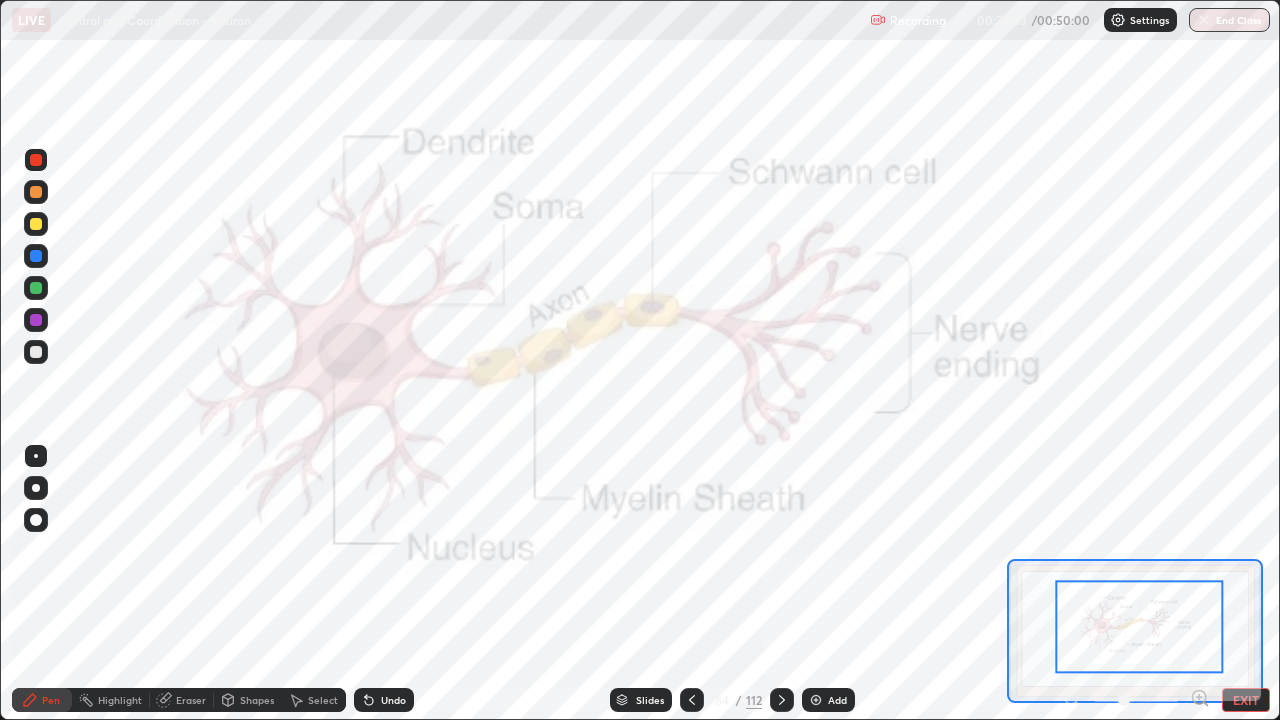 click at bounding box center (36, 352) 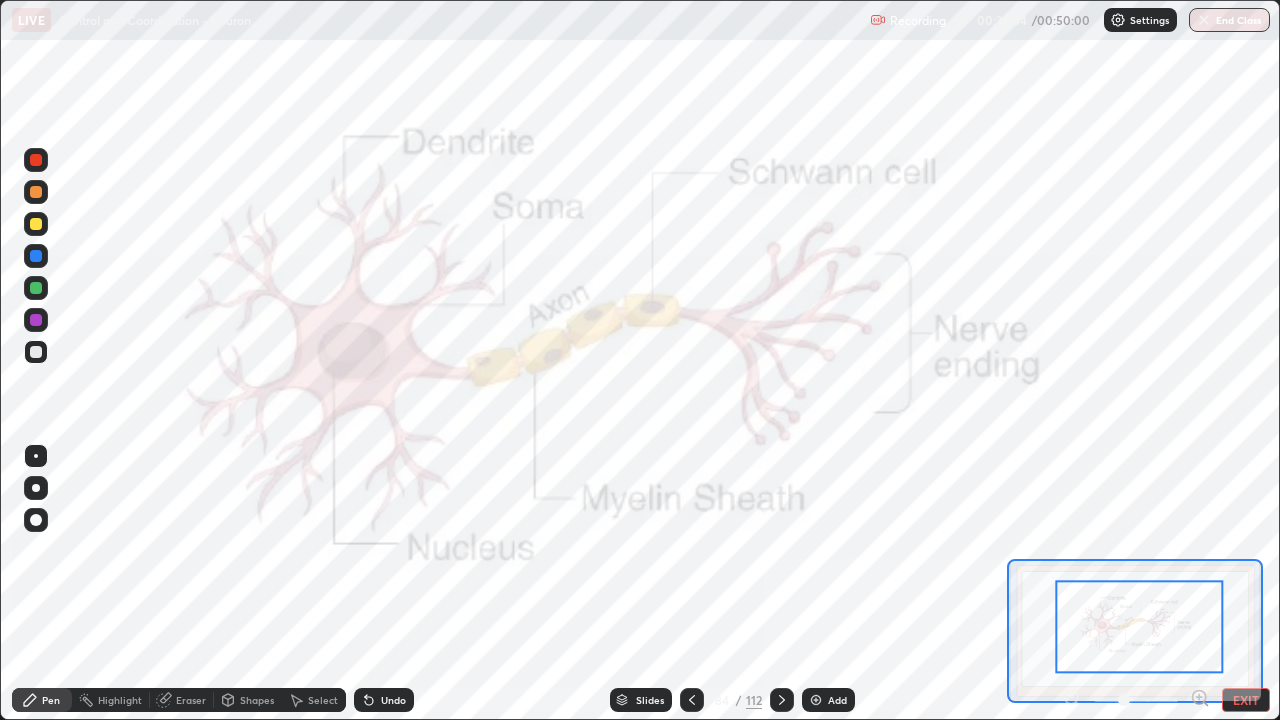 click at bounding box center (36, 160) 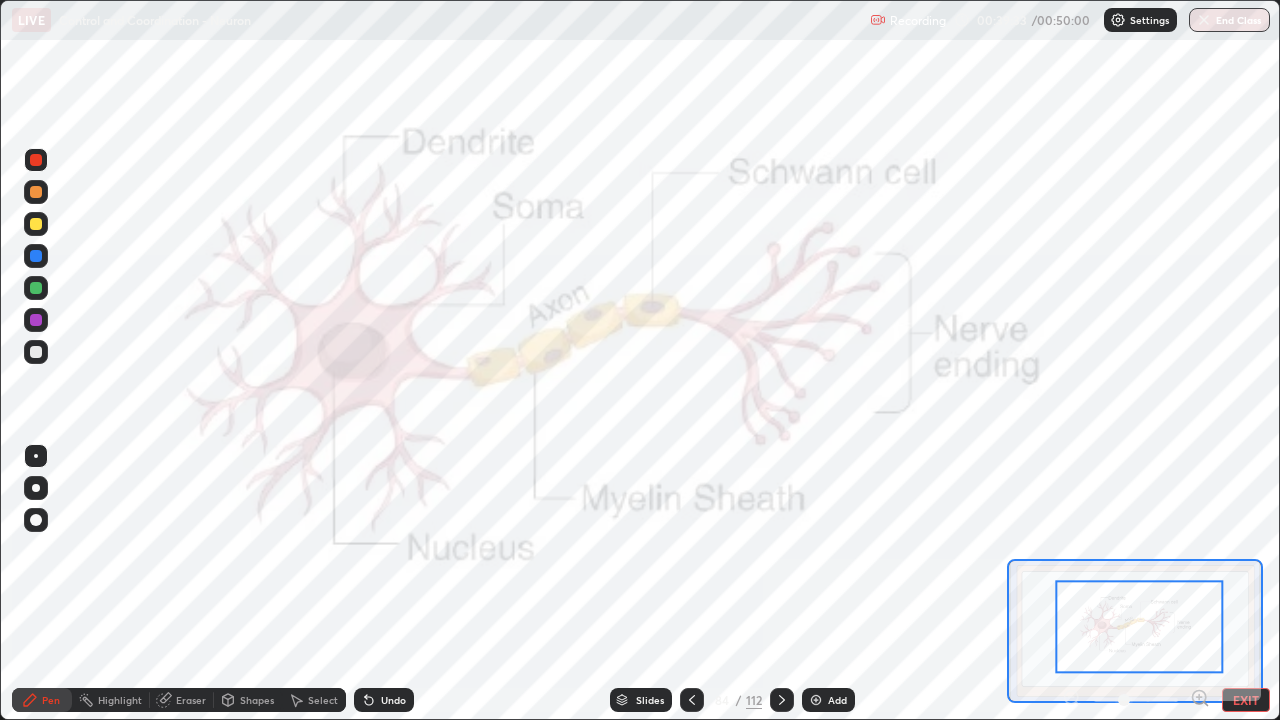 click 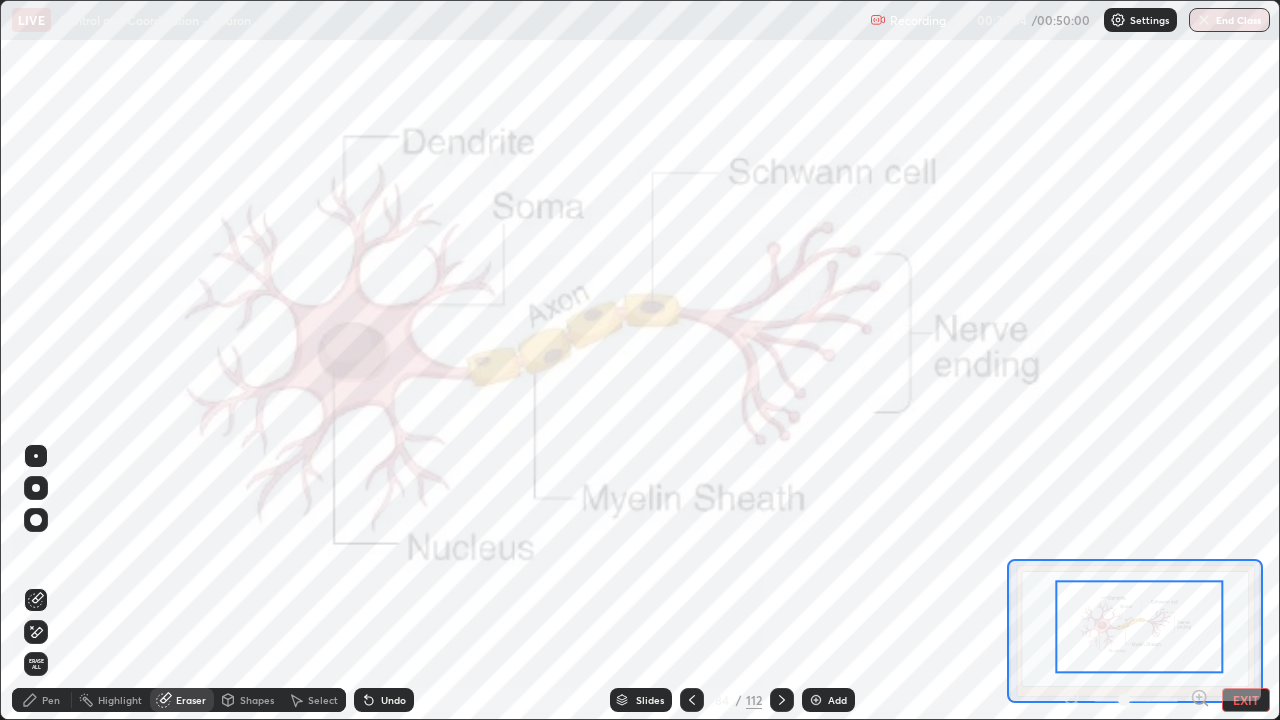 click on "Erase all" at bounding box center (36, 664) 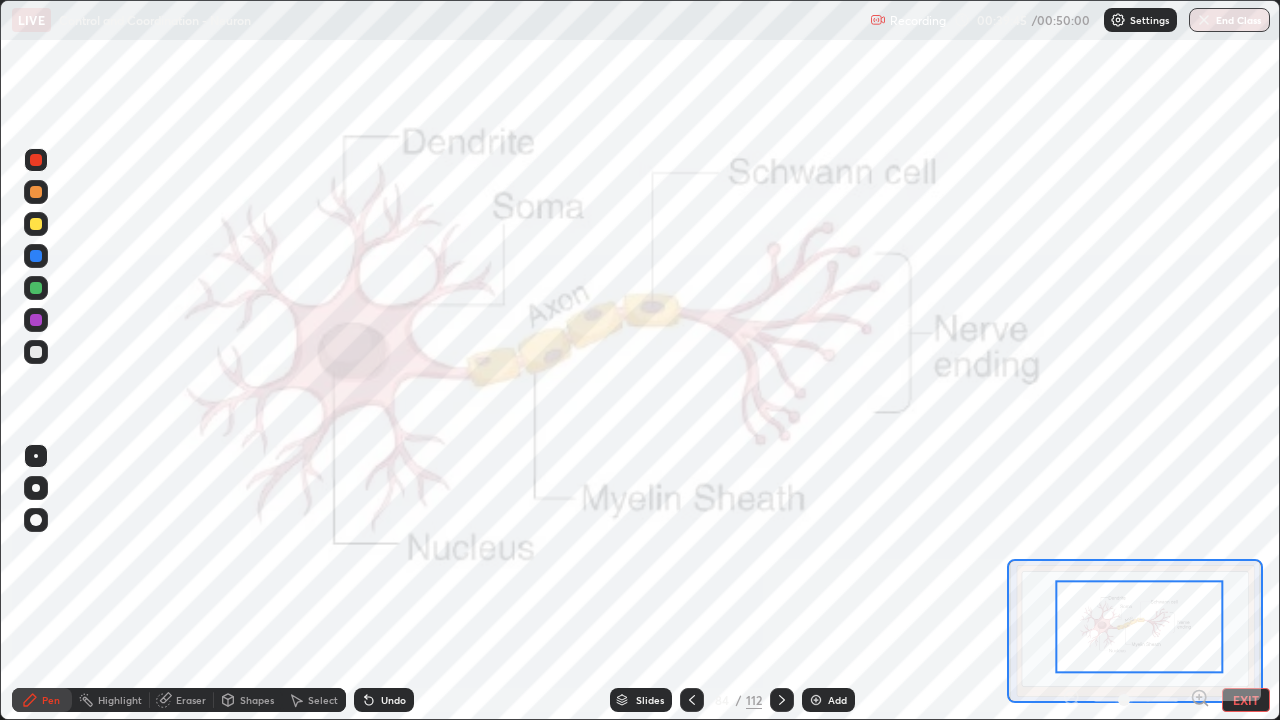 click 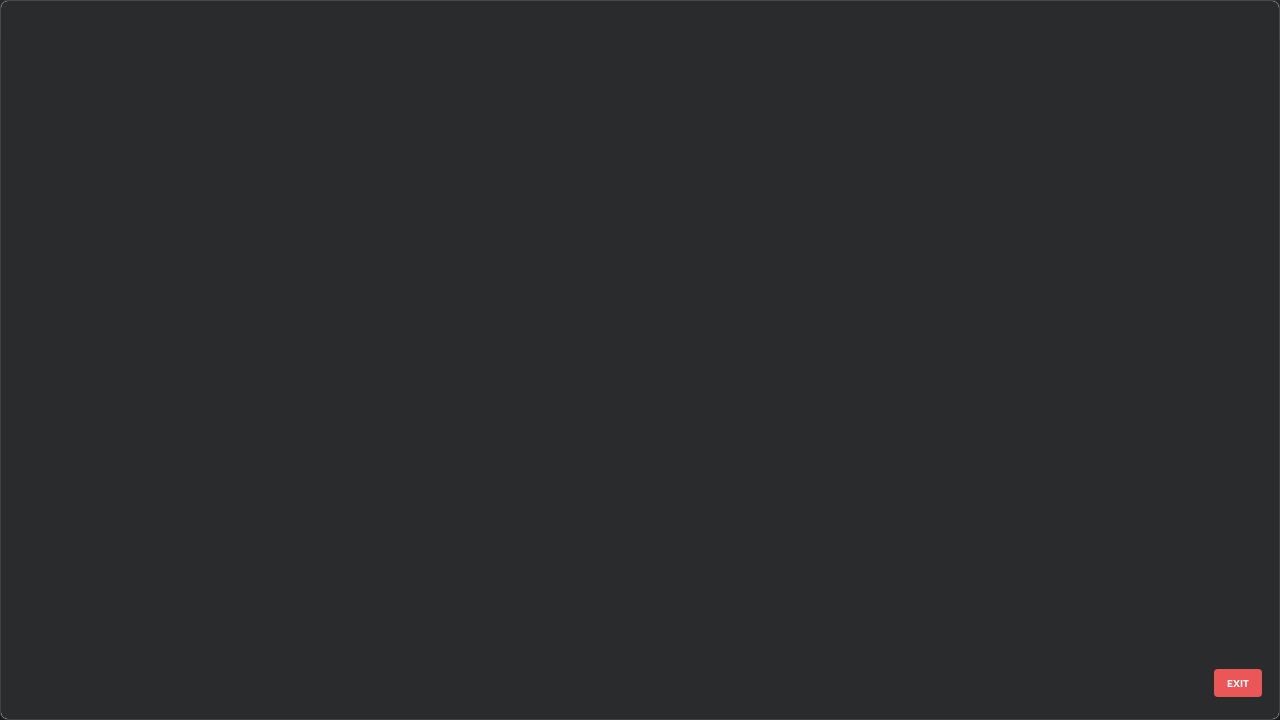 scroll, scrollTop: 5571, scrollLeft: 0, axis: vertical 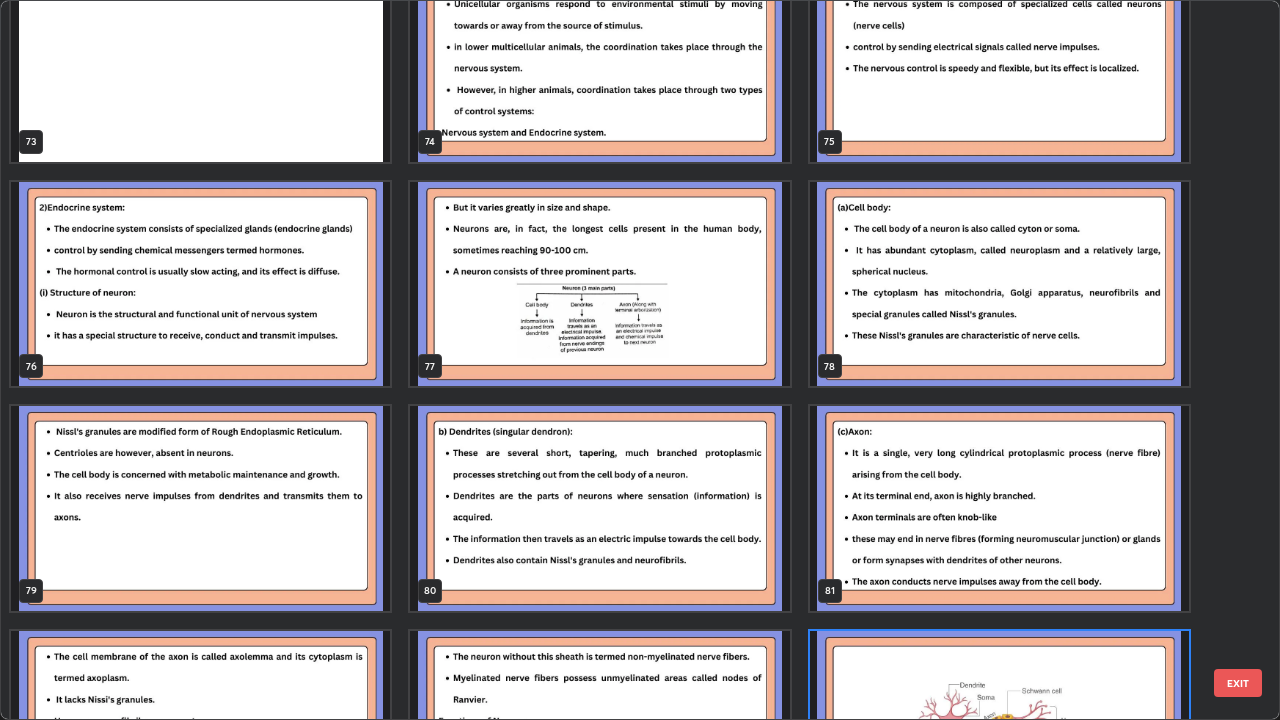 click at bounding box center [200, 508] 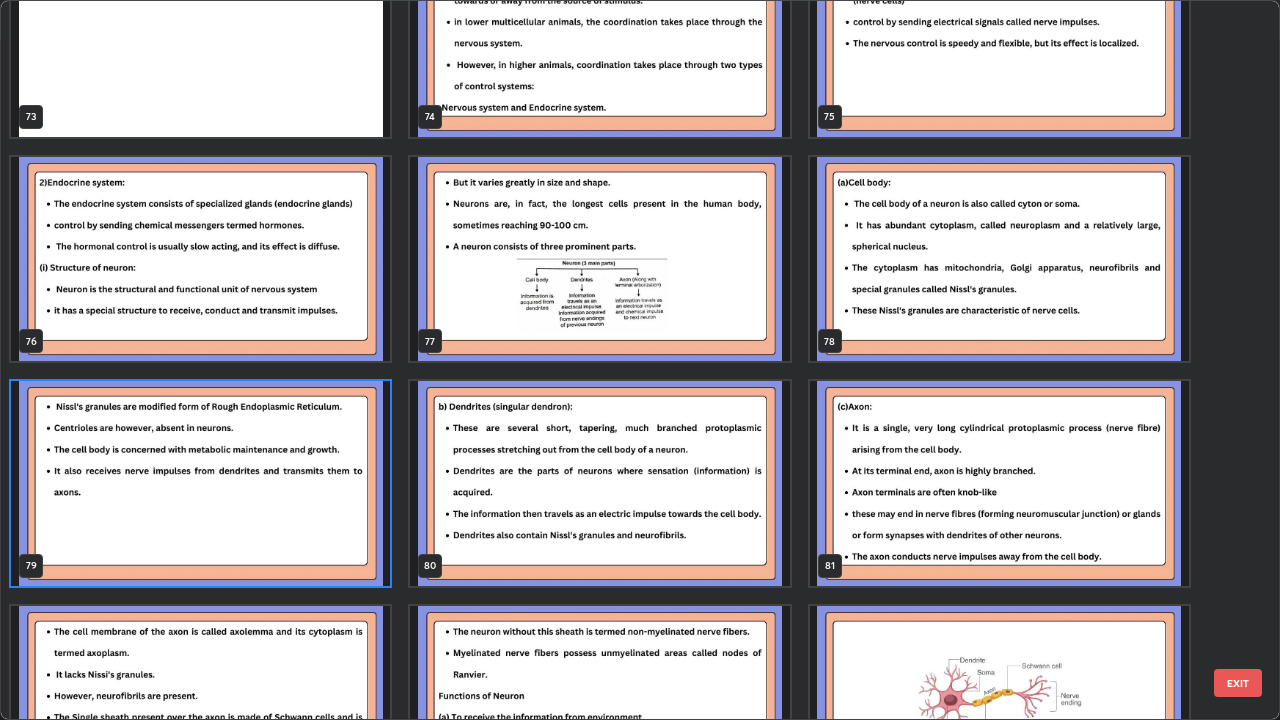 scroll, scrollTop: 5480, scrollLeft: 0, axis: vertical 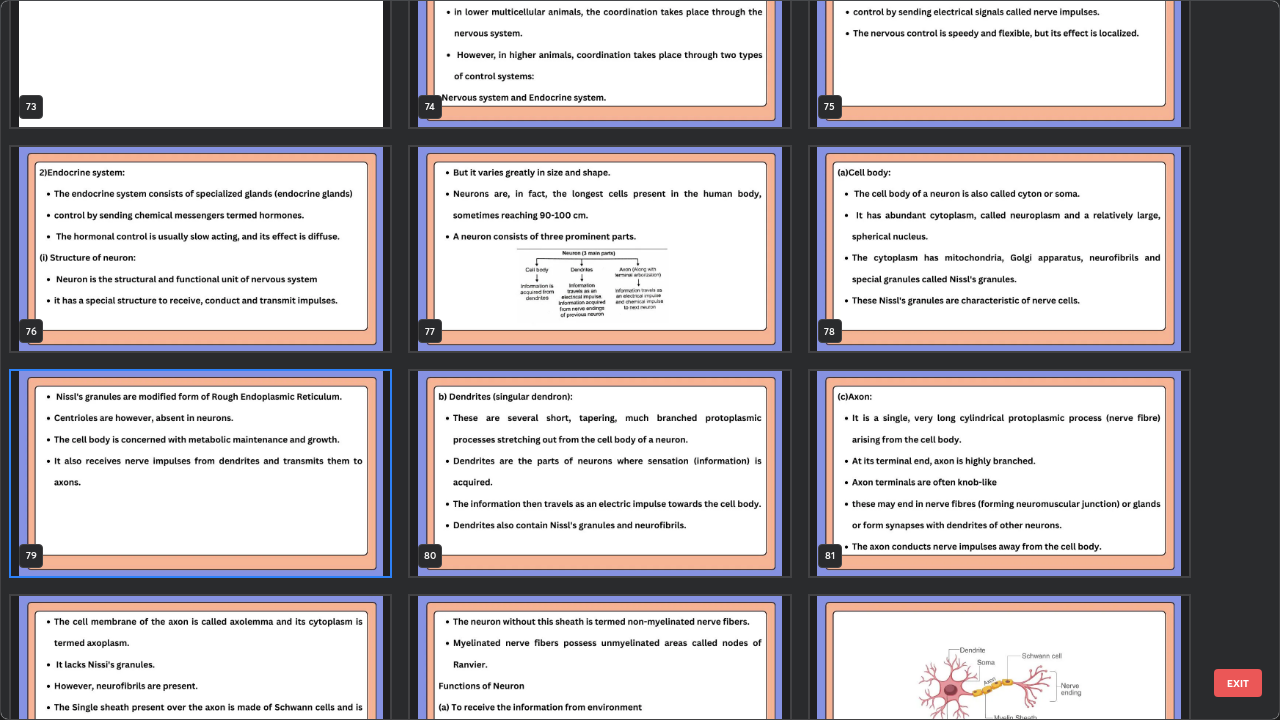click at bounding box center [200, 473] 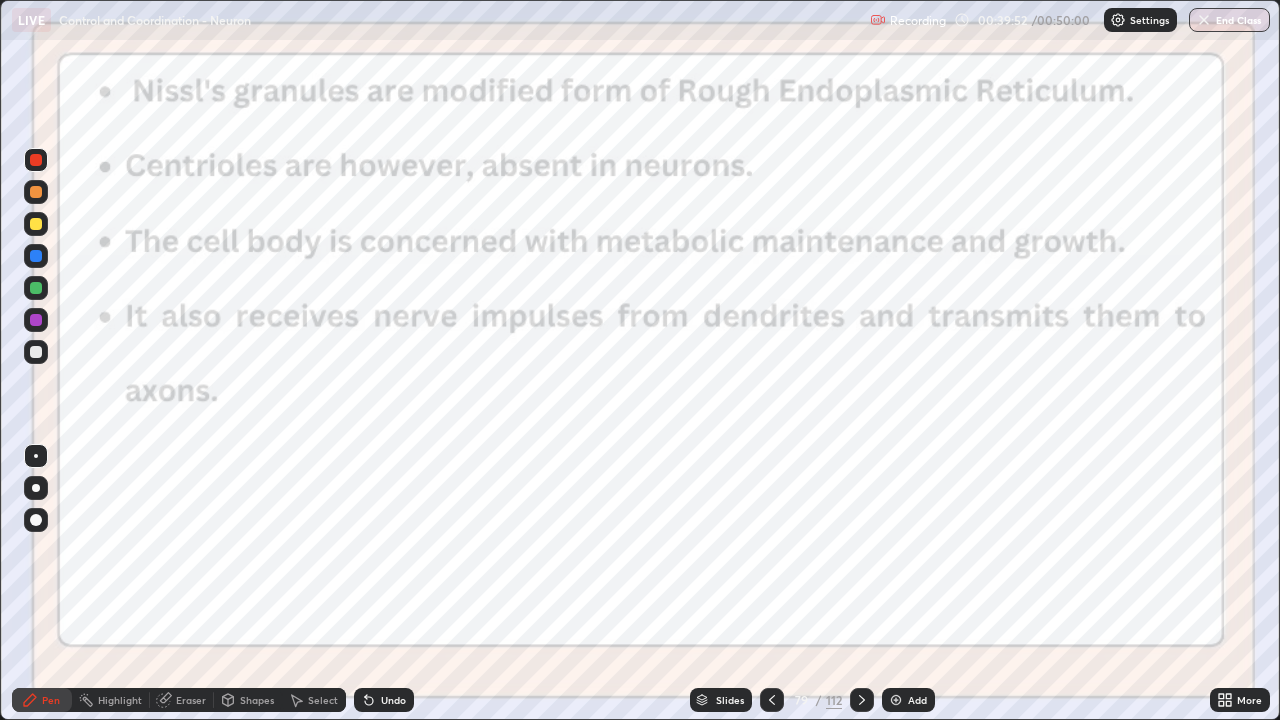 click at bounding box center (200, 473) 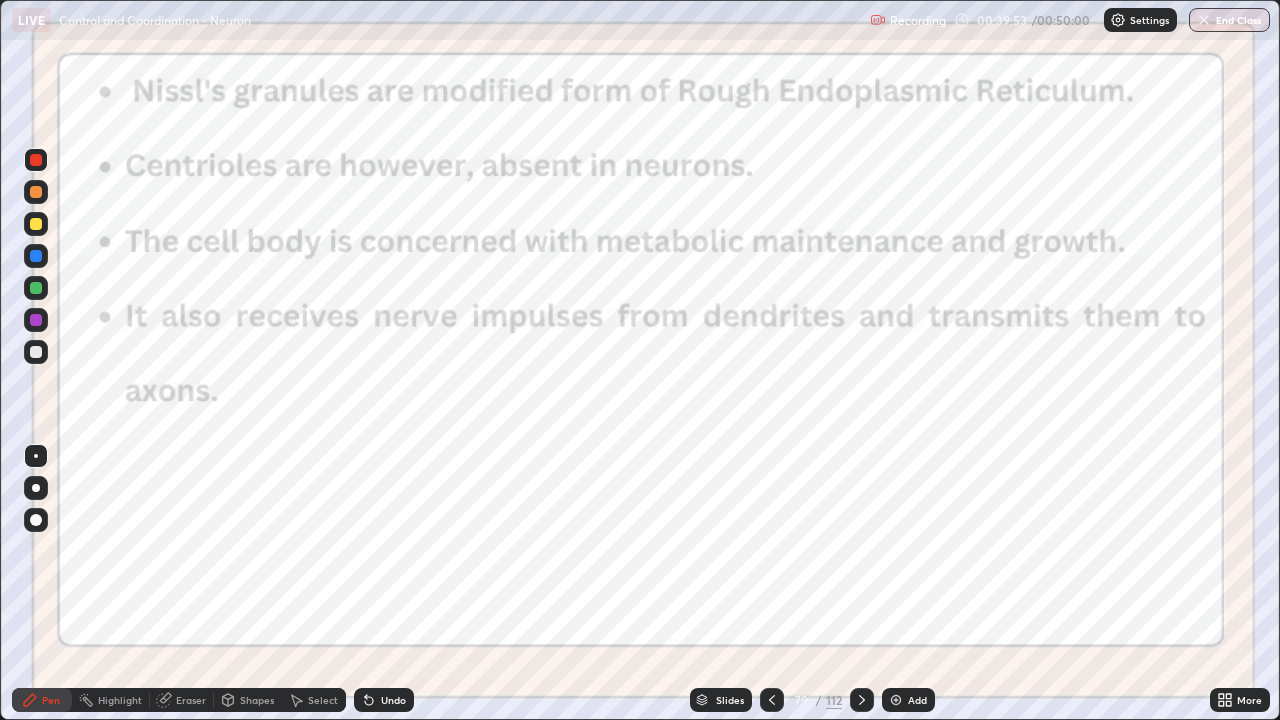 click at bounding box center [200, 473] 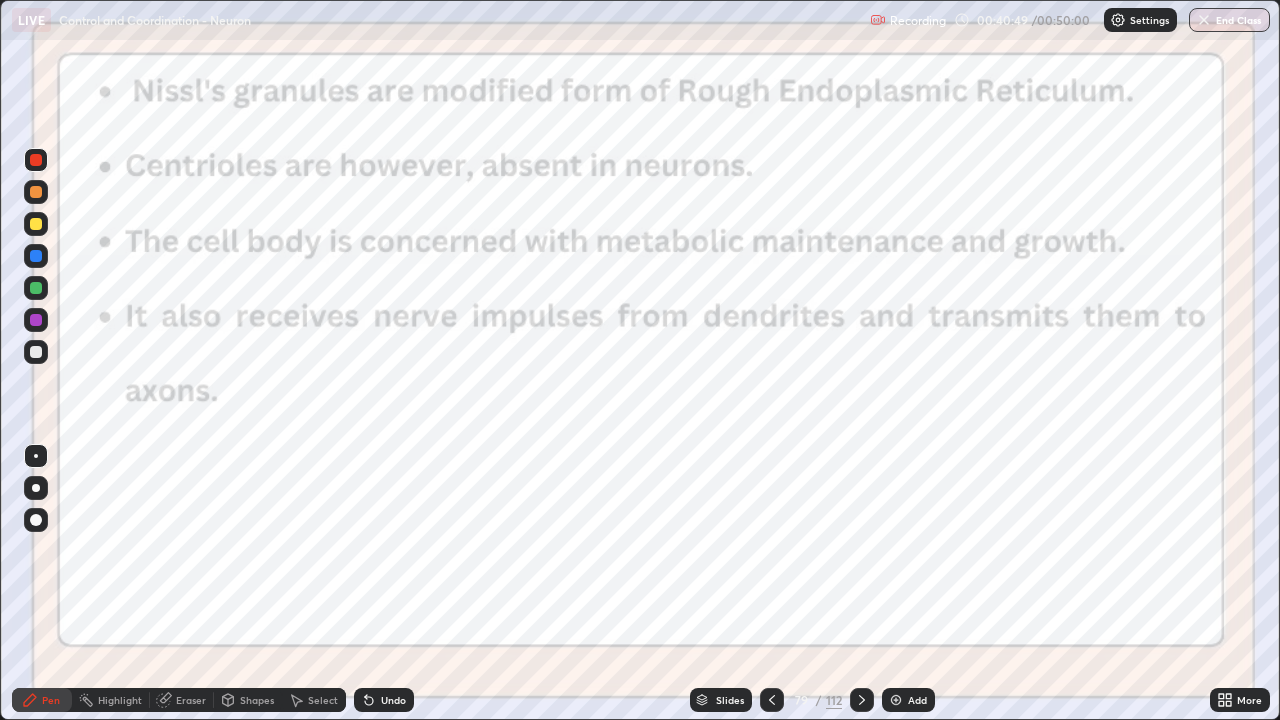 click on "Eraser" at bounding box center [191, 700] 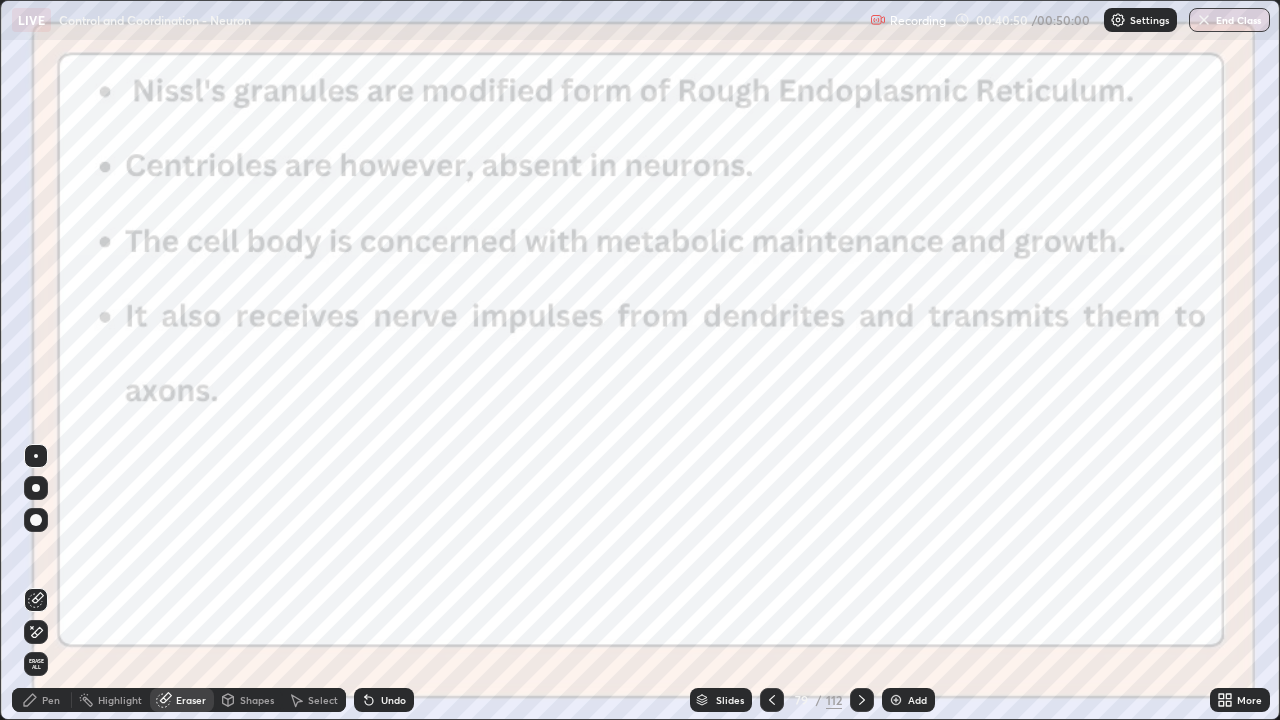 click on "Erase all" at bounding box center [36, 664] 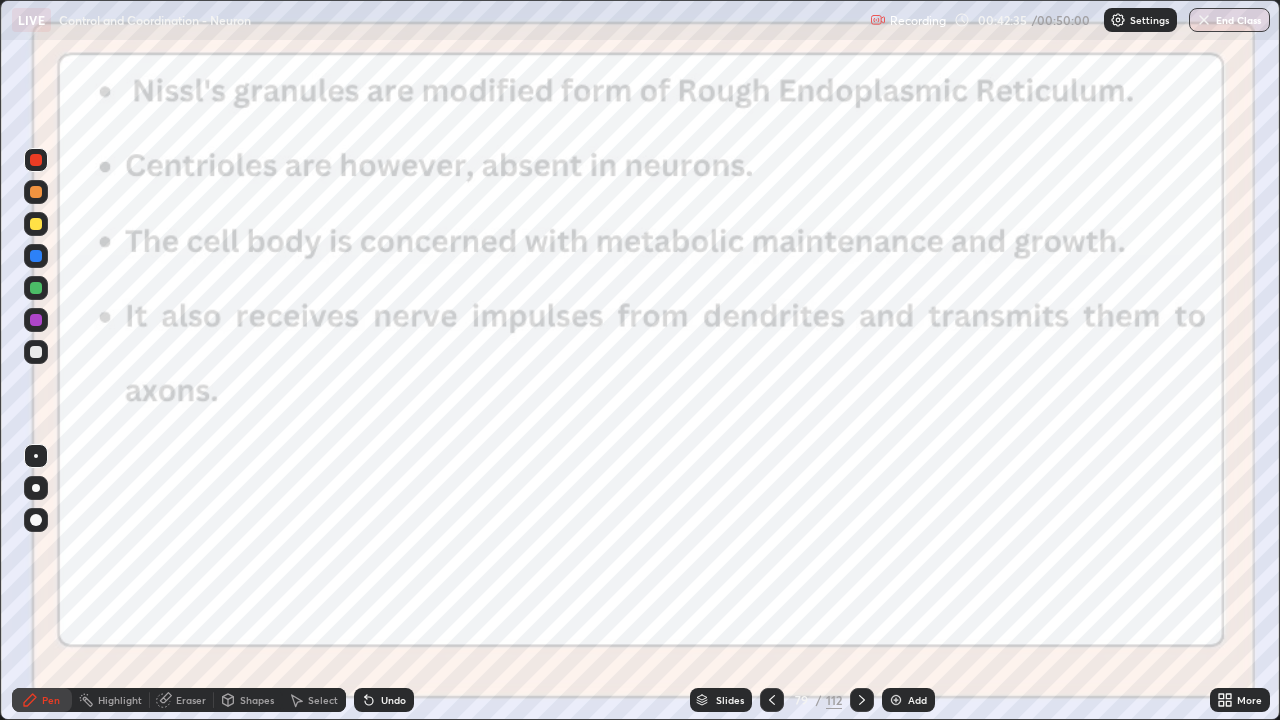 click on "Eraser" at bounding box center (191, 700) 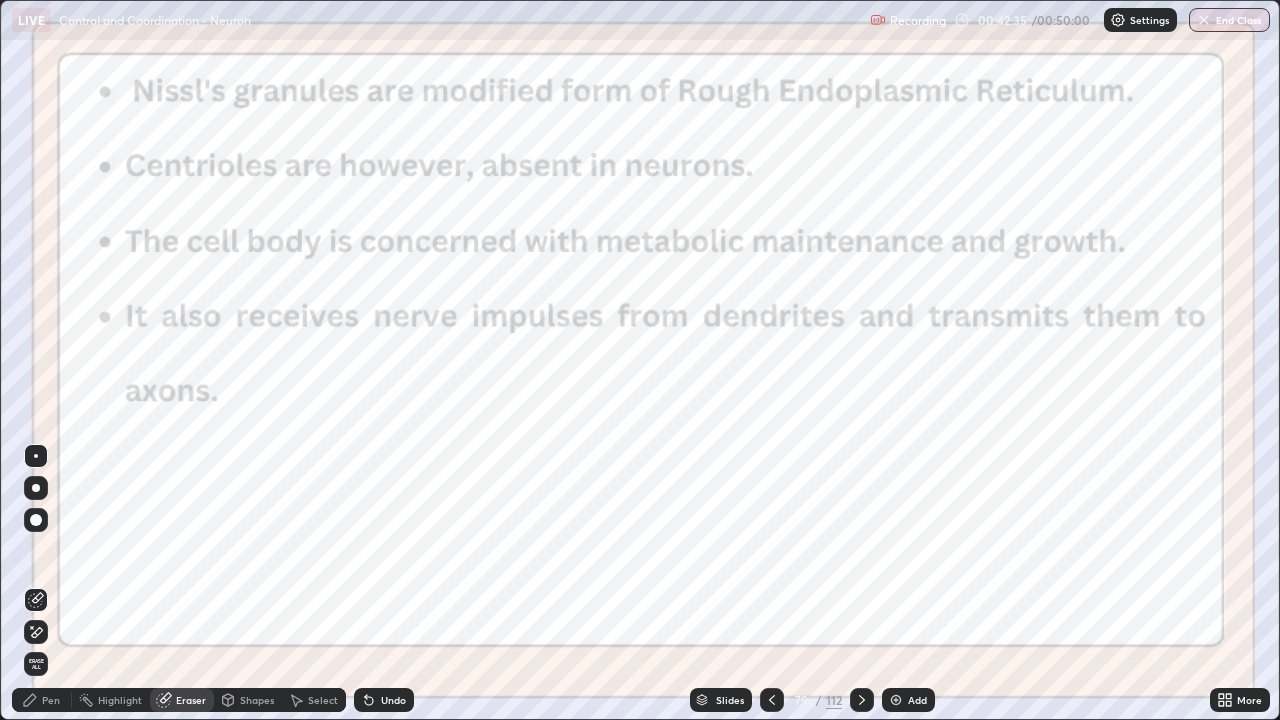 click on "Erase all" at bounding box center [36, 664] 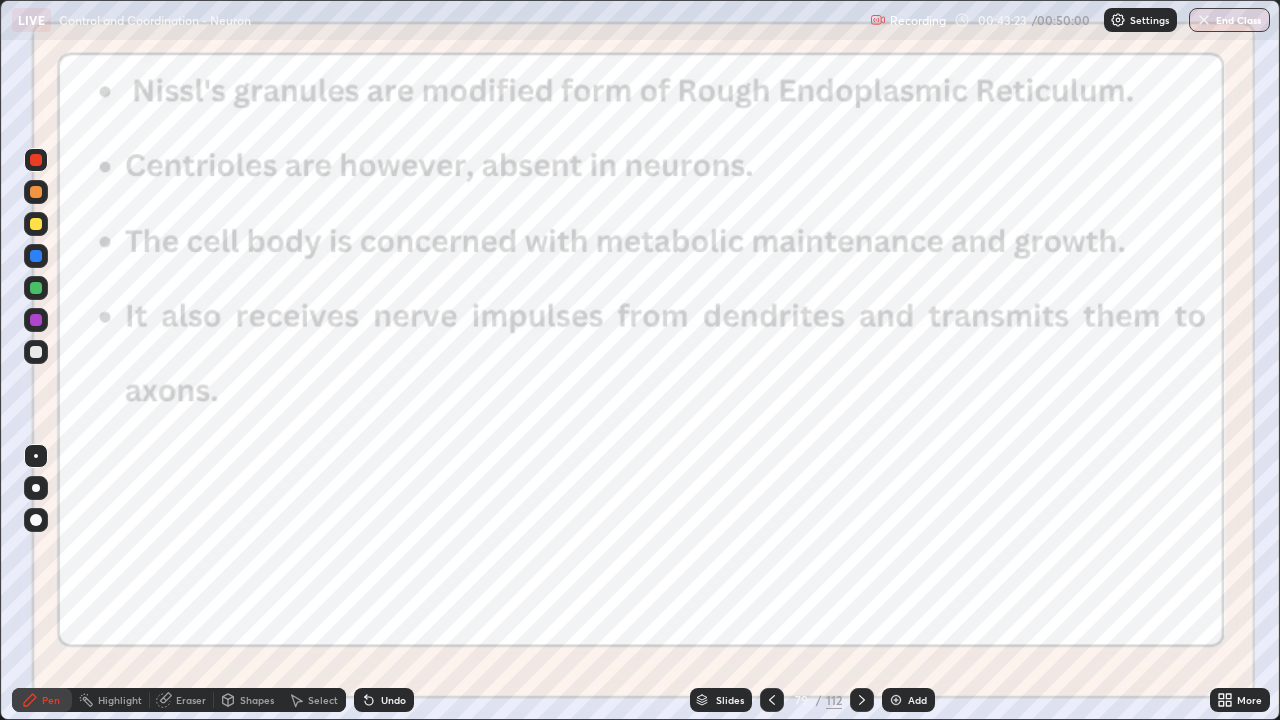 click 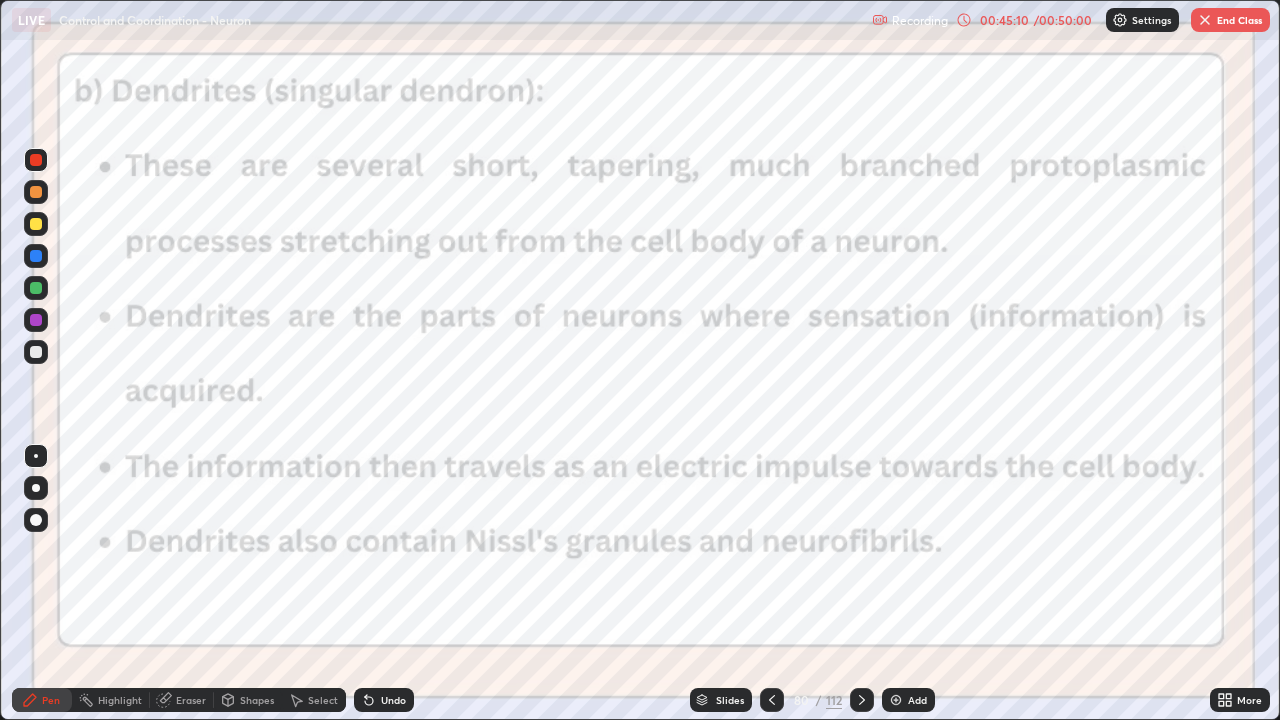 click on "Eraser" at bounding box center (191, 700) 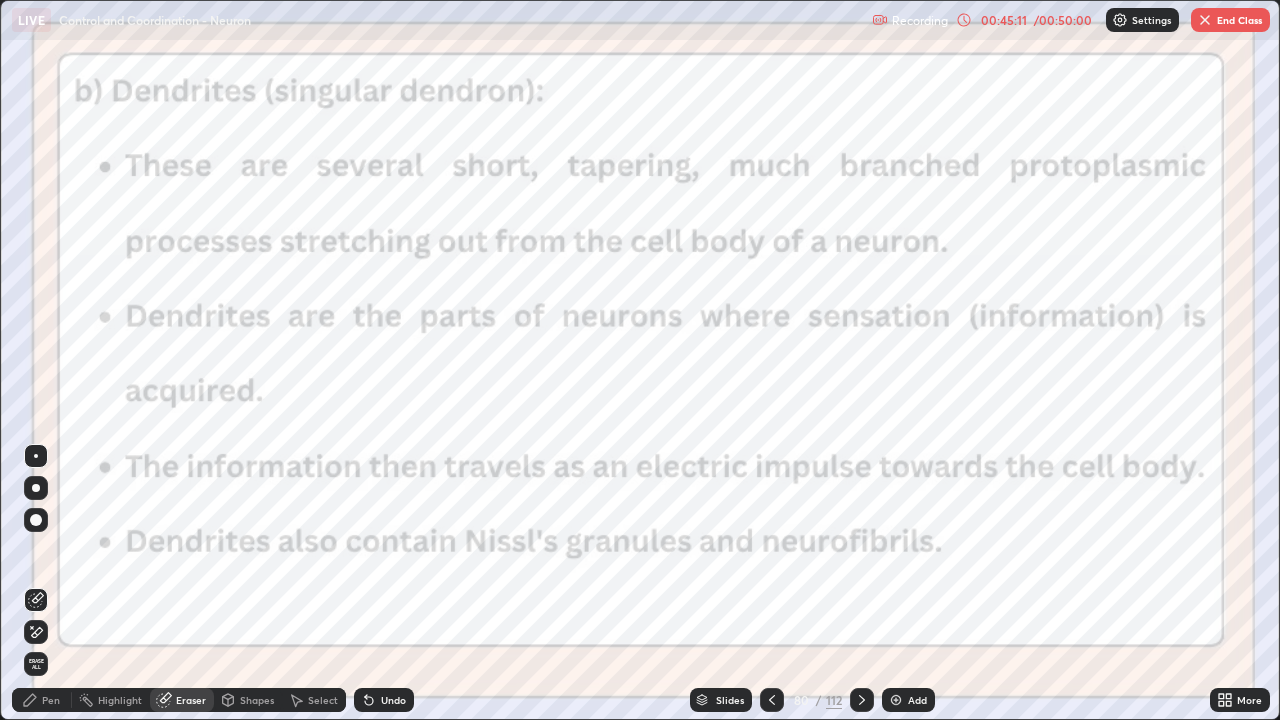 click on "Erase all" at bounding box center (36, 664) 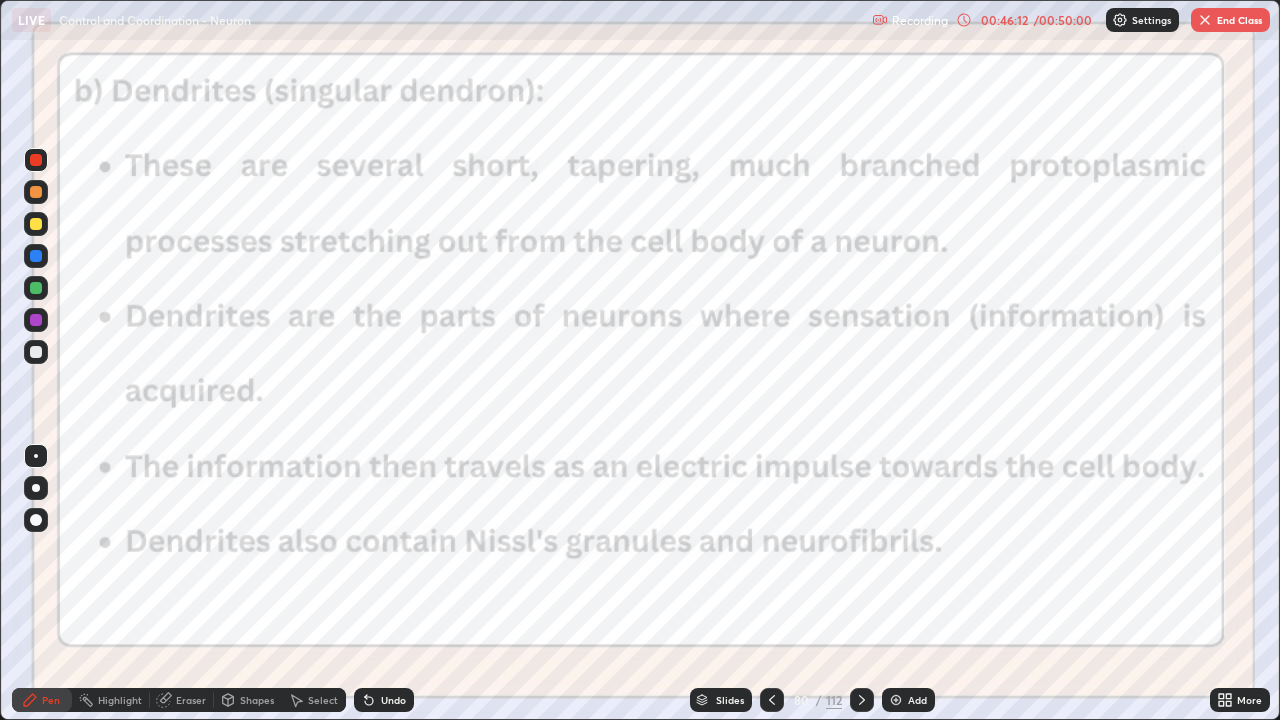 click on "Eraser" at bounding box center [191, 700] 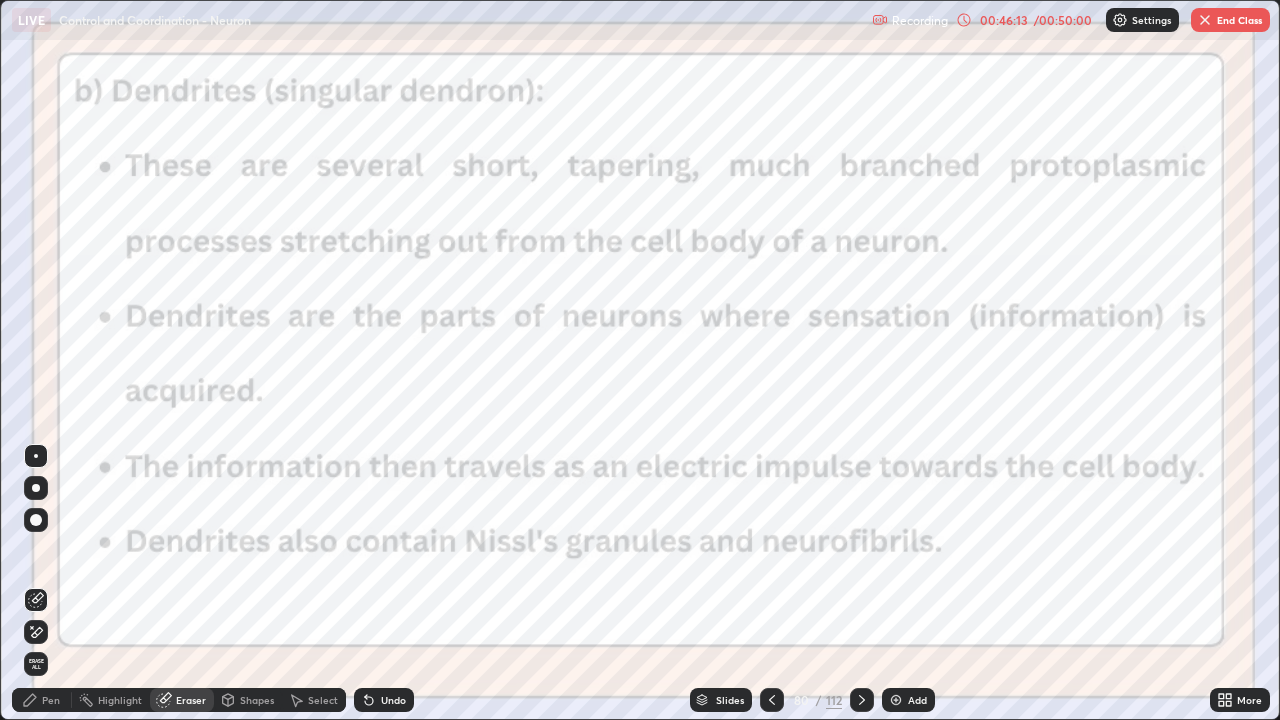 click on "Erase all" at bounding box center [36, 664] 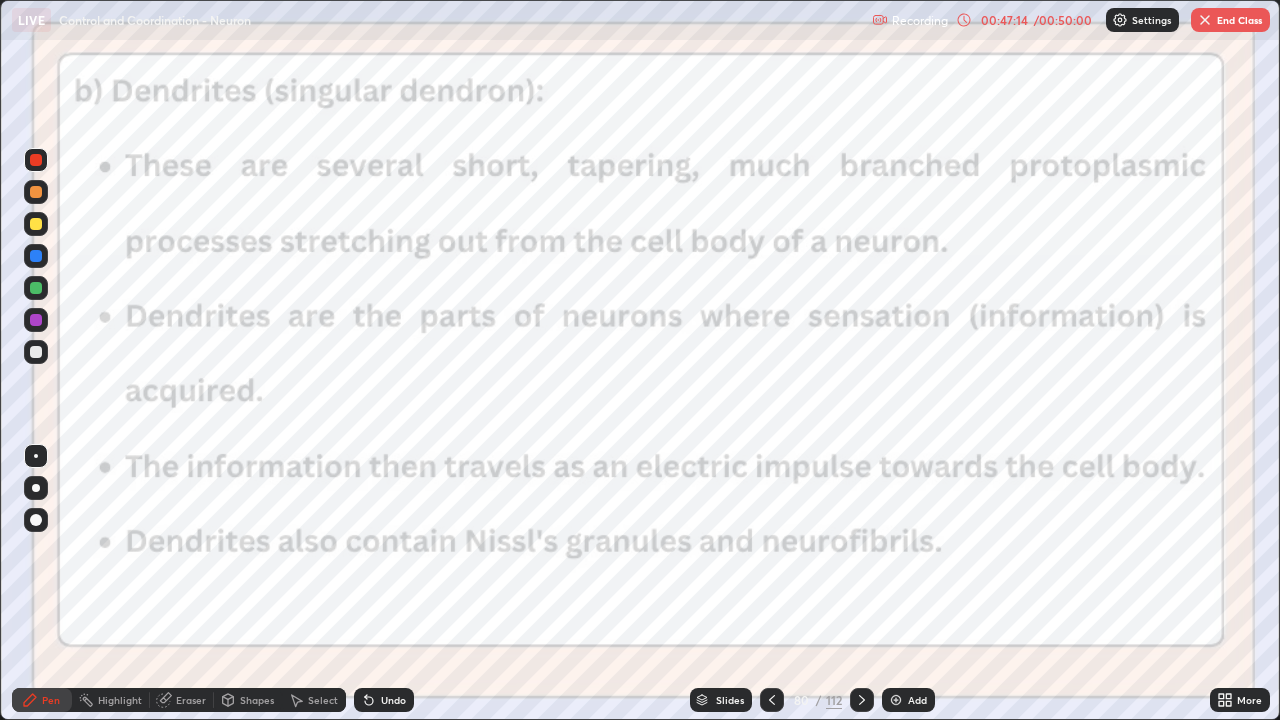 click 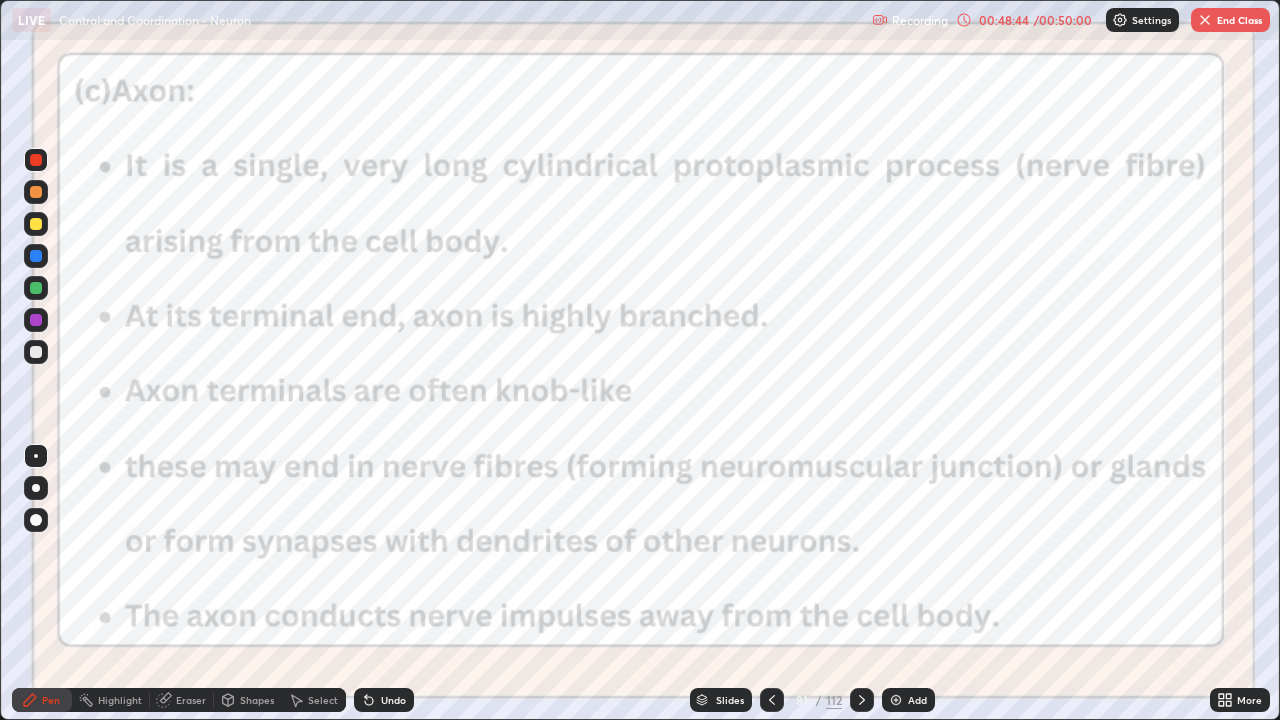 click on "Eraser" at bounding box center (191, 700) 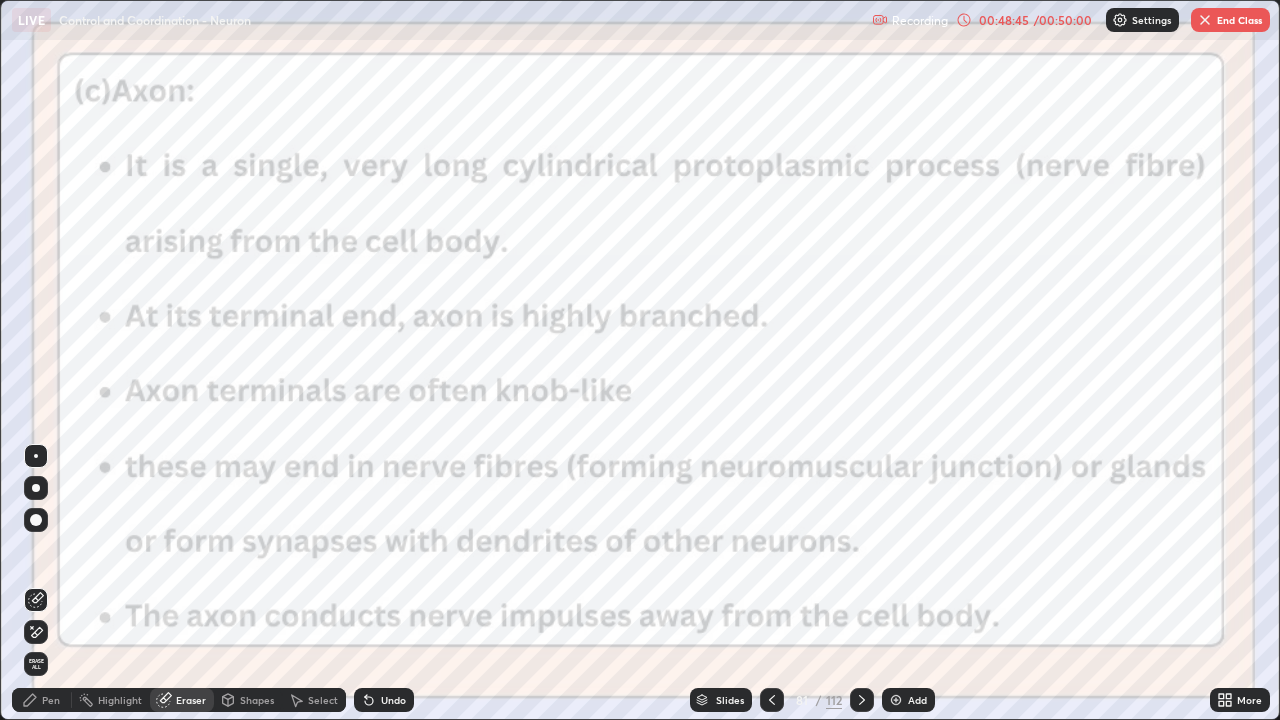 click on "Erase all" at bounding box center (36, 664) 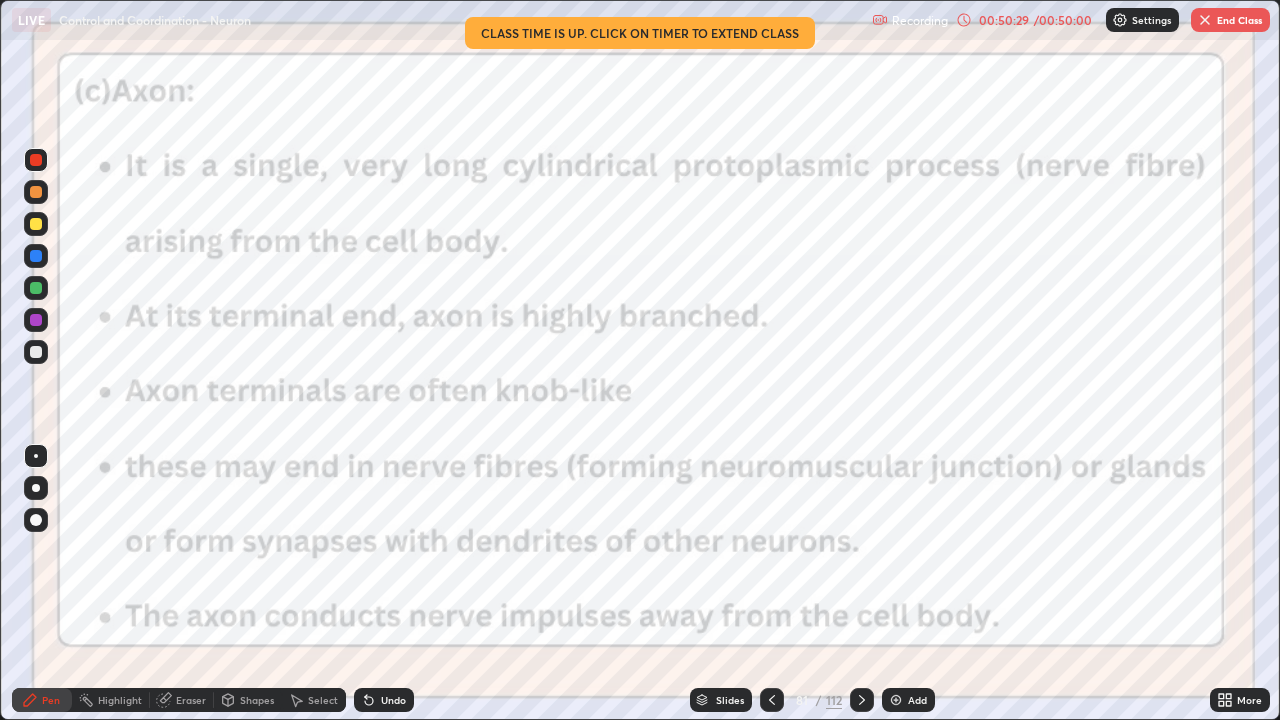 click at bounding box center [896, 700] 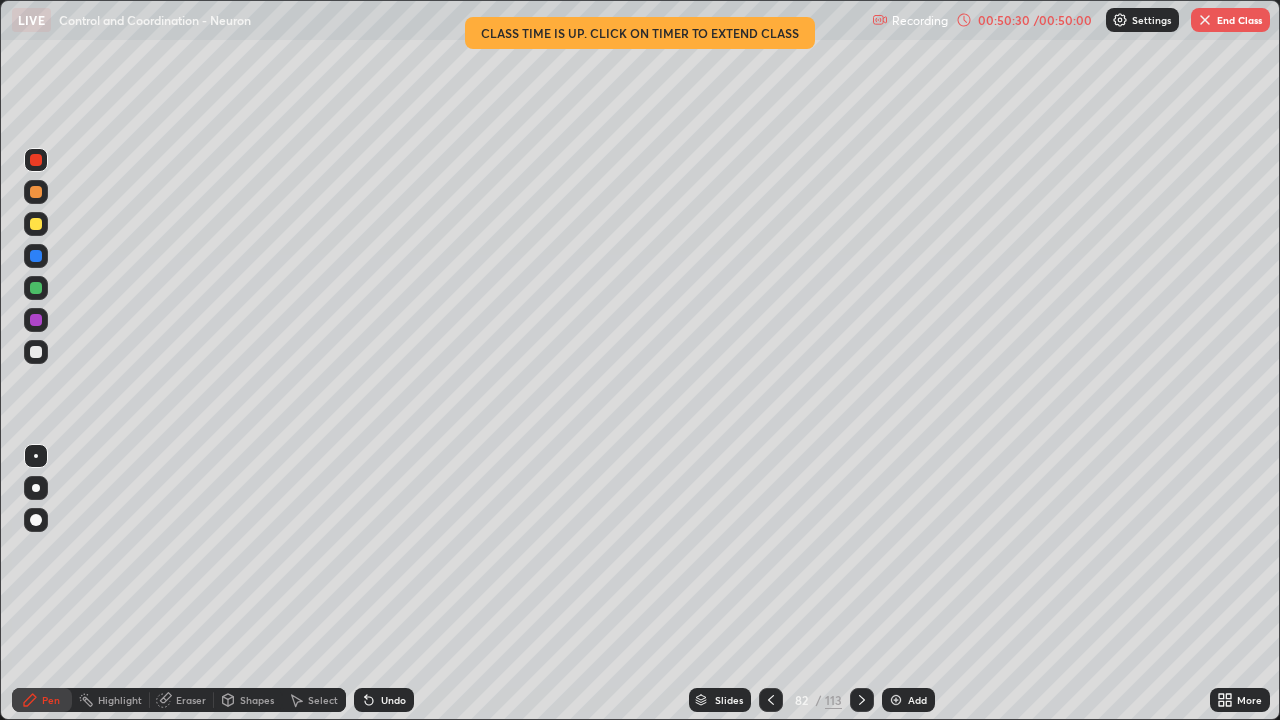 click at bounding box center [36, 352] 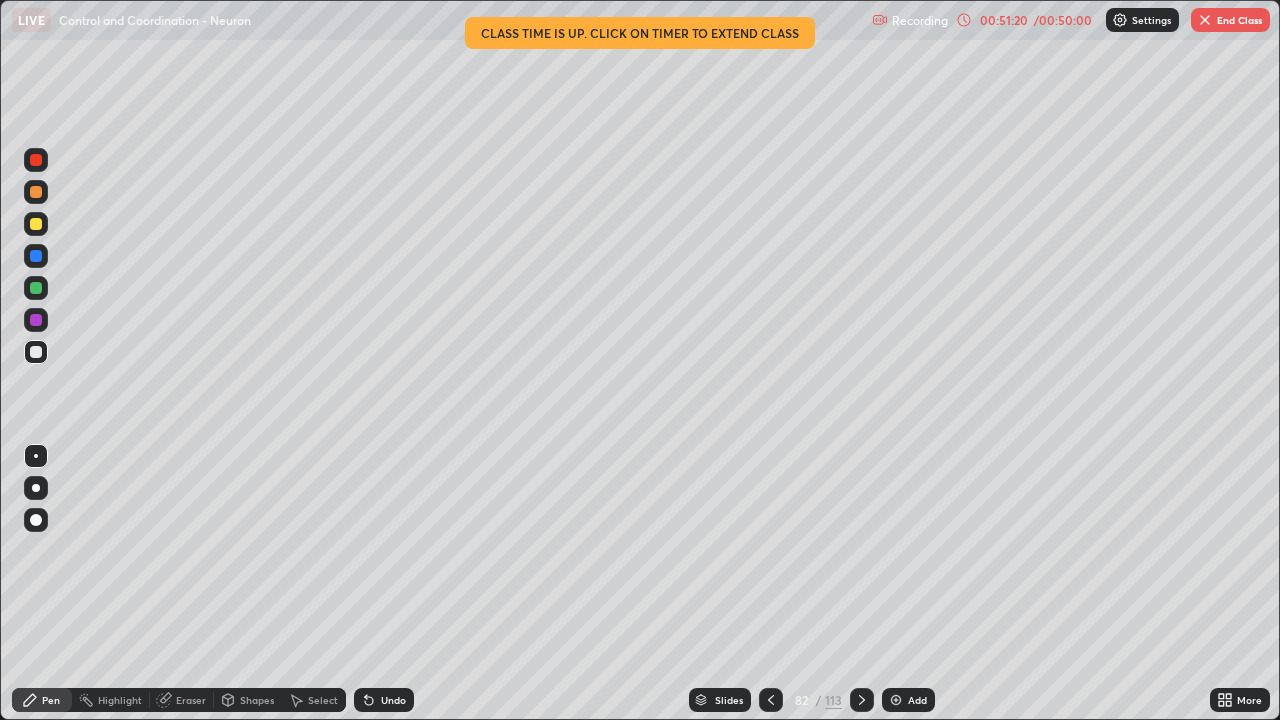 click on "Slides" at bounding box center [729, 700] 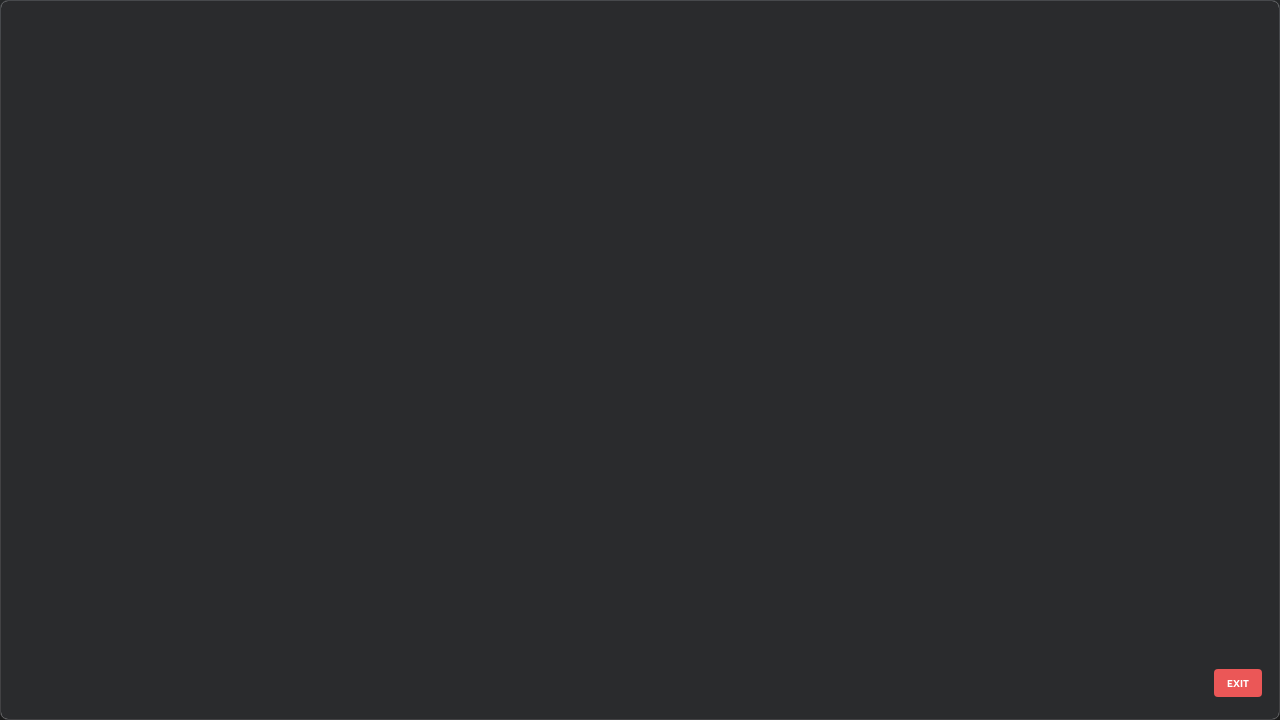 scroll, scrollTop: 5571, scrollLeft: 0, axis: vertical 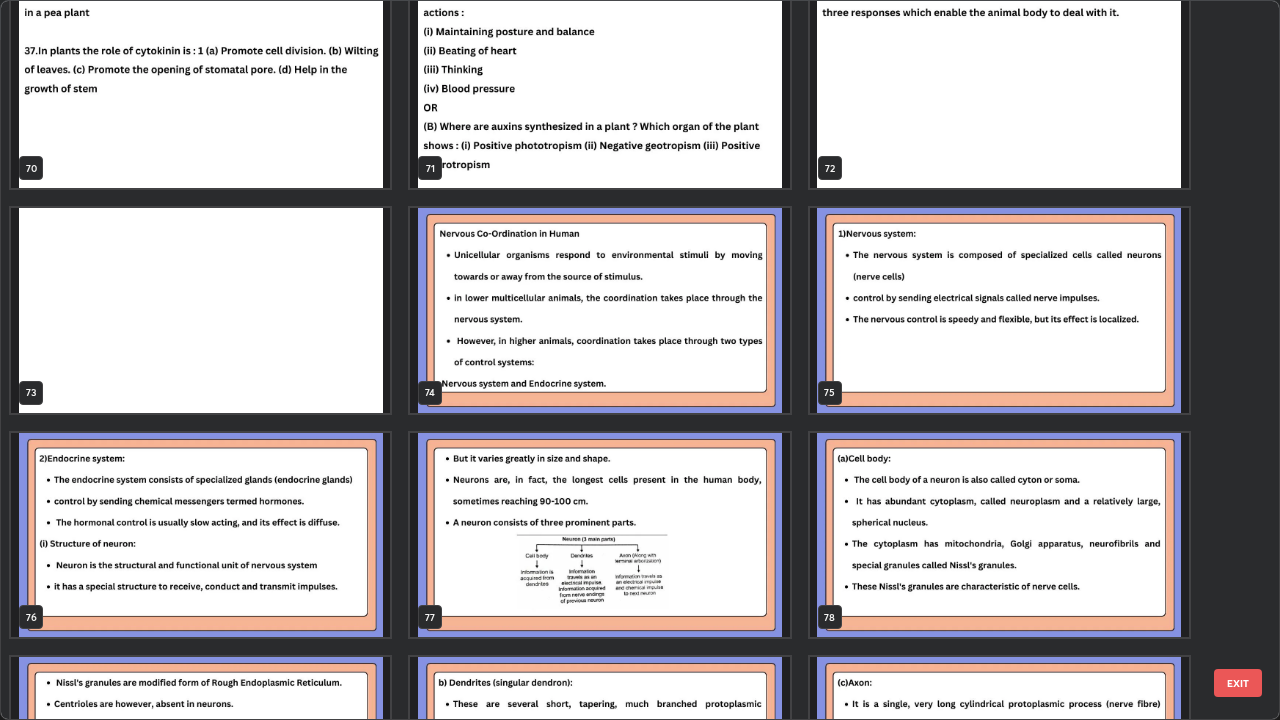 click at bounding box center [599, 310] 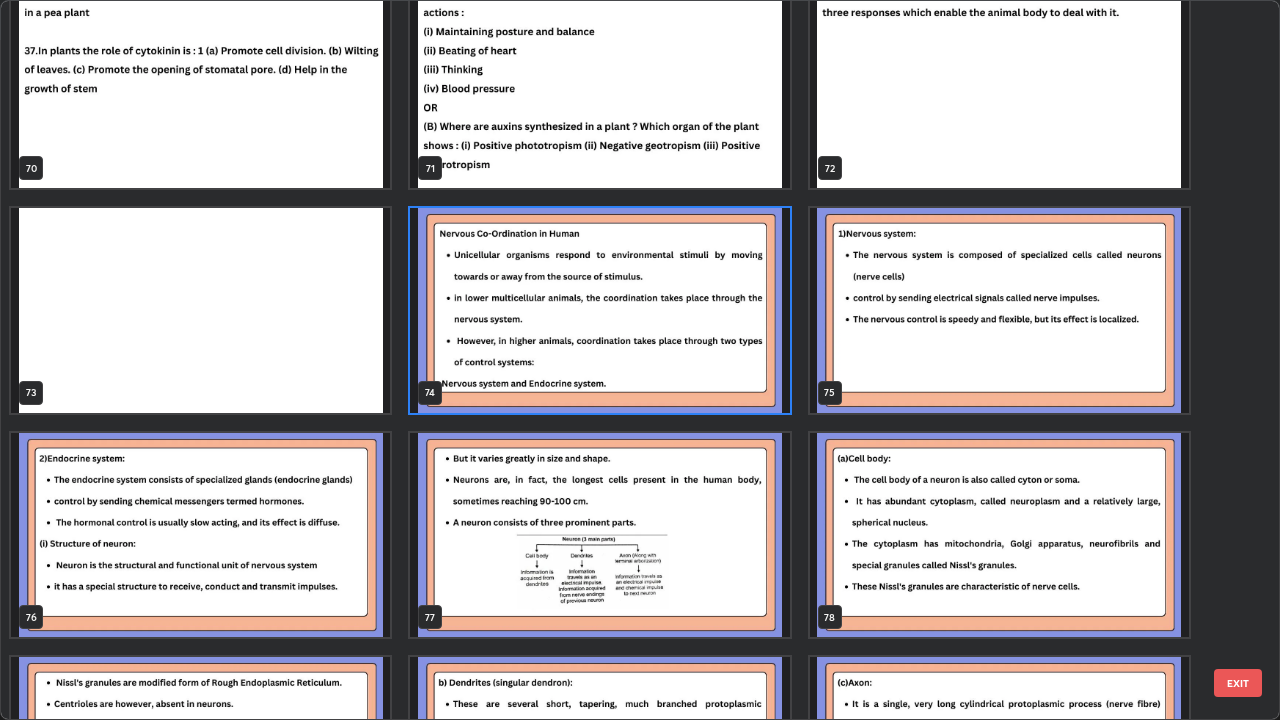 click at bounding box center [599, 310] 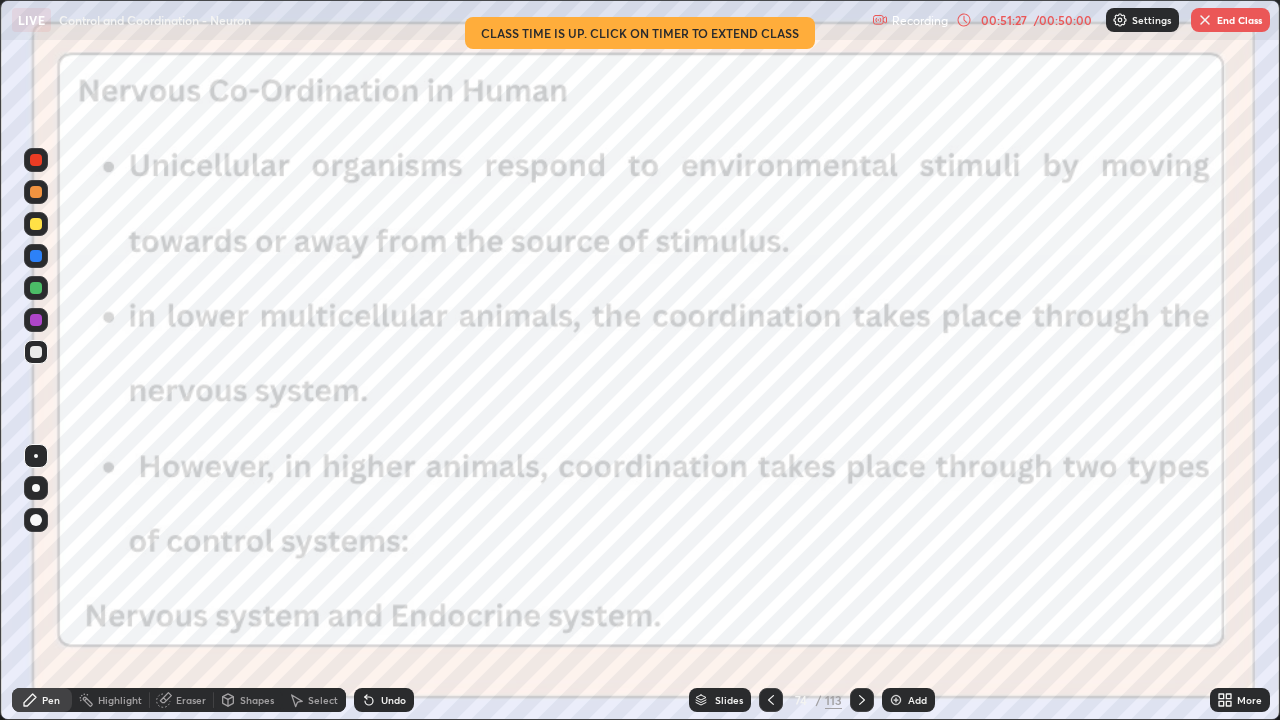 click at bounding box center (862, 700) 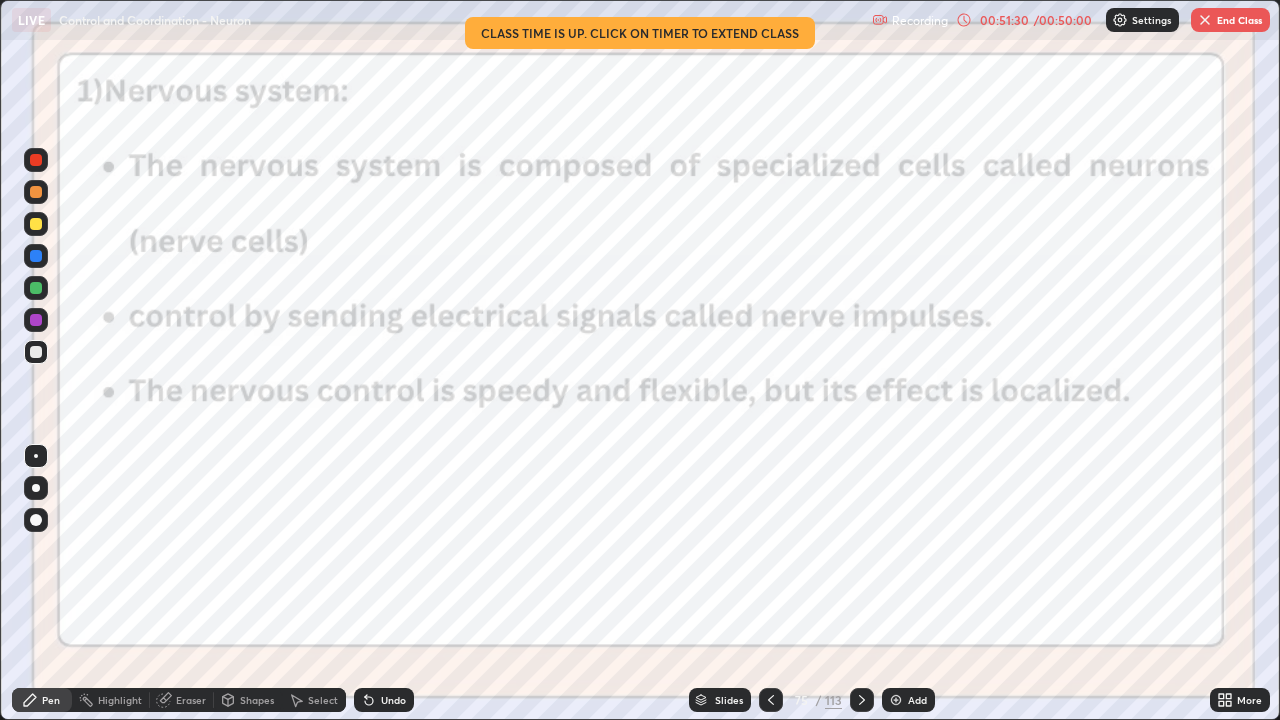 click 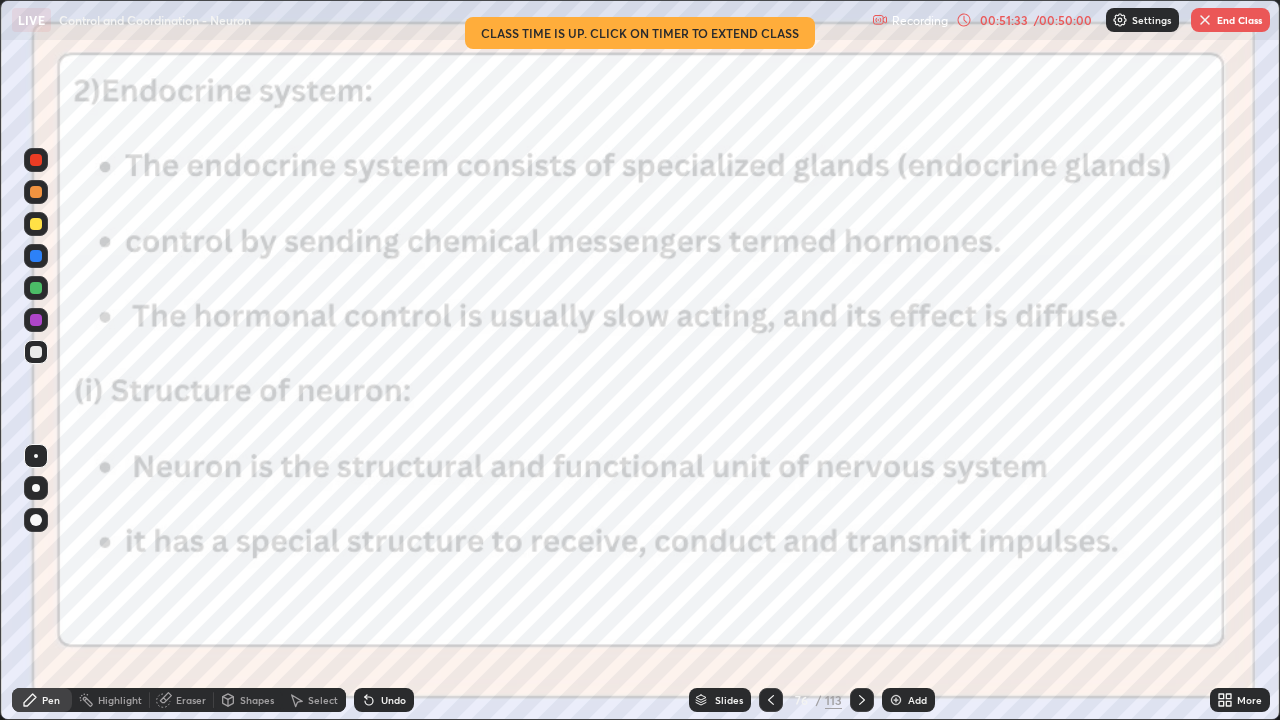 click 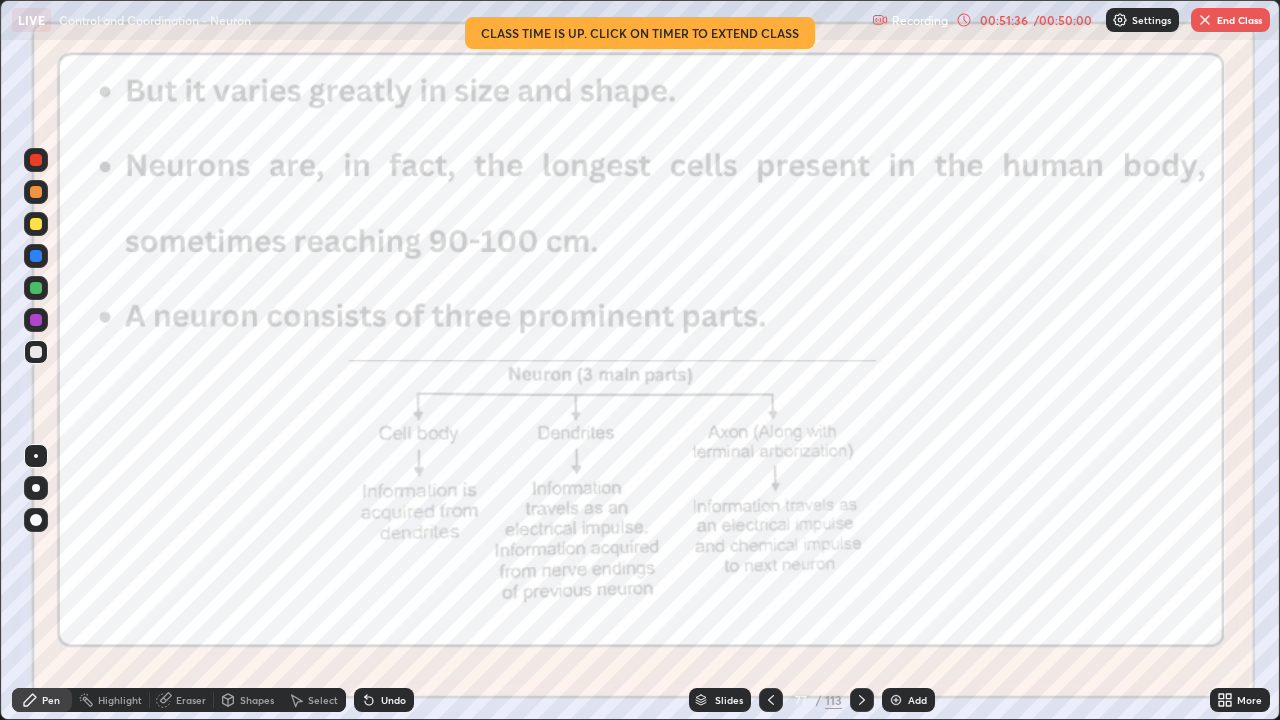 click 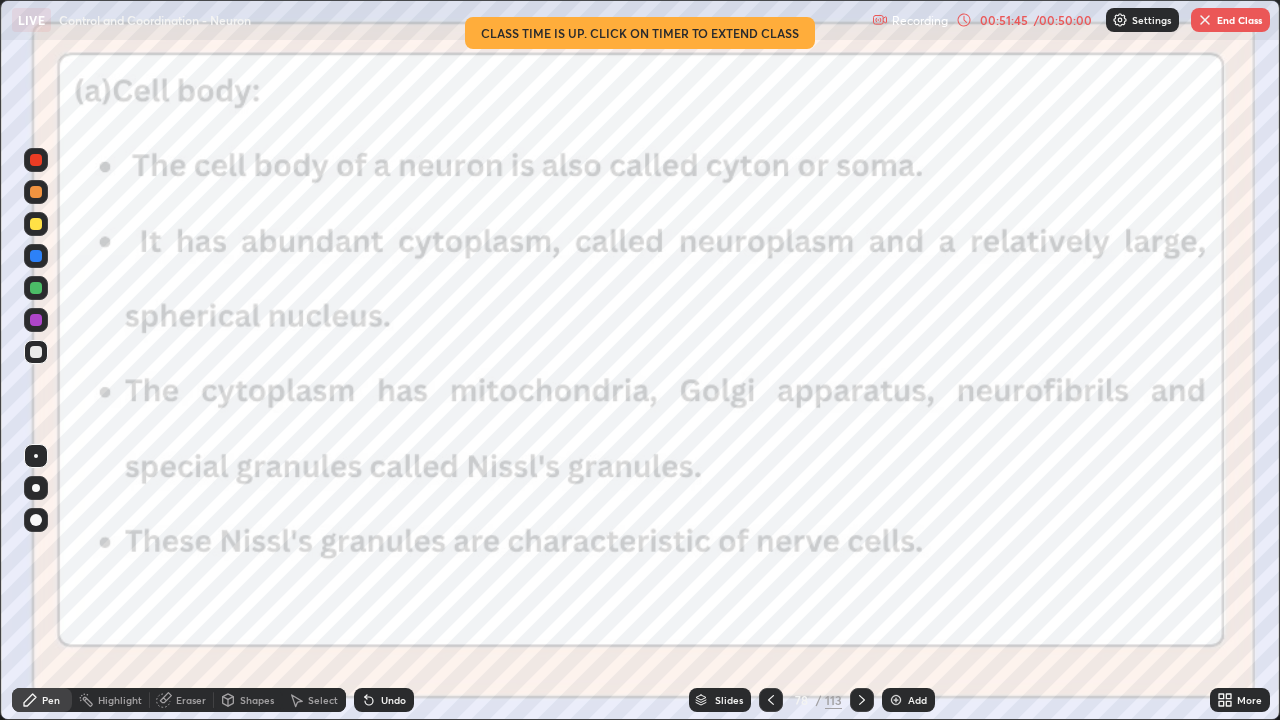 click at bounding box center (862, 700) 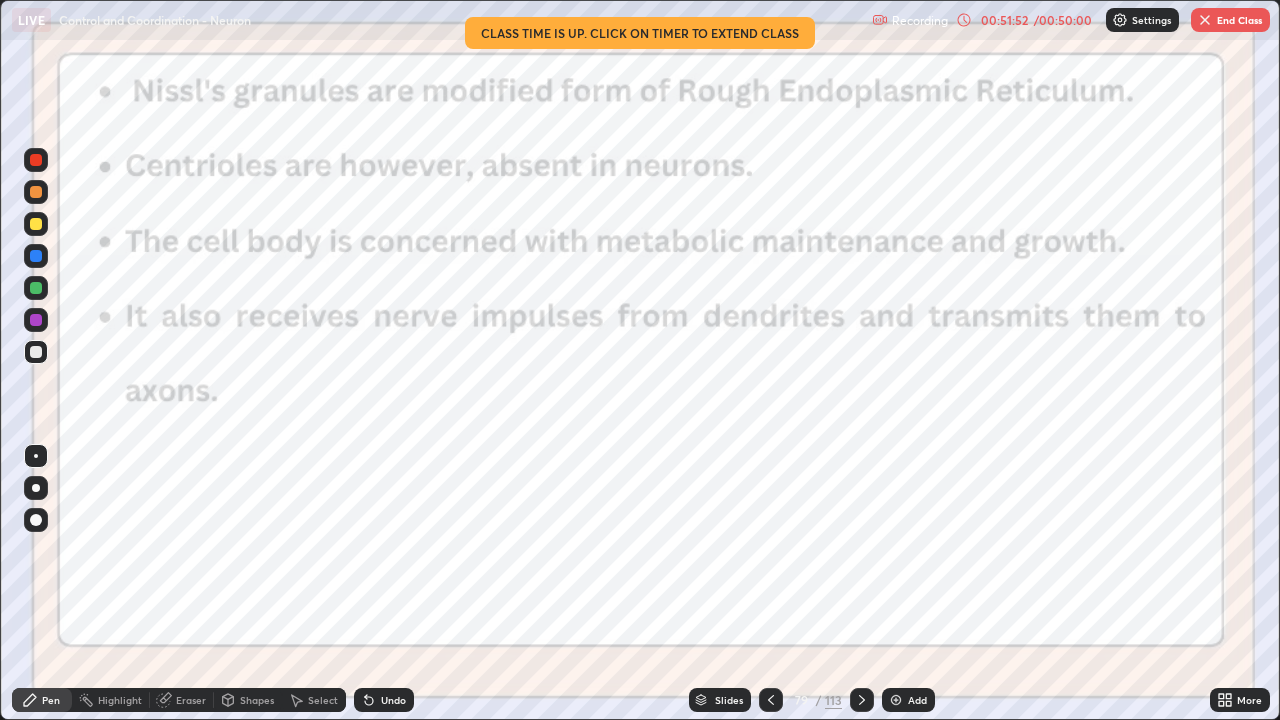 click 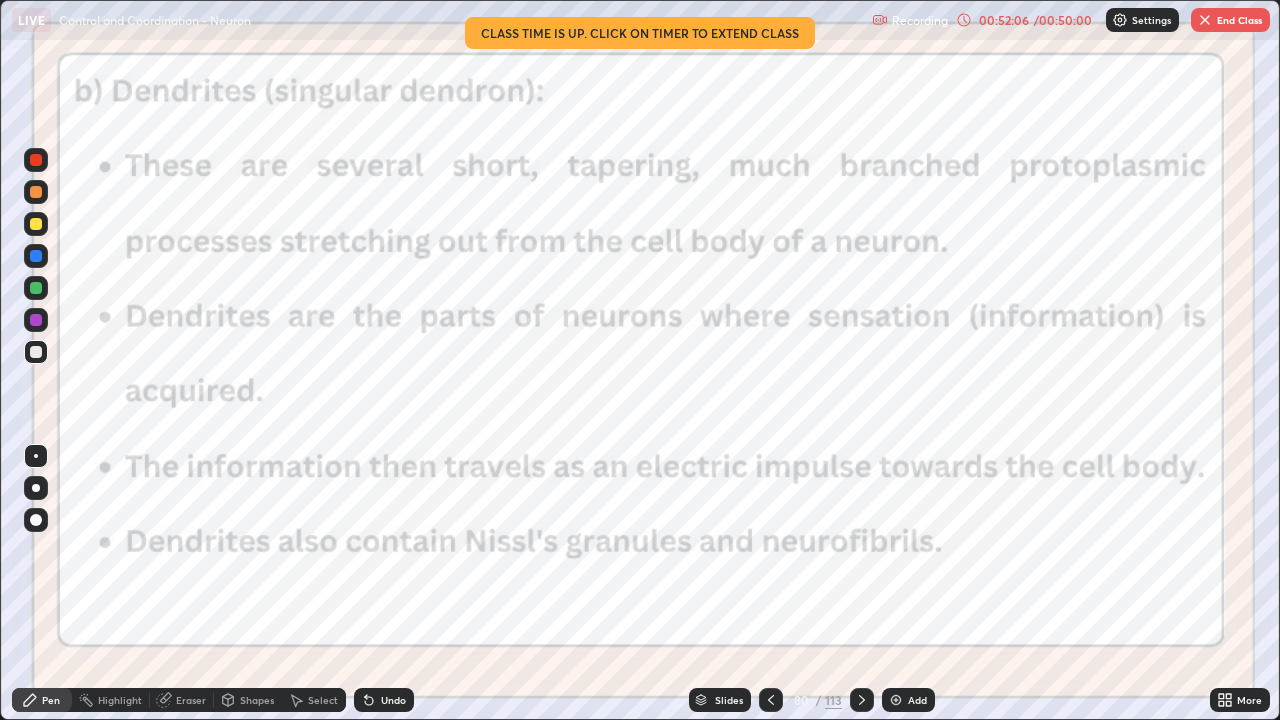 click on "Eraser" at bounding box center [191, 700] 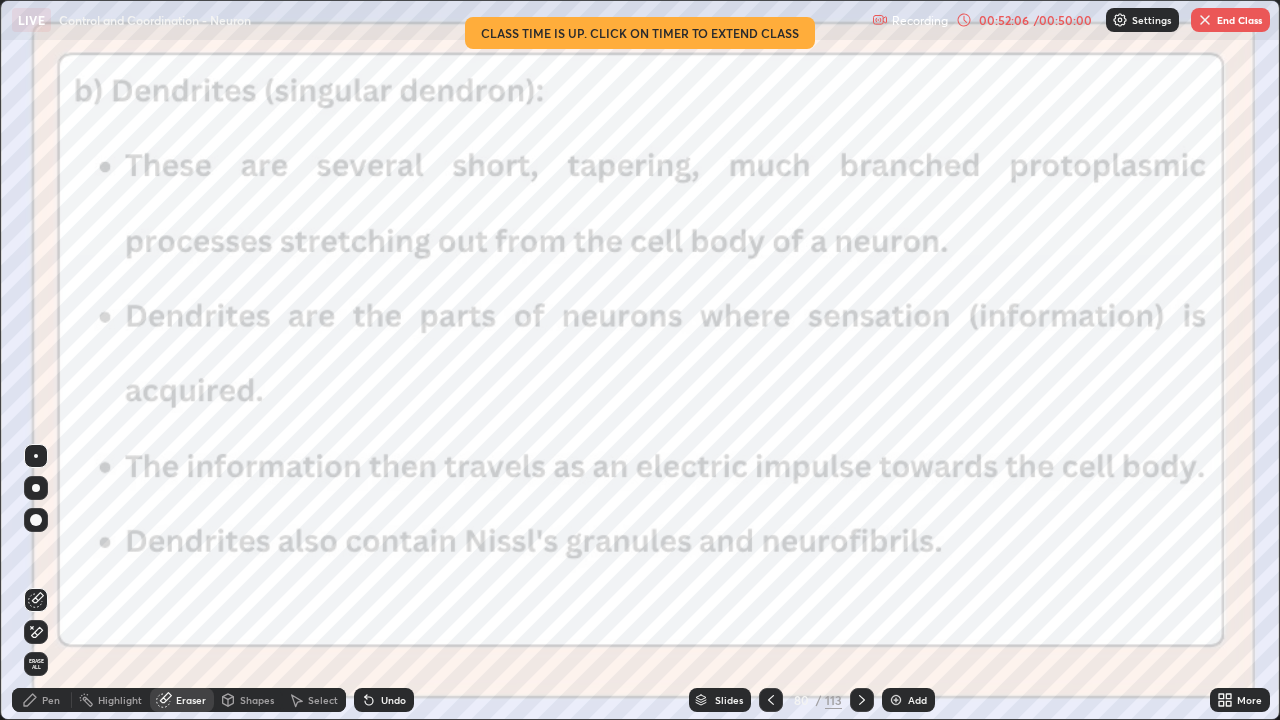 click on "Erase all" at bounding box center [36, 664] 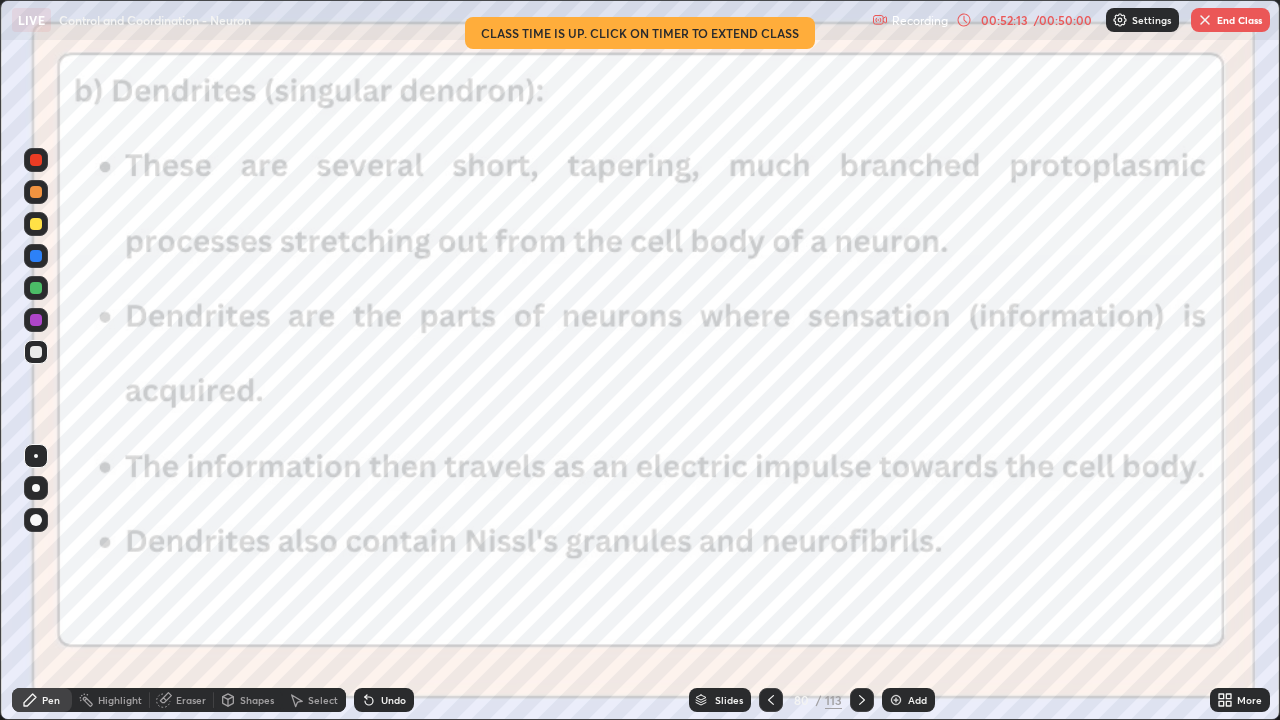 click 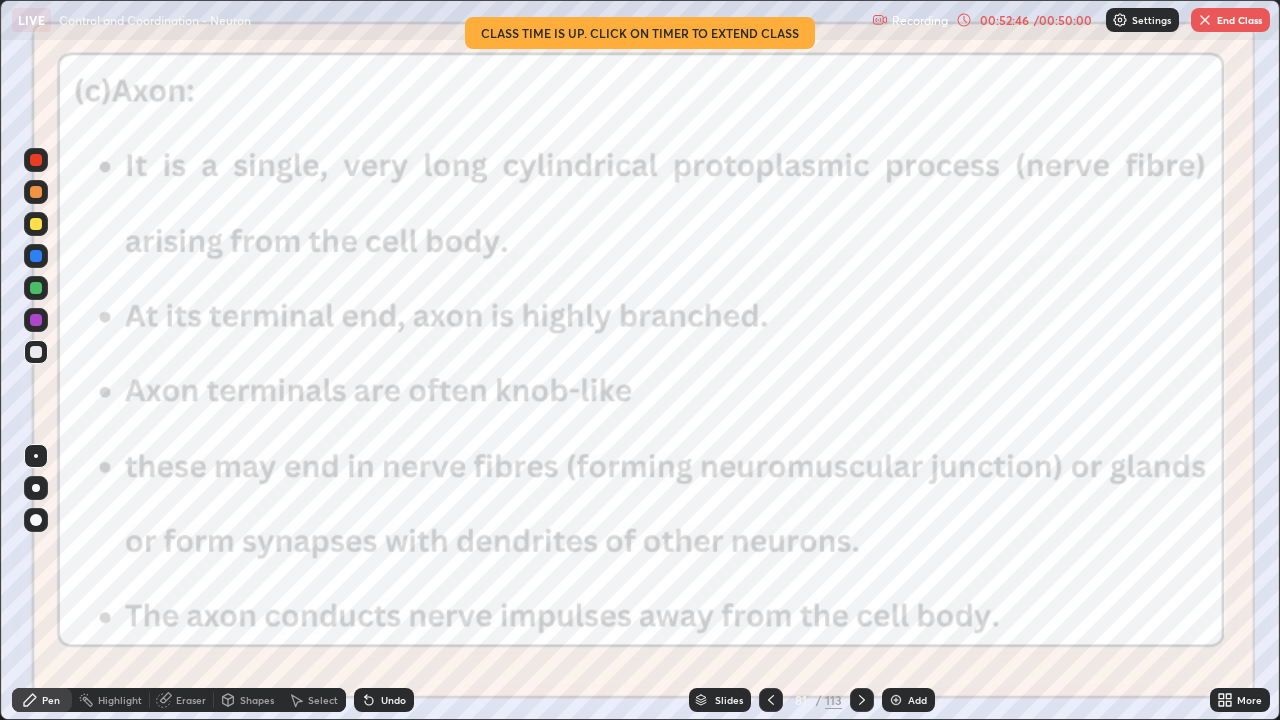 click on "Slides" at bounding box center (729, 700) 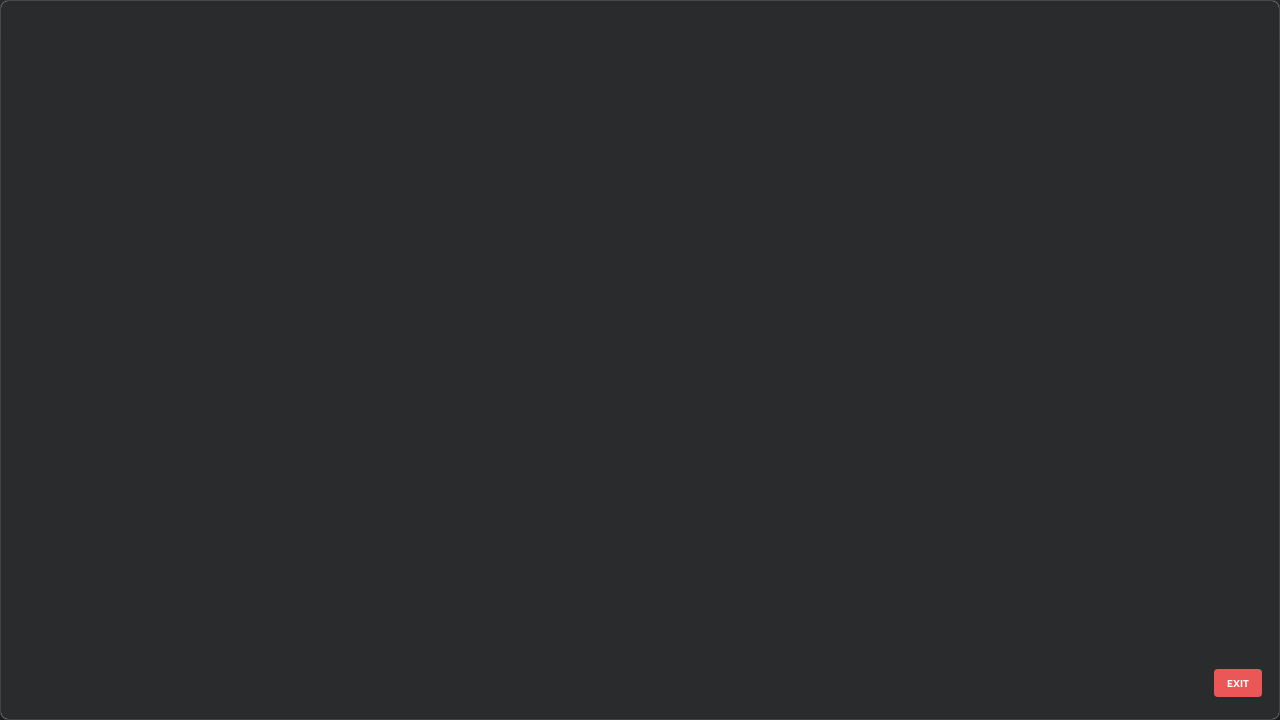 scroll, scrollTop: 5347, scrollLeft: 0, axis: vertical 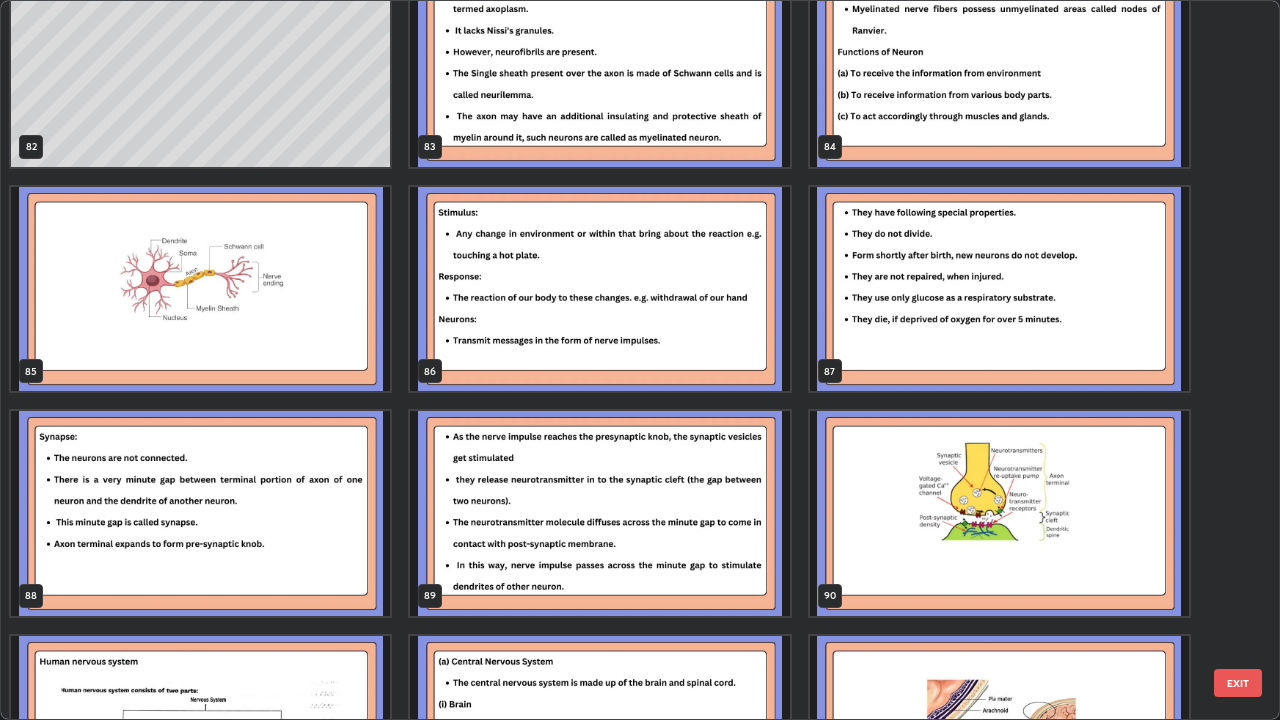 click at bounding box center (999, 513) 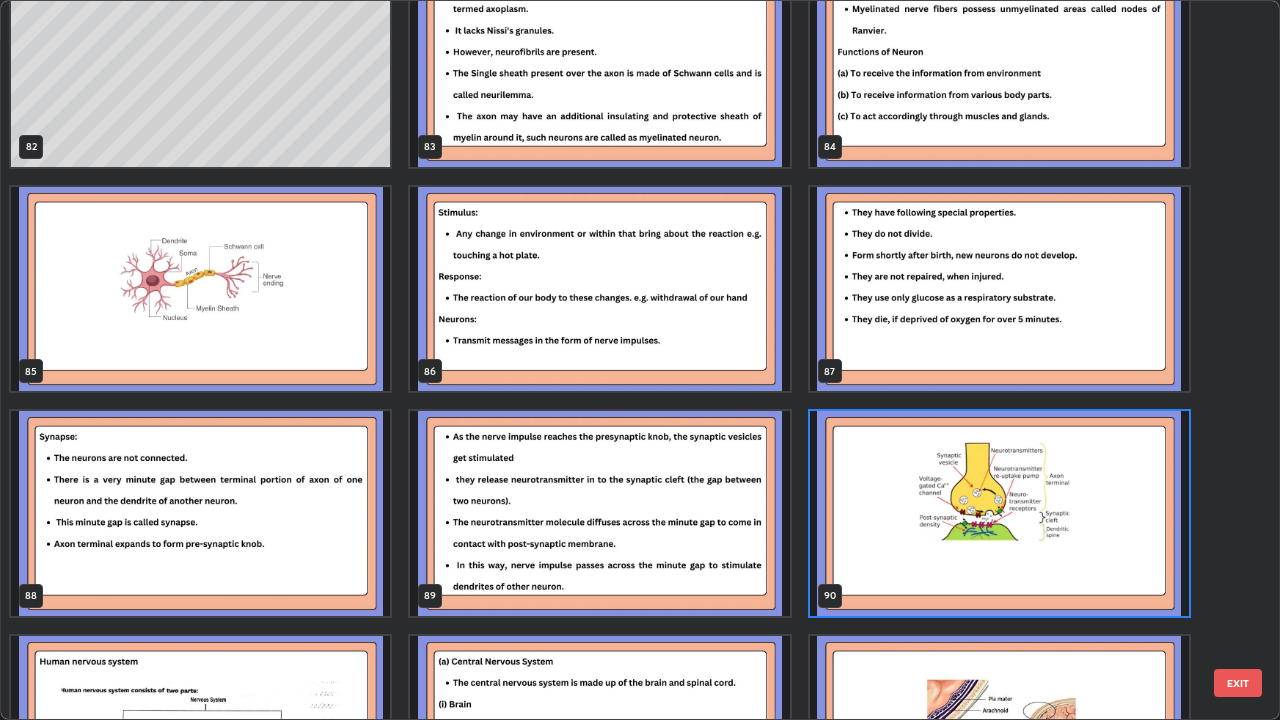 click at bounding box center [999, 513] 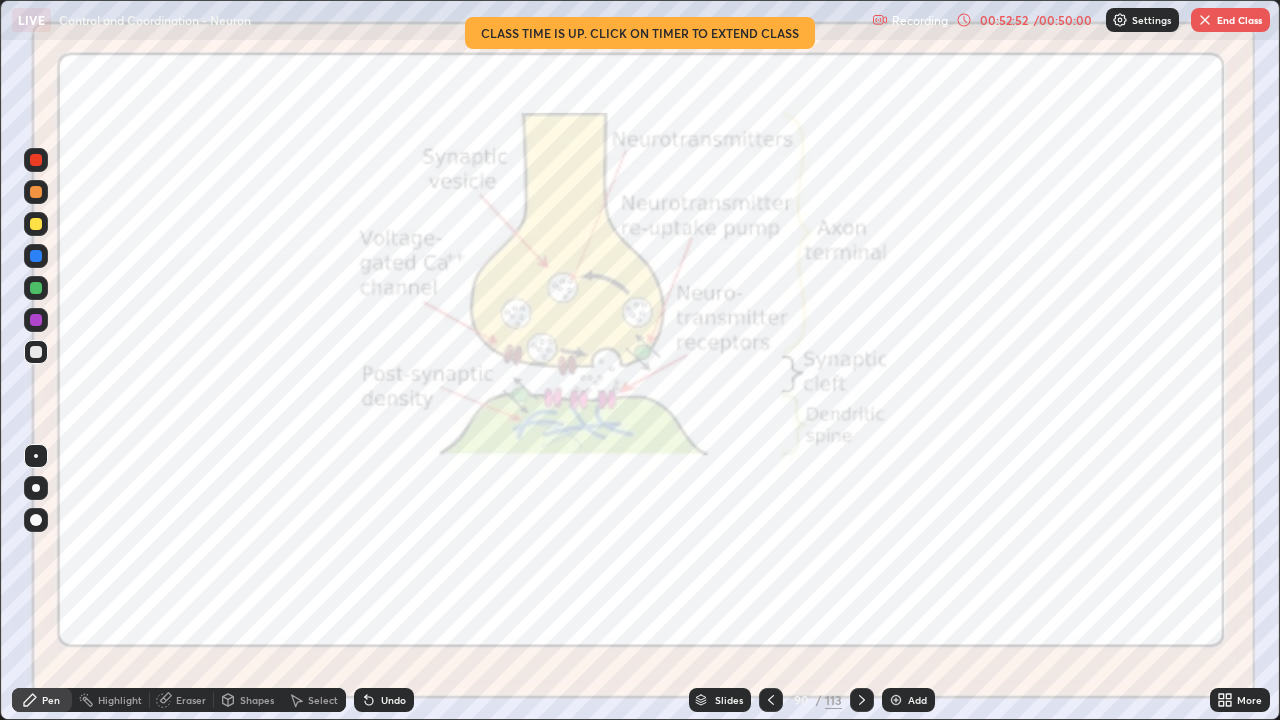 click on "End Class" at bounding box center (1230, 20) 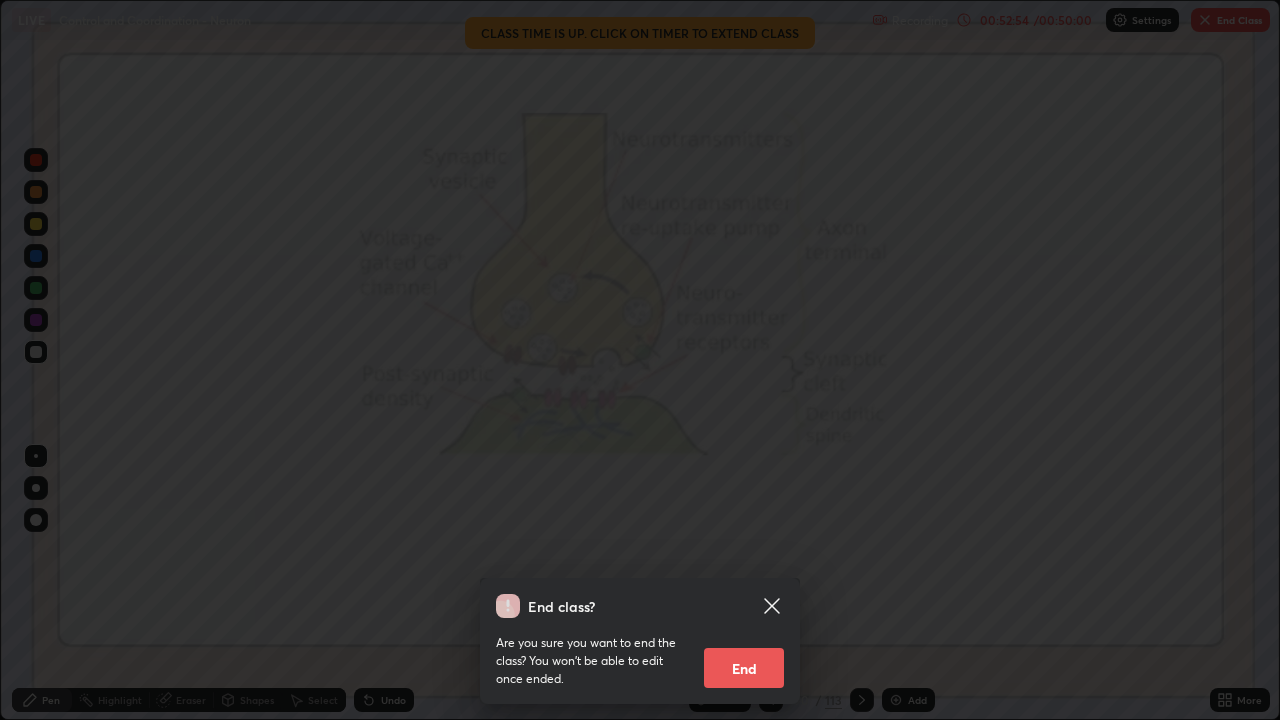 click on "End" at bounding box center [744, 668] 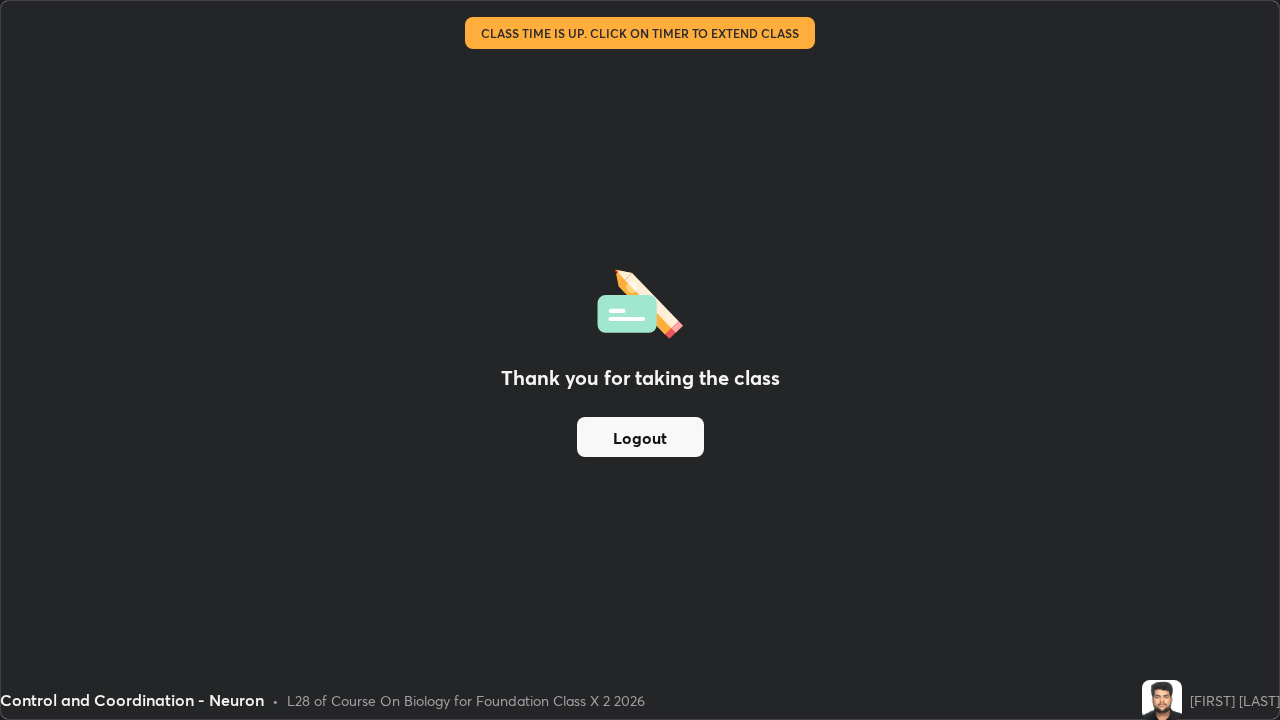 click on "Logout" at bounding box center (640, 437) 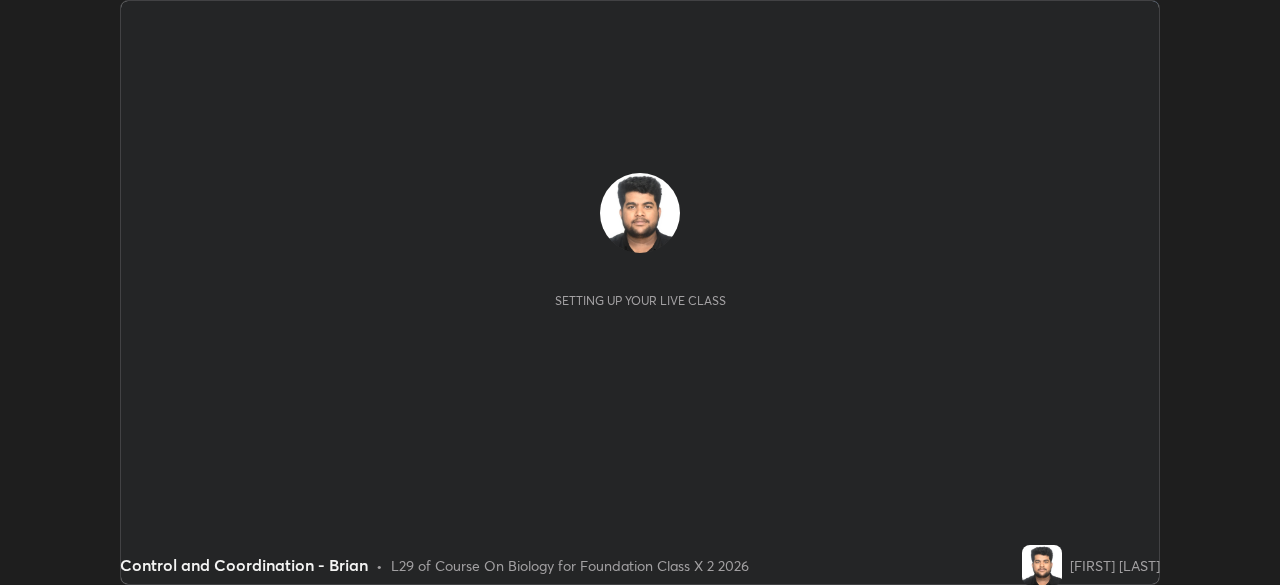scroll, scrollTop: 0, scrollLeft: 0, axis: both 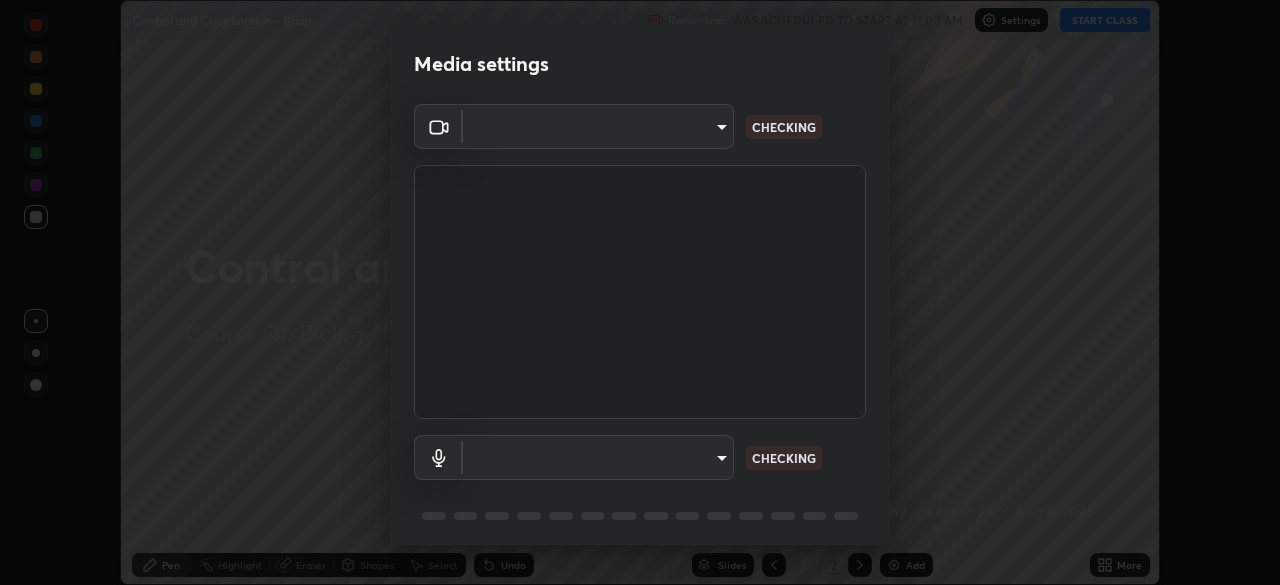 type on "3e25356f195e64551e879d1afeb1ef0f0a2c3c8c5562ca0bf2adaabd0d8e470d" 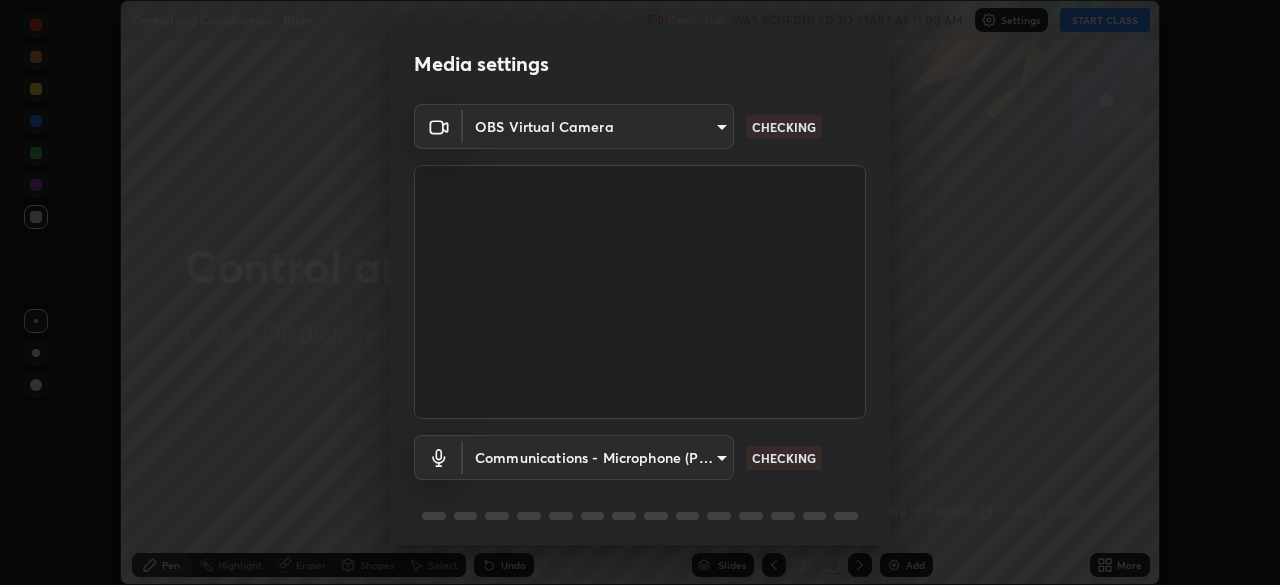 click on "Erase all Control and Coordination - [FIRST] [LAST] Recording WAS SCHEDULED TO START AT  11:00 AM Settings START CLASS Setting up your live class Control and Coordination - [FIRST] [LAST] • L29 of Course On Biology for Foundation Class X 2 2026 [FIRST] [LAST] Pen Highlight Eraser Shapes Select Undo Slides 2 / 2 Add More No doubts shared Encourage your learners to ask a doubt for better clarity Report an issue Reason for reporting Buffering Chat not working Audio - Video sync issue Educator video quality low ​ Attach an image Report Media settings OBS Virtual Camera [HASH] CHECKING Communications - Microphone (POROSVOC) communications CHECKING 1 / 5 Next" at bounding box center [640, 292] 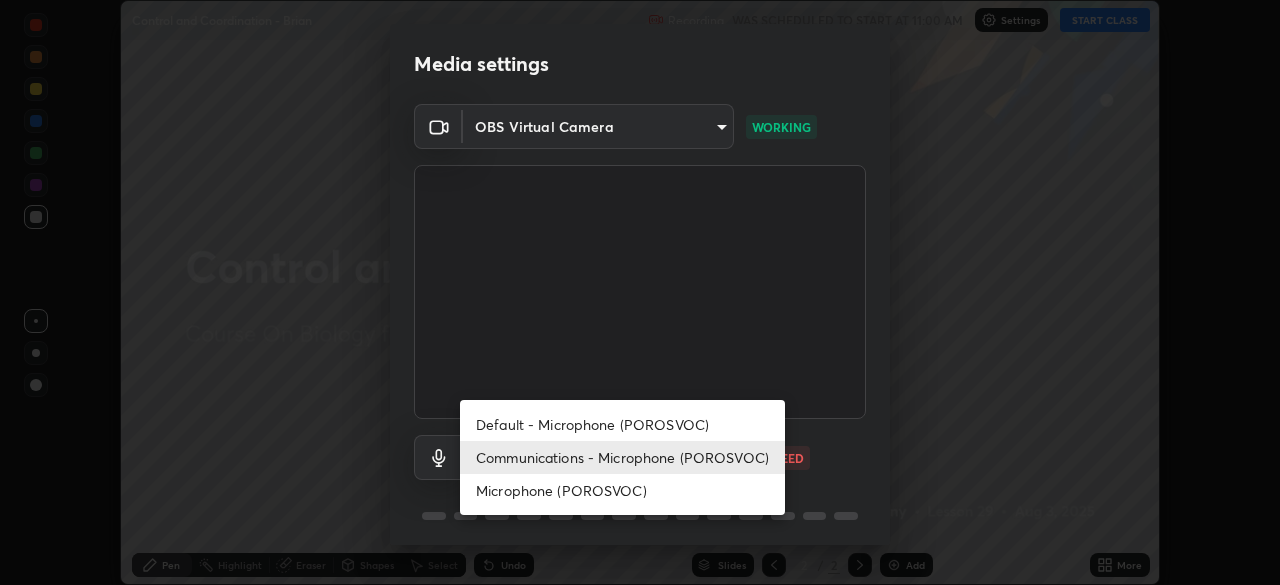 click on "Microphone (POROSVOC)" at bounding box center (622, 490) 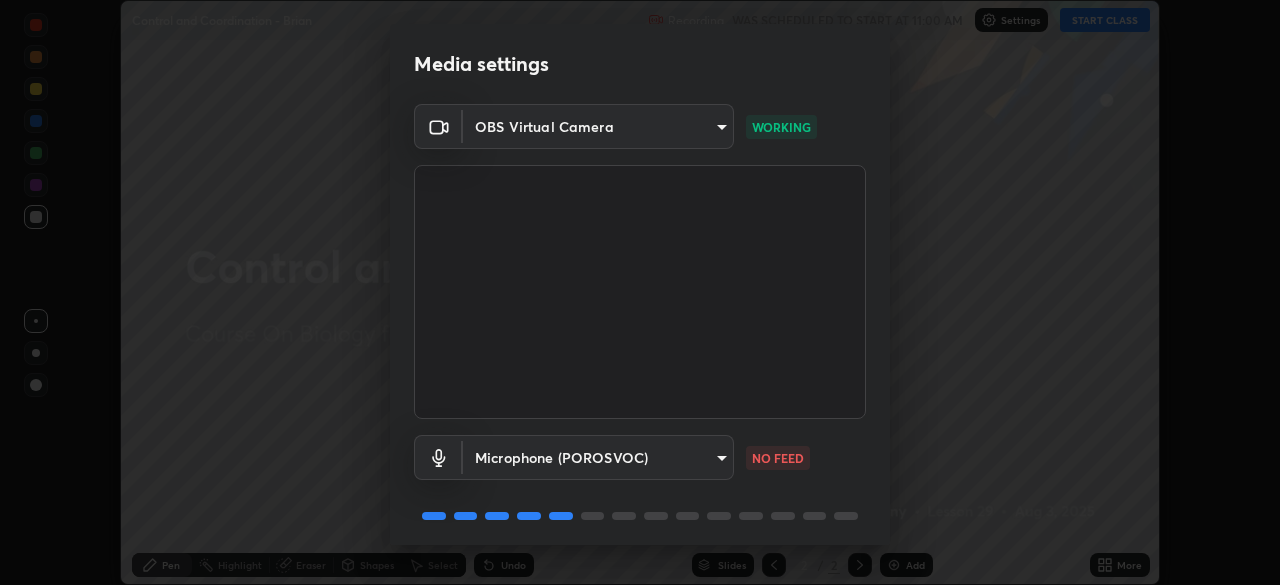 scroll, scrollTop: 71, scrollLeft: 0, axis: vertical 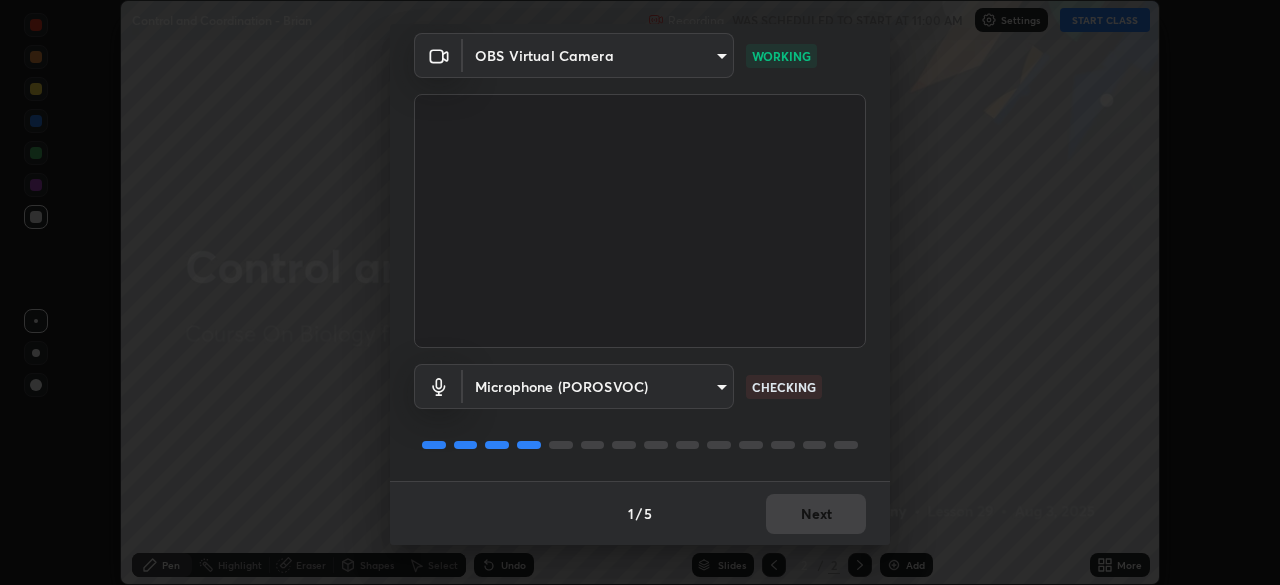 click on "1 / 5 Next" at bounding box center (640, 513) 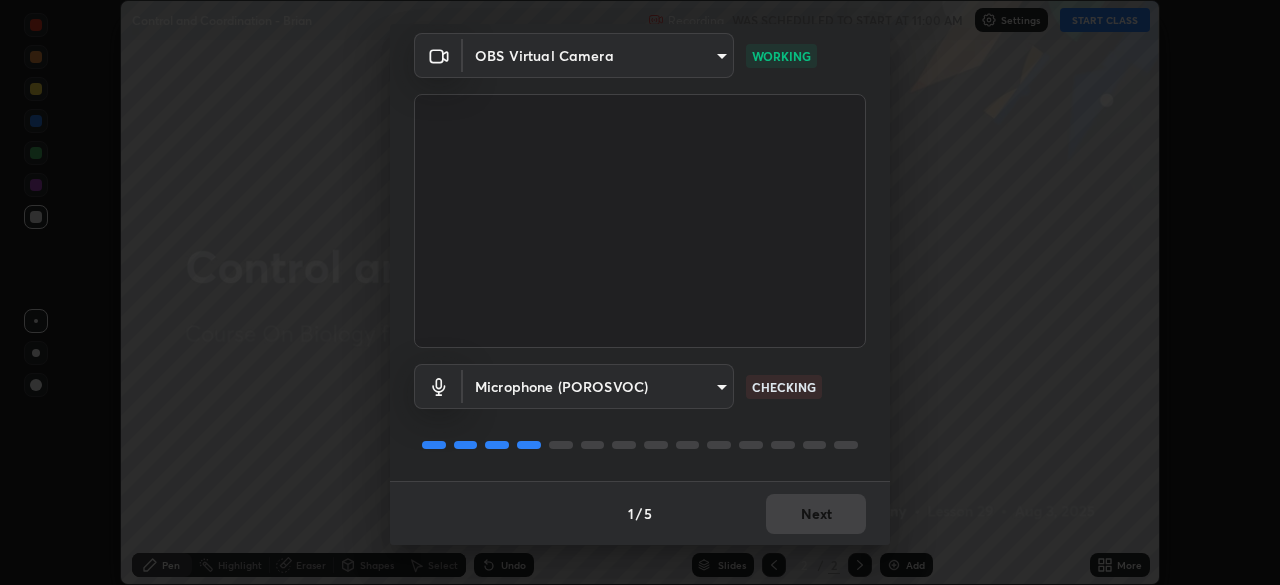 click on "1 / 5 Next" at bounding box center (640, 513) 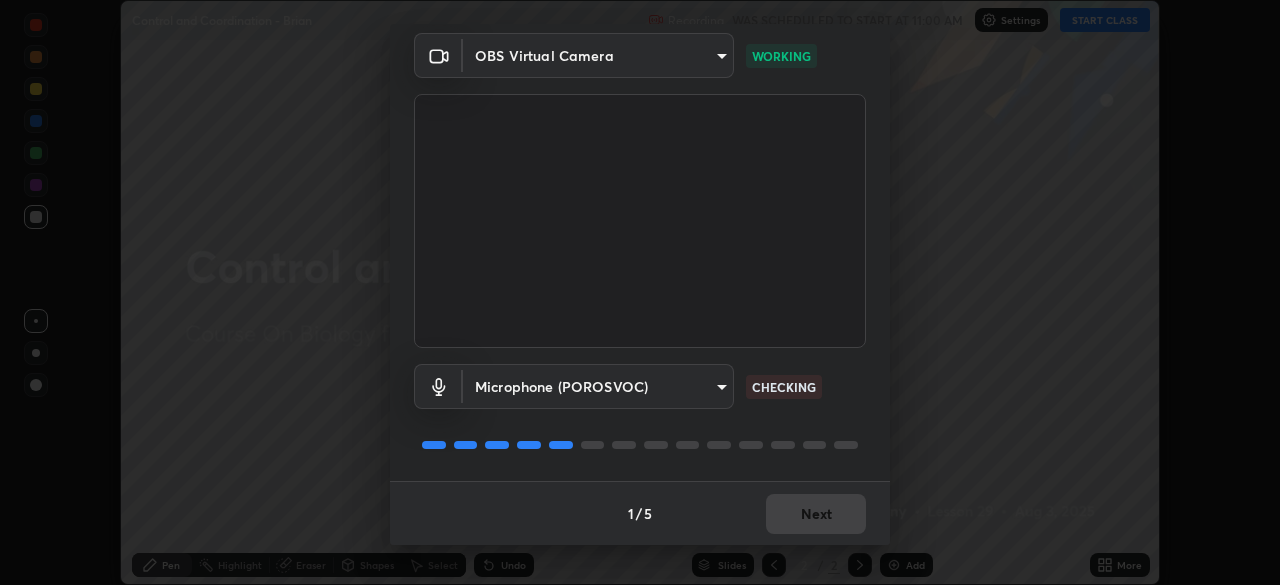 click on "1 / 5 Next" at bounding box center (640, 513) 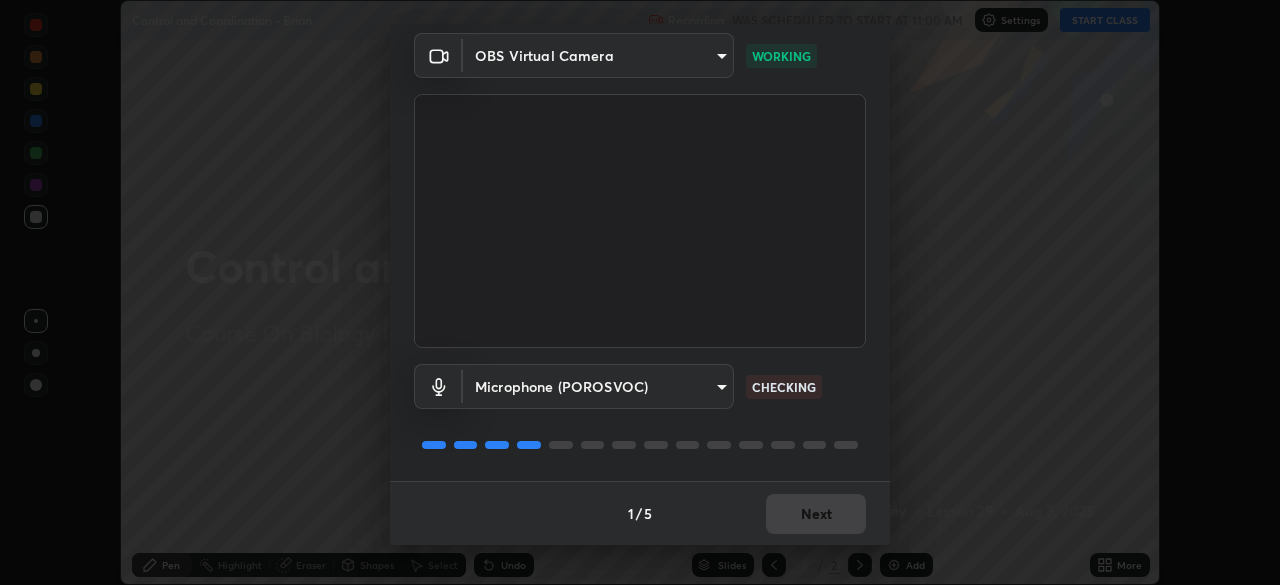 click on "1 / 5 Next" at bounding box center (640, 513) 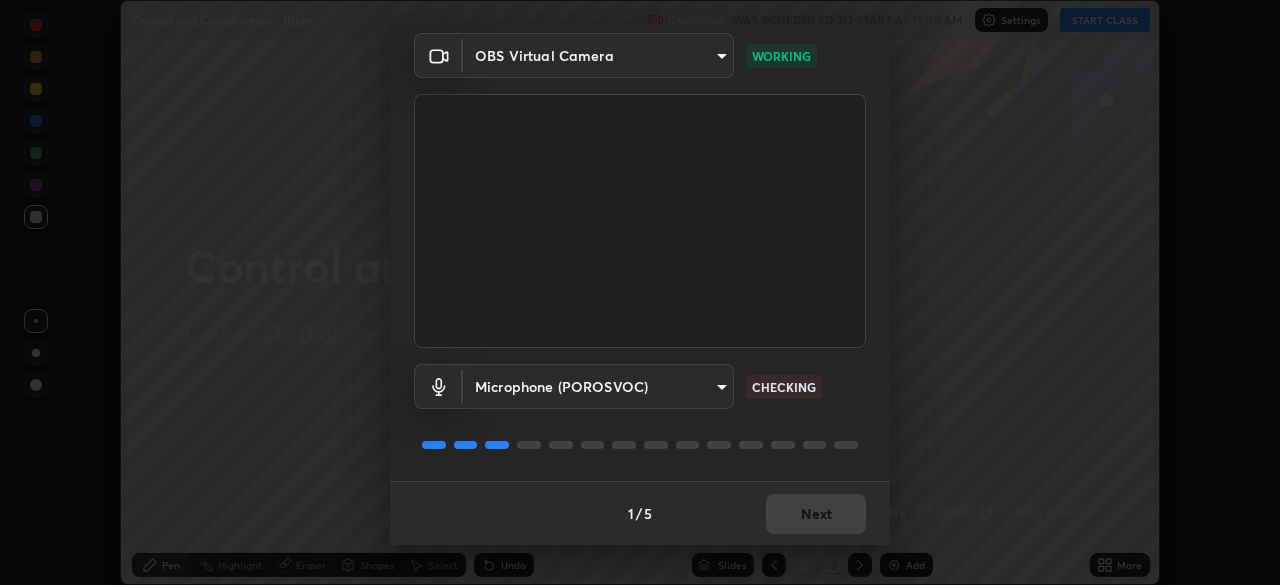 click on "1 / 5 Next" at bounding box center (640, 513) 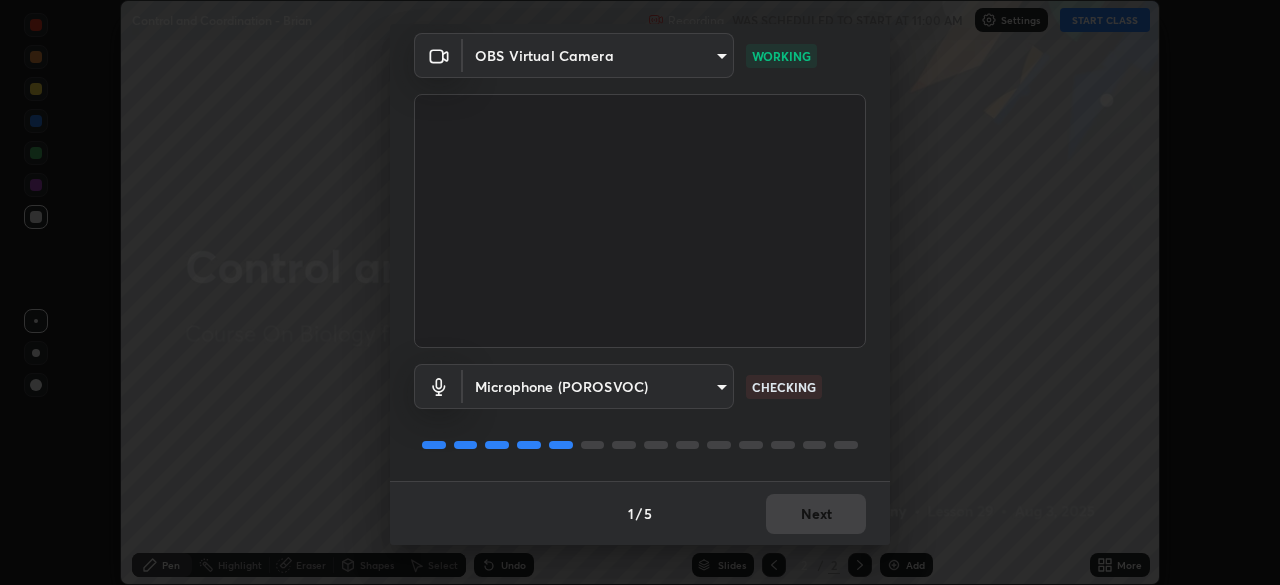 click on "1 / 5 Next" at bounding box center [640, 513] 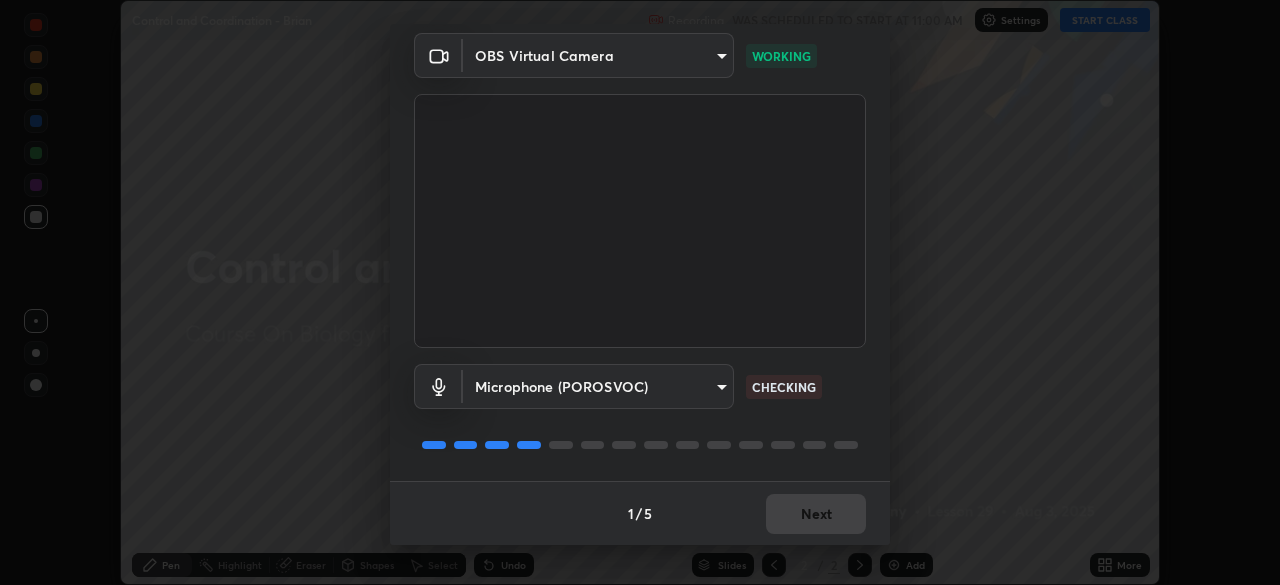 click on "1 / 5 Next" at bounding box center [640, 513] 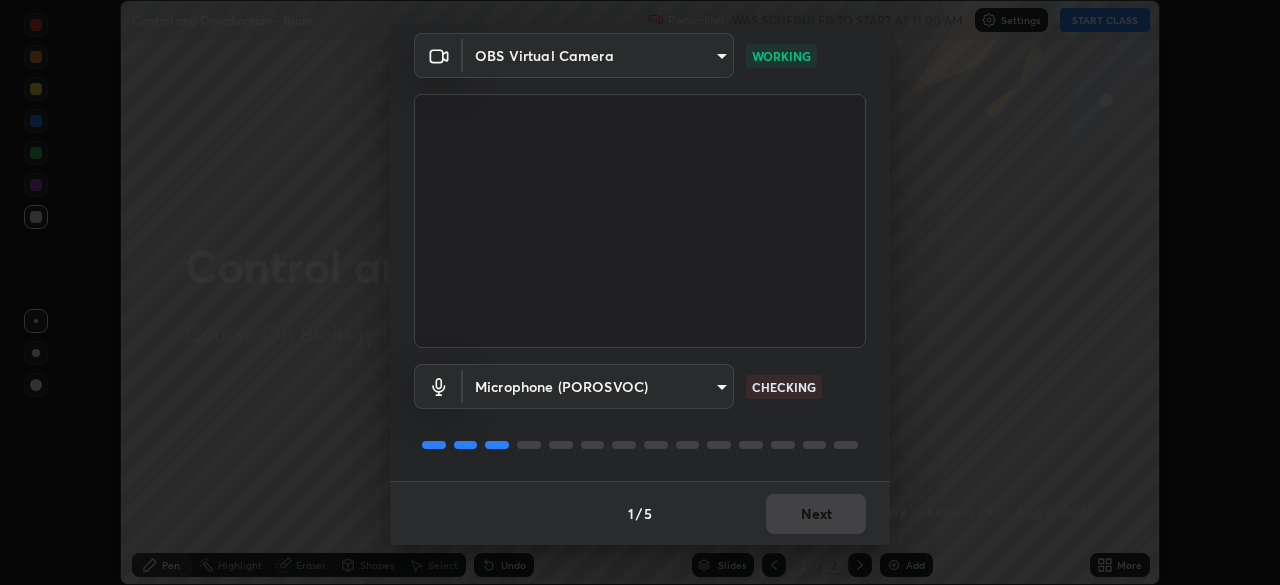 click on "1 / 5 Next" at bounding box center (640, 513) 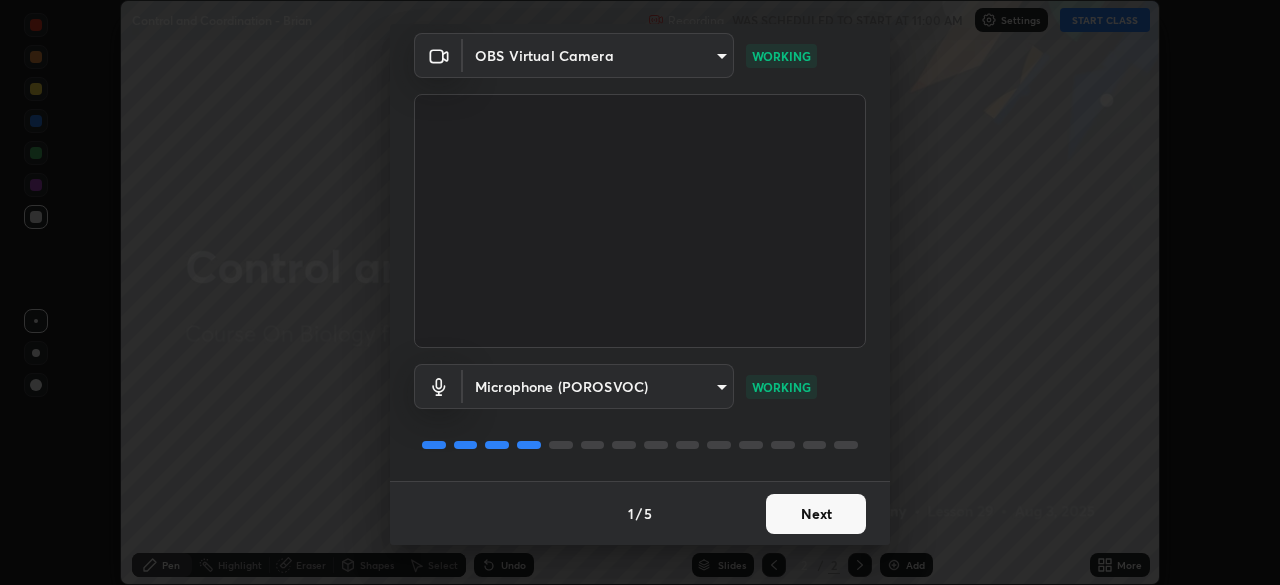 click on "Next" at bounding box center (816, 514) 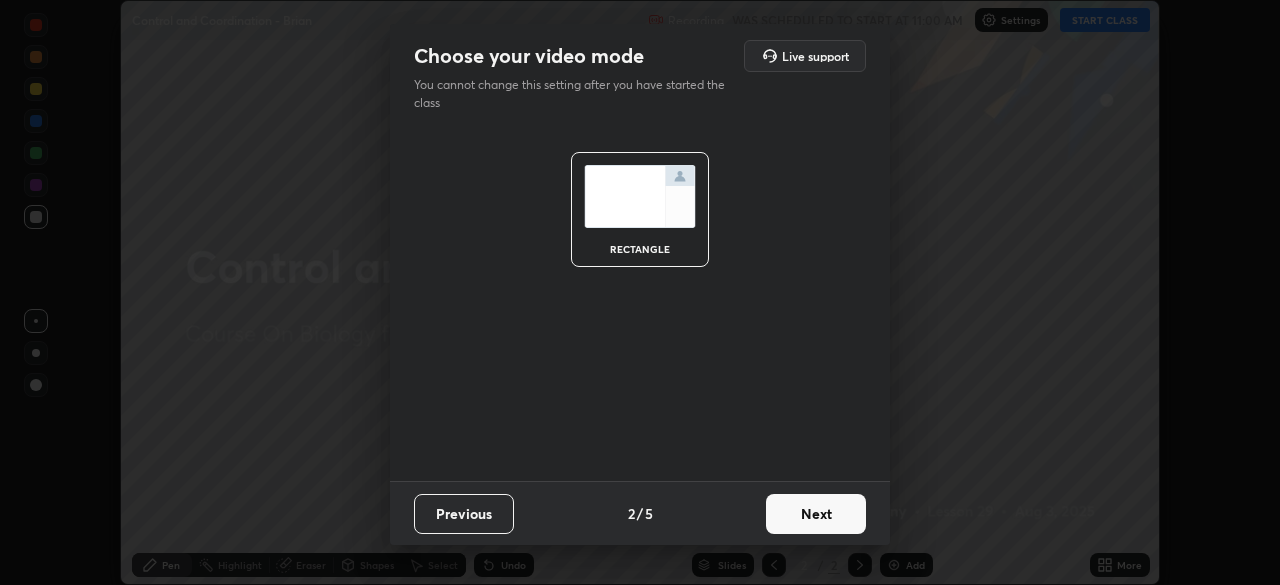scroll, scrollTop: 0, scrollLeft: 0, axis: both 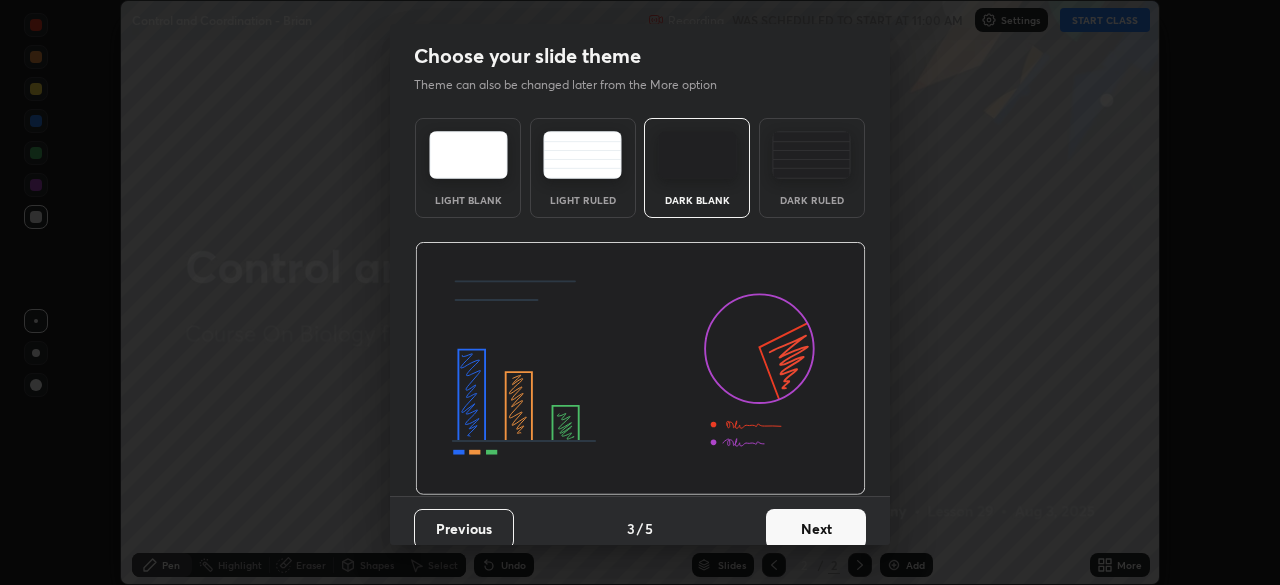 click on "Next" at bounding box center (816, 529) 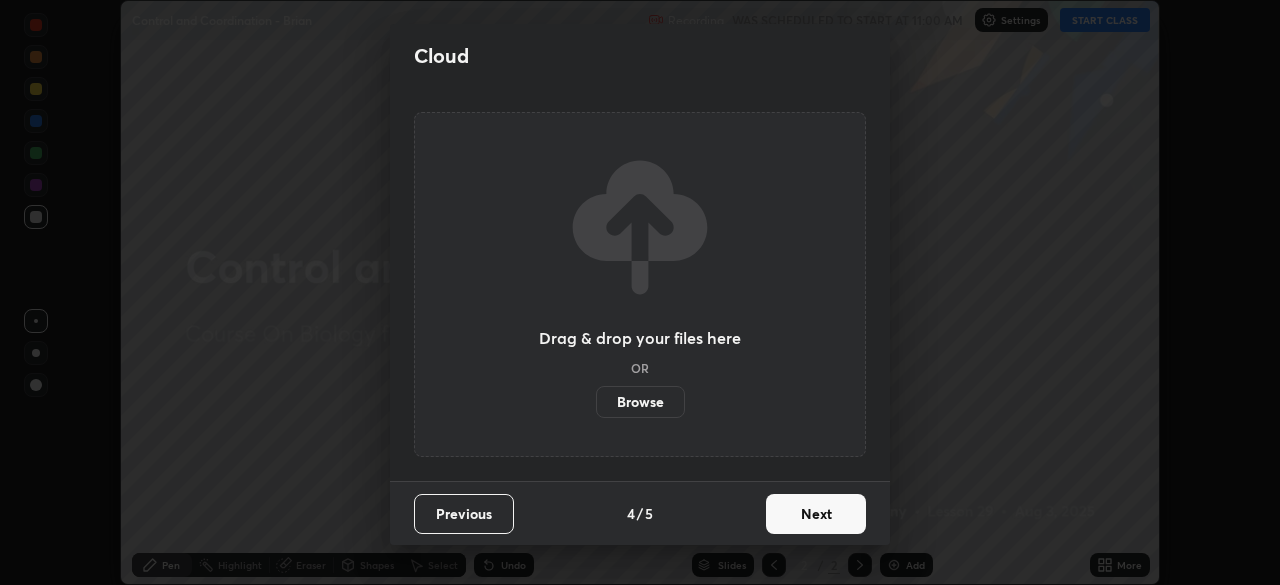 click on "Next" at bounding box center (816, 514) 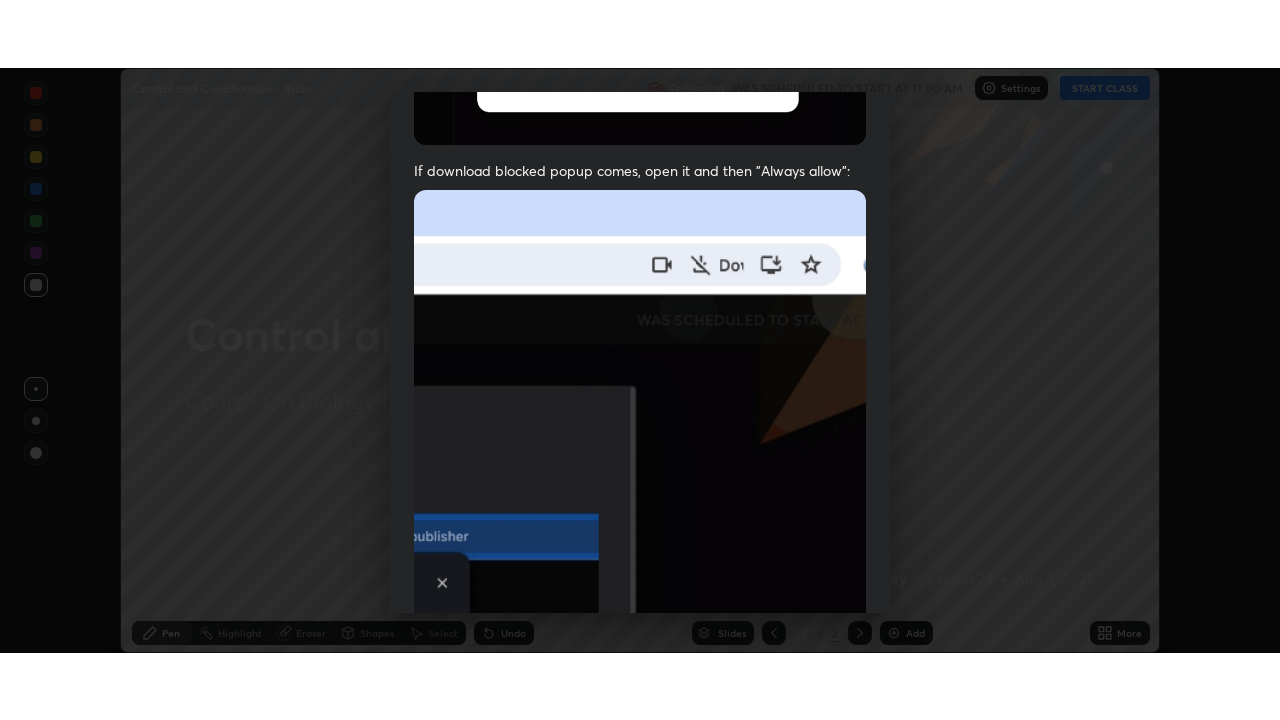 scroll, scrollTop: 479, scrollLeft: 0, axis: vertical 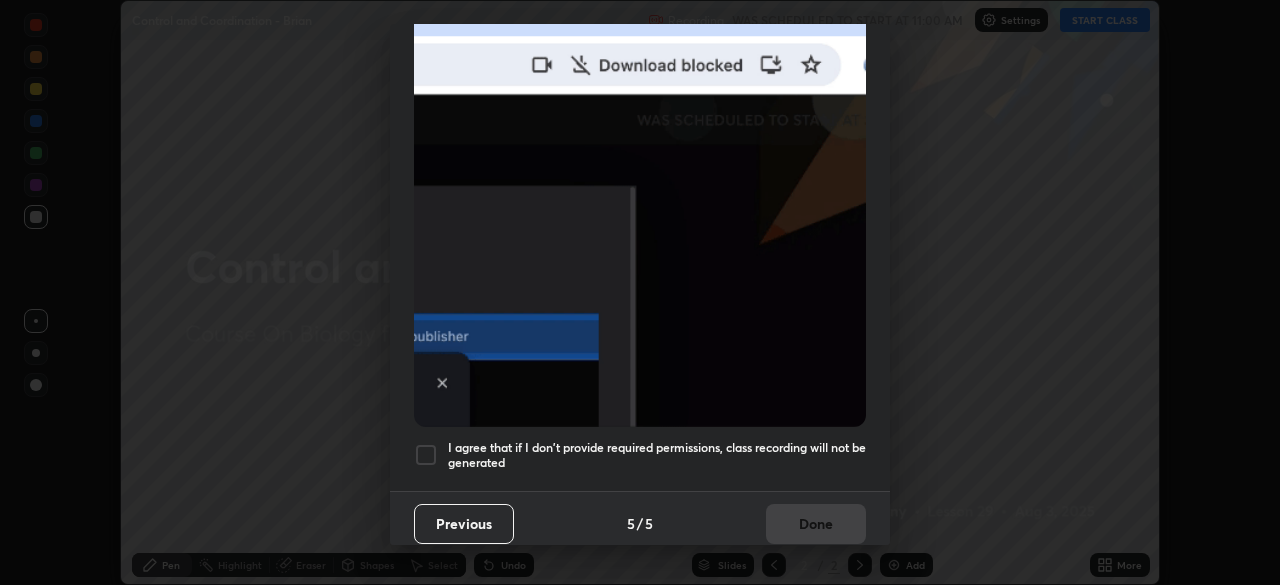 click at bounding box center (426, 455) 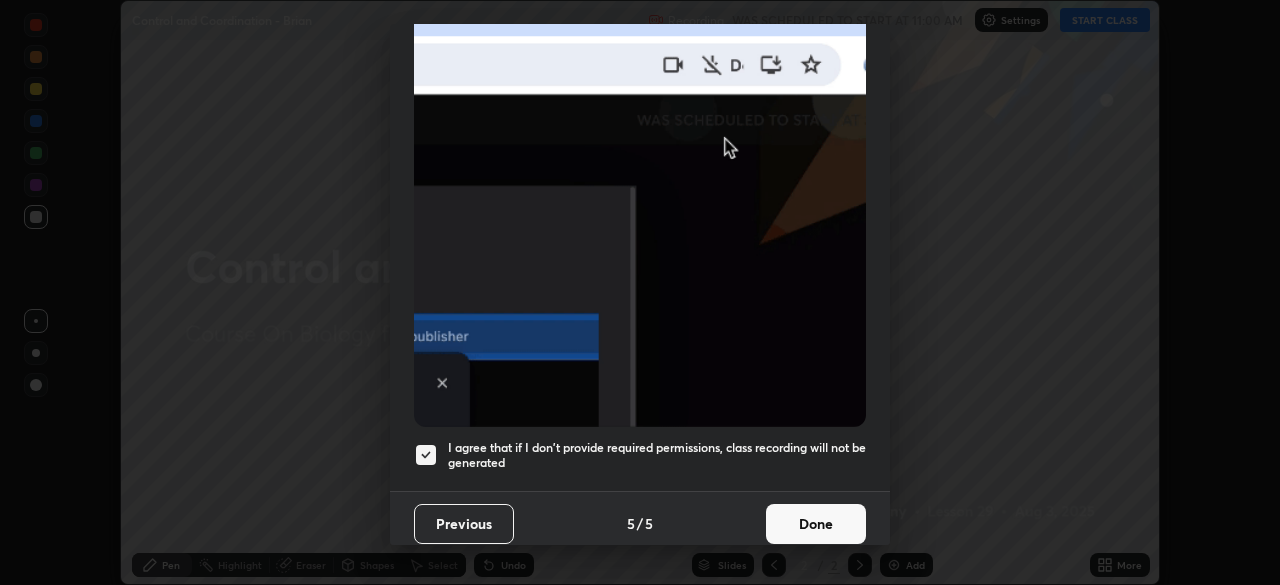 click on "Done" at bounding box center (816, 524) 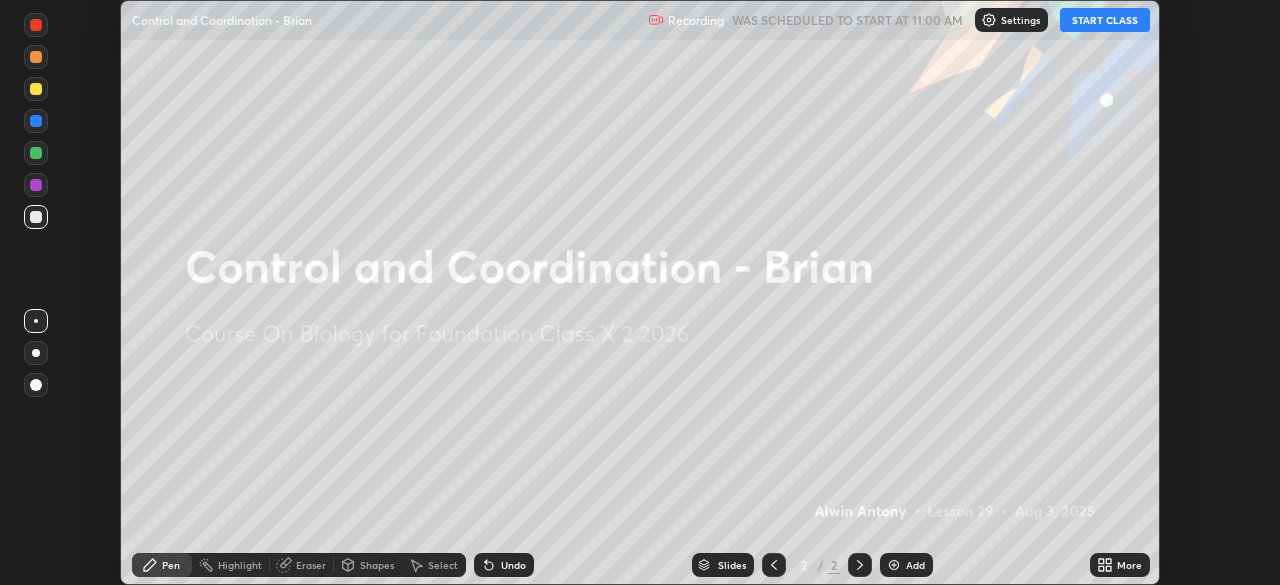 click on "START CLASS" at bounding box center [1105, 20] 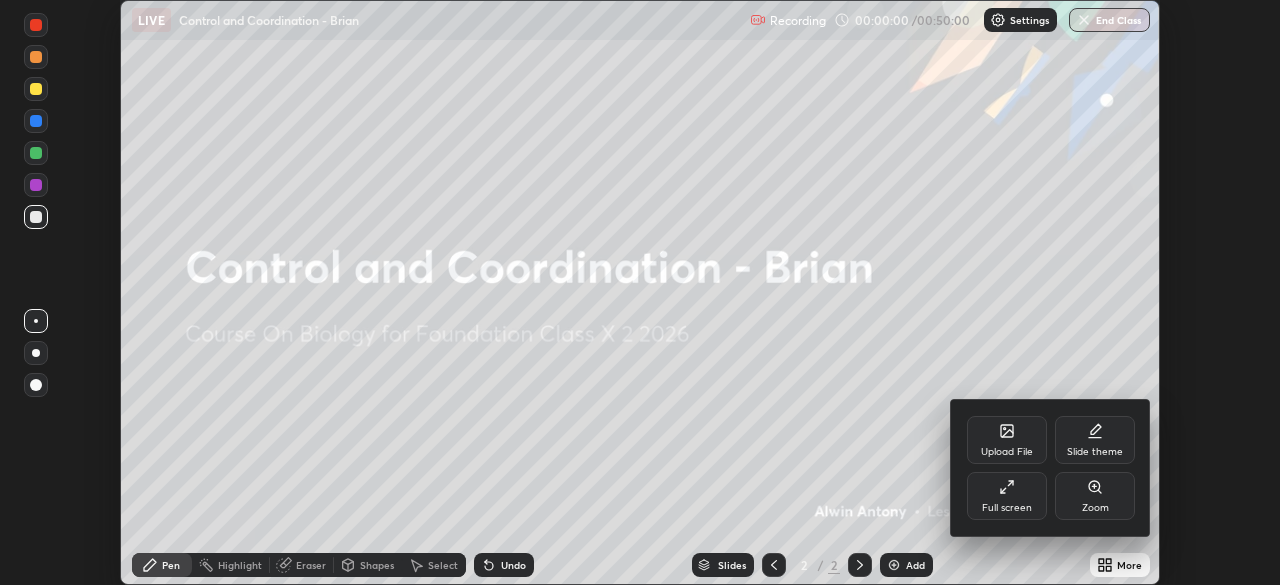 click on "Upload File" at bounding box center (1007, 452) 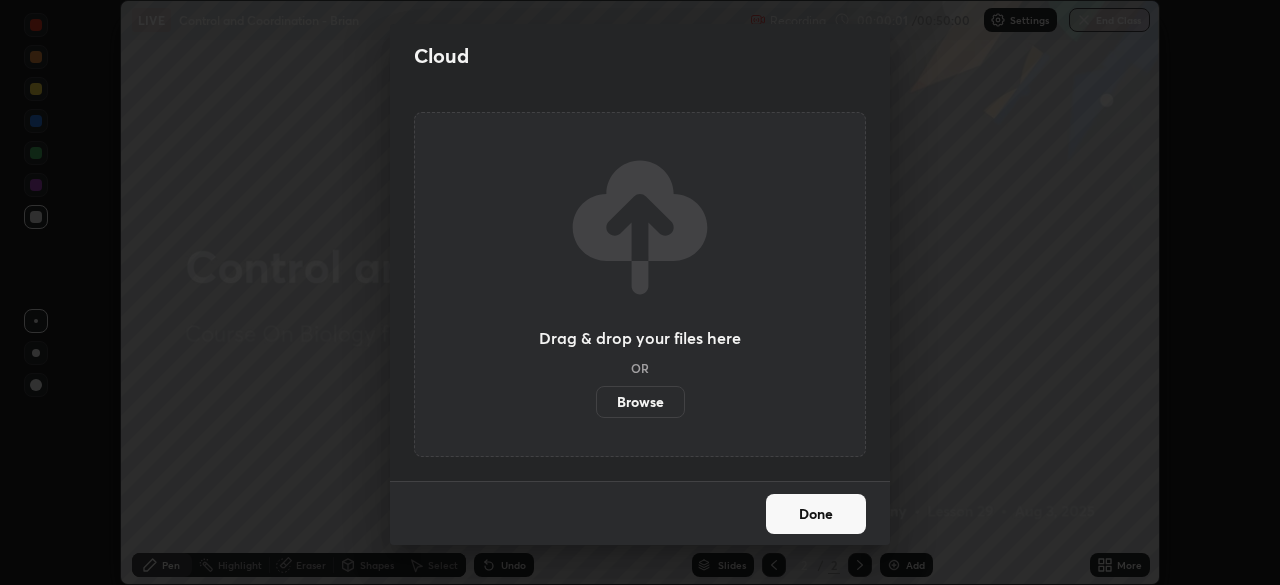 click on "Browse" at bounding box center (640, 402) 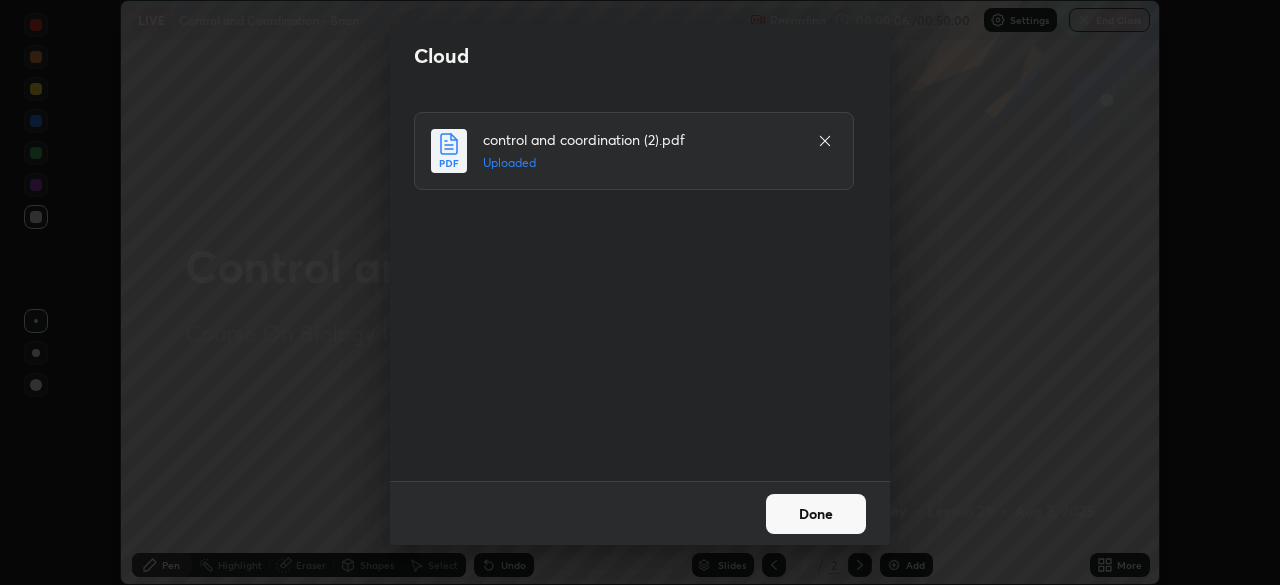 click on "Done" at bounding box center [816, 514] 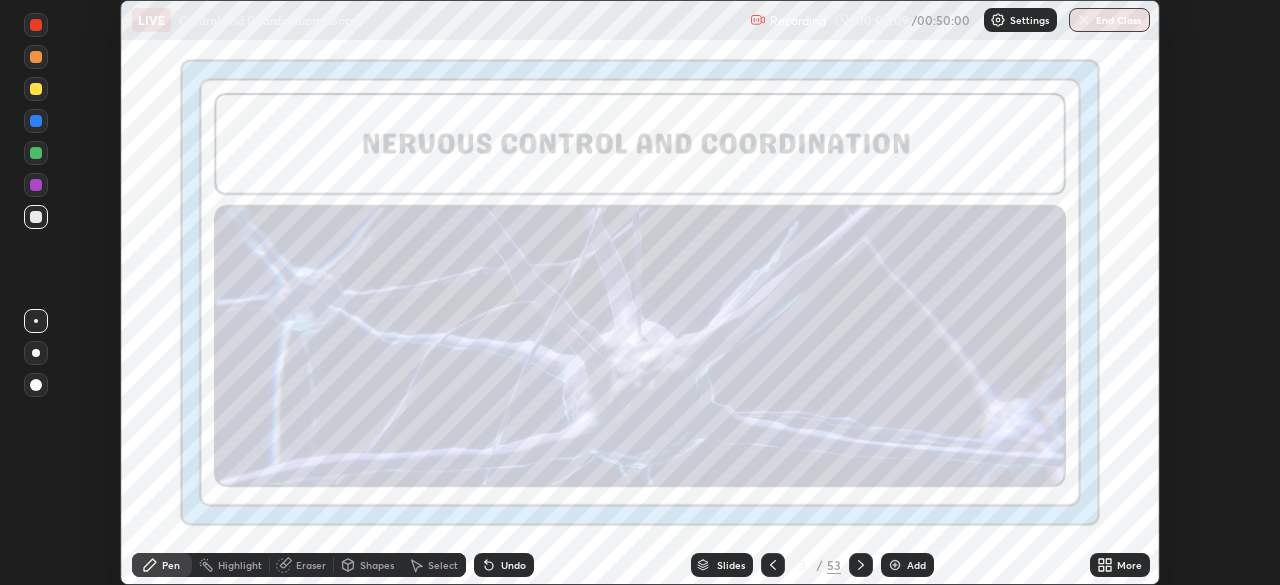 click 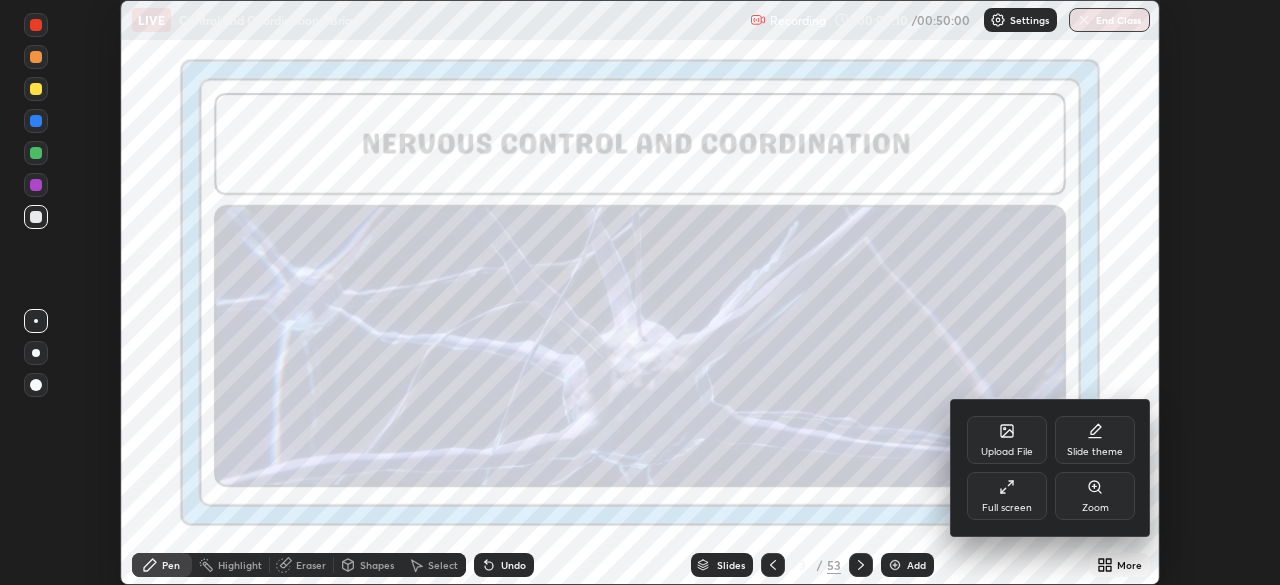 click on "Full screen" at bounding box center (1007, 496) 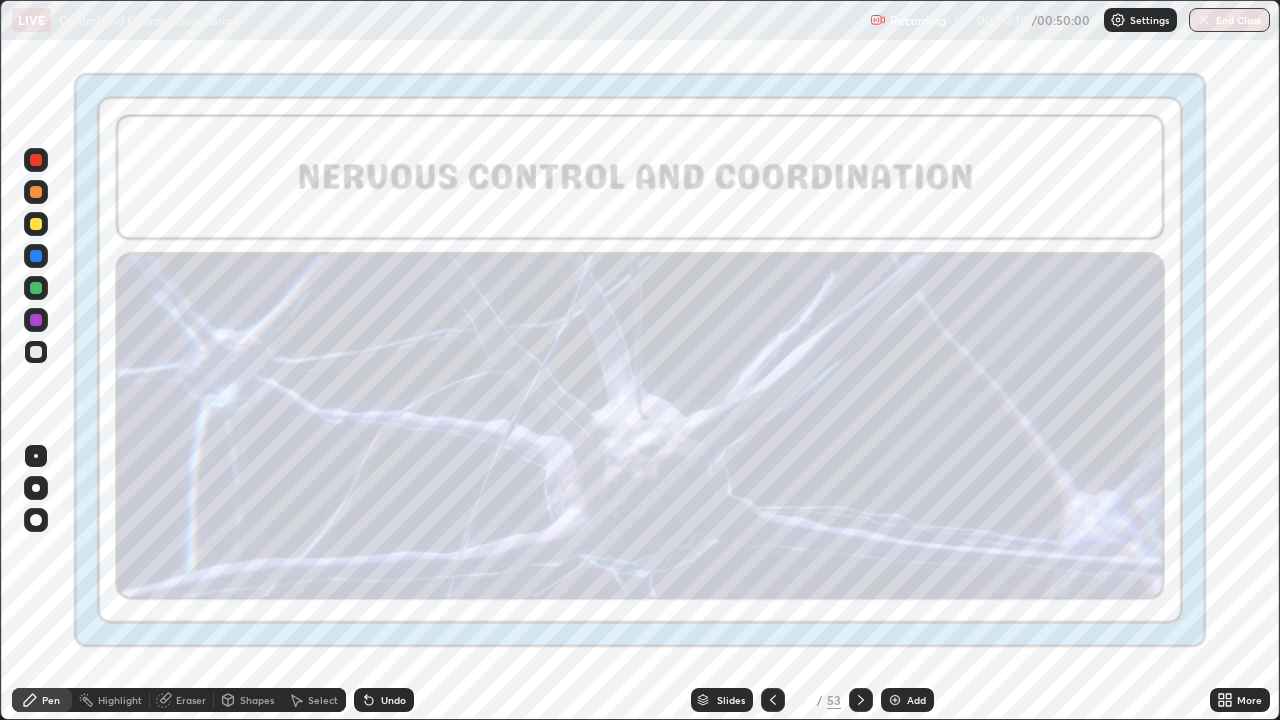 scroll, scrollTop: 99280, scrollLeft: 98720, axis: both 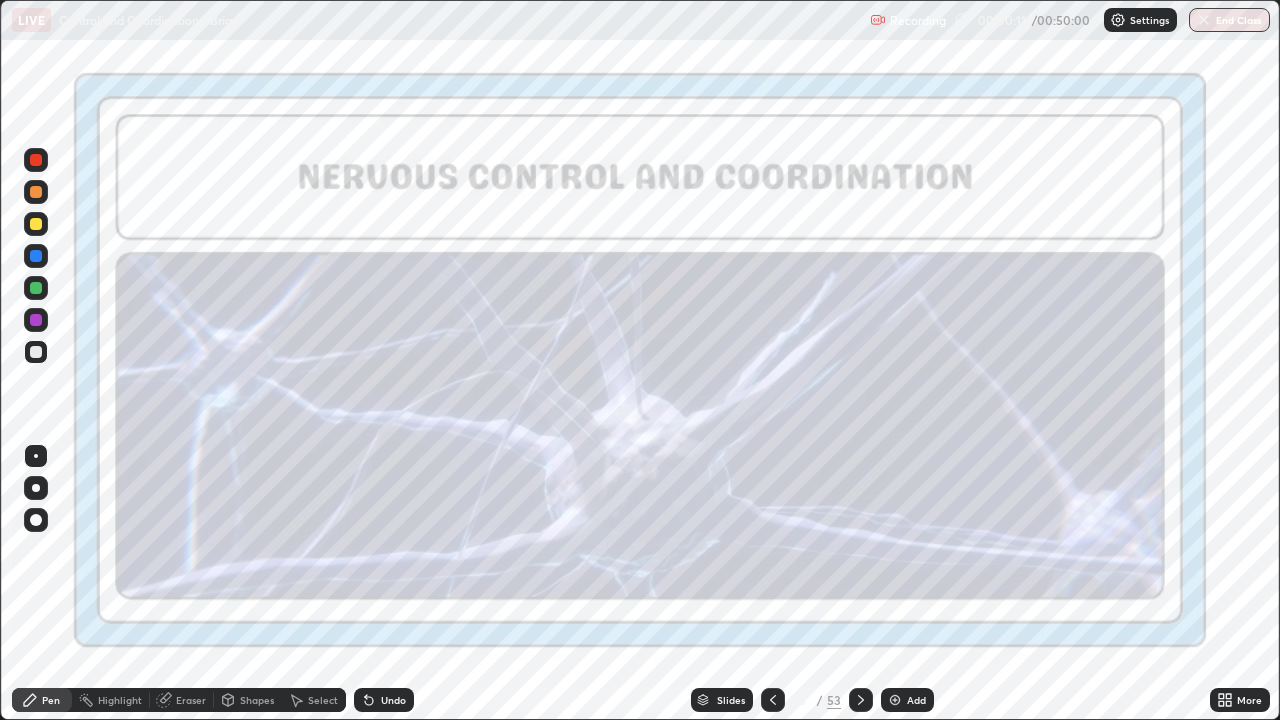 click on "Slides" at bounding box center (731, 700) 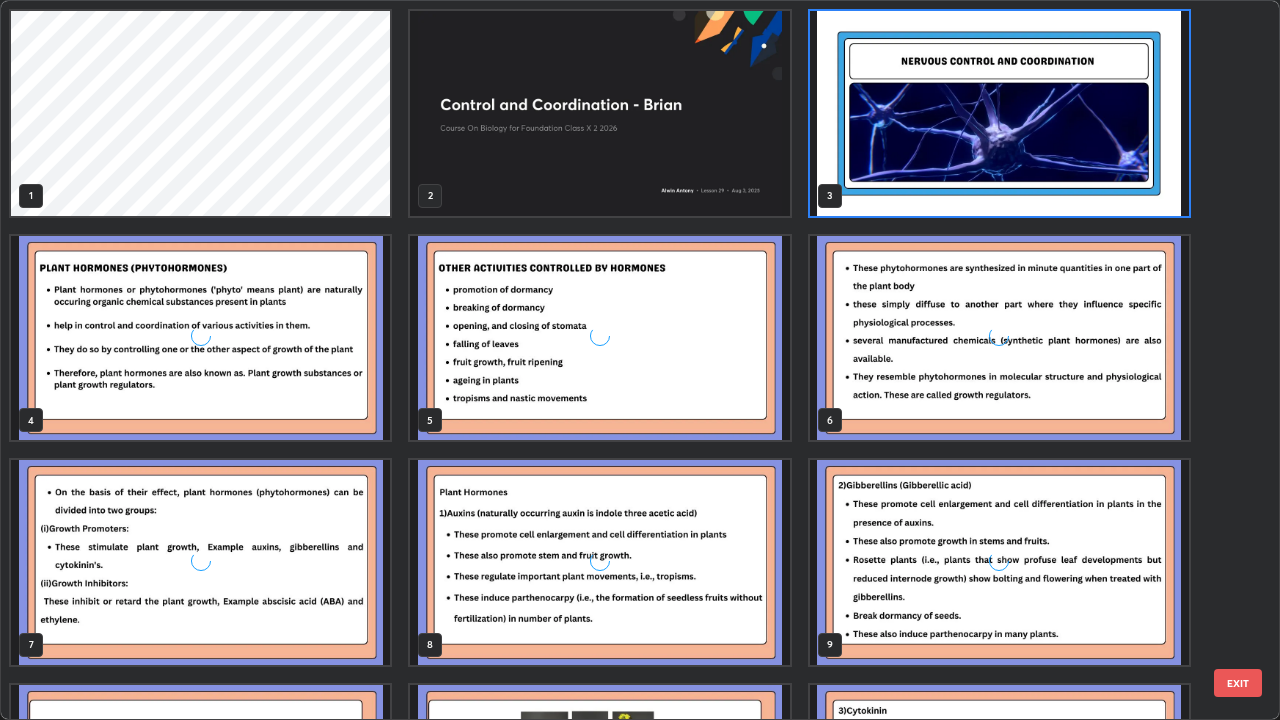 scroll, scrollTop: 7, scrollLeft: 11, axis: both 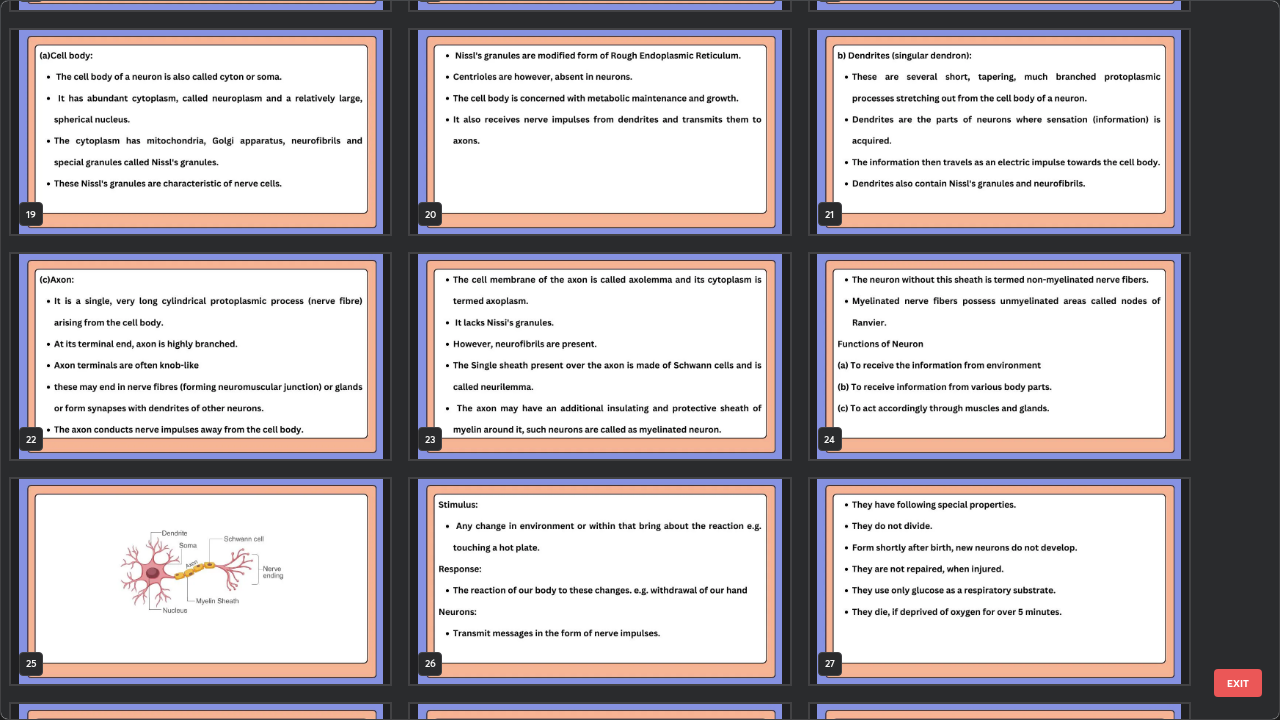 click at bounding box center (200, 356) 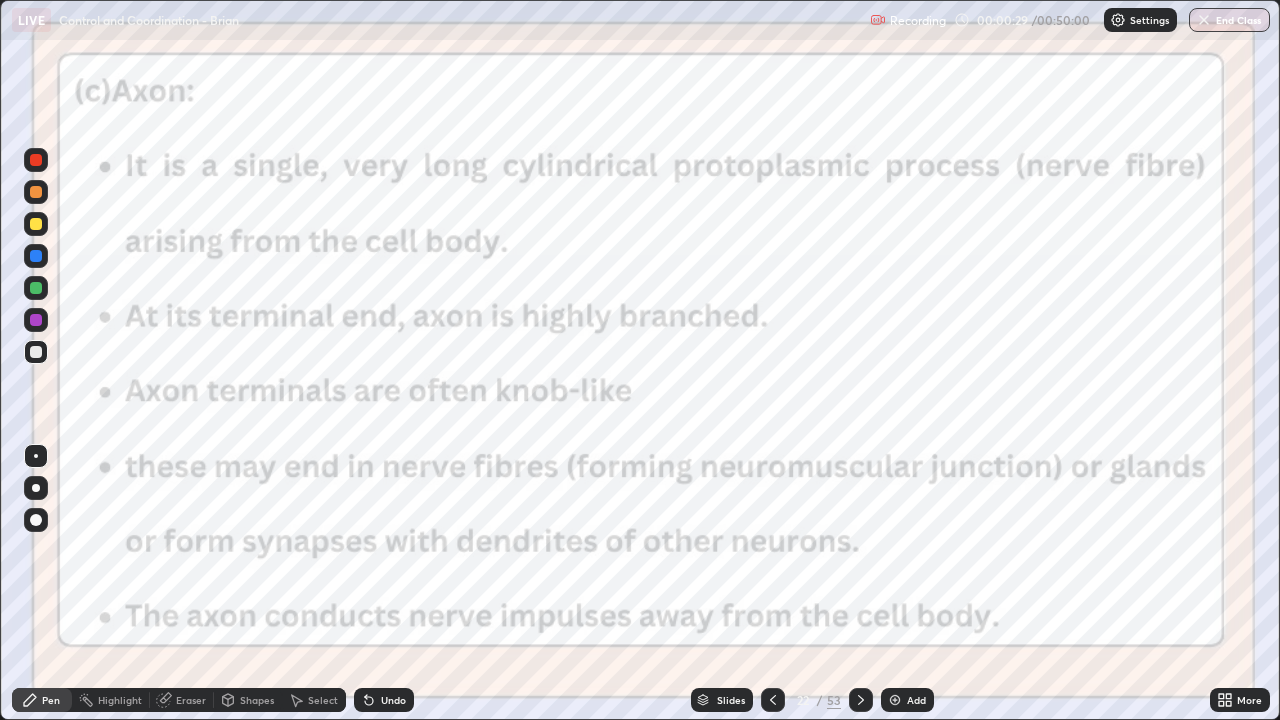 click at bounding box center [36, 160] 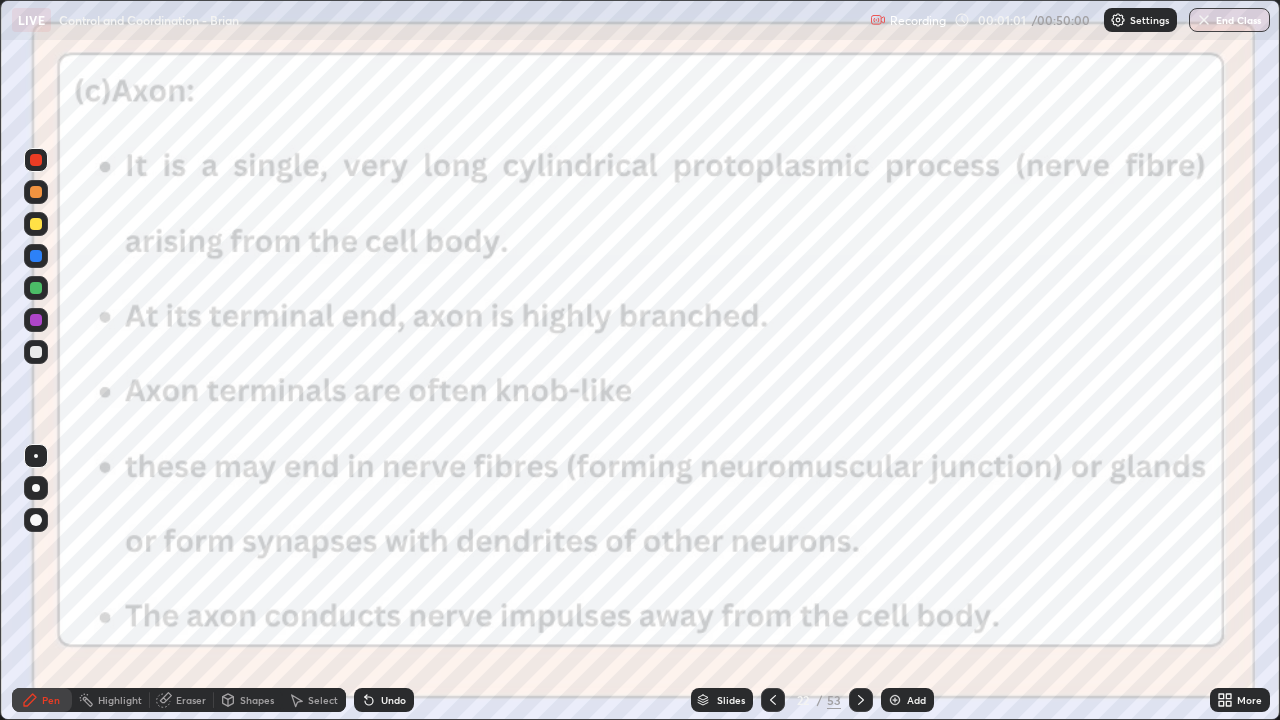 click 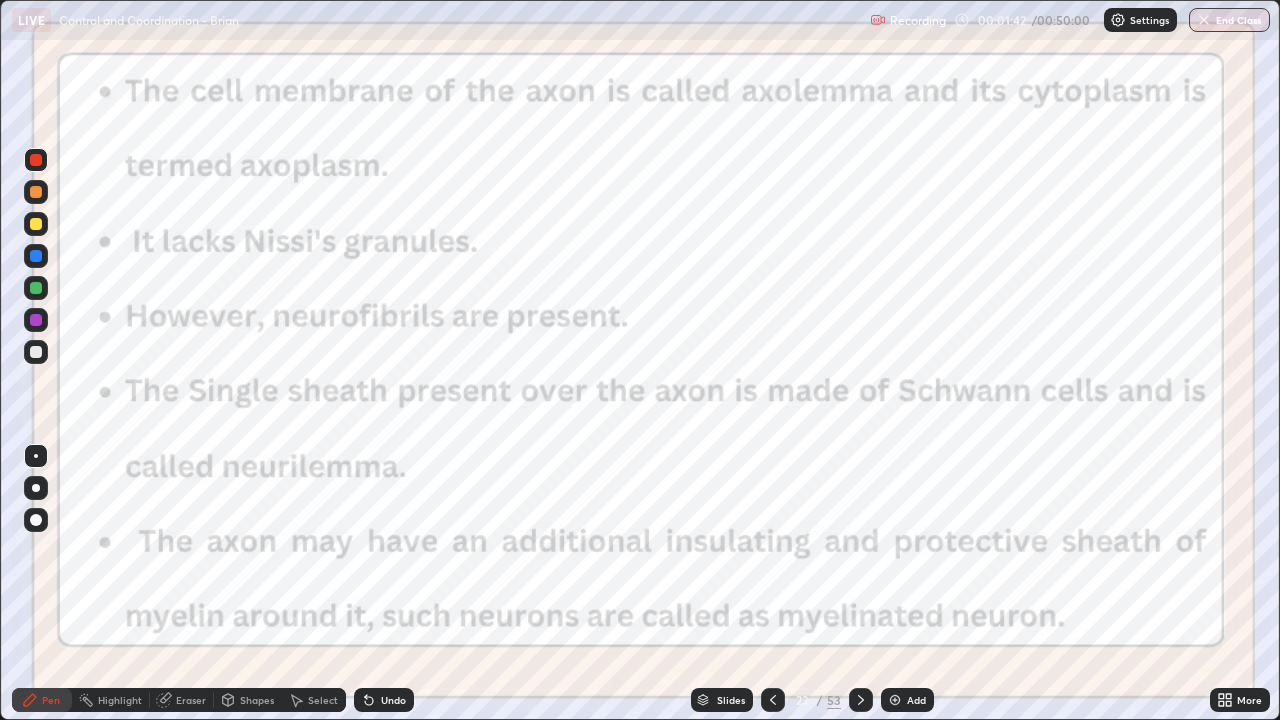 click on "Slides" at bounding box center (722, 700) 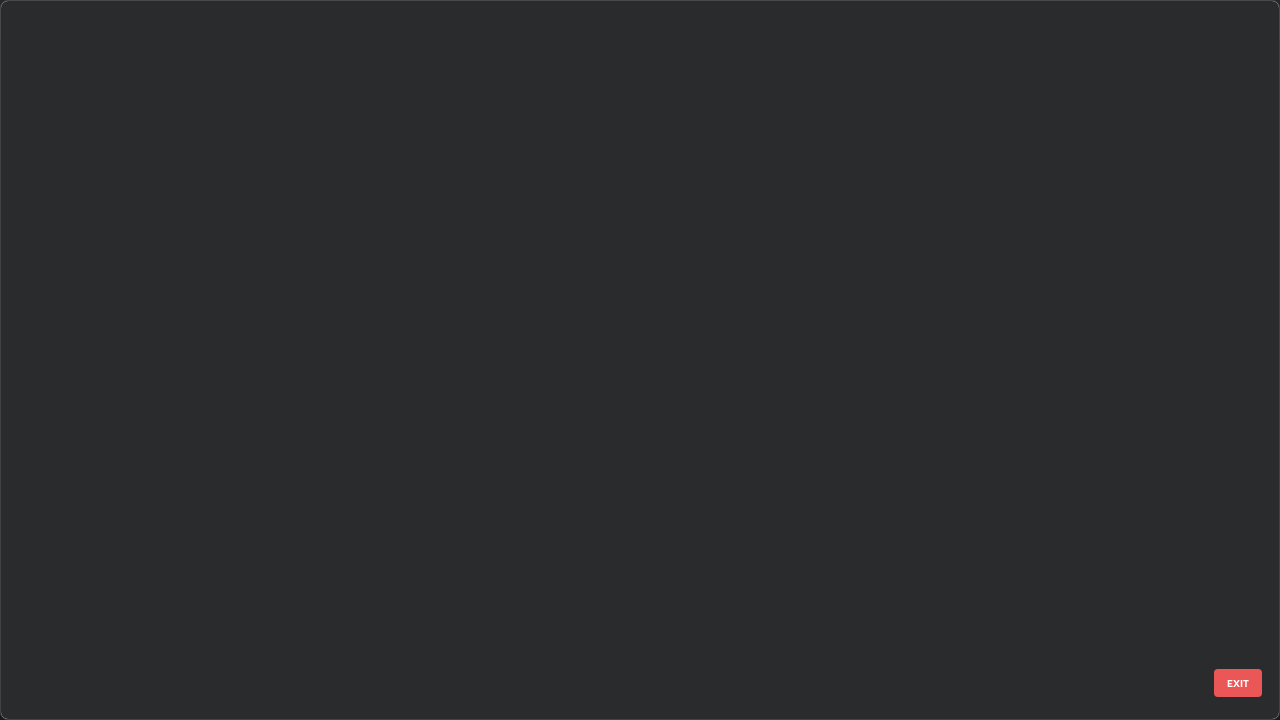 scroll, scrollTop: 1079, scrollLeft: 0, axis: vertical 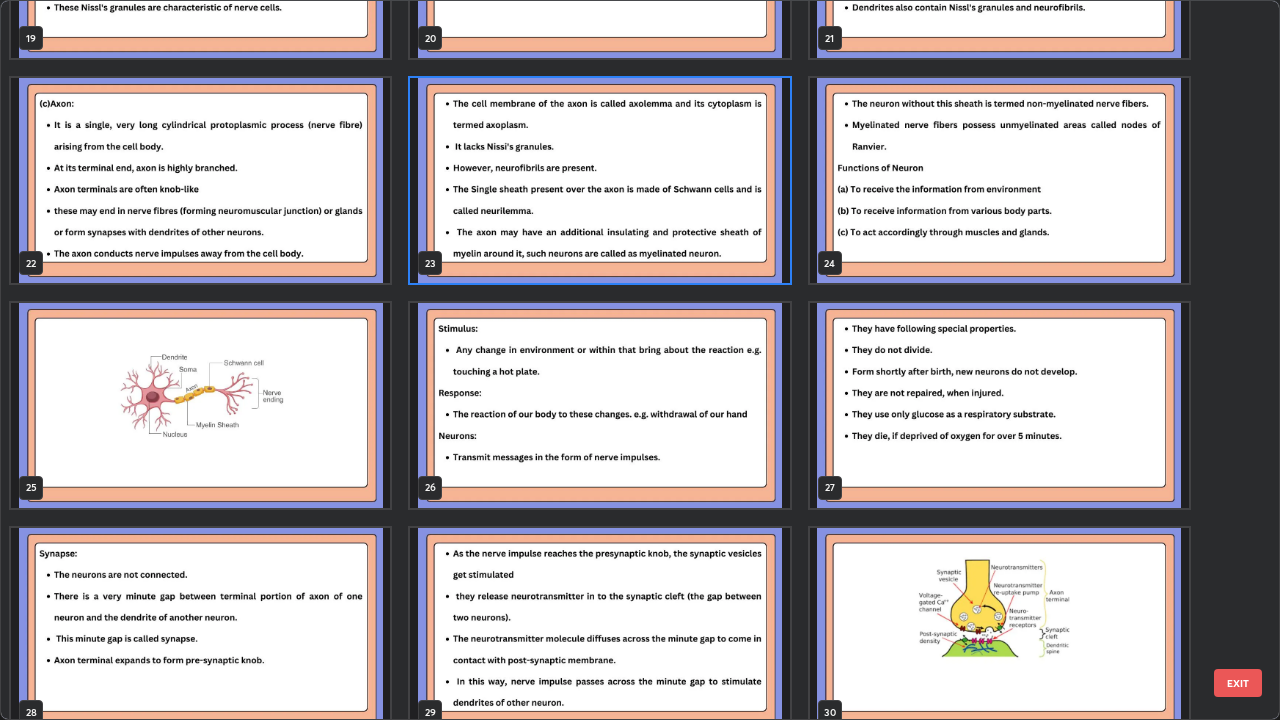 click at bounding box center (200, 405) 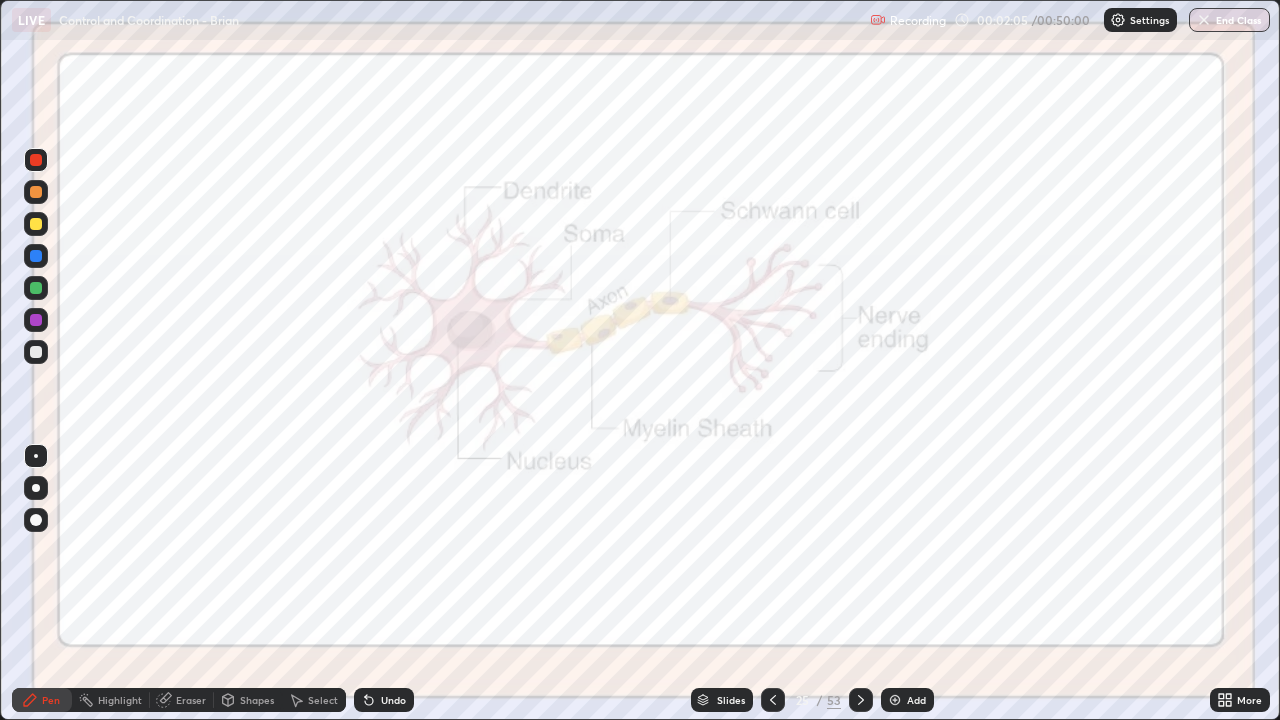 click on "Eraser" at bounding box center [191, 700] 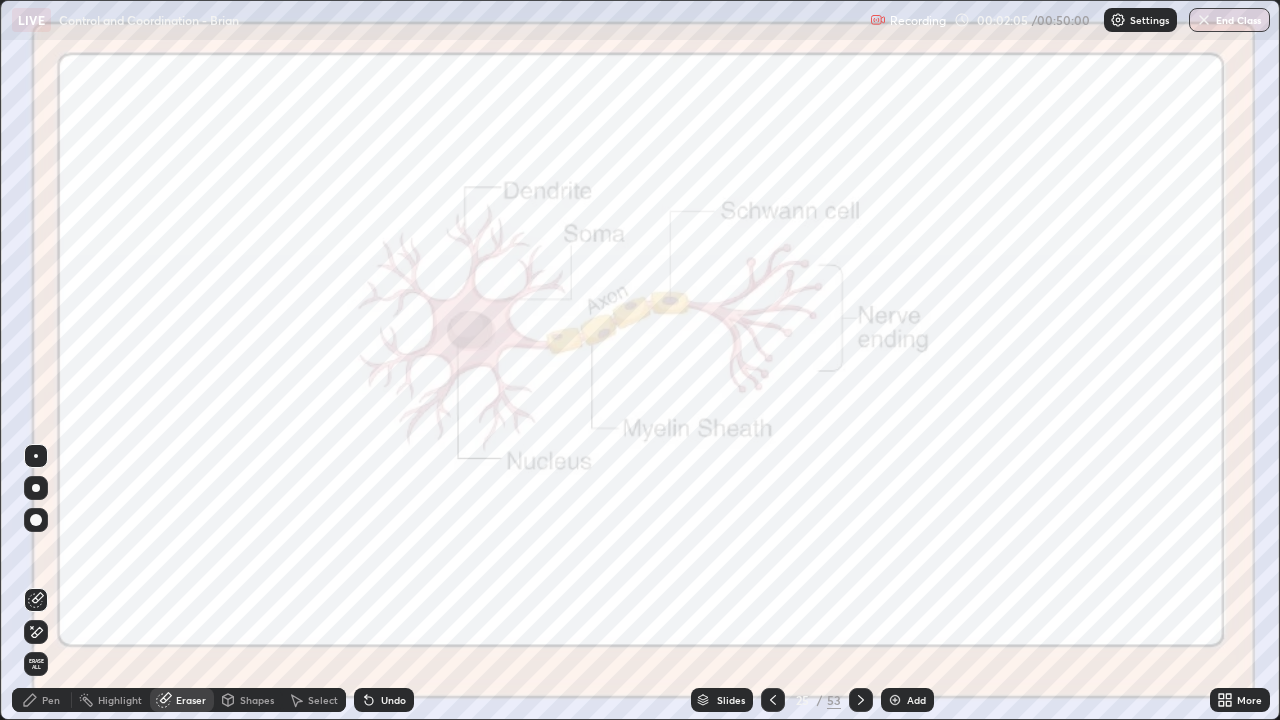 click on "Erase all" at bounding box center (36, 664) 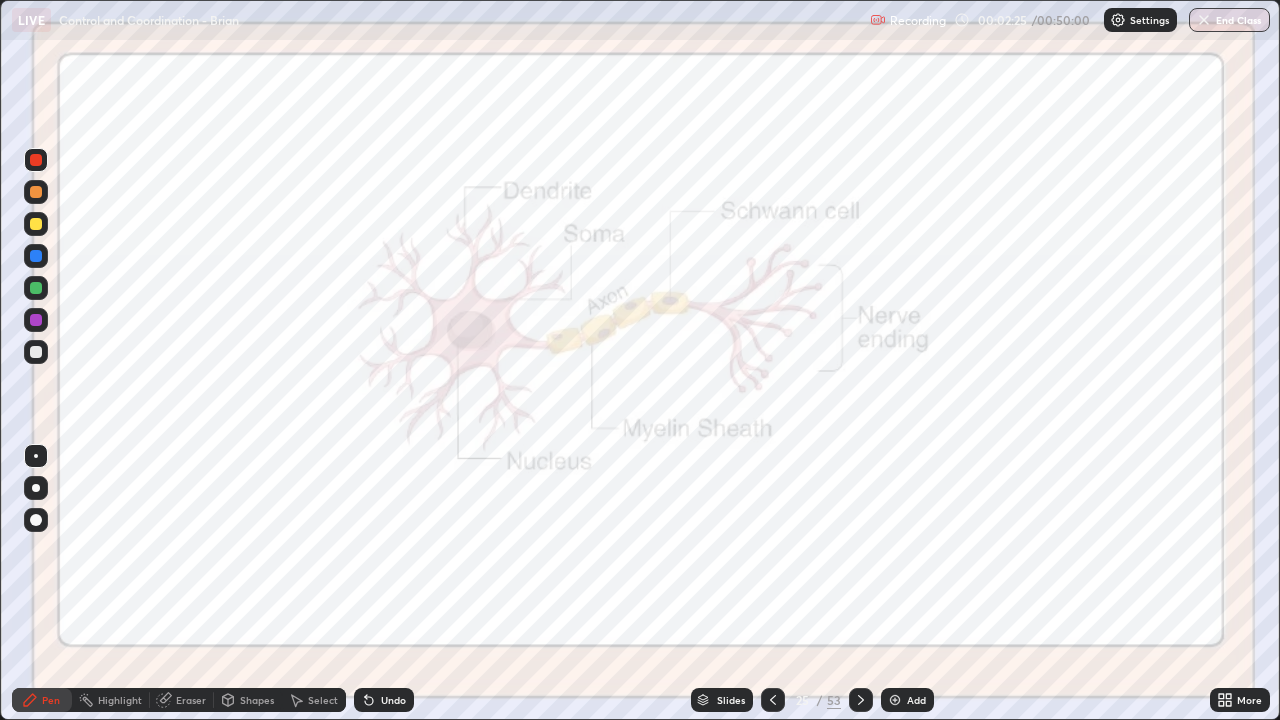 click at bounding box center (36, 160) 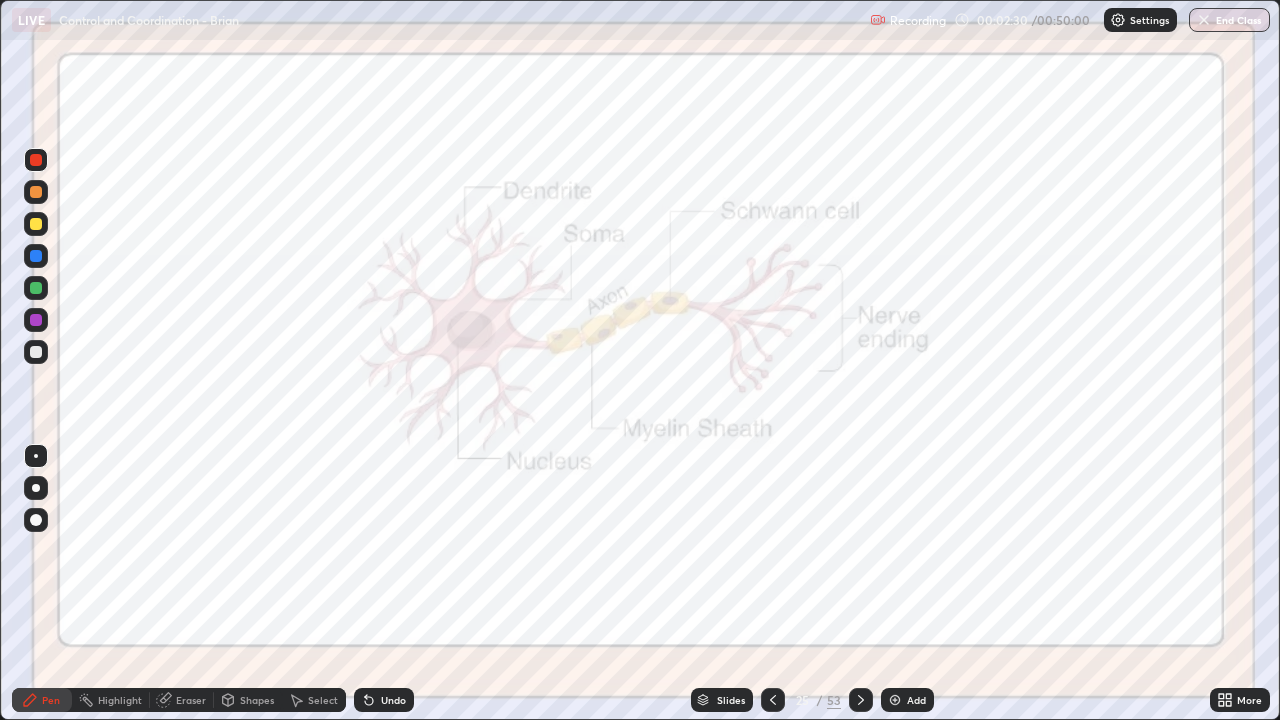 click at bounding box center (36, 224) 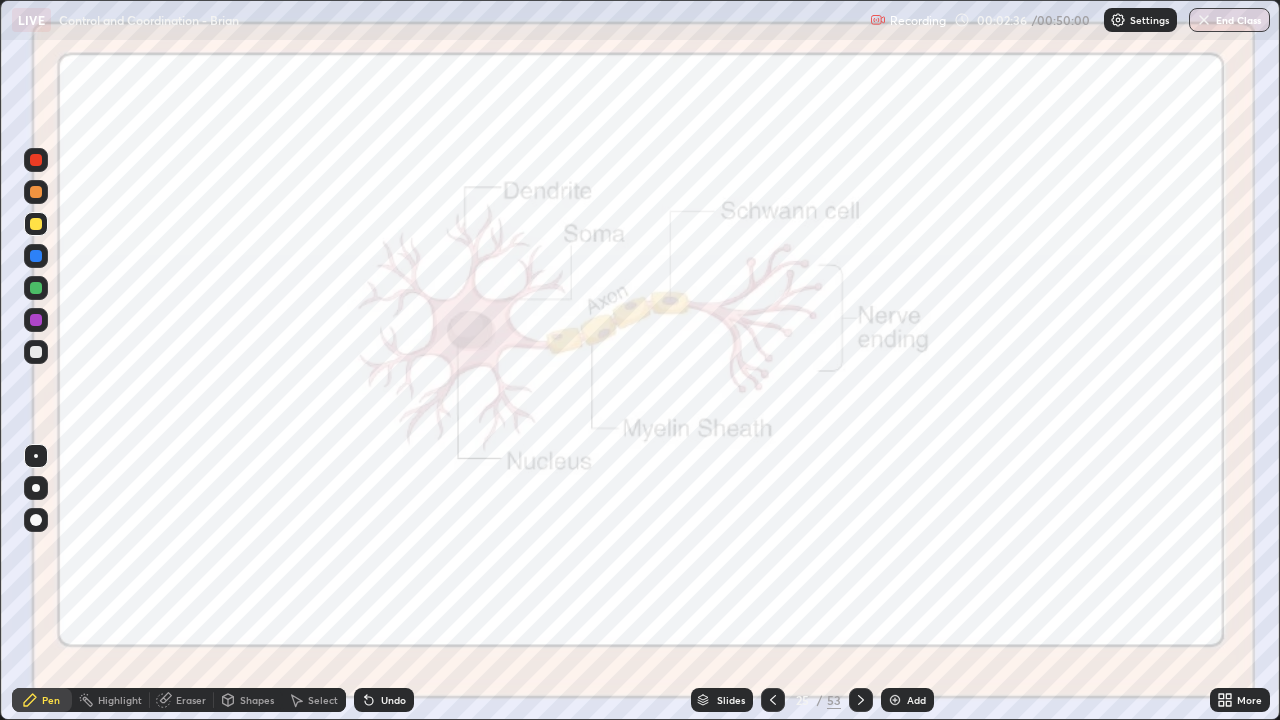 click at bounding box center (36, 160) 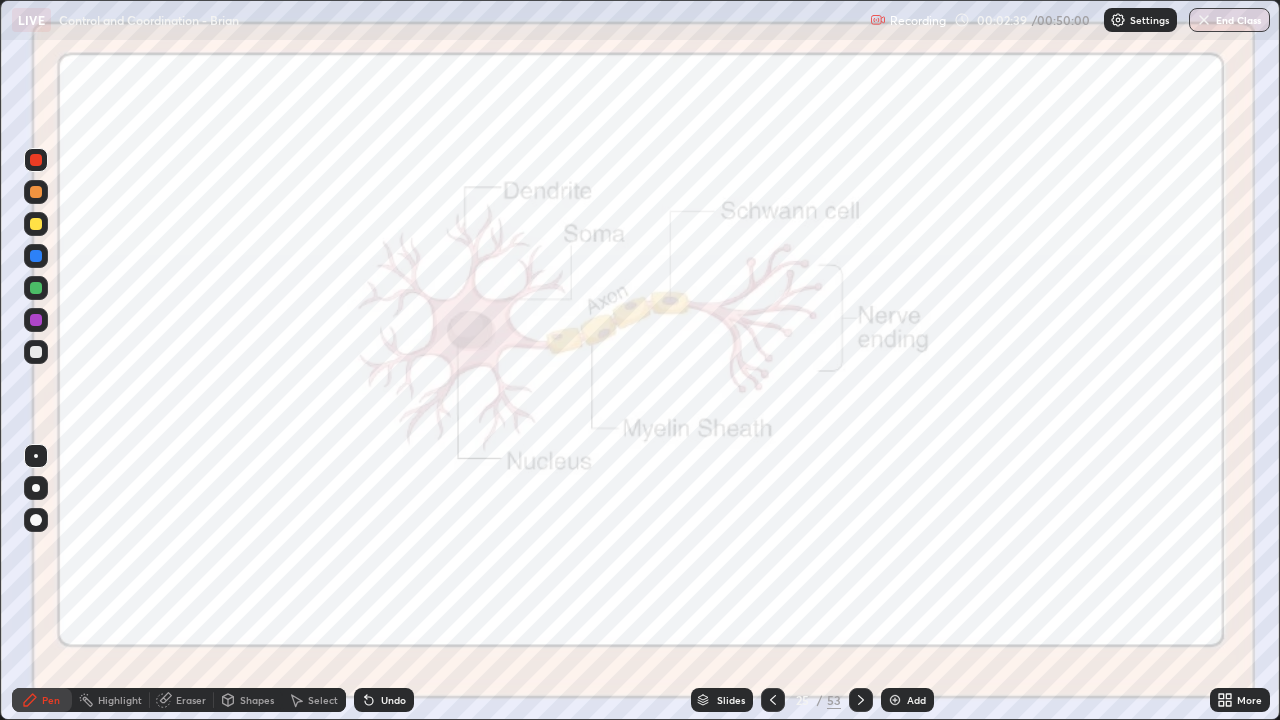 click at bounding box center (36, 256) 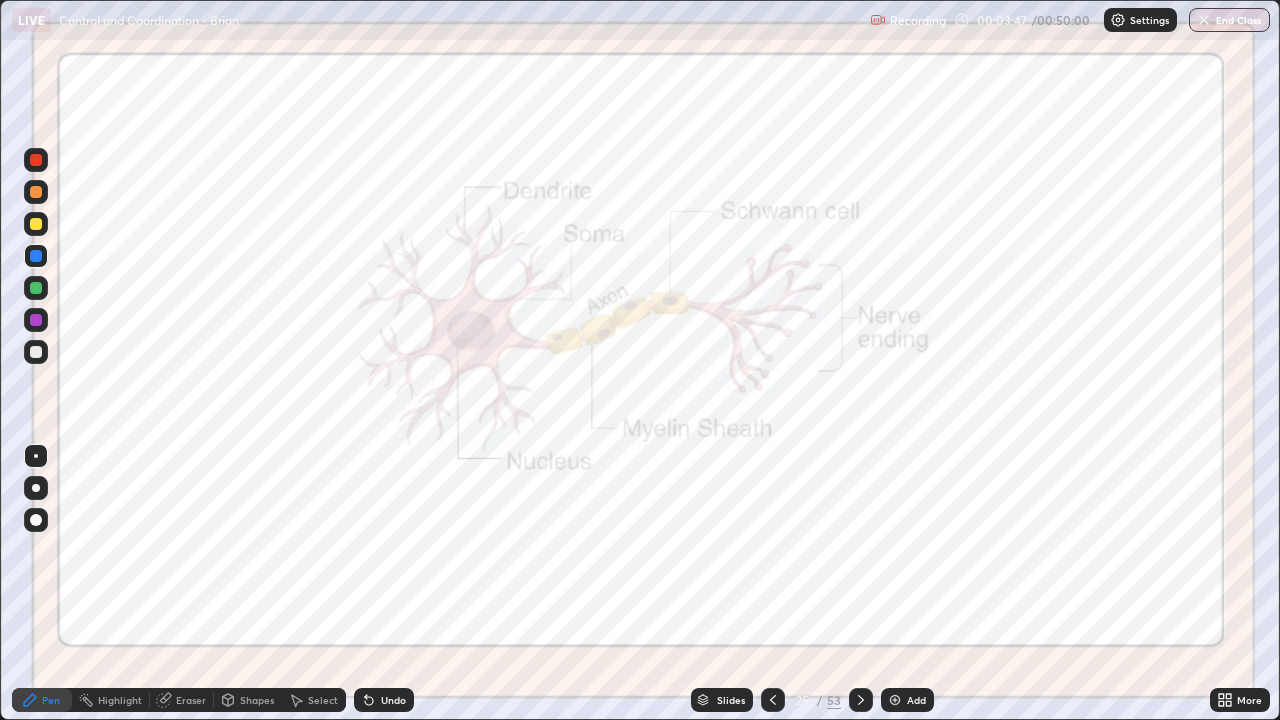 click on "Eraser" at bounding box center (191, 700) 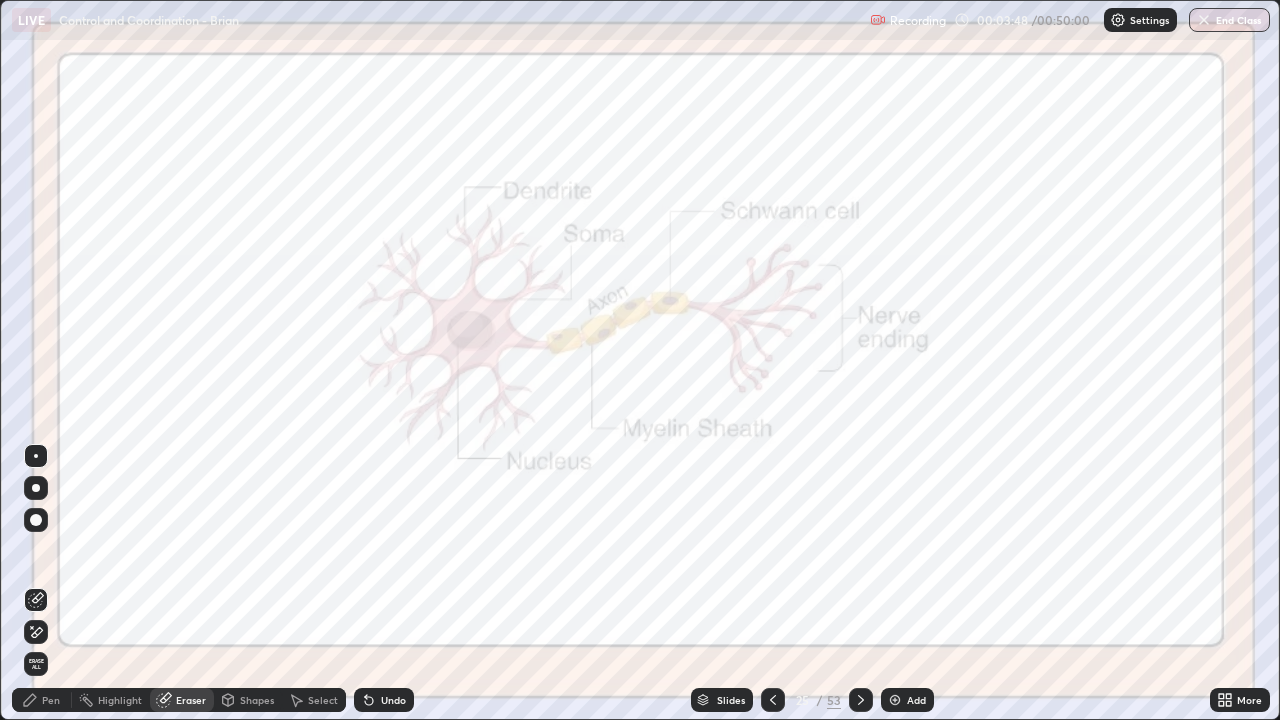 click on "Erase all" at bounding box center (36, 664) 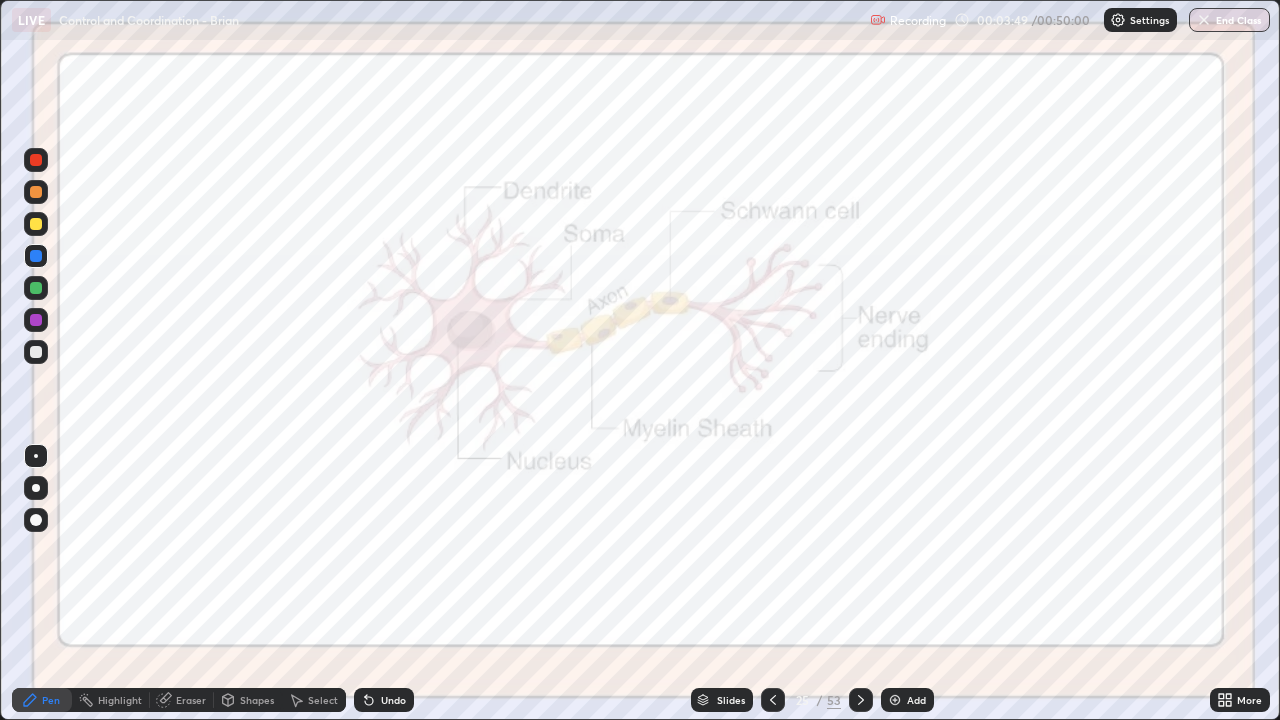 click on "Slides" at bounding box center (731, 700) 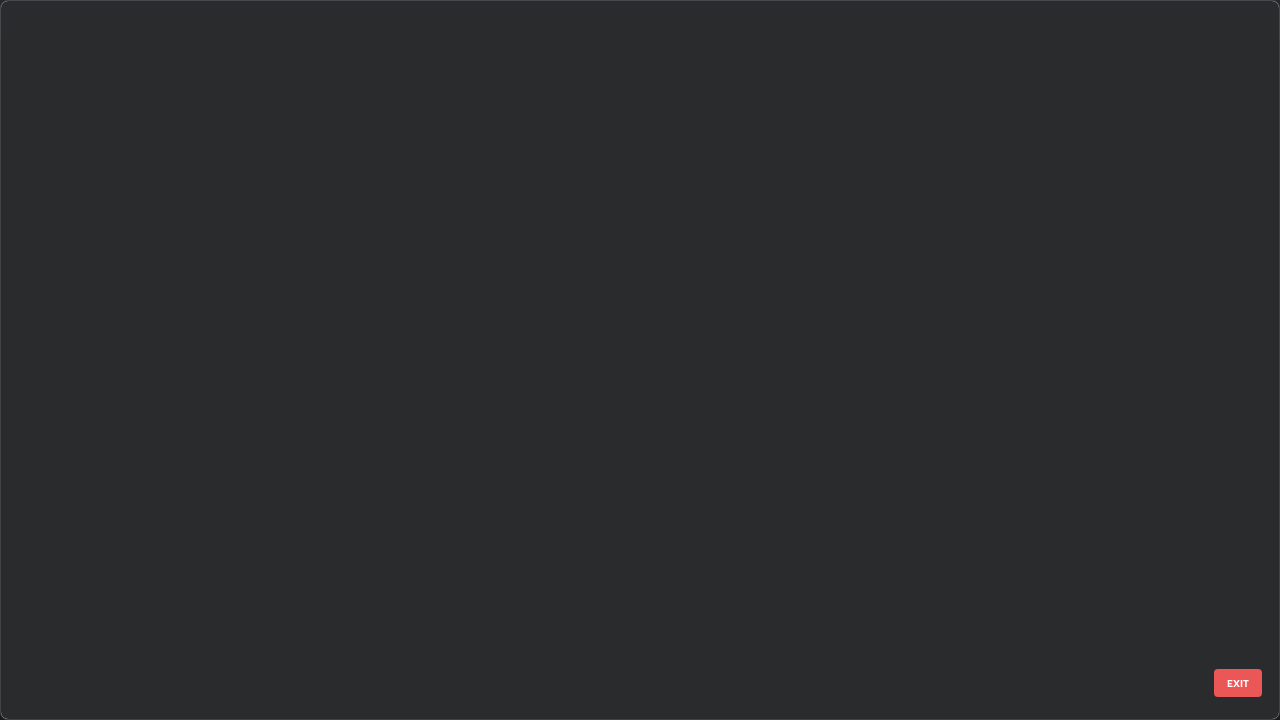 scroll, scrollTop: 1303, scrollLeft: 0, axis: vertical 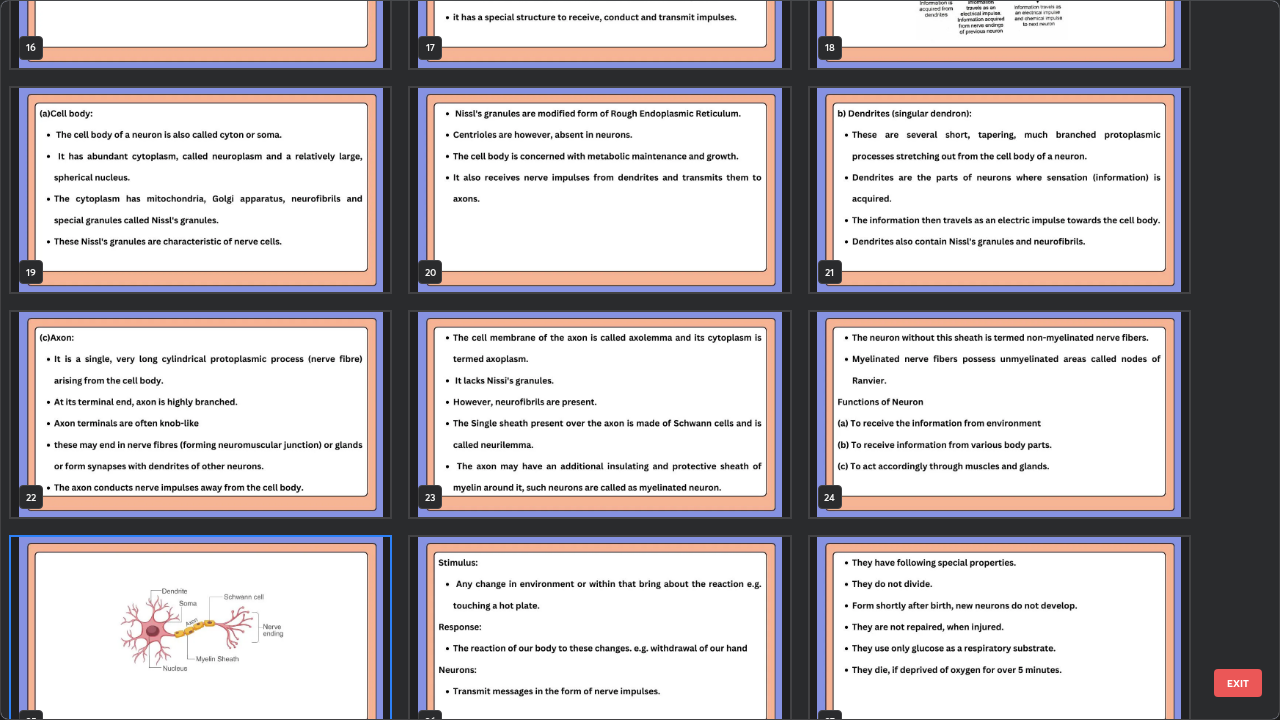 click at bounding box center [599, 414] 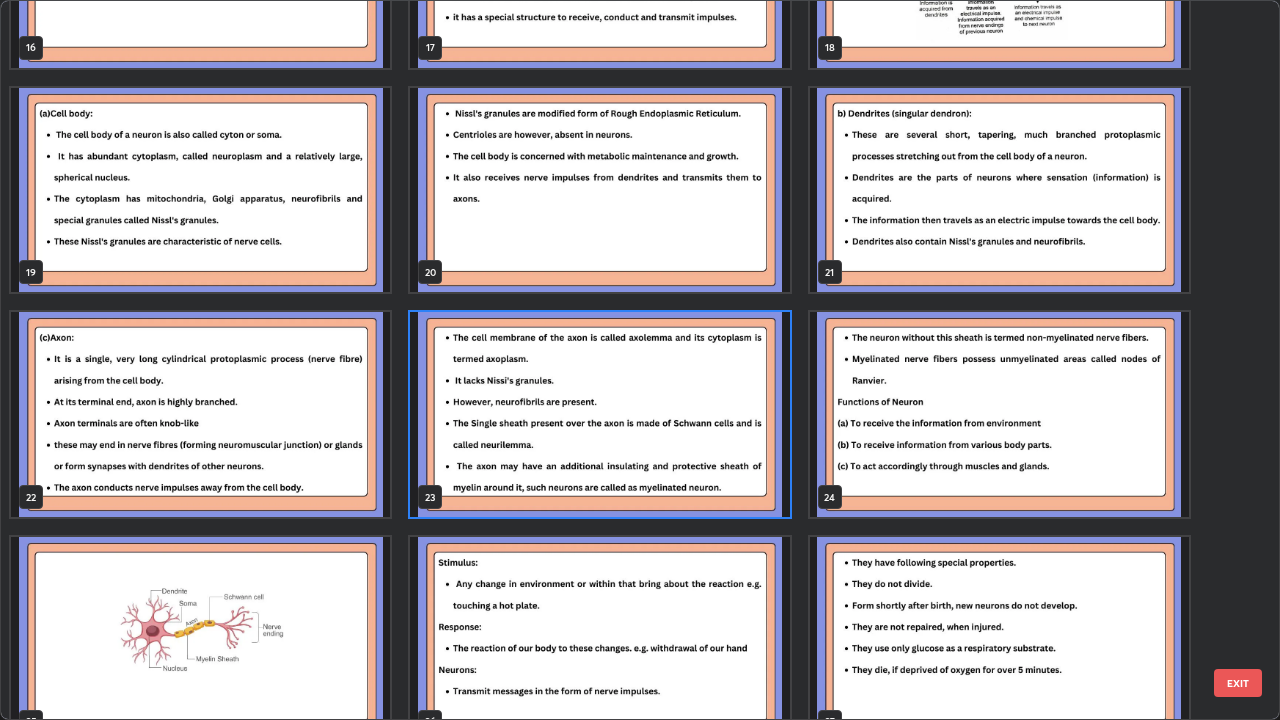 click at bounding box center [599, 414] 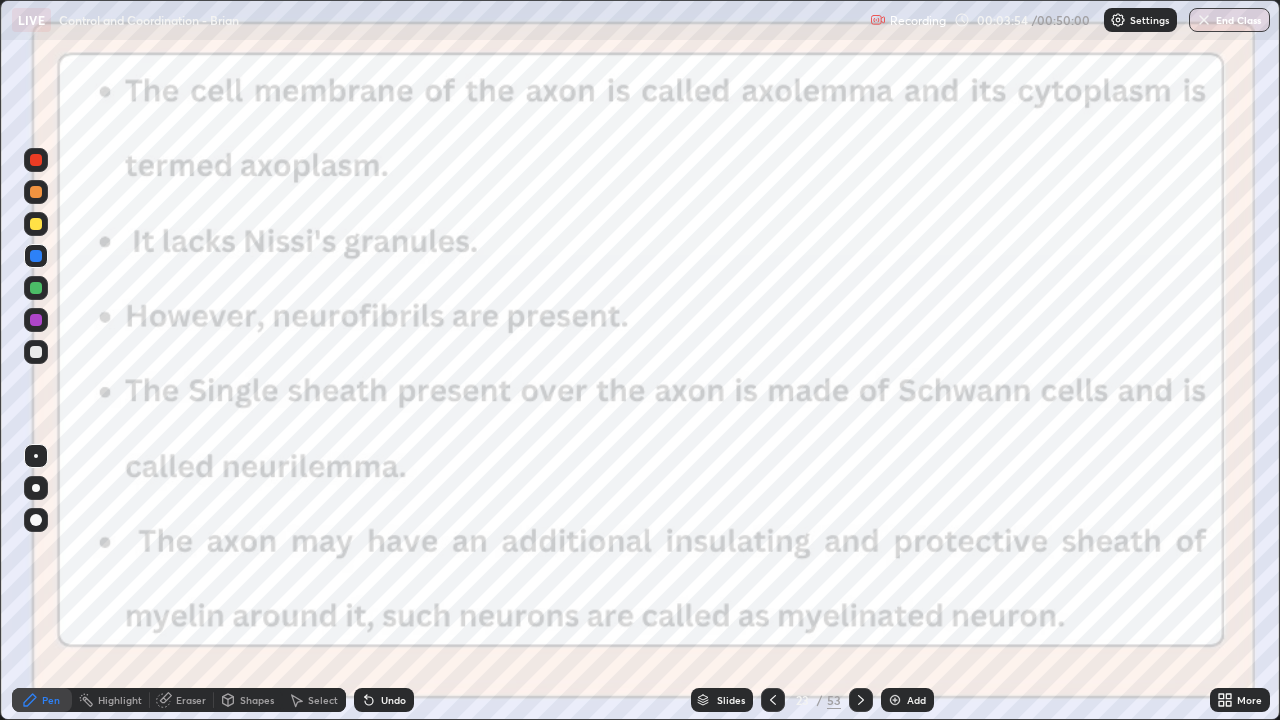 click at bounding box center (599, 414) 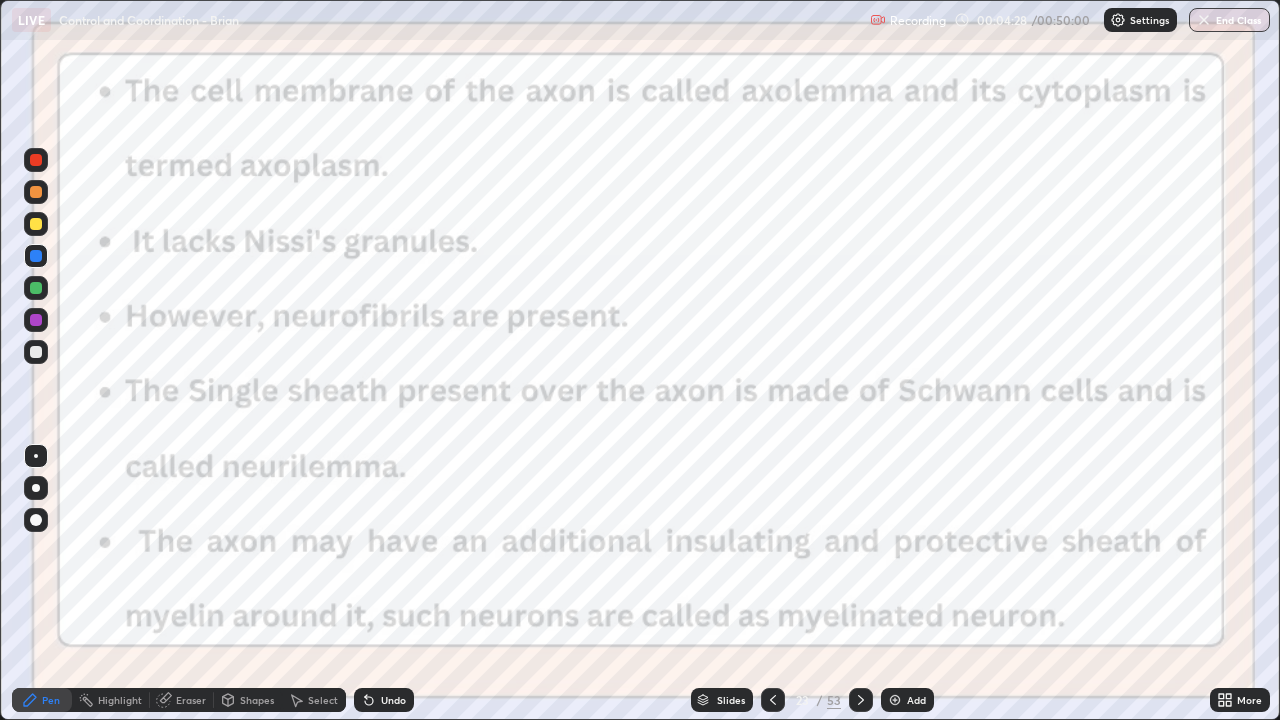 click 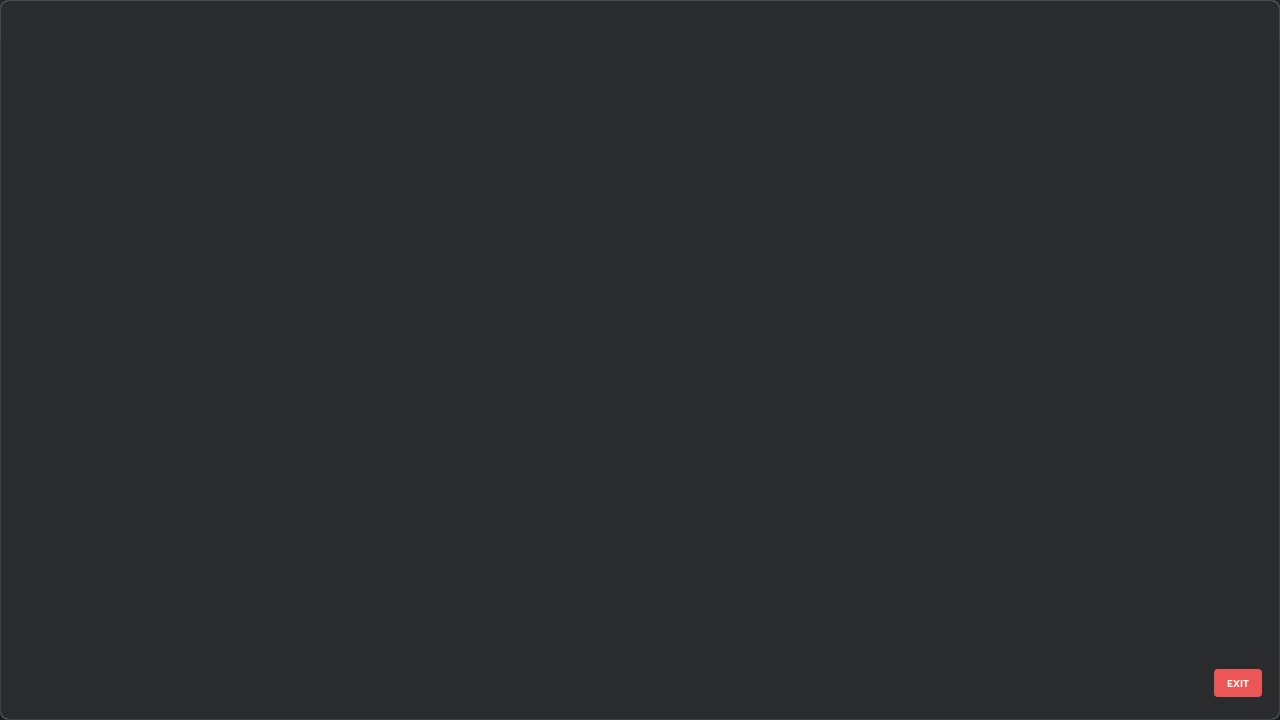 scroll, scrollTop: 1079, scrollLeft: 0, axis: vertical 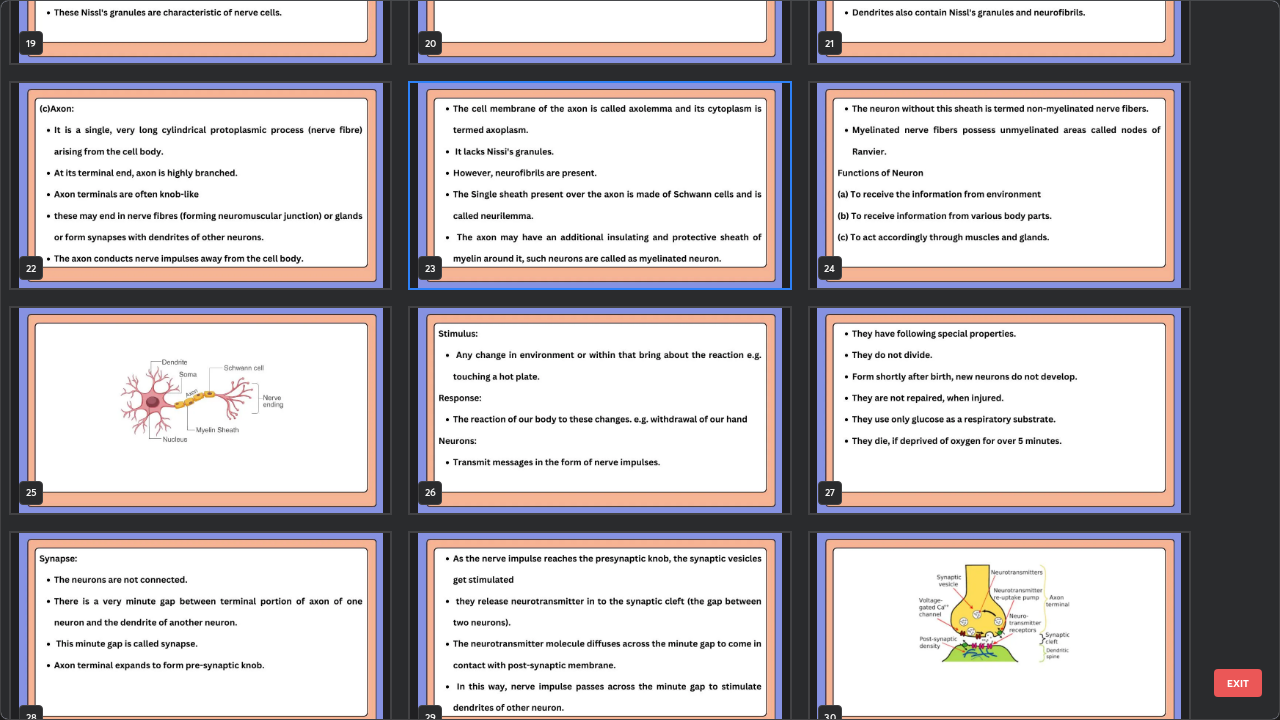 click at bounding box center [200, 410] 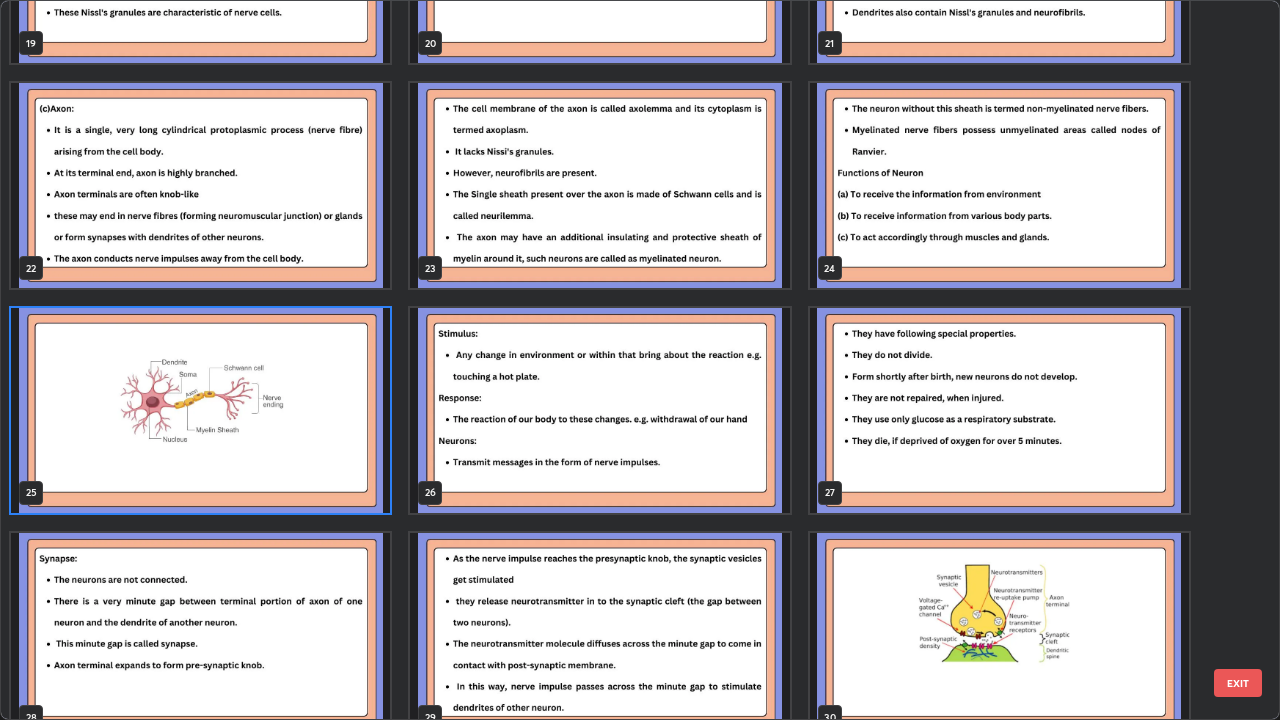 click at bounding box center [200, 410] 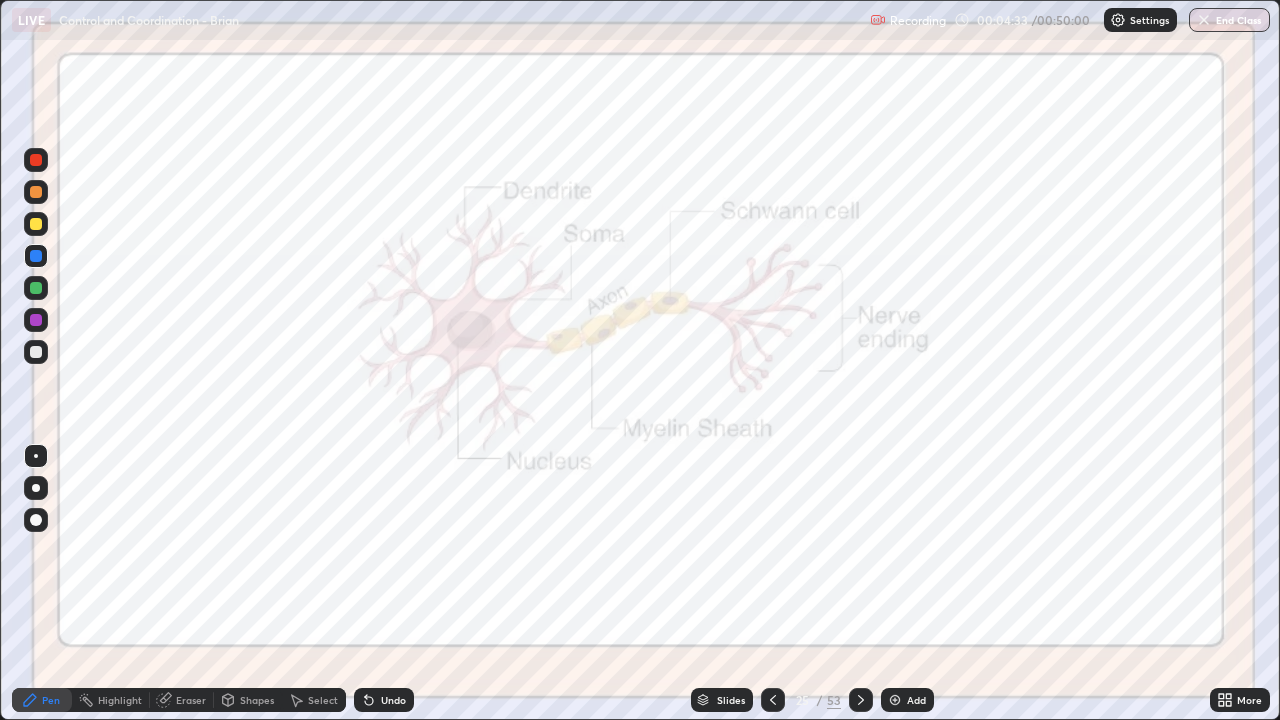 click on "Eraser" at bounding box center [191, 700] 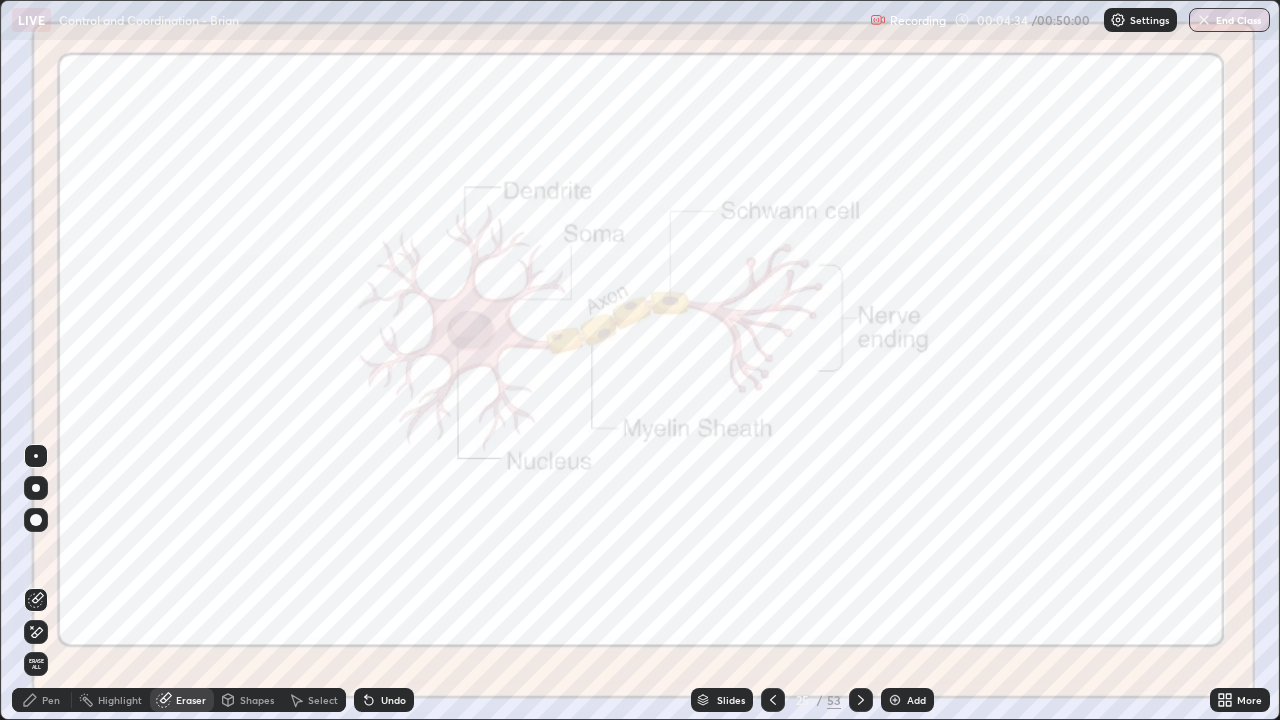 click on "Pen" at bounding box center (42, 700) 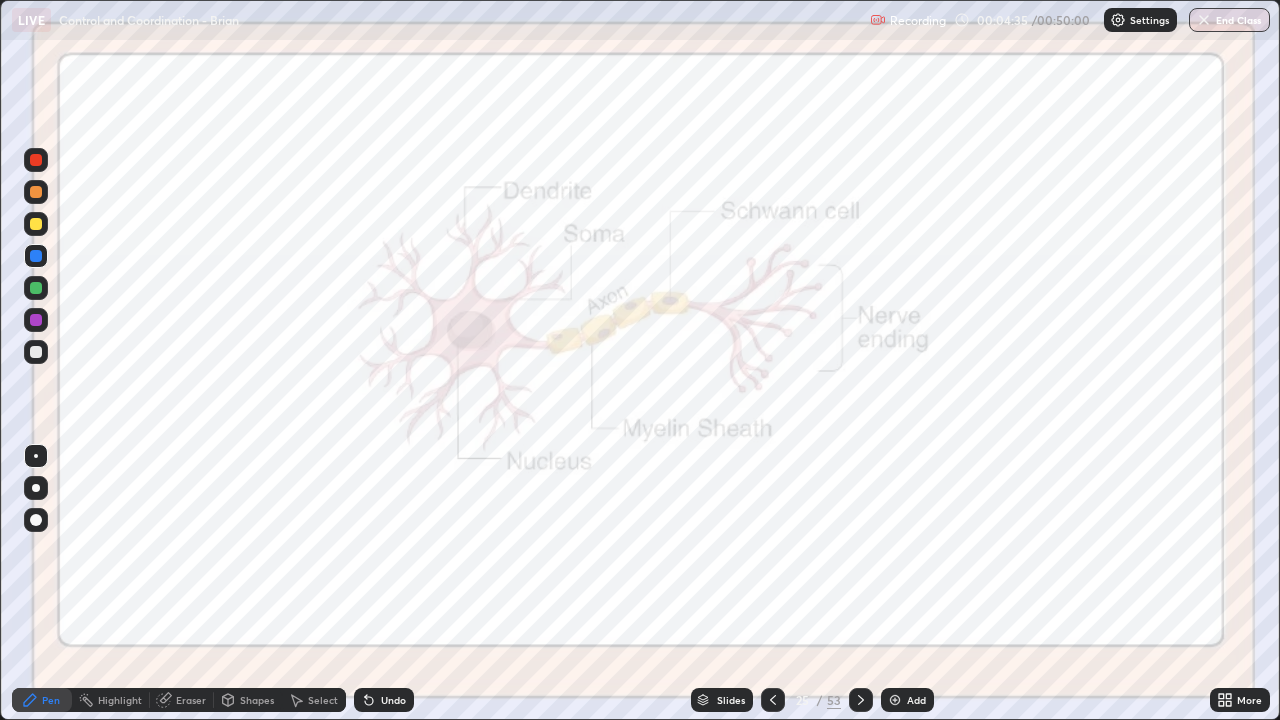 click at bounding box center [36, 160] 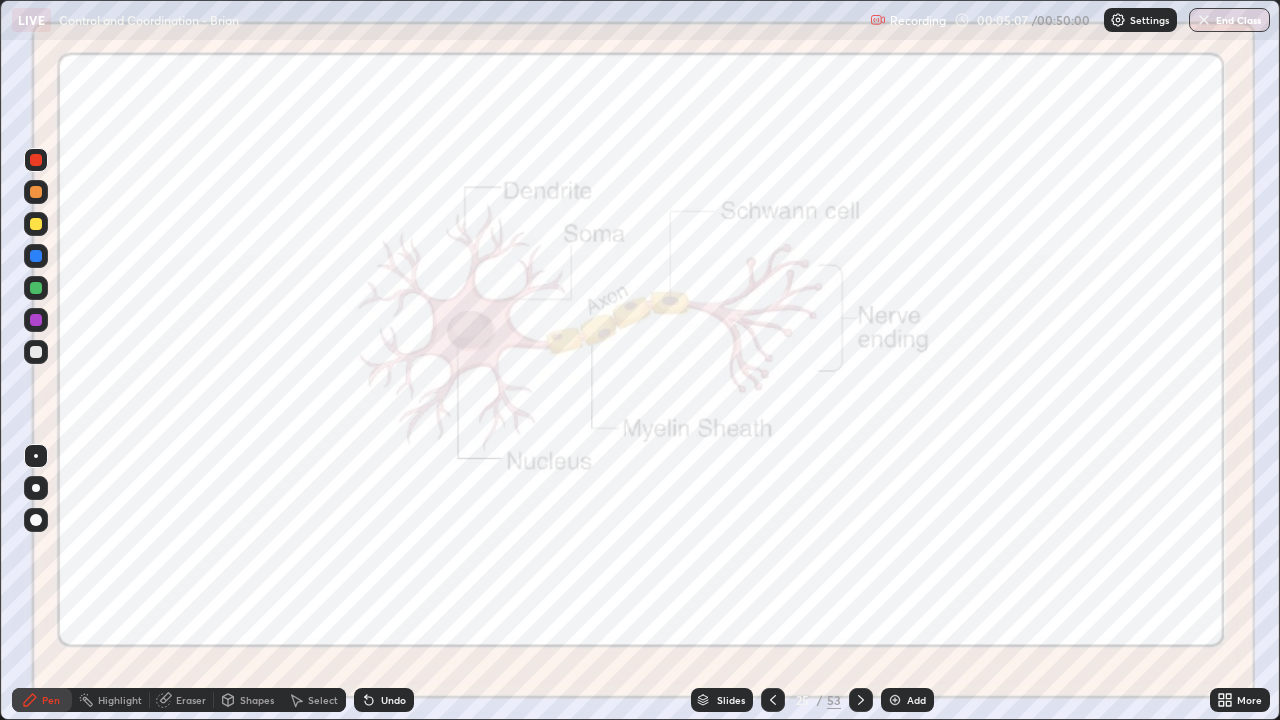 click on "Eraser" at bounding box center [182, 700] 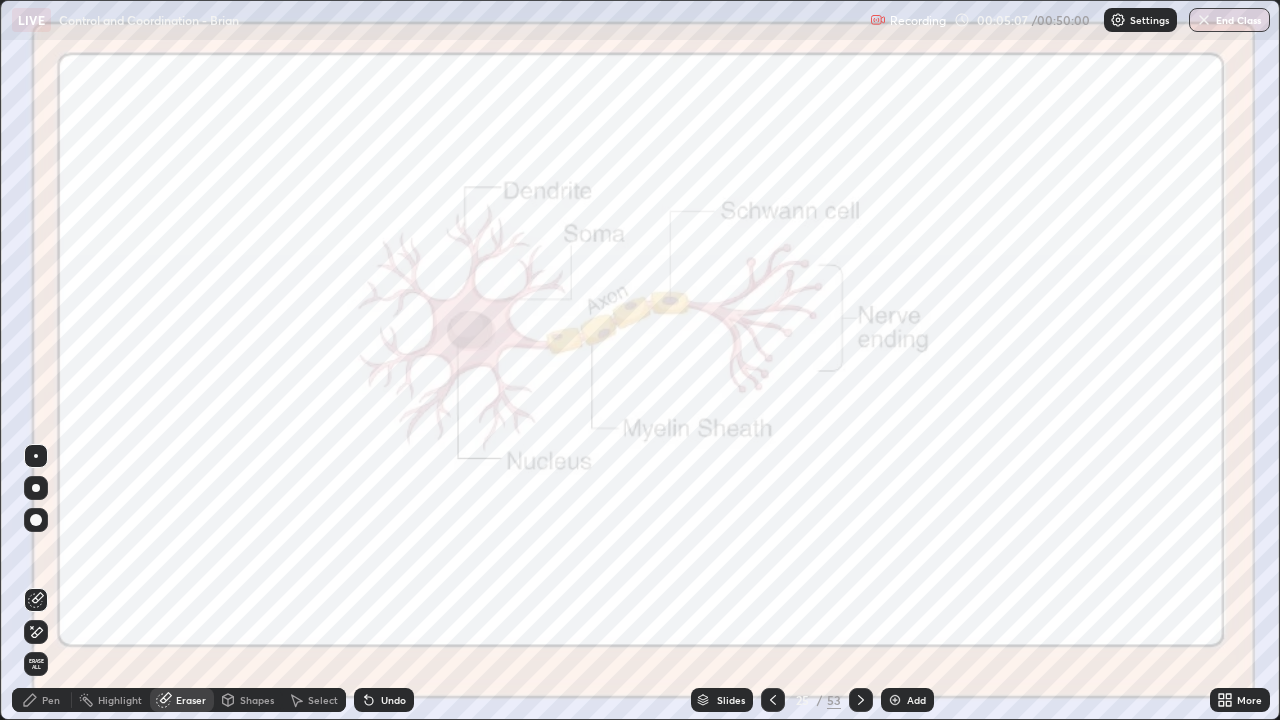 click on "Erase all" at bounding box center [36, 664] 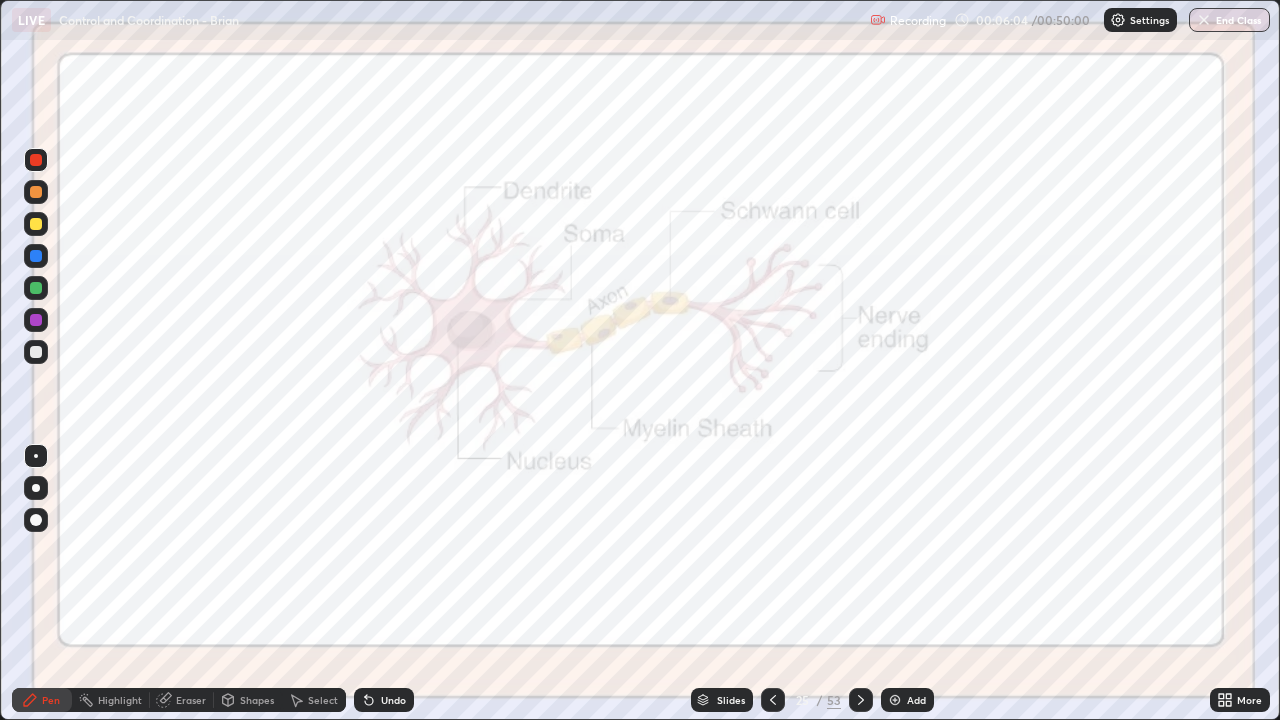 click on "Slides" at bounding box center (722, 700) 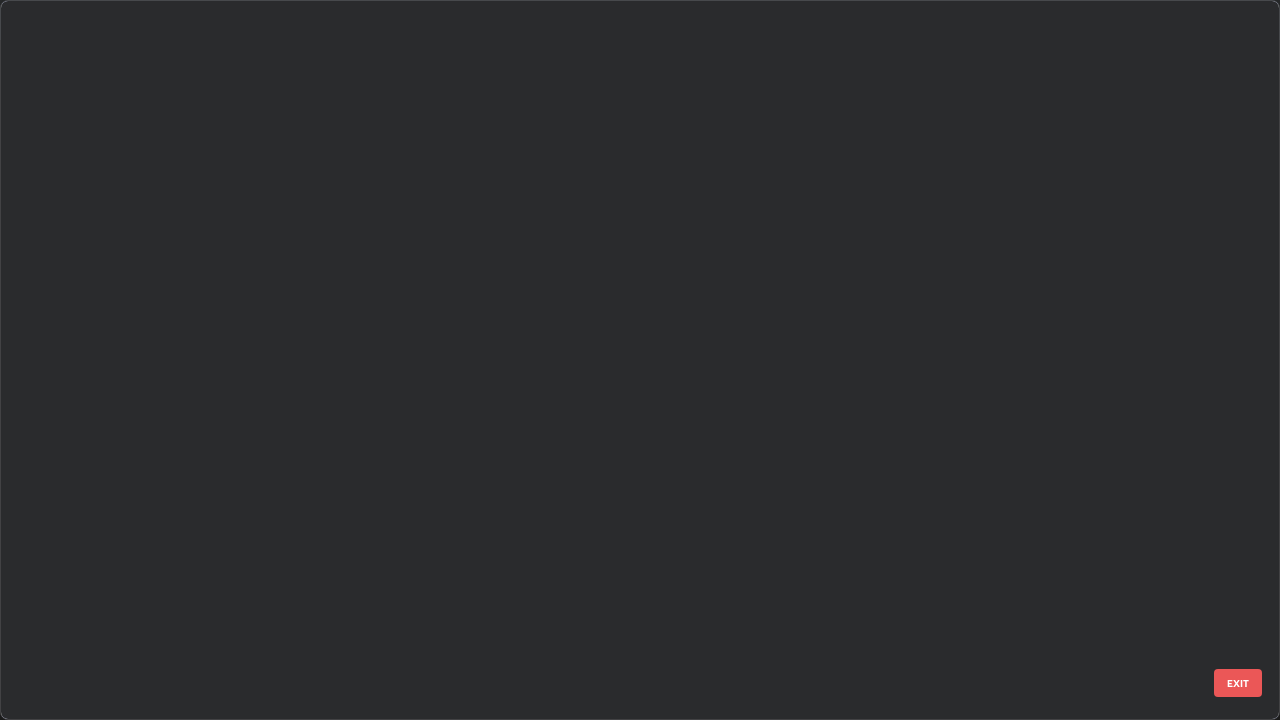 scroll, scrollTop: 1303, scrollLeft: 0, axis: vertical 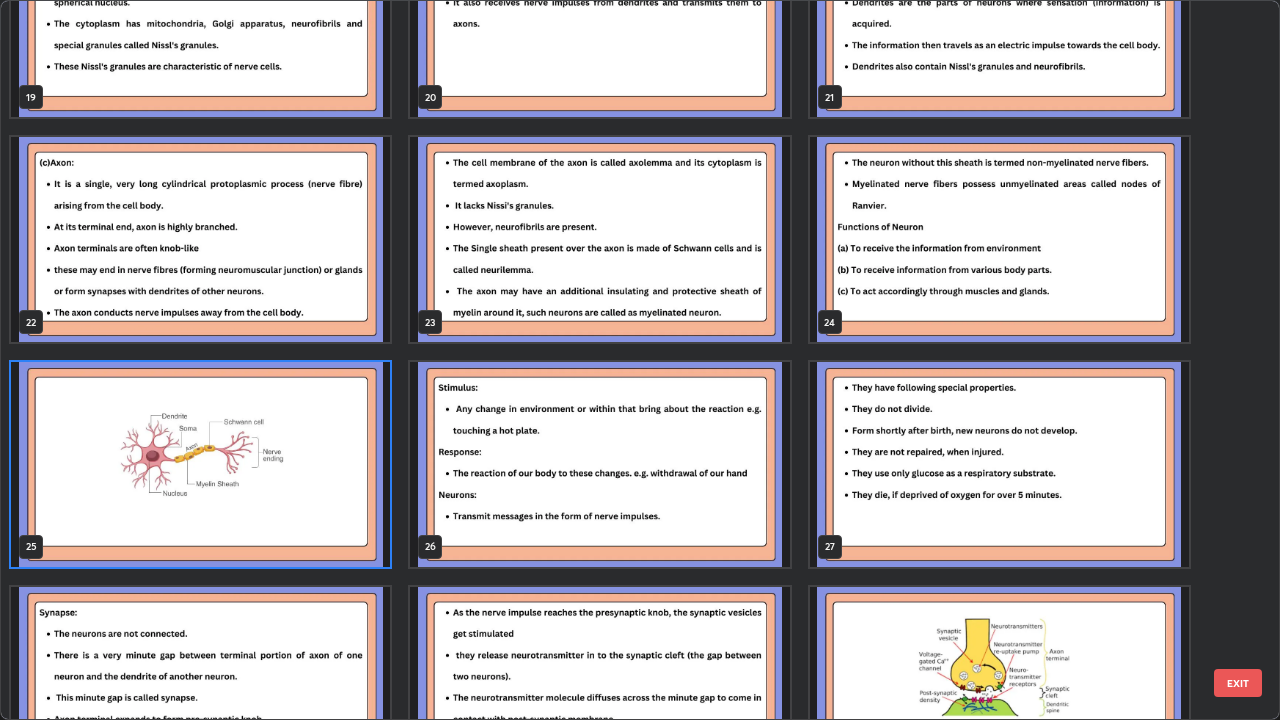 click at bounding box center (599, 239) 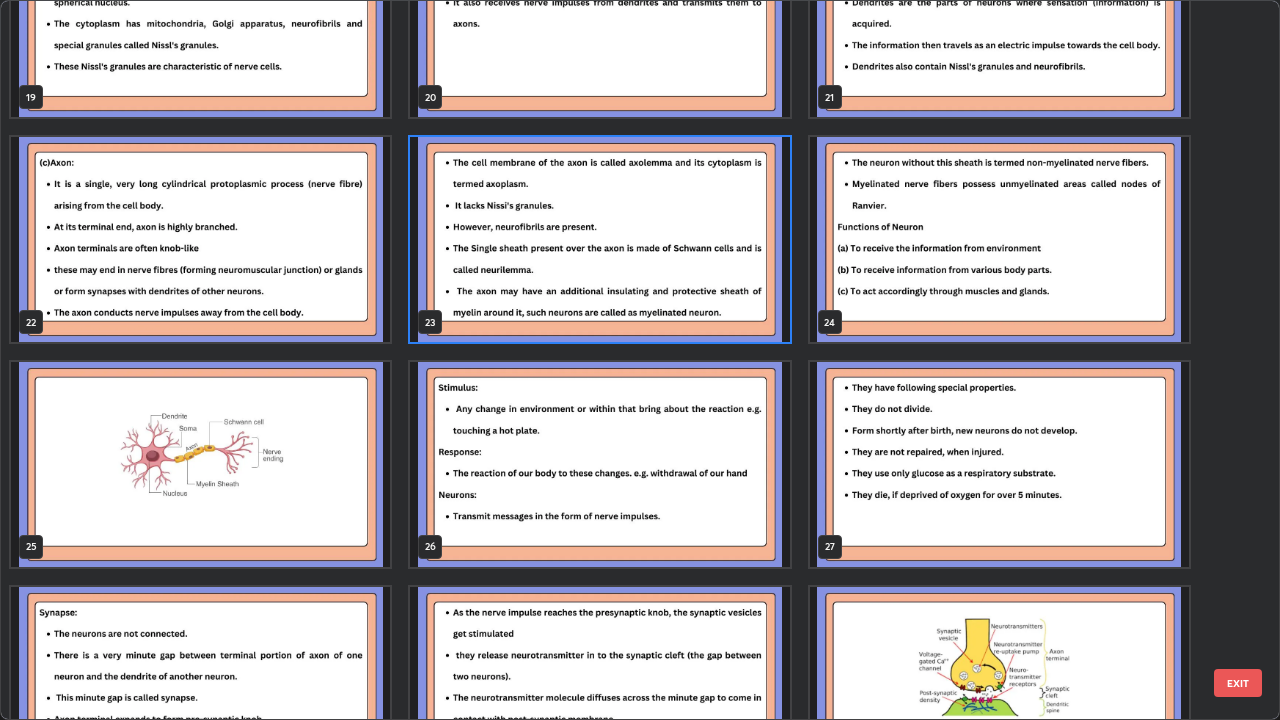 click at bounding box center (599, 239) 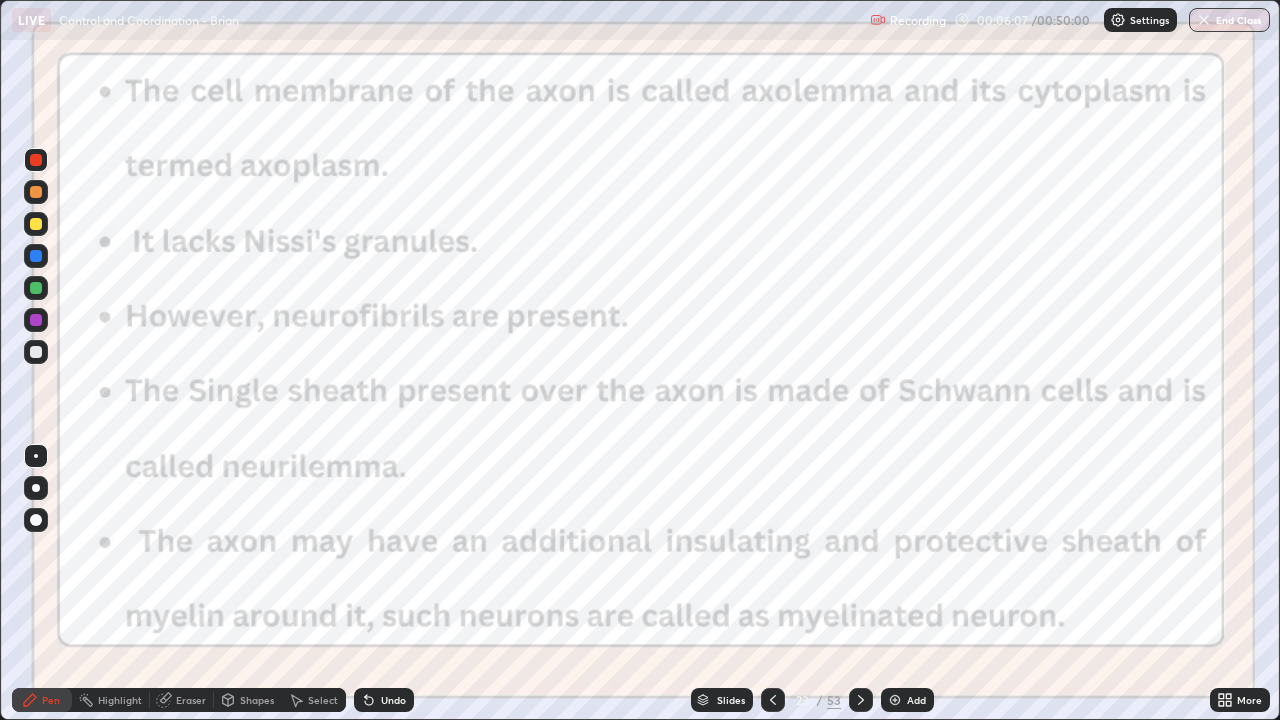 click at bounding box center (599, 239) 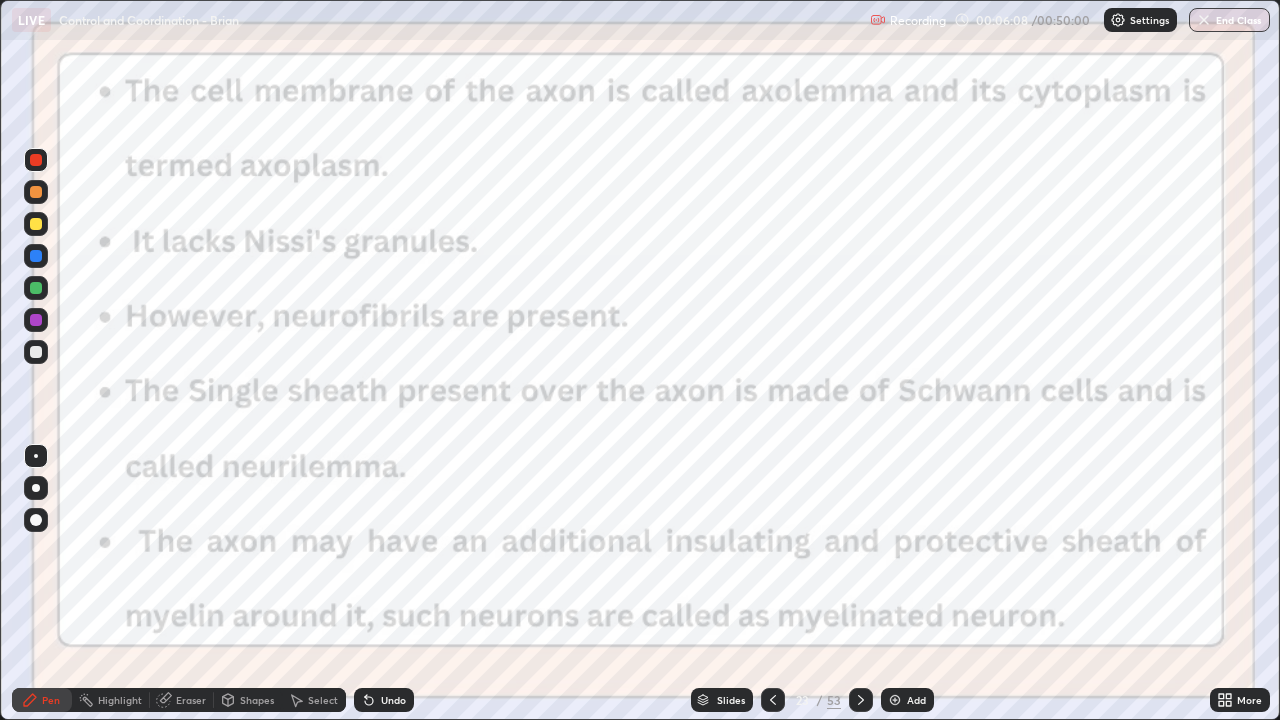 click at bounding box center [861, 700] 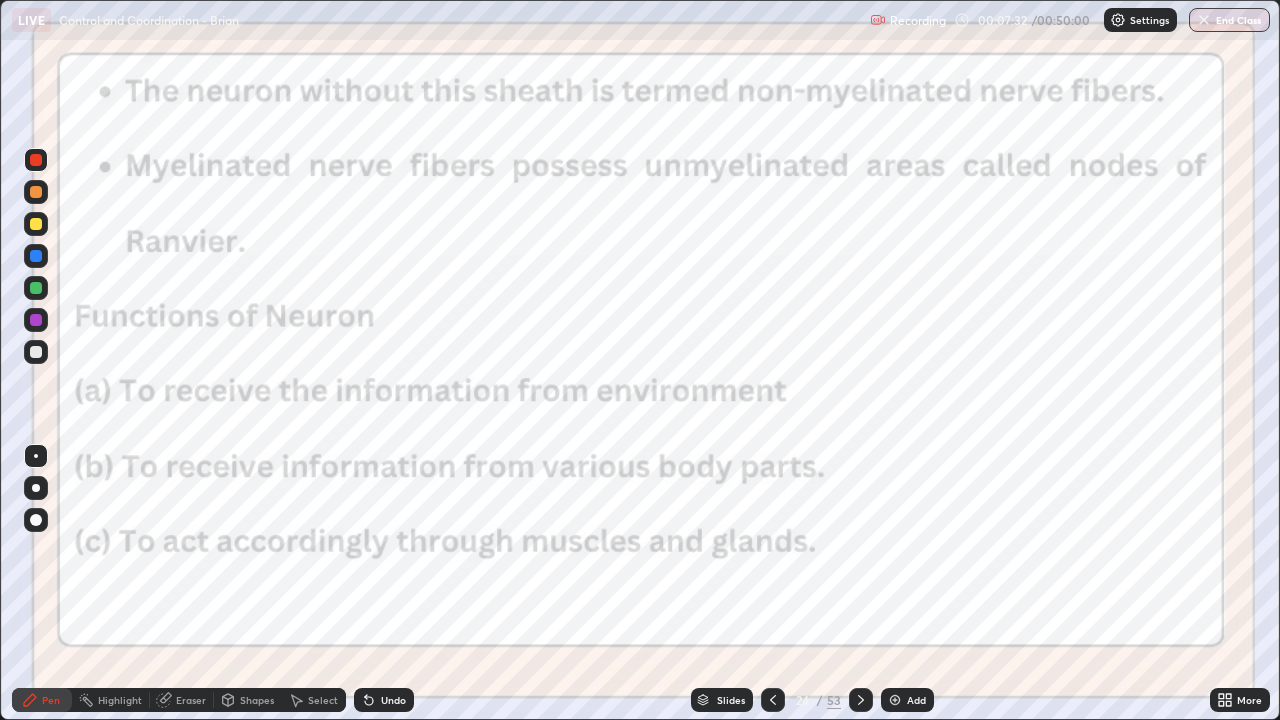 click on "Eraser" at bounding box center (191, 700) 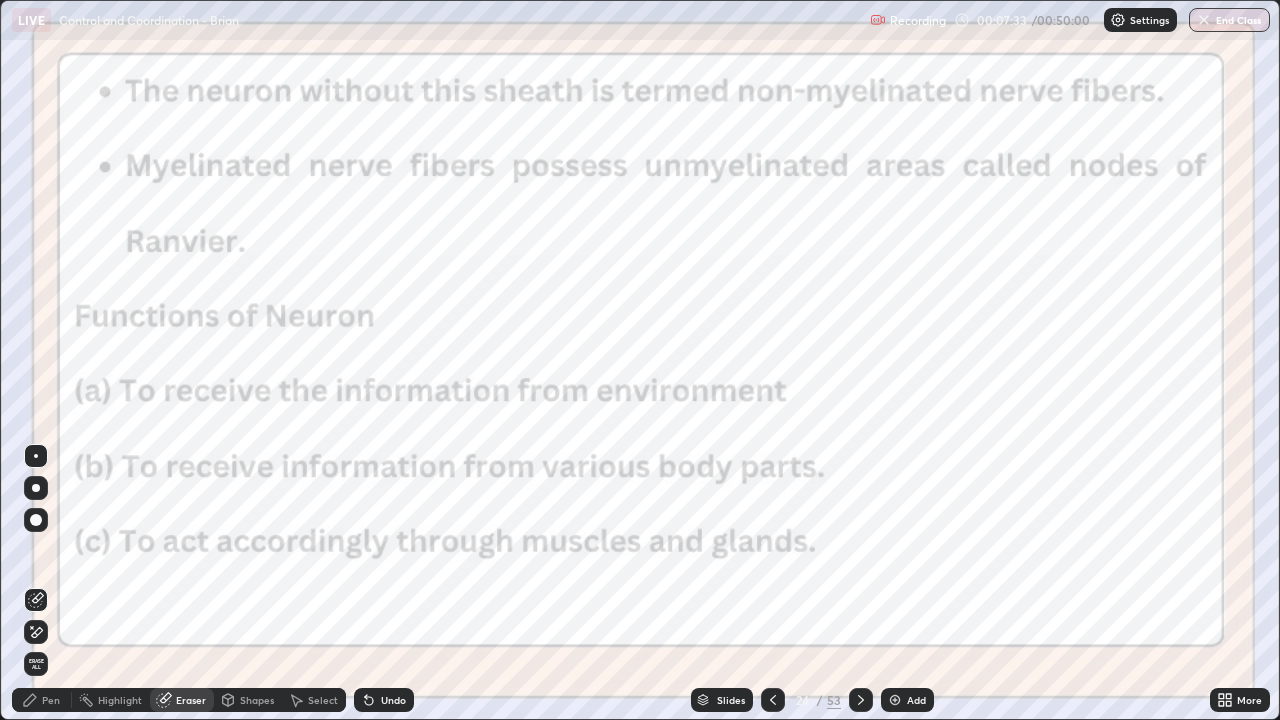click on "Erase all" at bounding box center [36, 664] 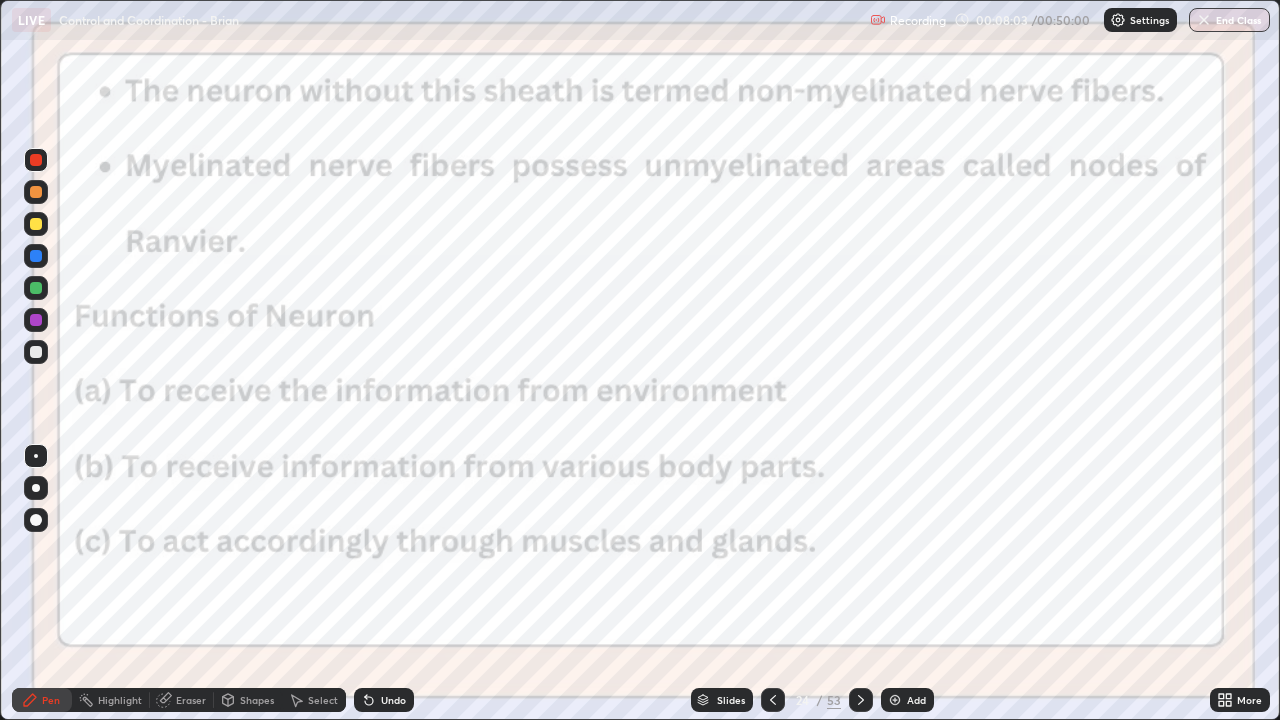 click at bounding box center (36, 224) 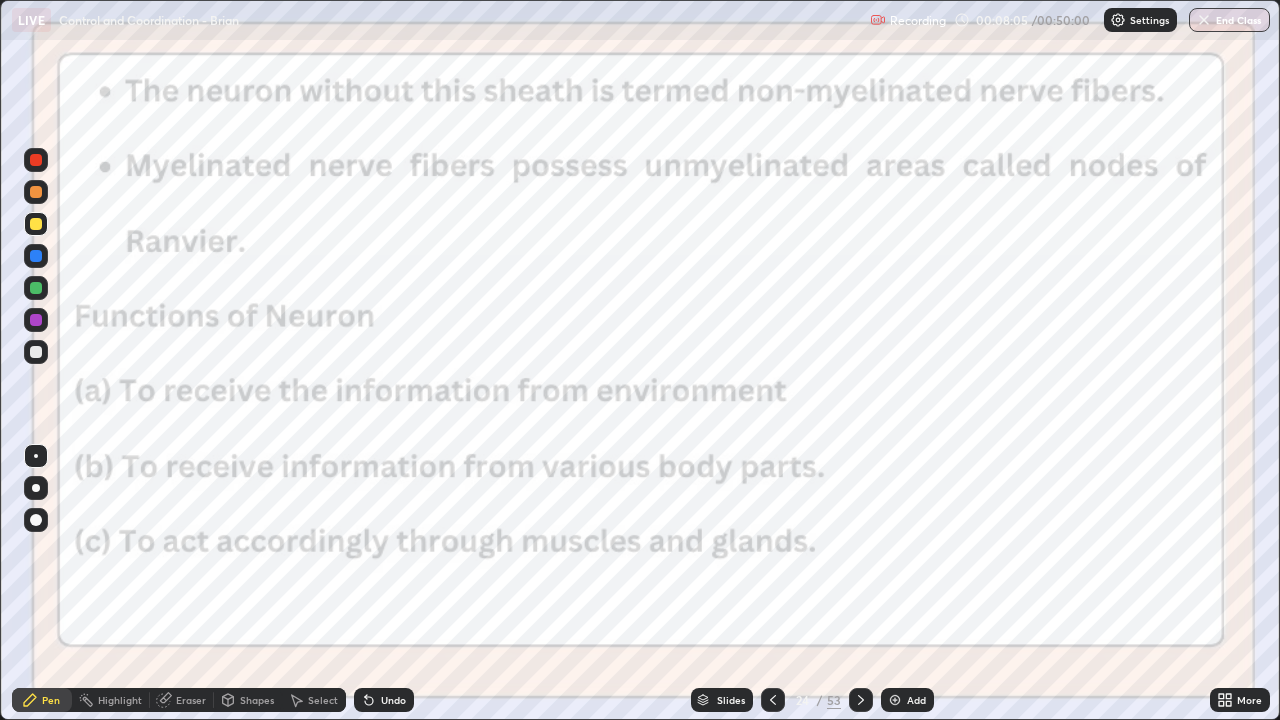click on "Undo" at bounding box center [384, 700] 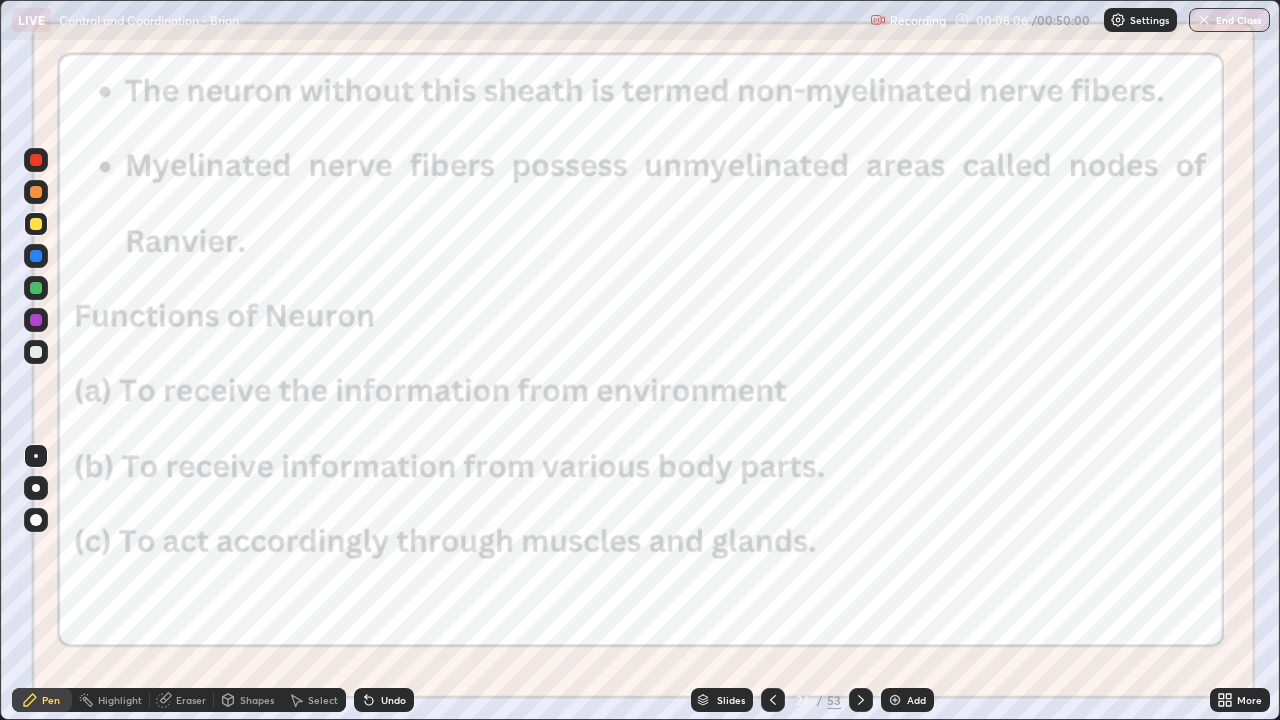 click at bounding box center [36, 192] 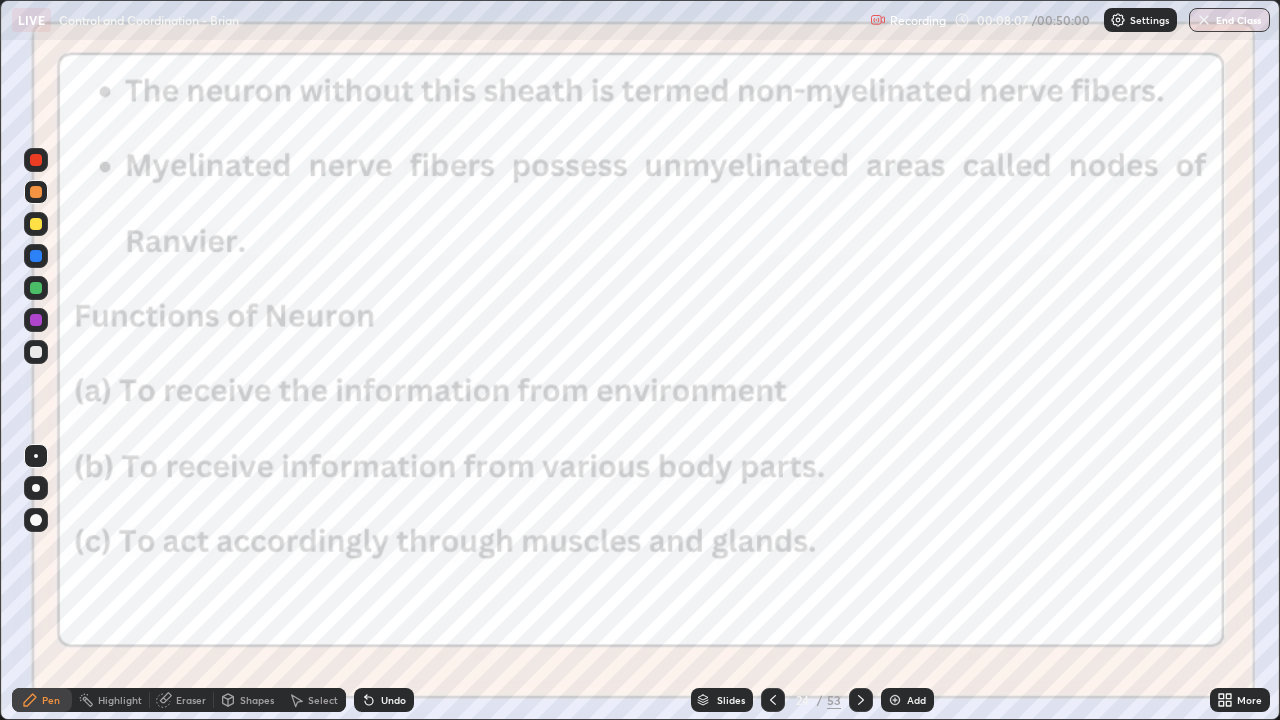 click at bounding box center (36, 160) 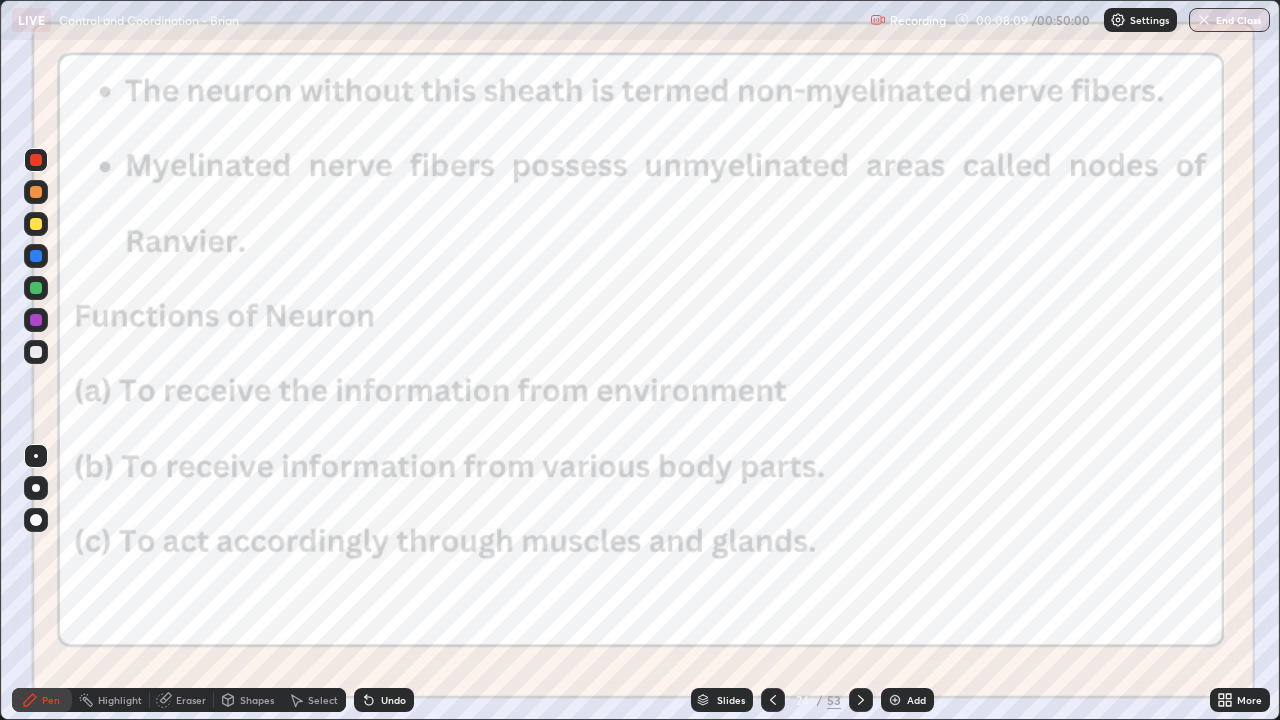 click at bounding box center (36, 224) 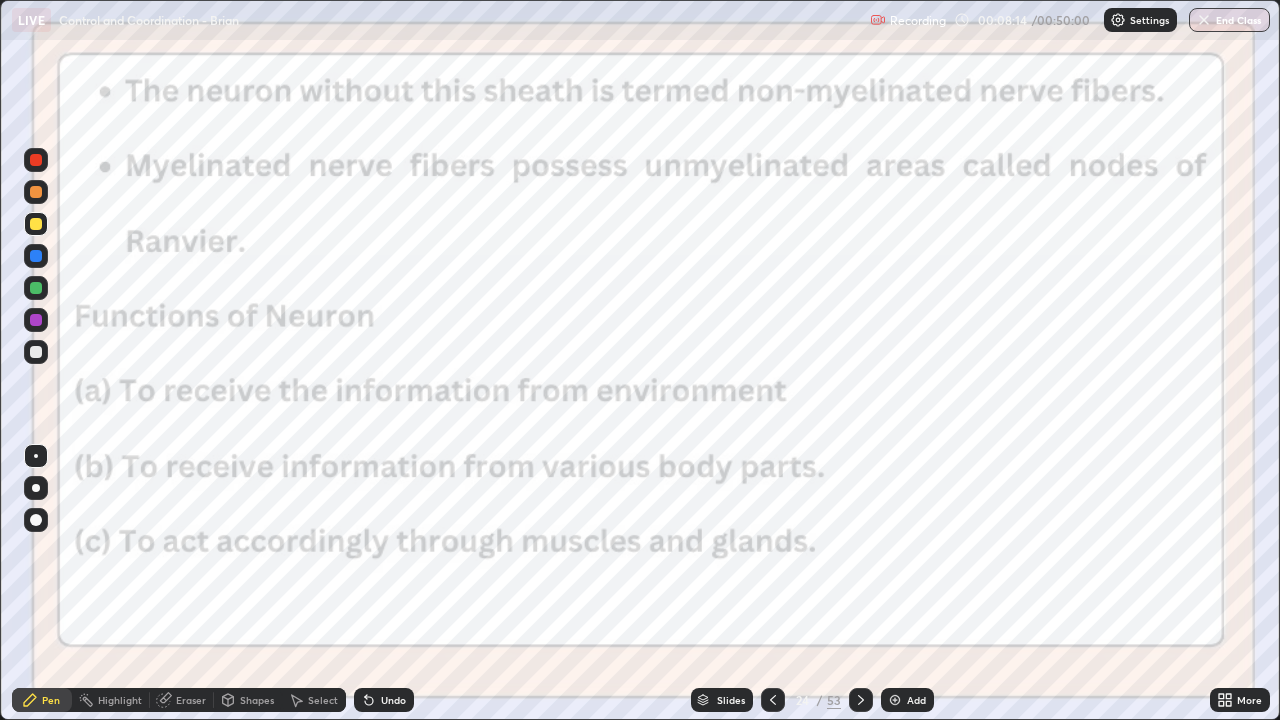 click at bounding box center [36, 256] 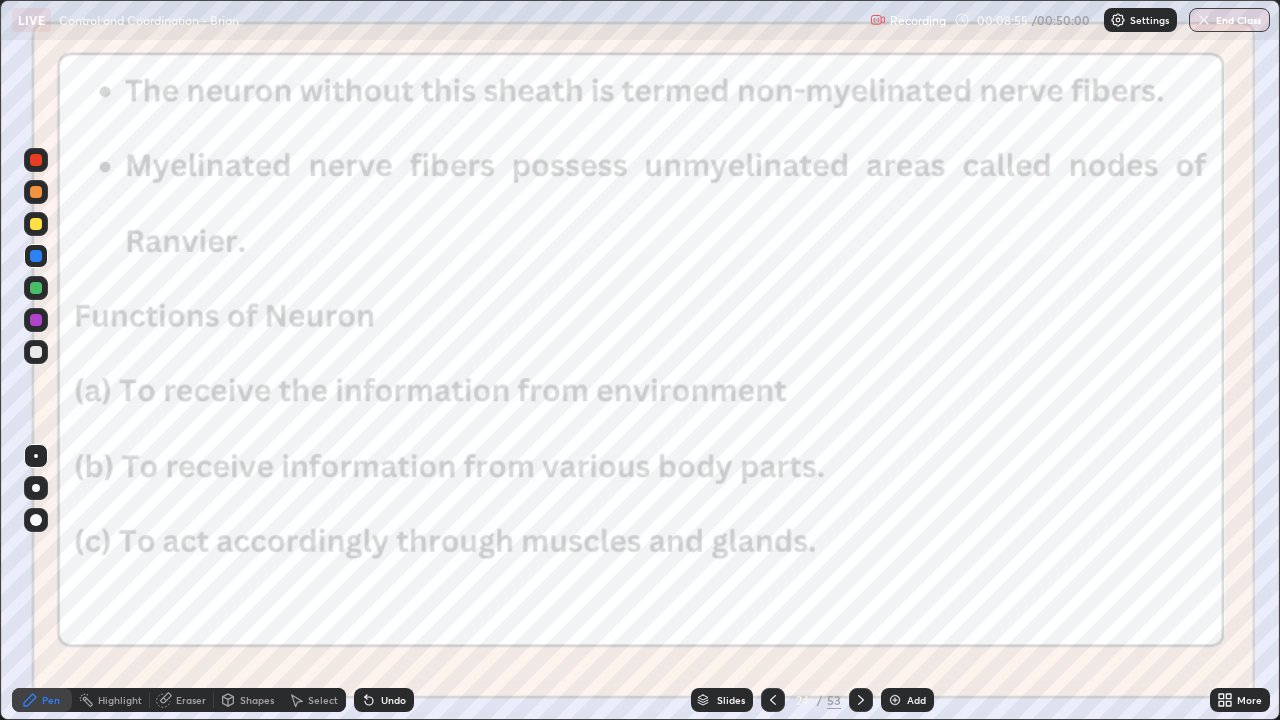 click on "Eraser" at bounding box center (191, 700) 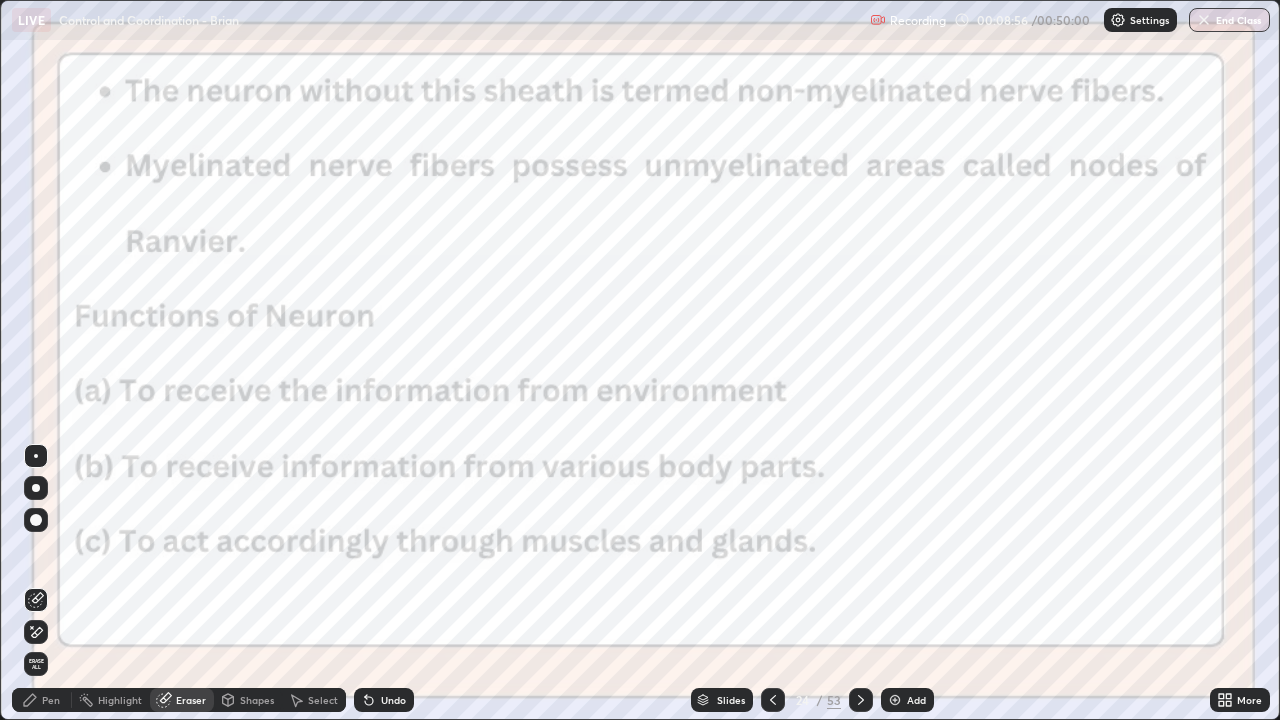 click on "Erase all" at bounding box center [36, 664] 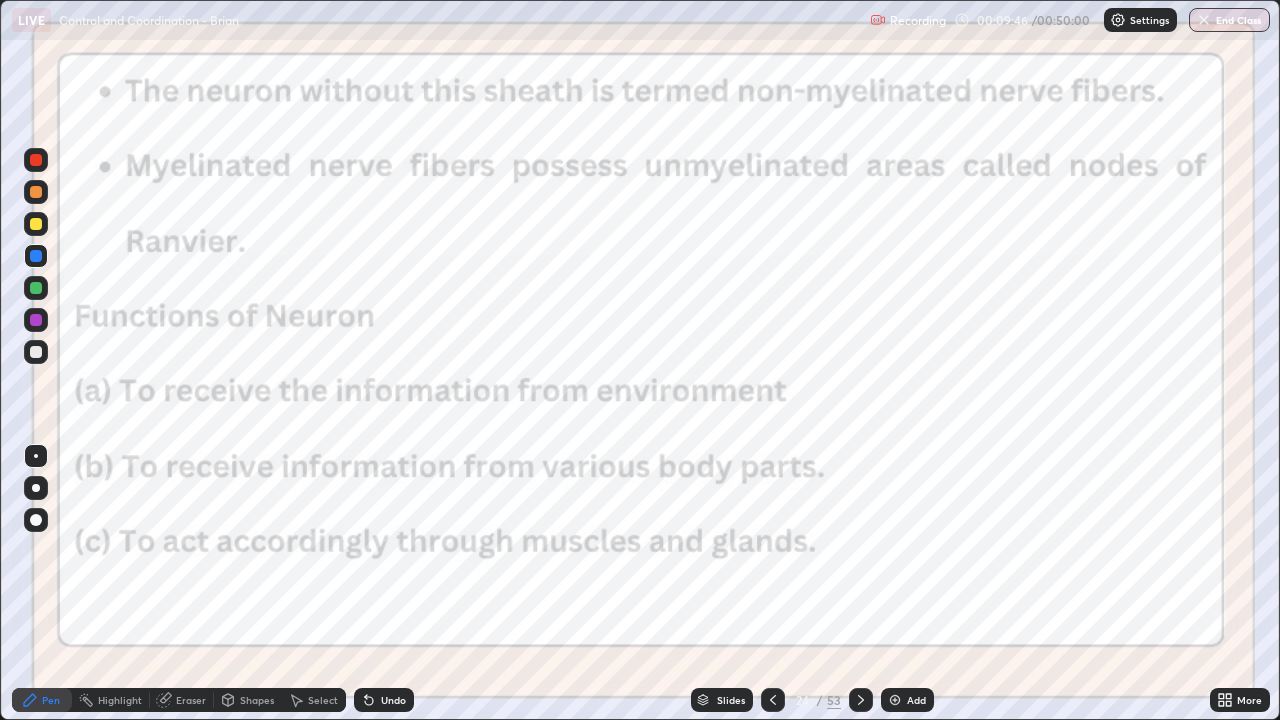 click 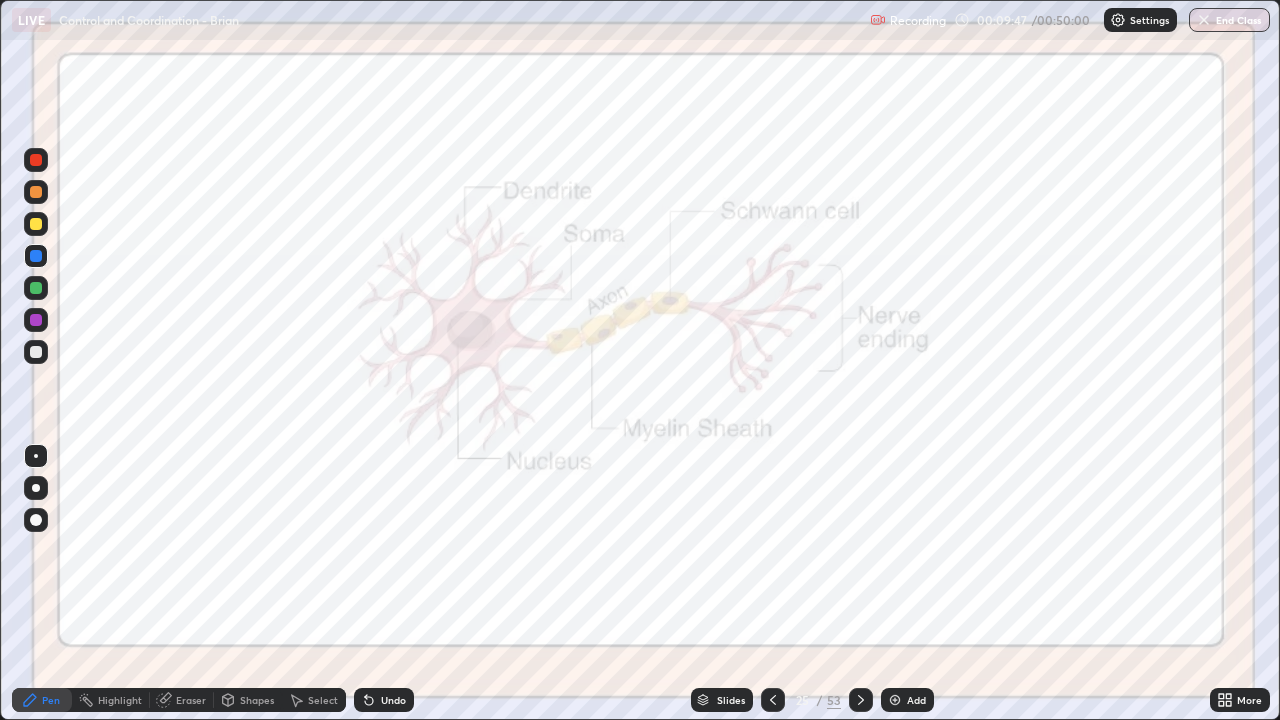 click 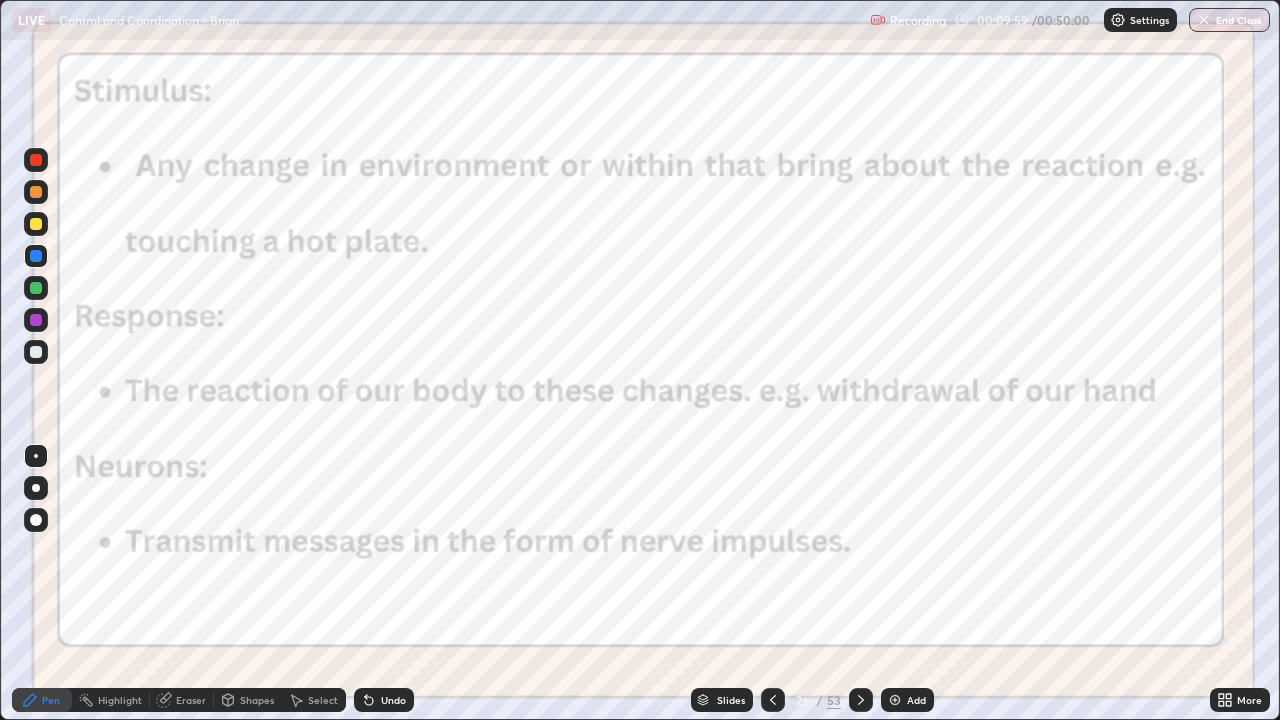 click 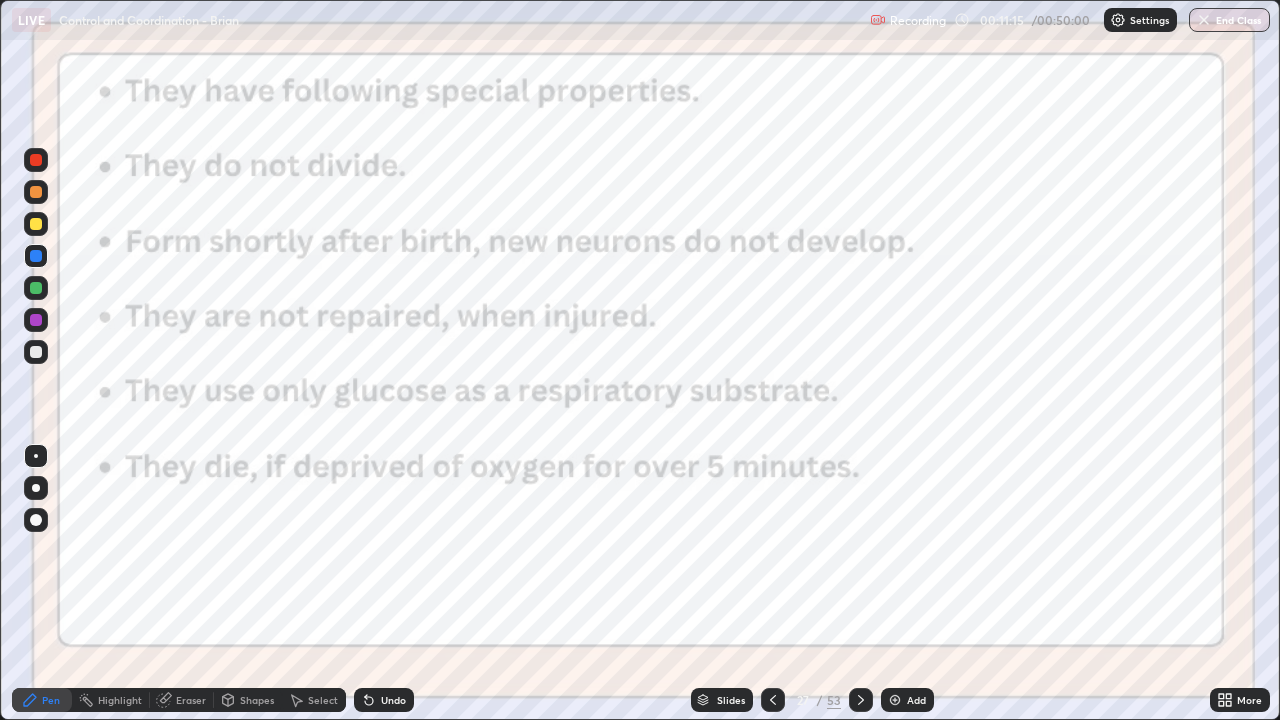 click at bounding box center [861, 700] 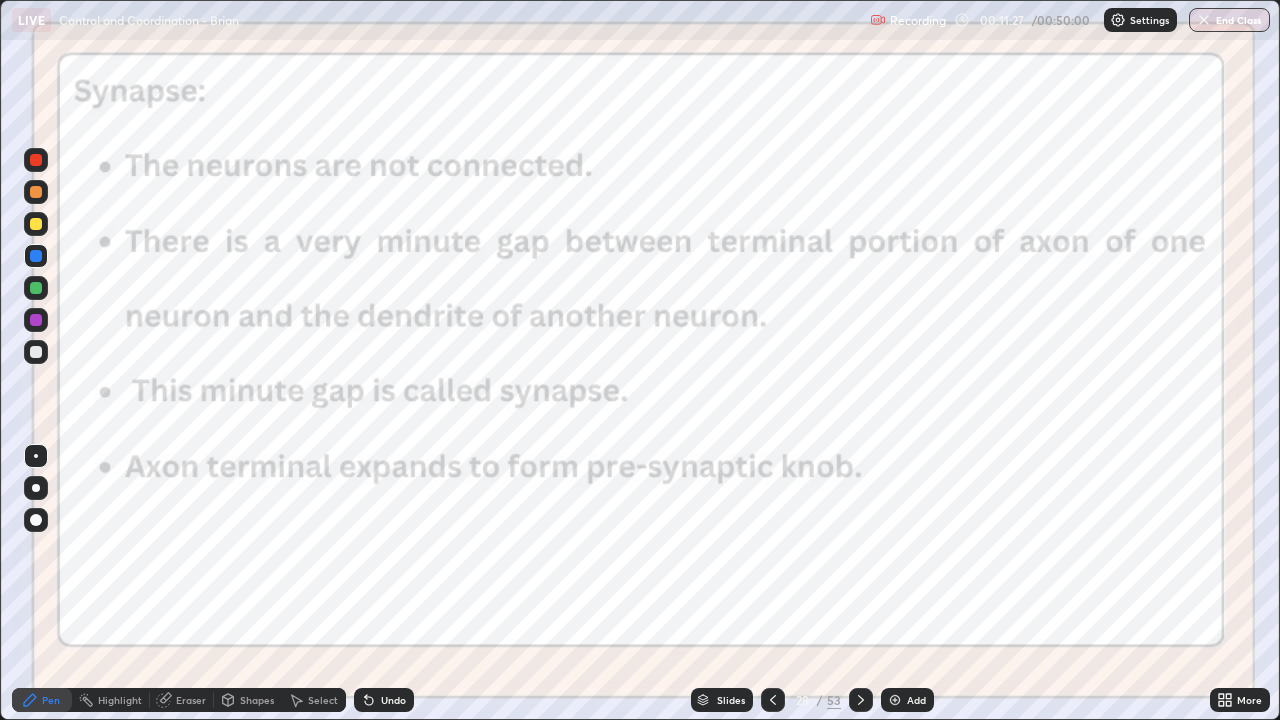 click on "Pen" at bounding box center [51, 700] 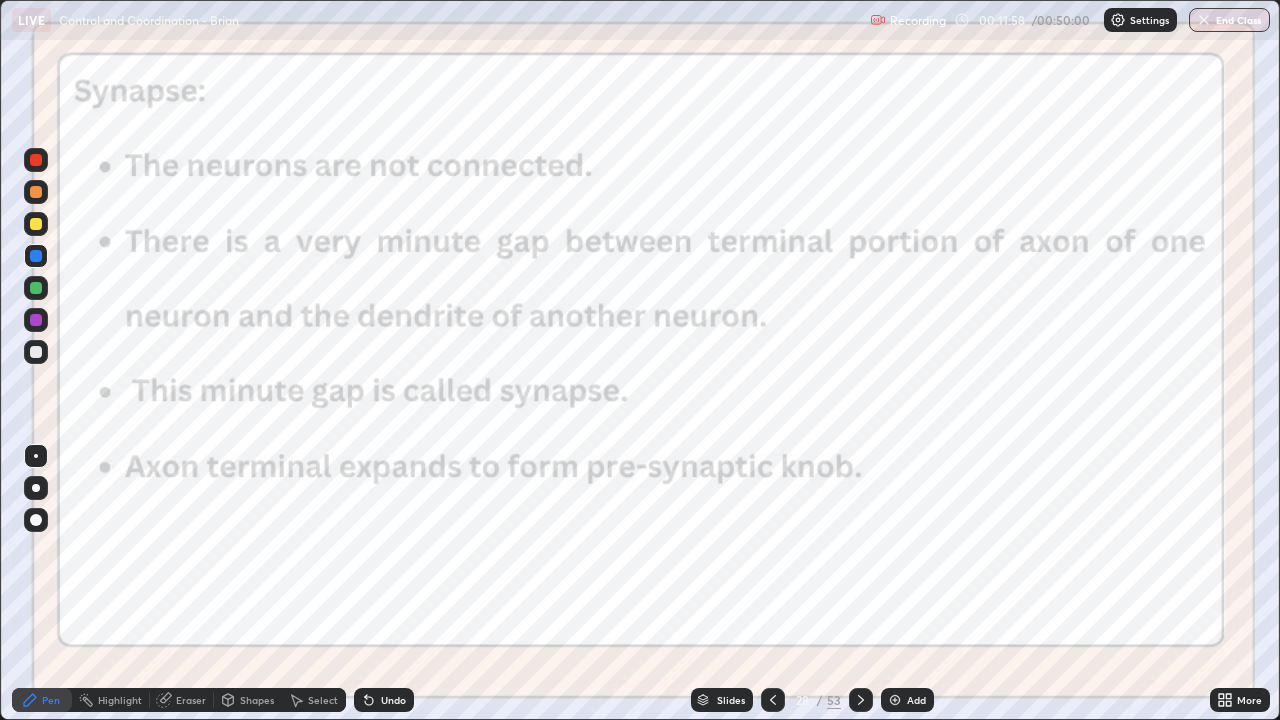 click on "Eraser" at bounding box center (191, 700) 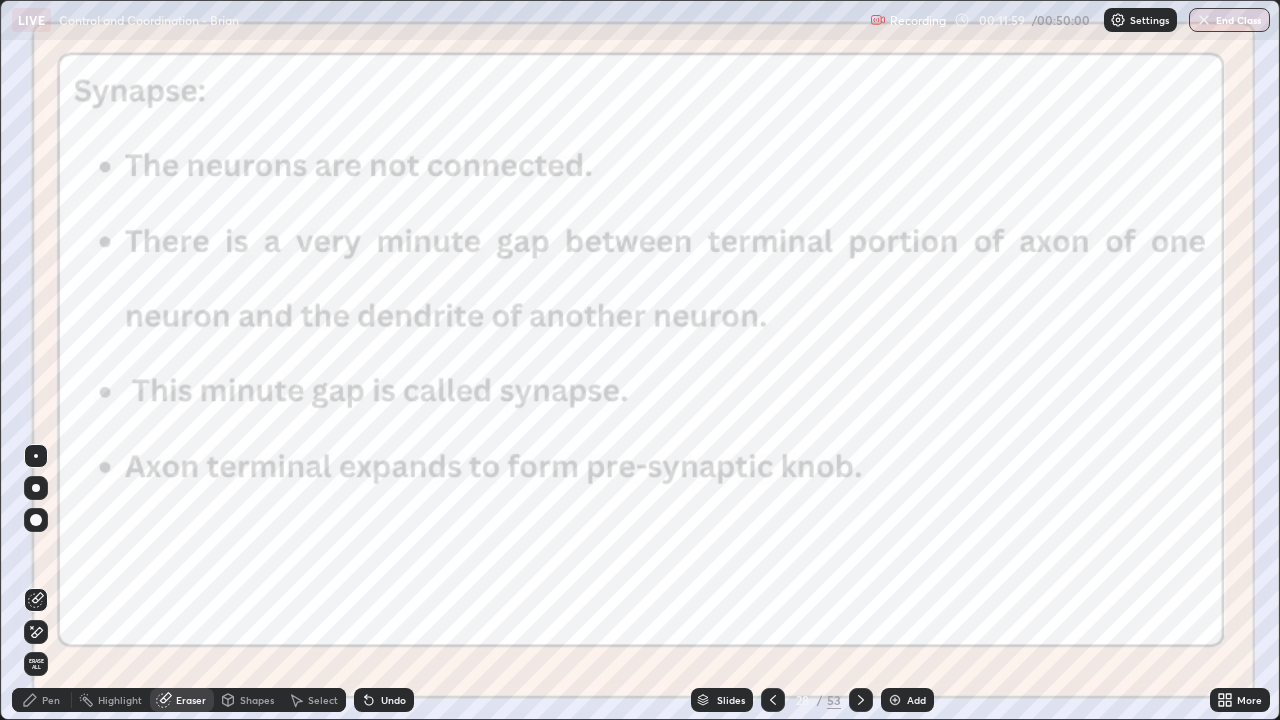 click on "Erase all" at bounding box center (36, 664) 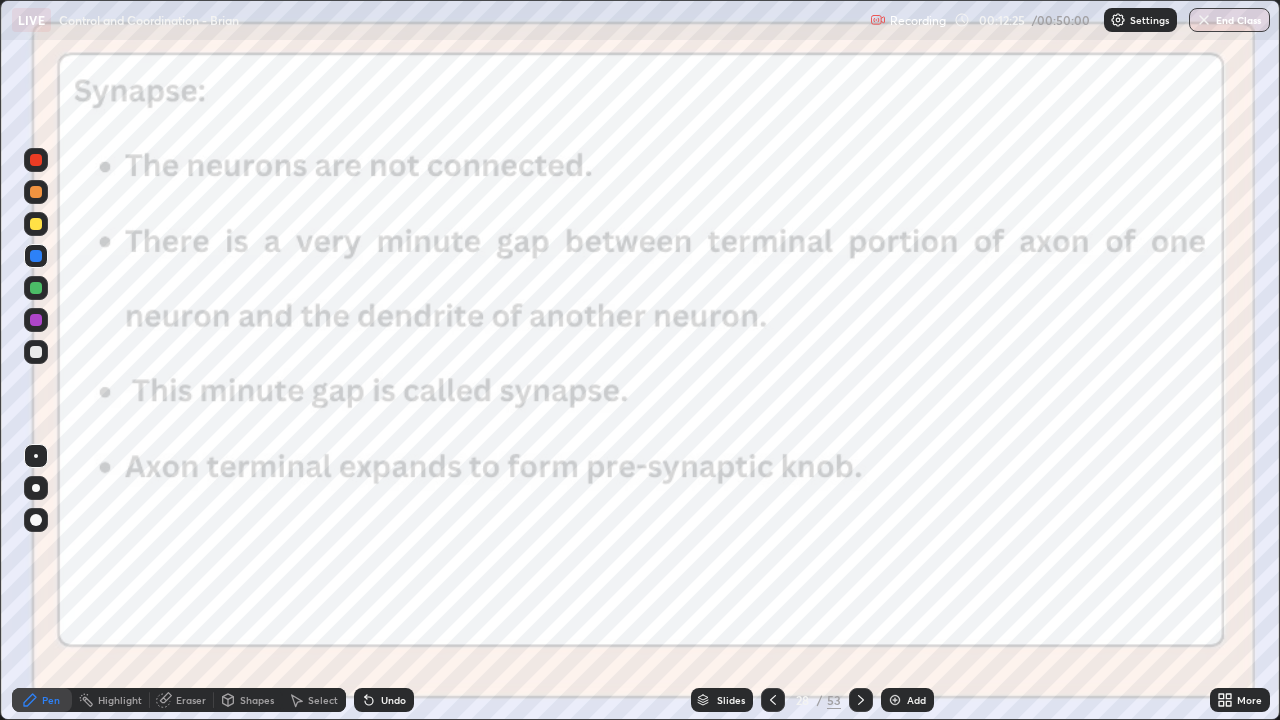 click 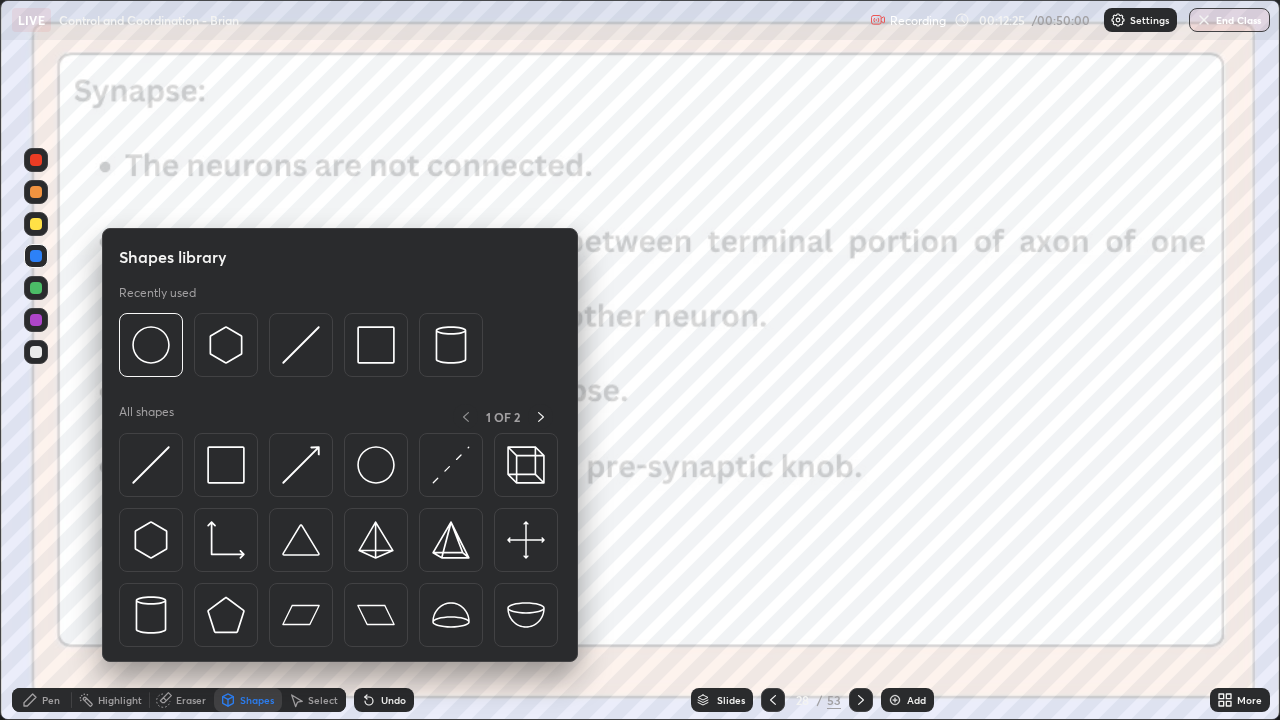 click on "Eraser" at bounding box center (182, 700) 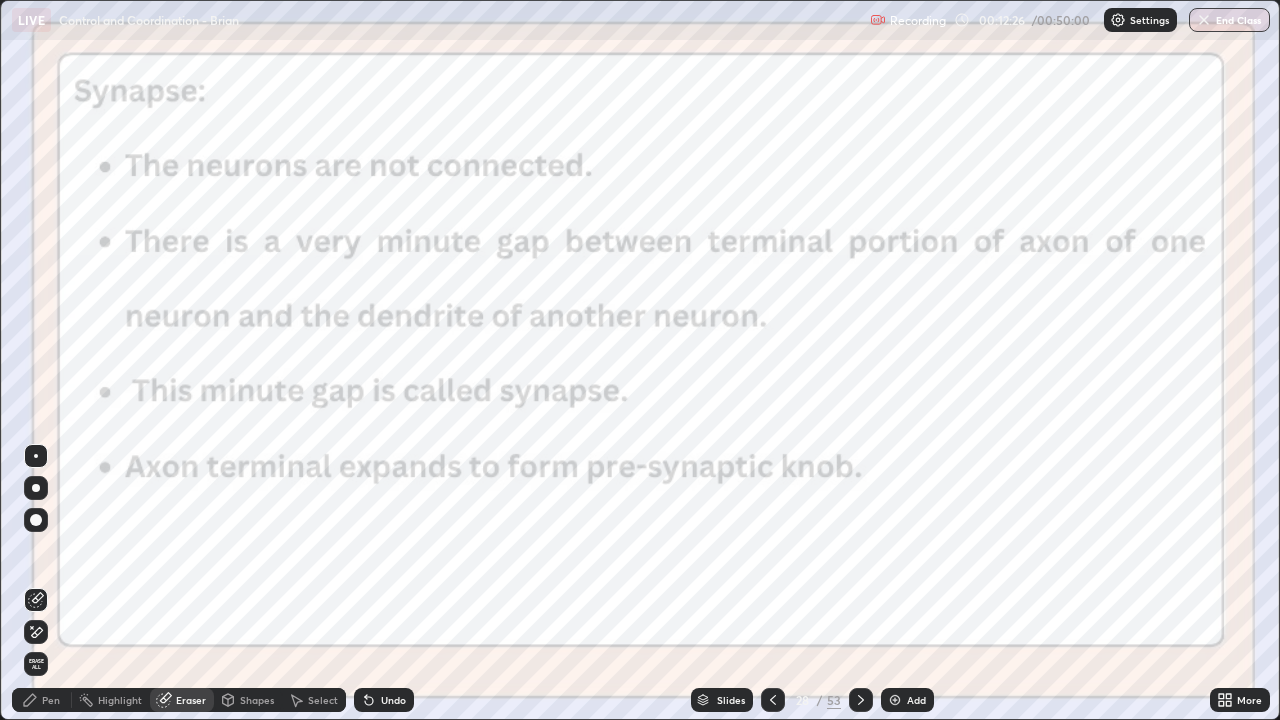 click on "Erase all" at bounding box center [36, 664] 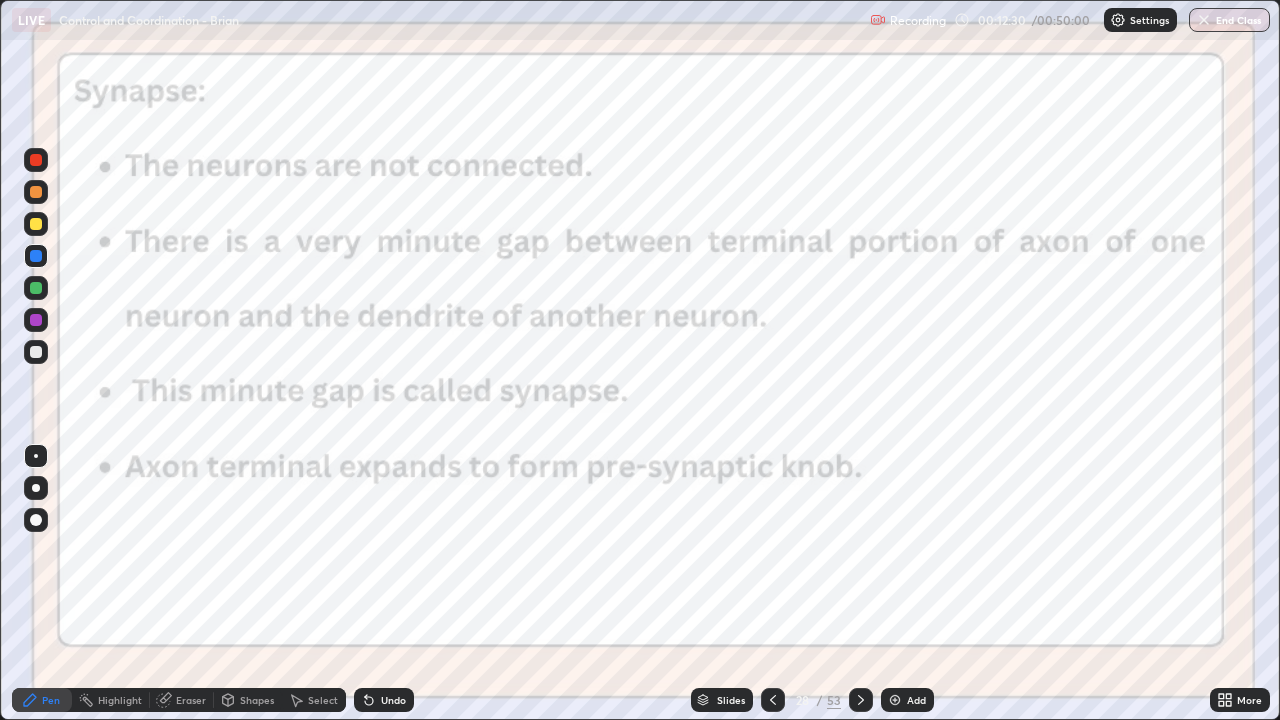 click 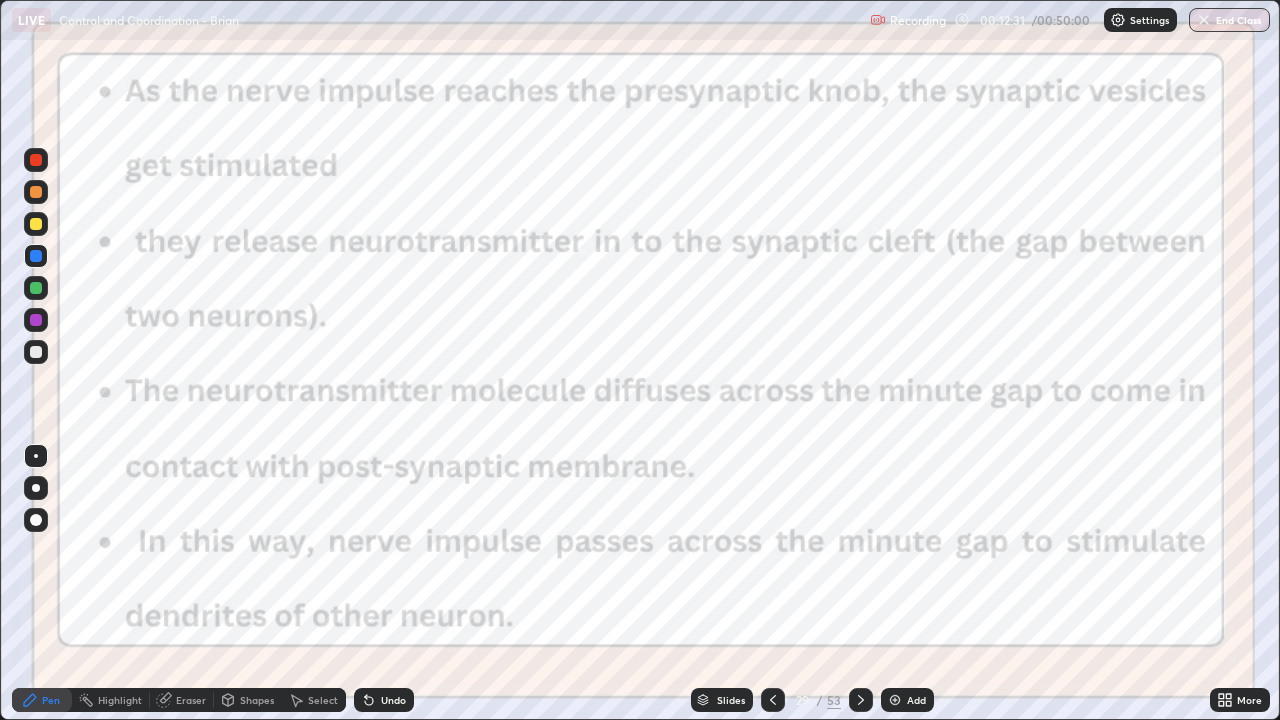 click at bounding box center (861, 700) 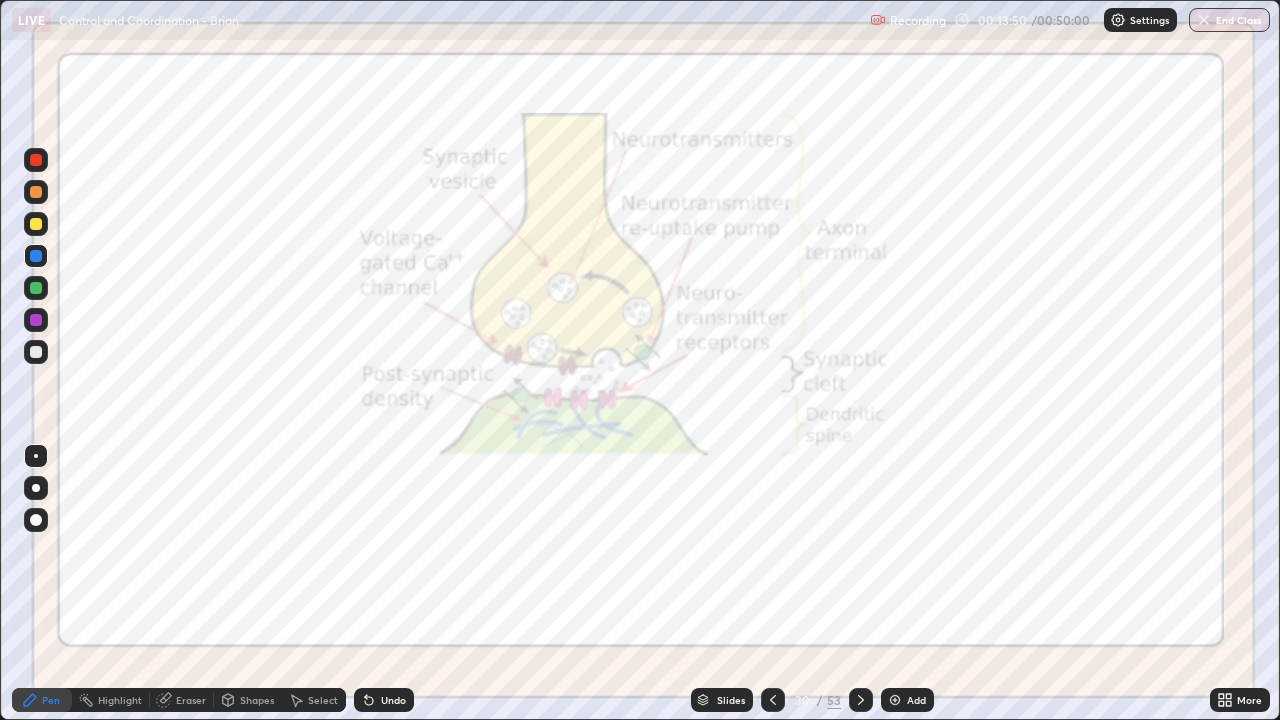 click on "Eraser" at bounding box center [191, 700] 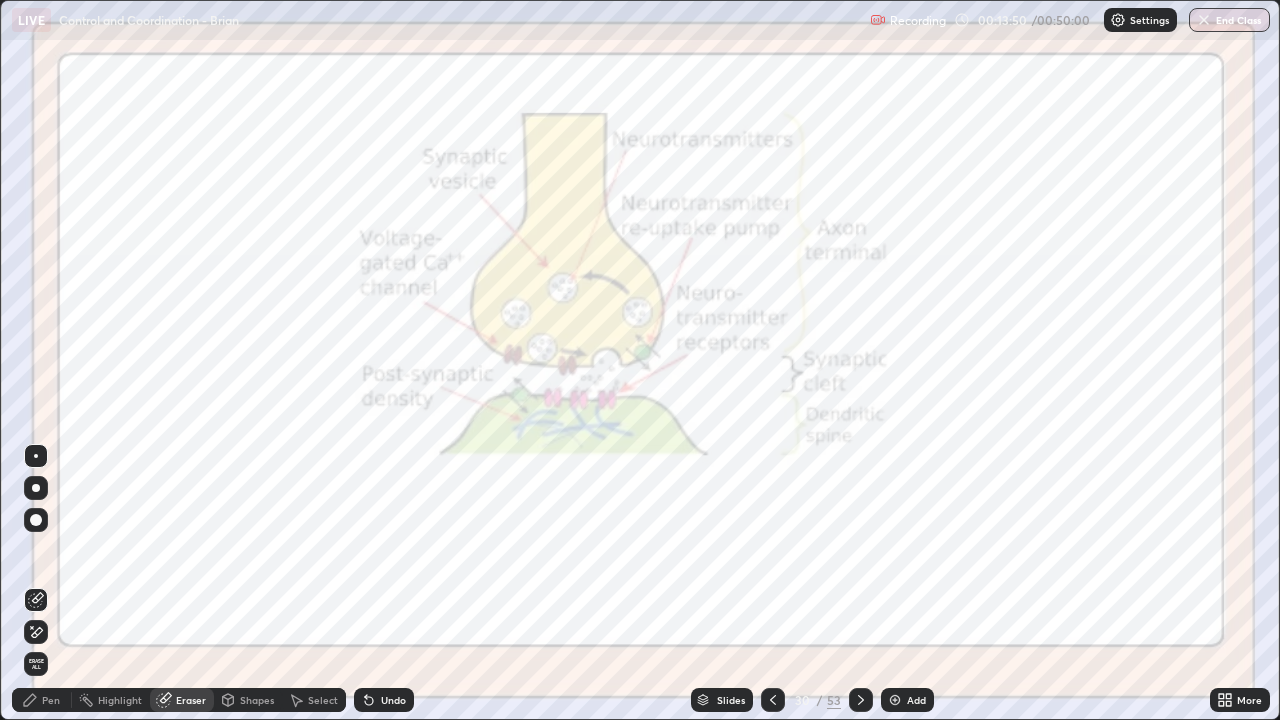 click on "Erase all" at bounding box center [36, 664] 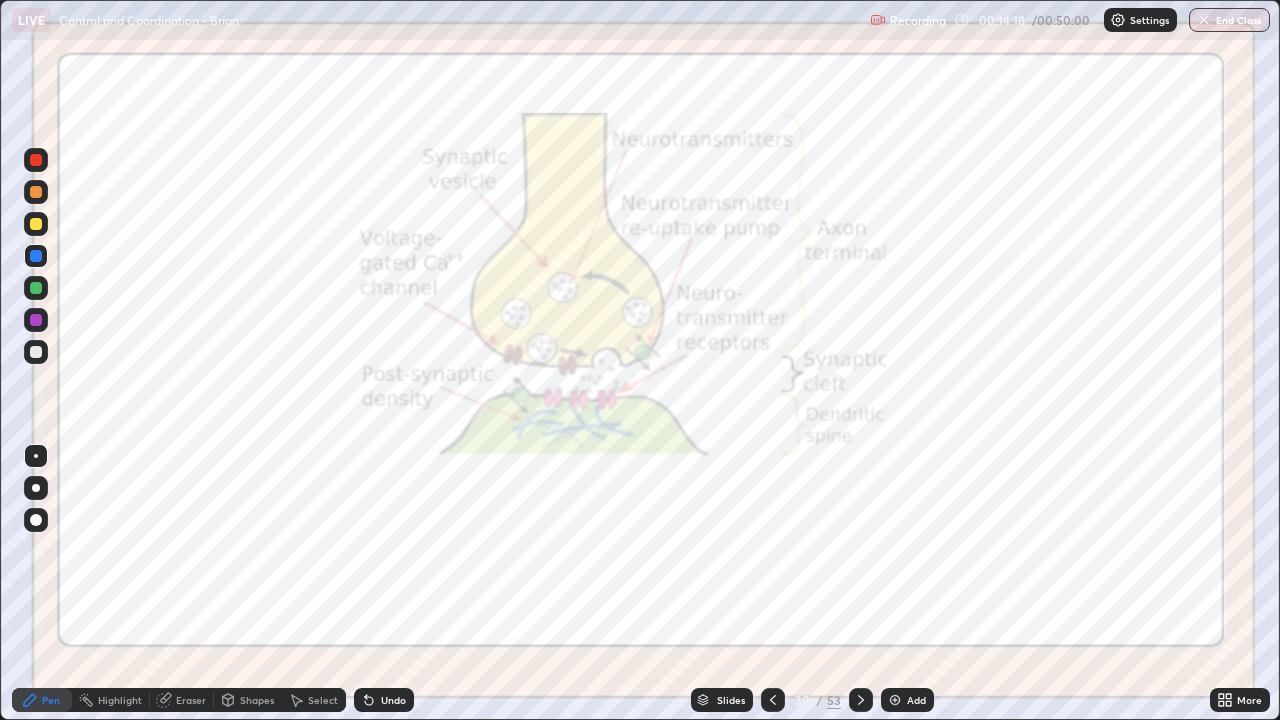 click on "Eraser" at bounding box center (191, 700) 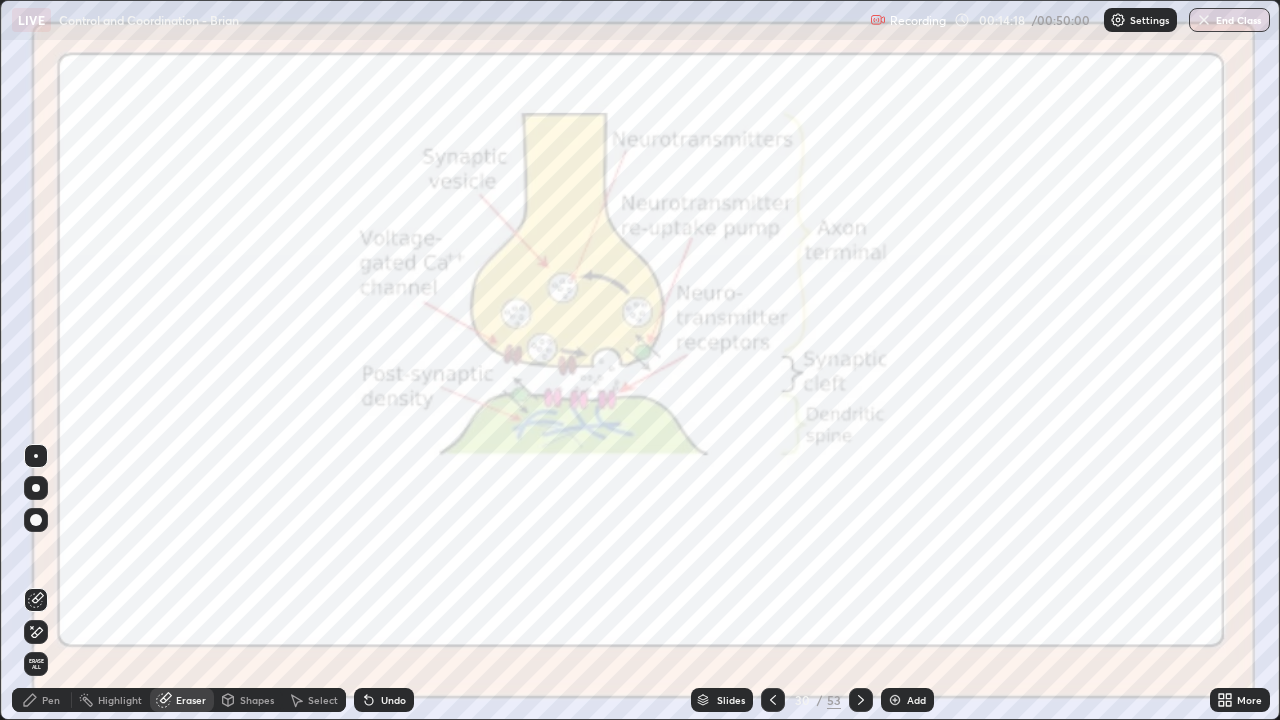 click 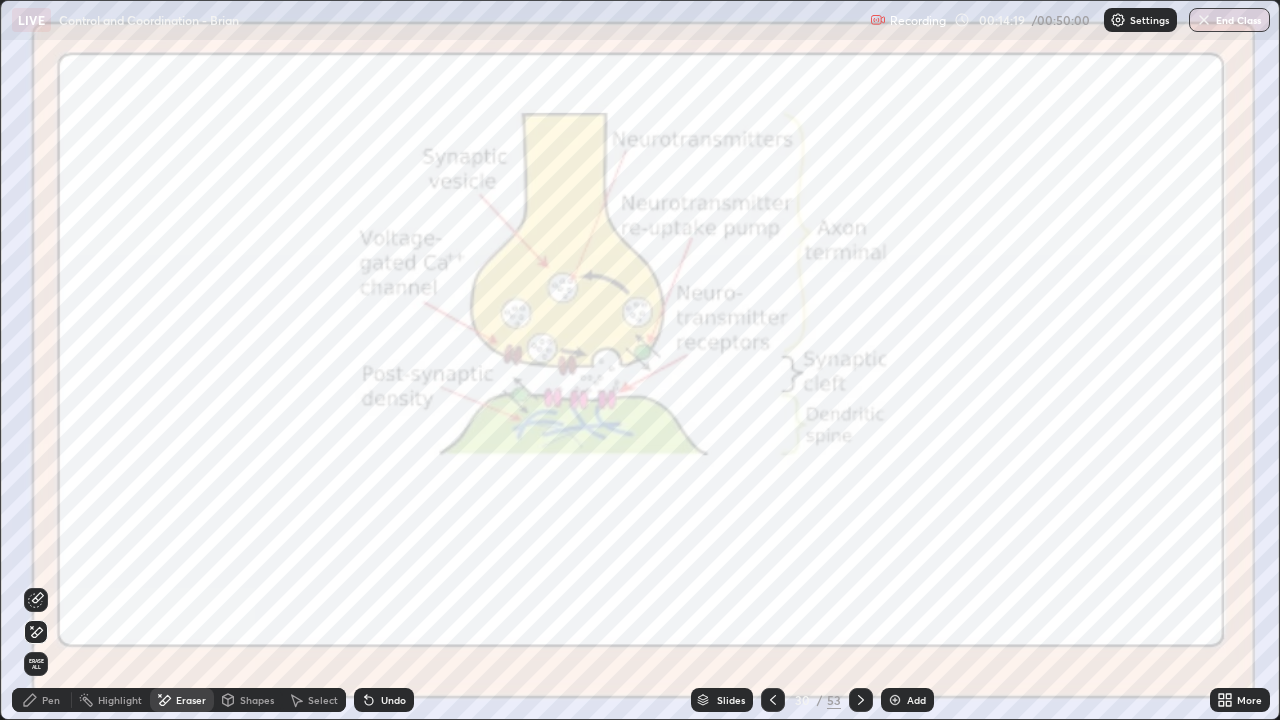 click on "Erase all" at bounding box center (36, 664) 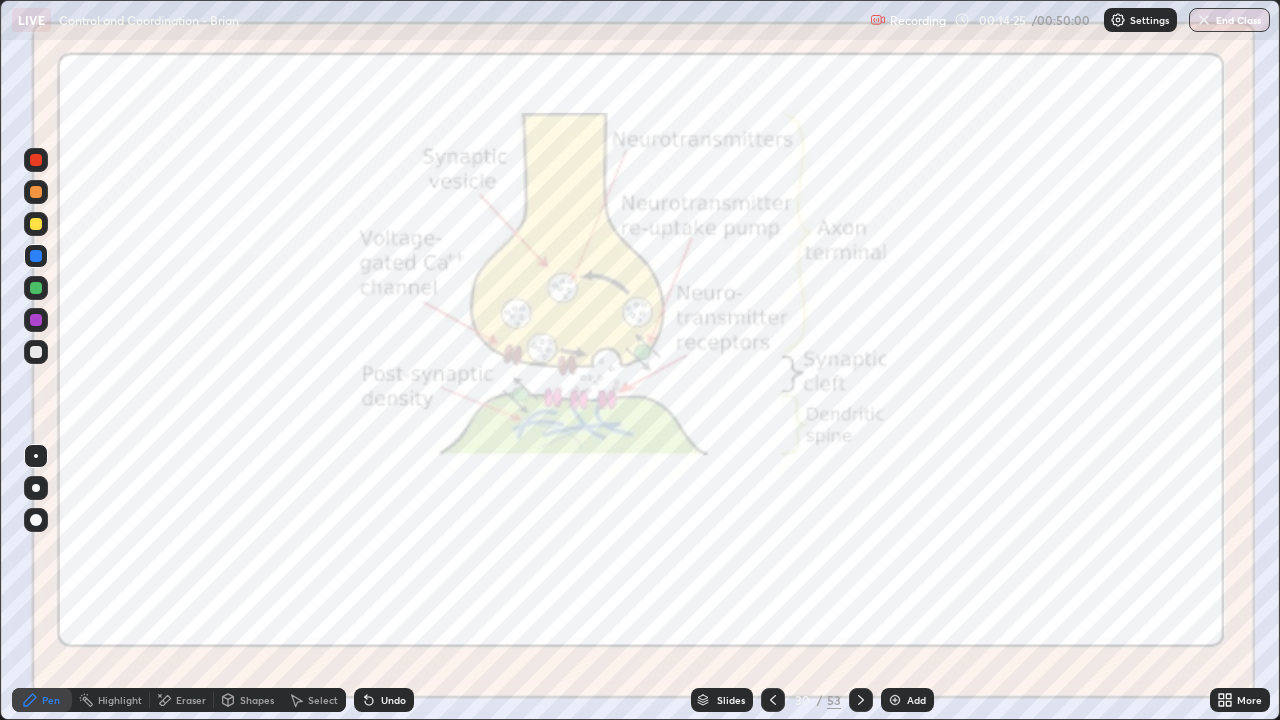 click on "Add" at bounding box center (907, 700) 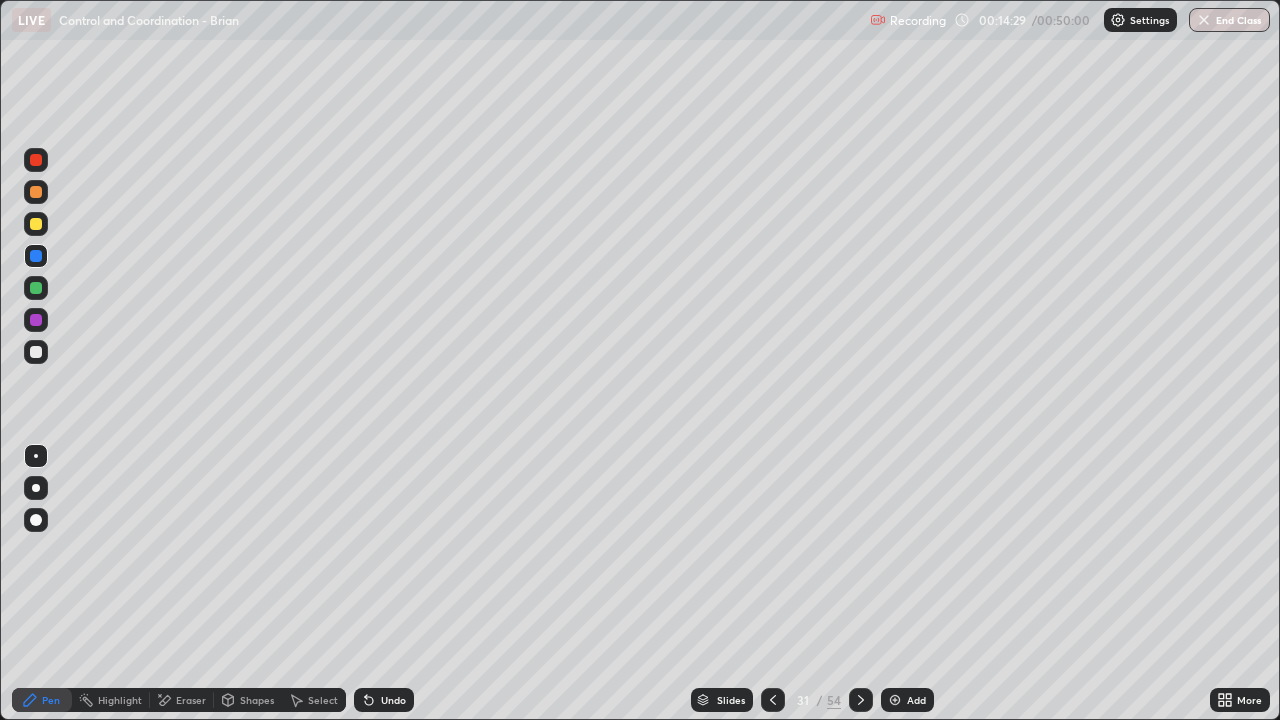 click at bounding box center [36, 352] 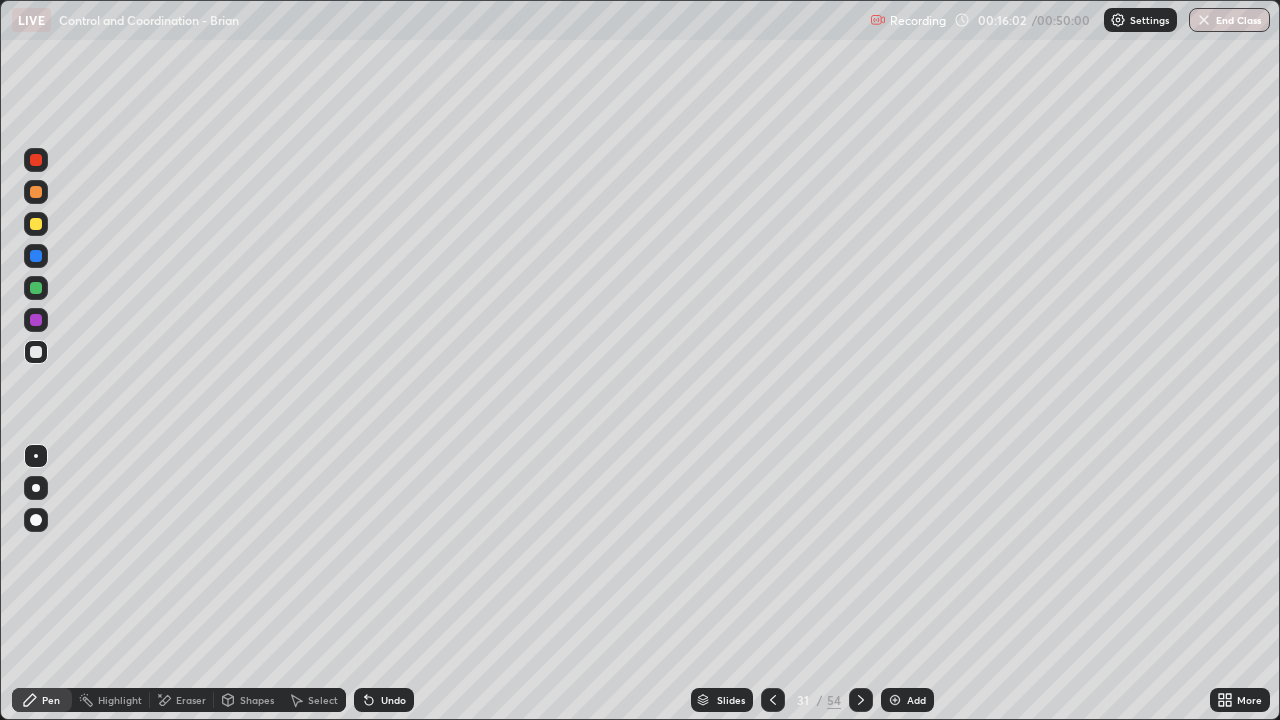 click 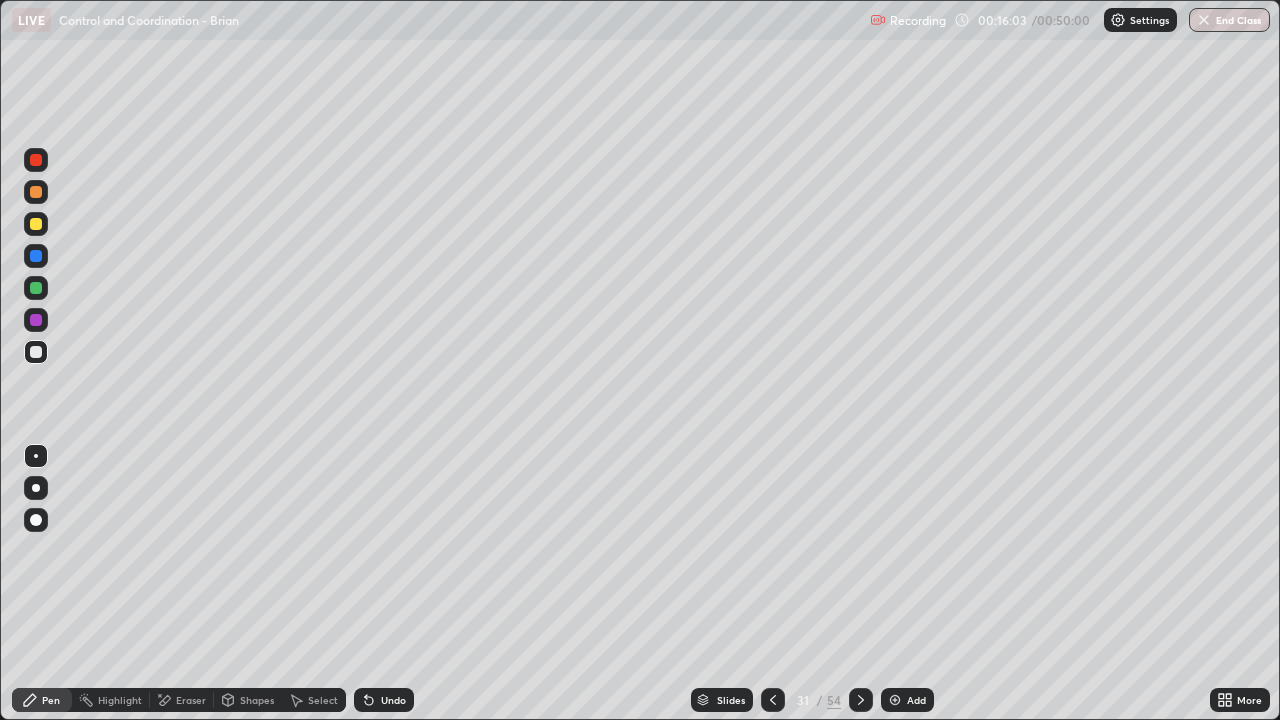 click 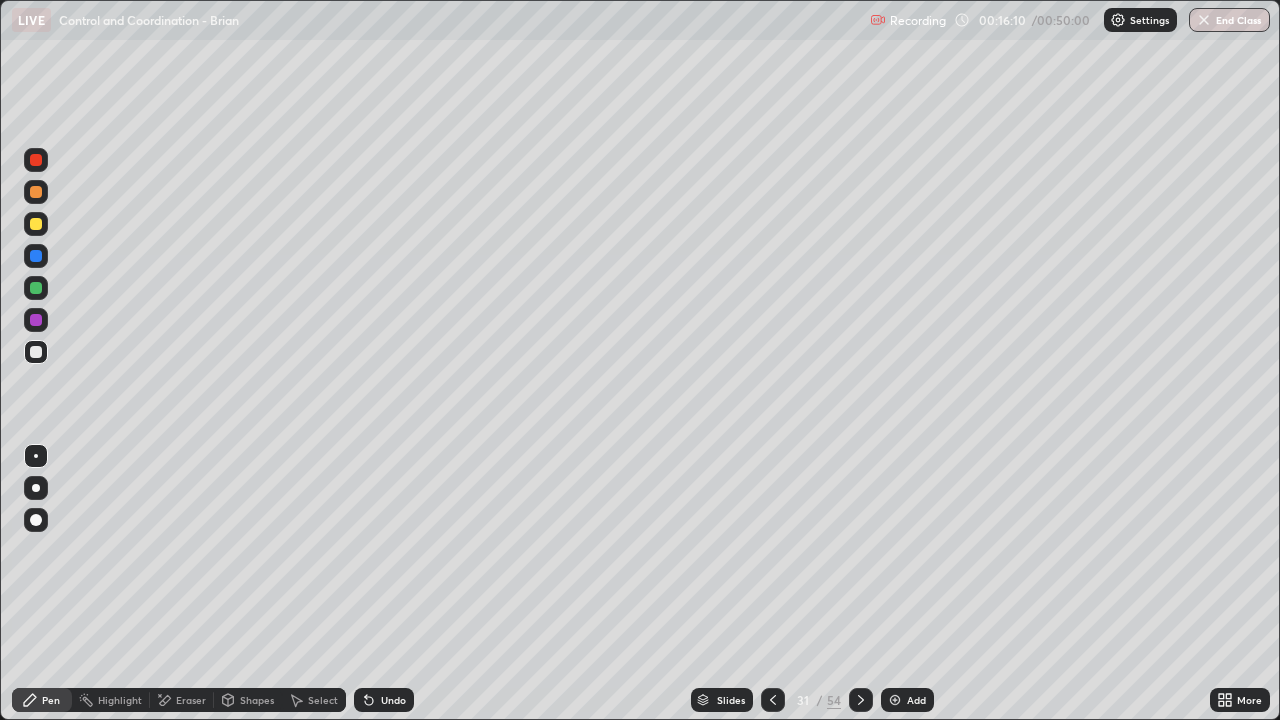 click at bounding box center [36, 224] 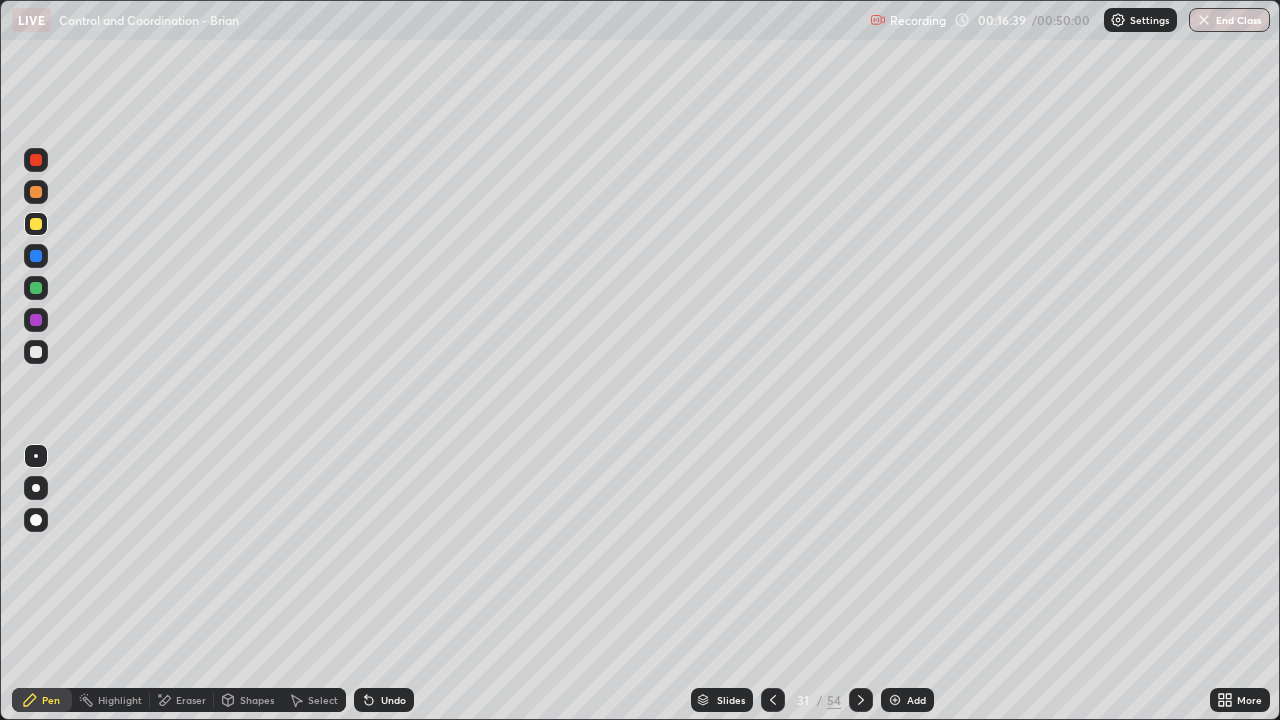 click at bounding box center [36, 352] 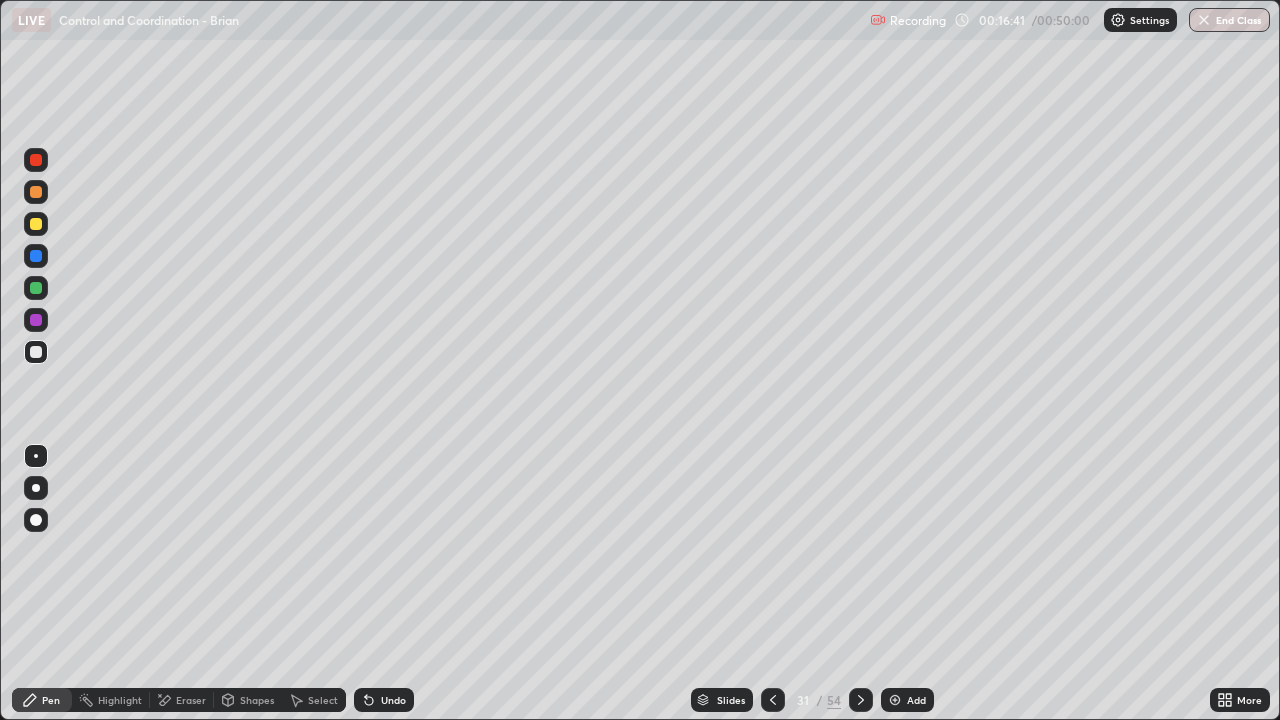click 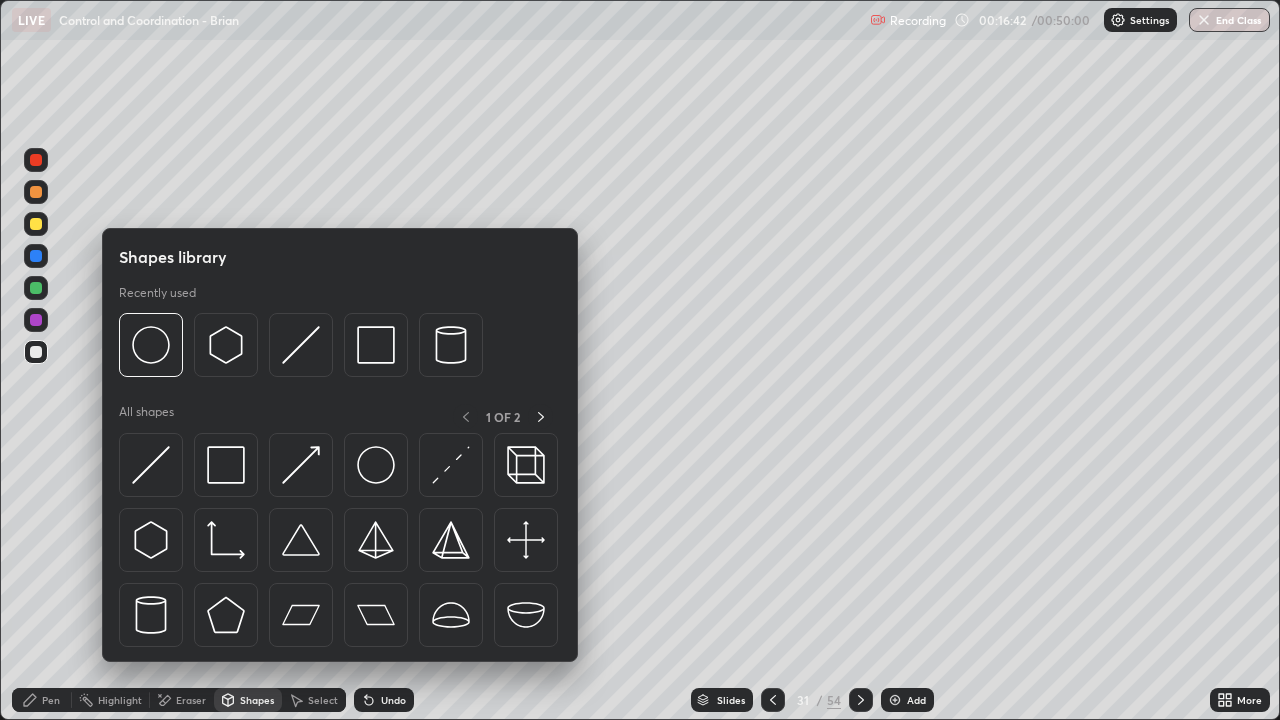click on "Eraser" at bounding box center [191, 700] 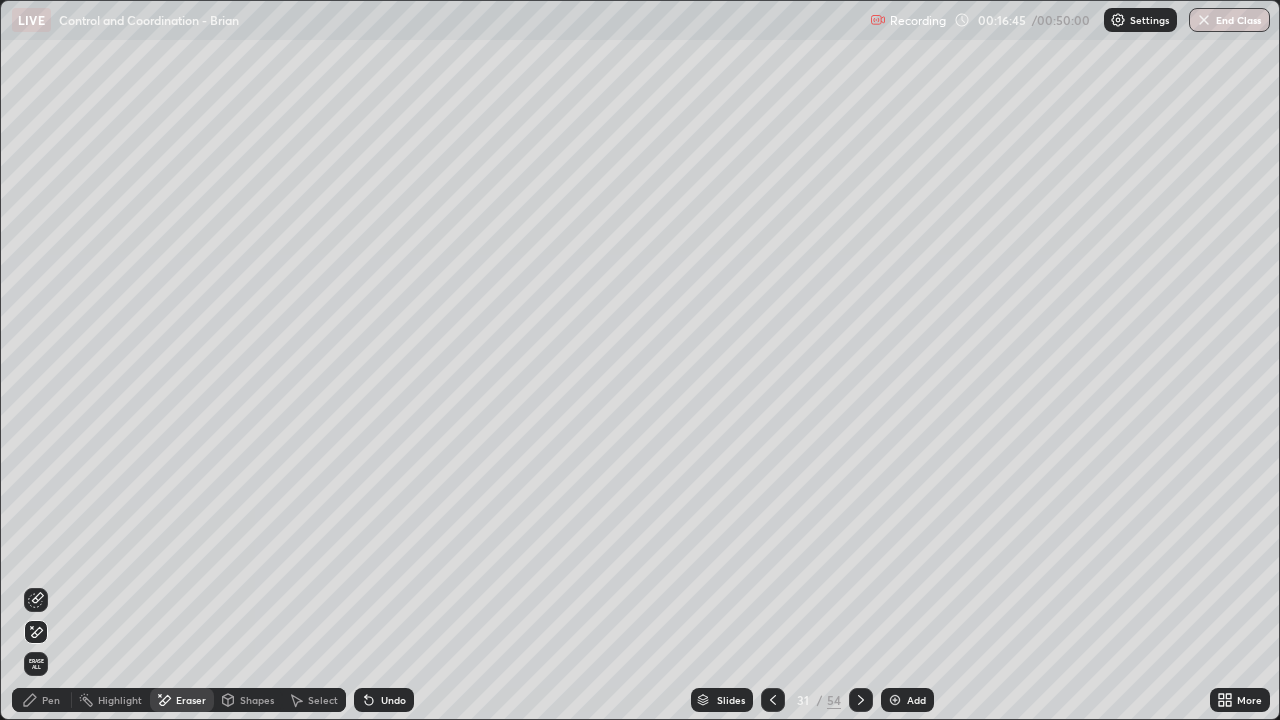 click on "Pen" at bounding box center [42, 700] 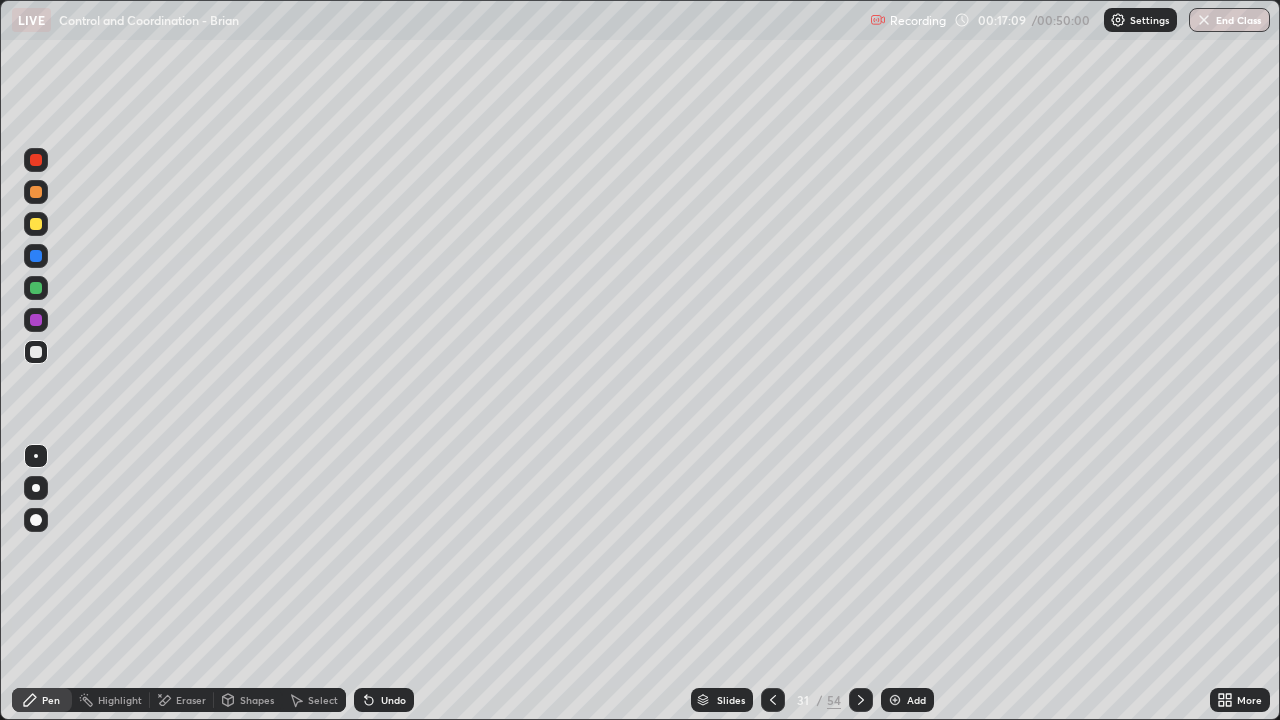 click at bounding box center (36, 224) 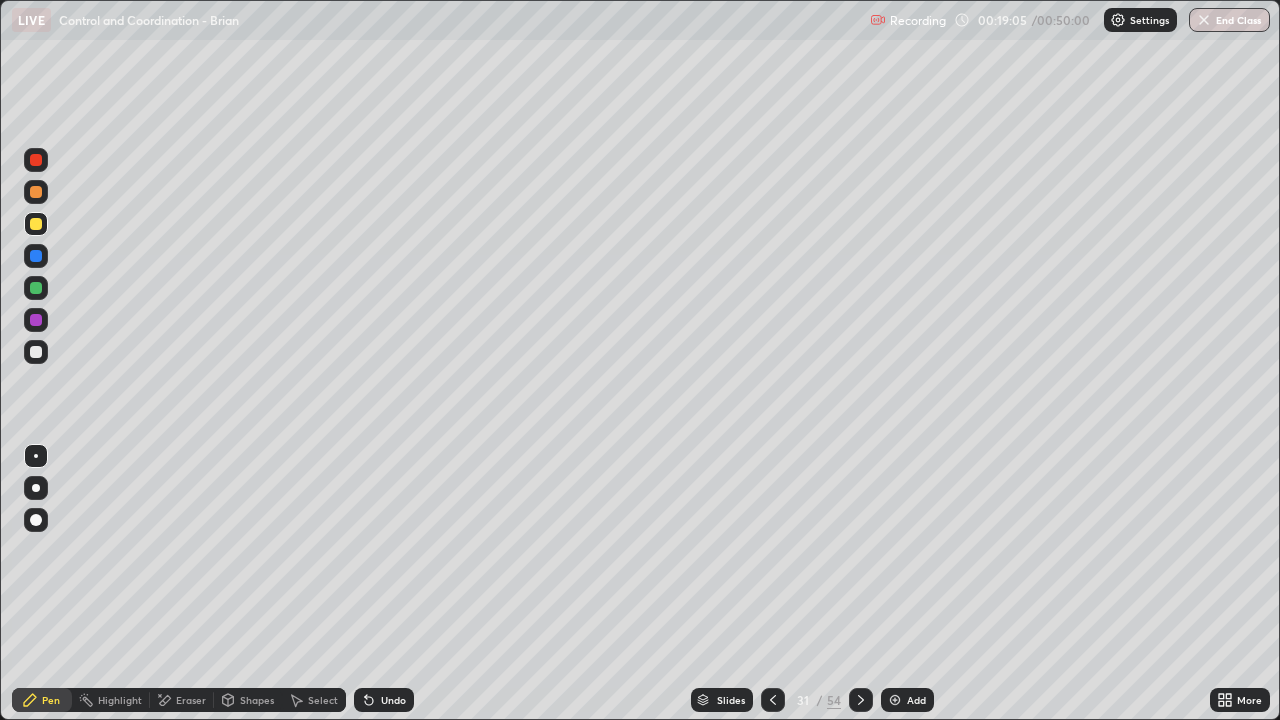 click 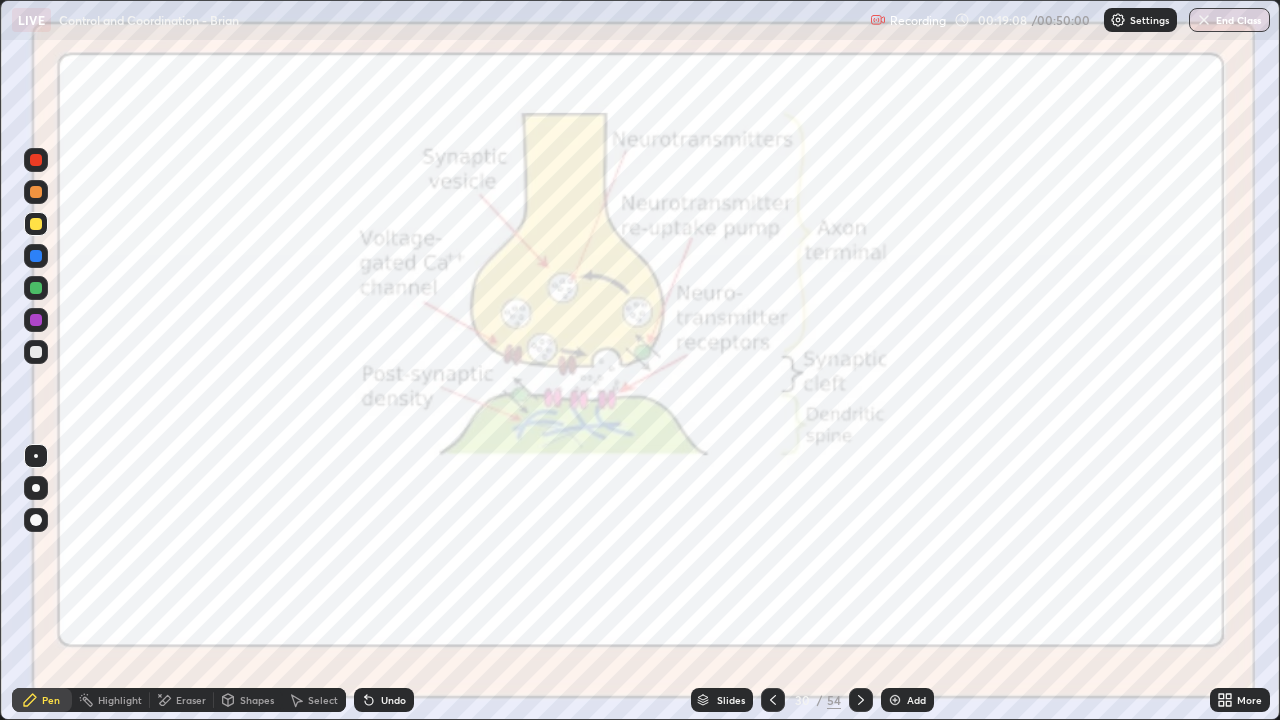 click on "More" at bounding box center (1240, 700) 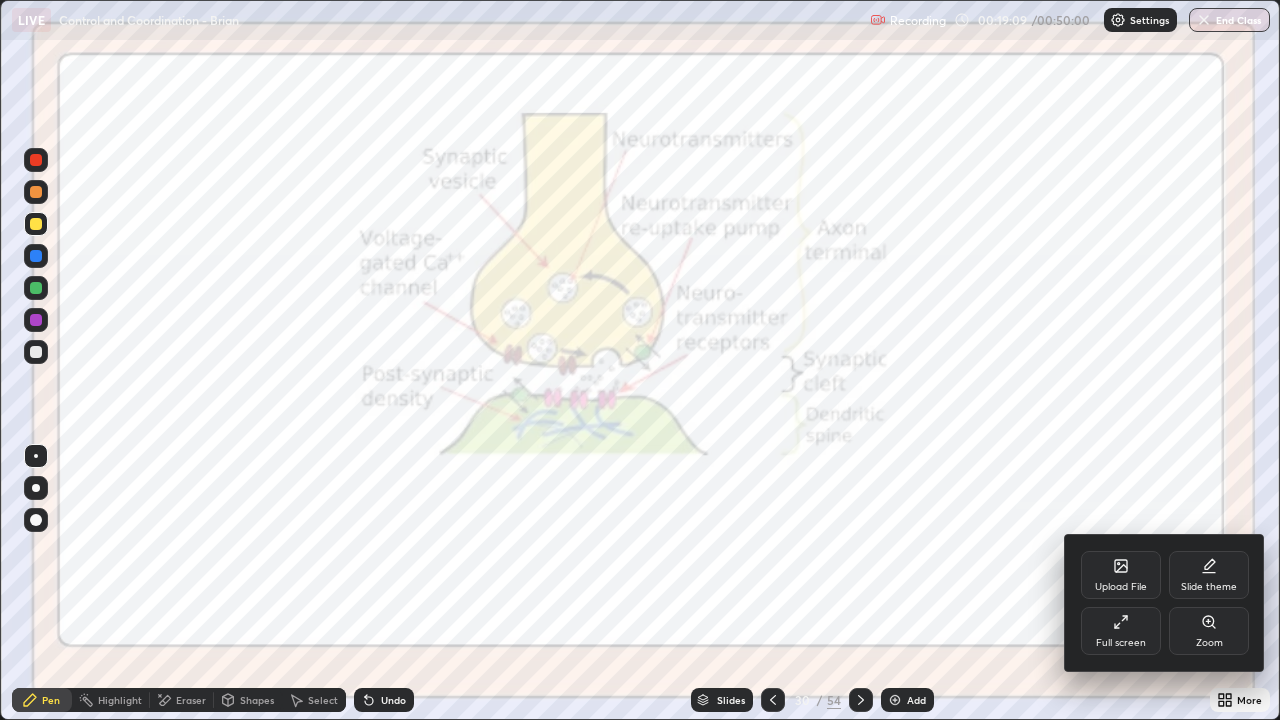 click on "Zoom" at bounding box center (1209, 631) 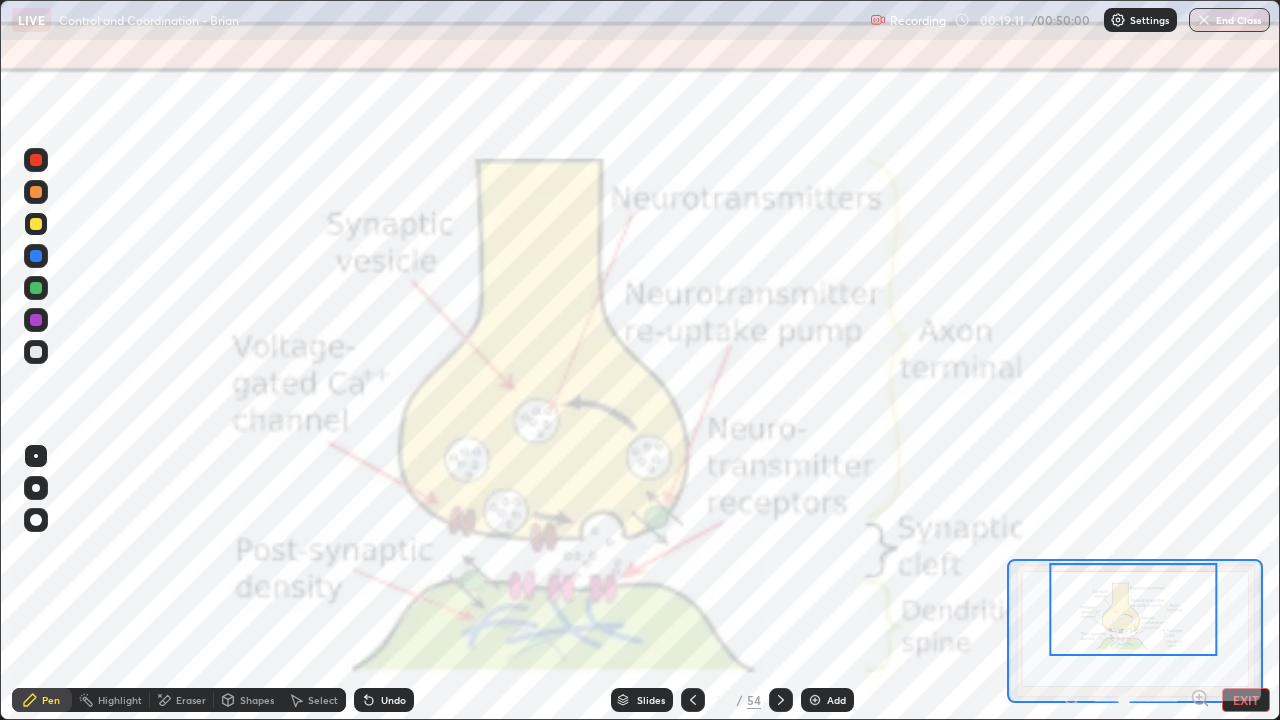 click 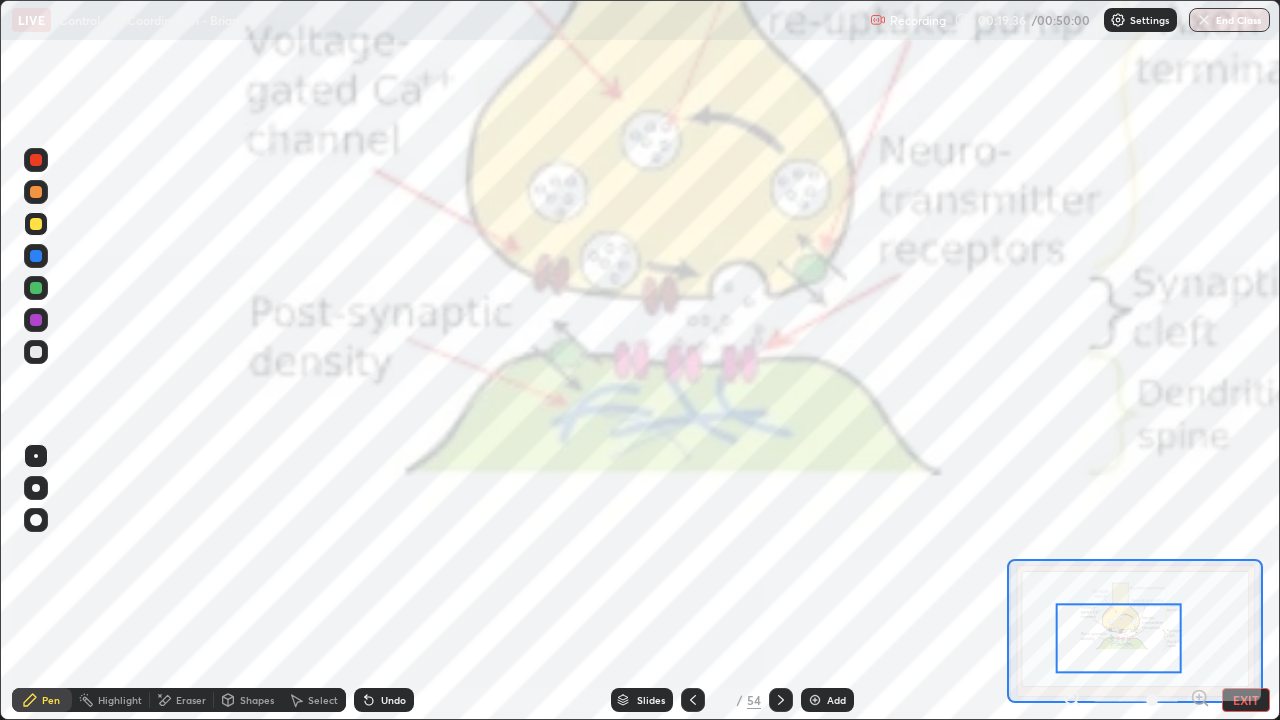click at bounding box center [693, 700] 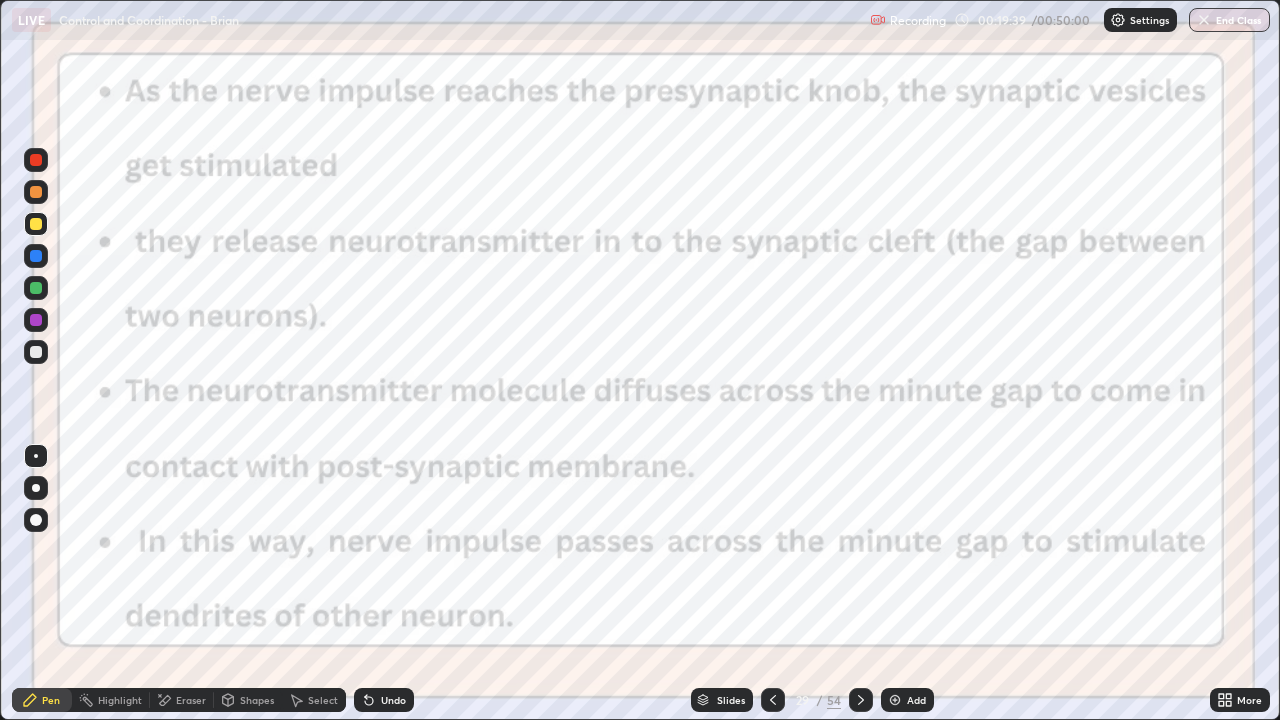 click 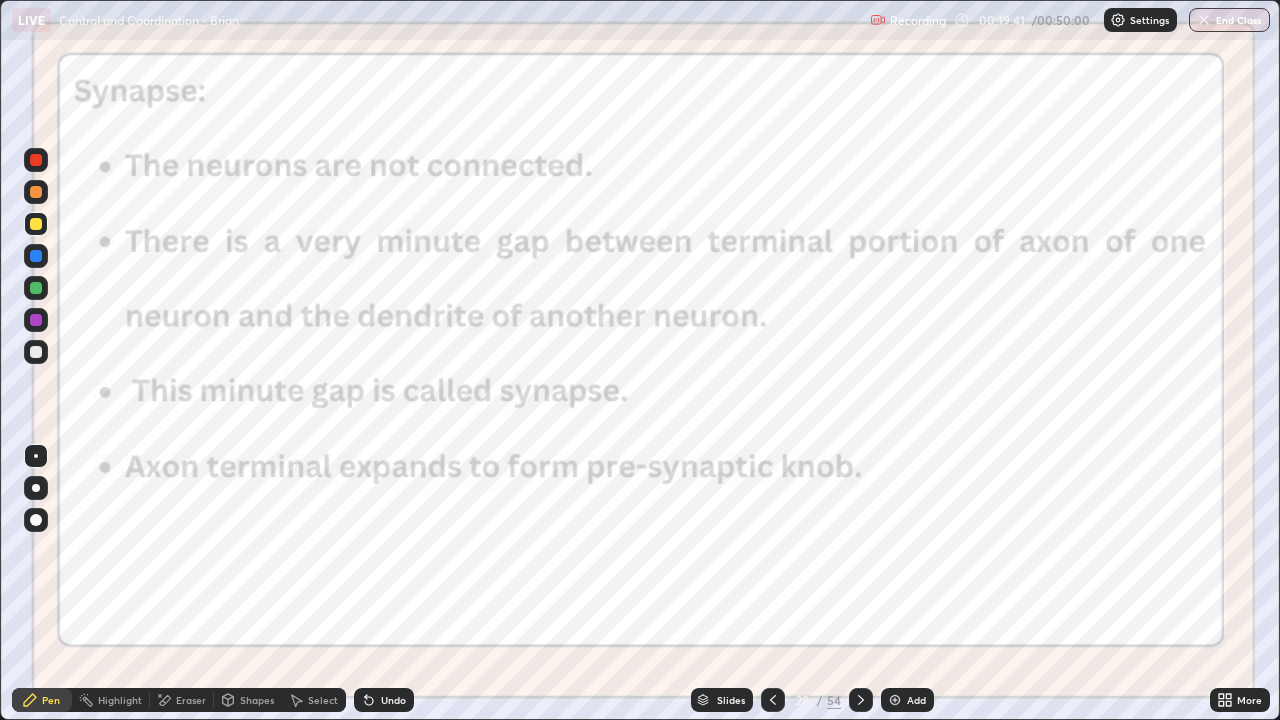 click 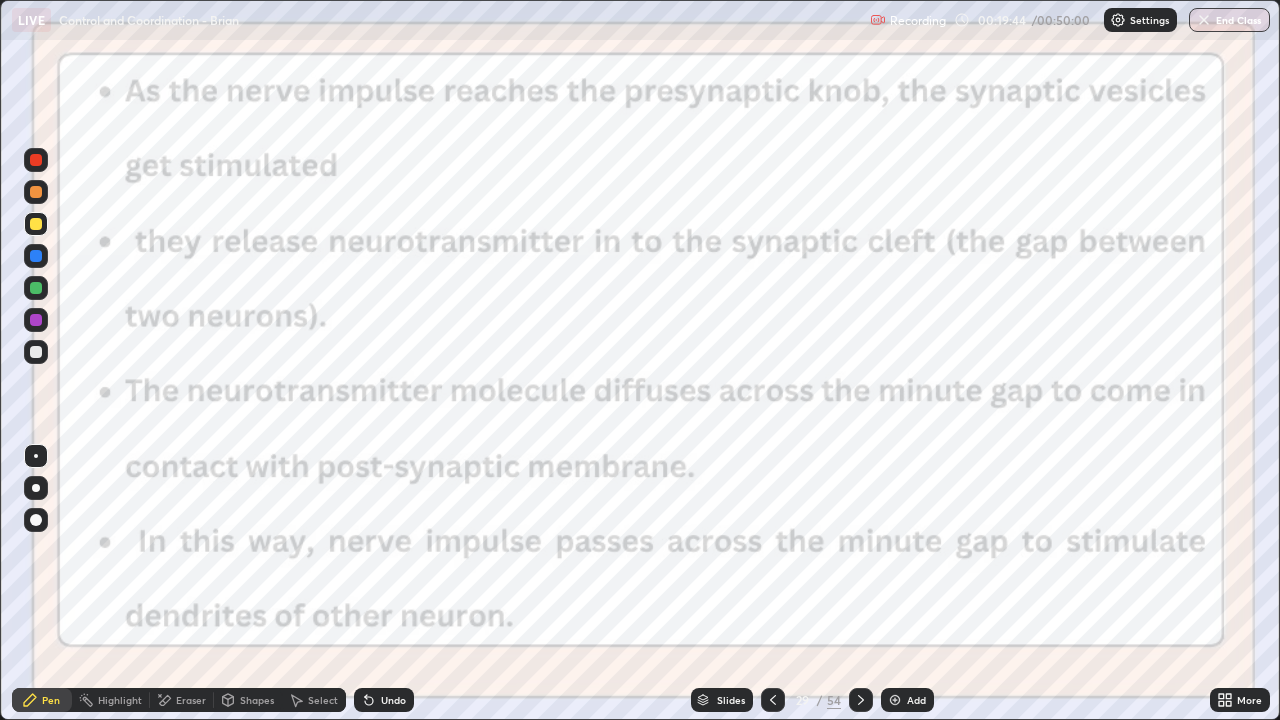 click at bounding box center [36, 160] 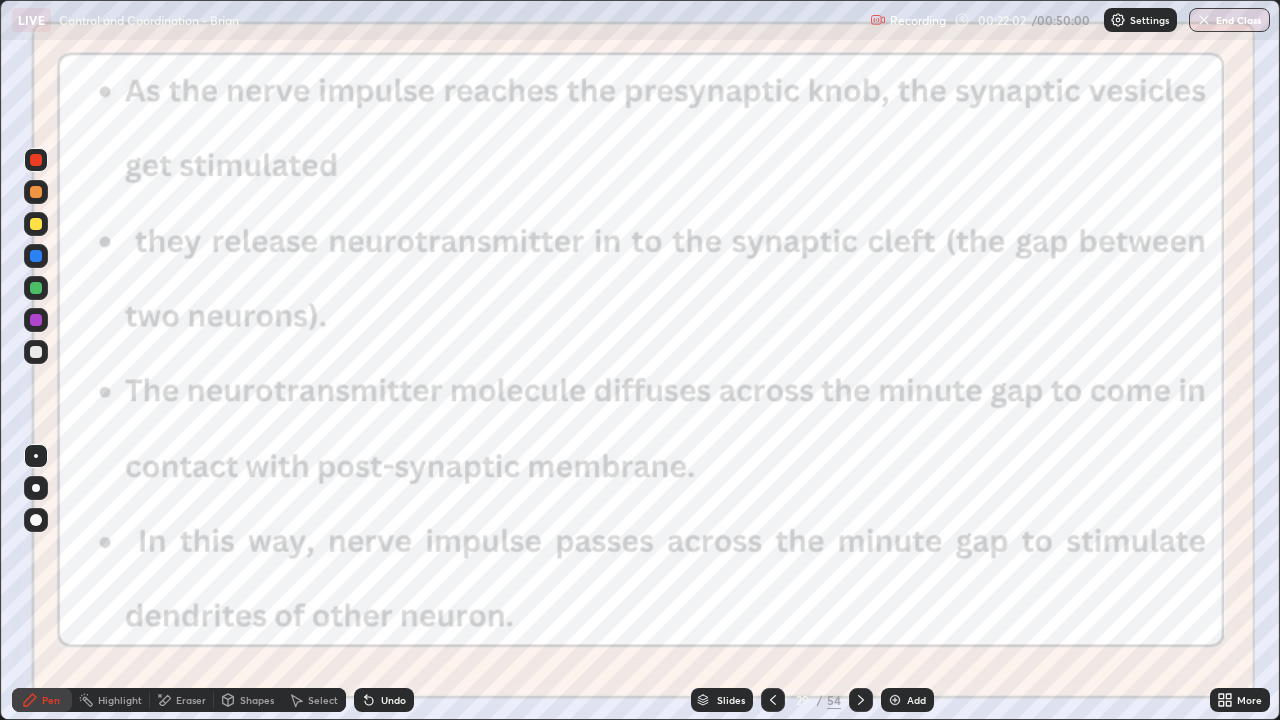 click 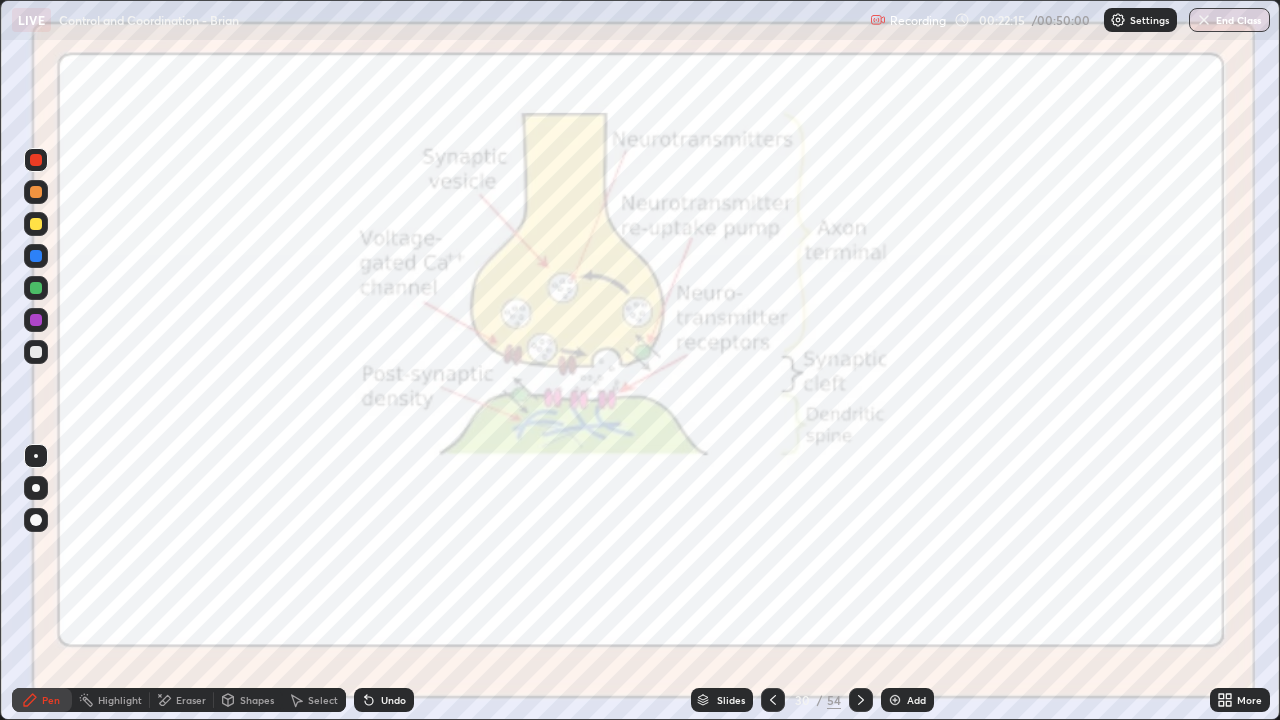 click at bounding box center (861, 700) 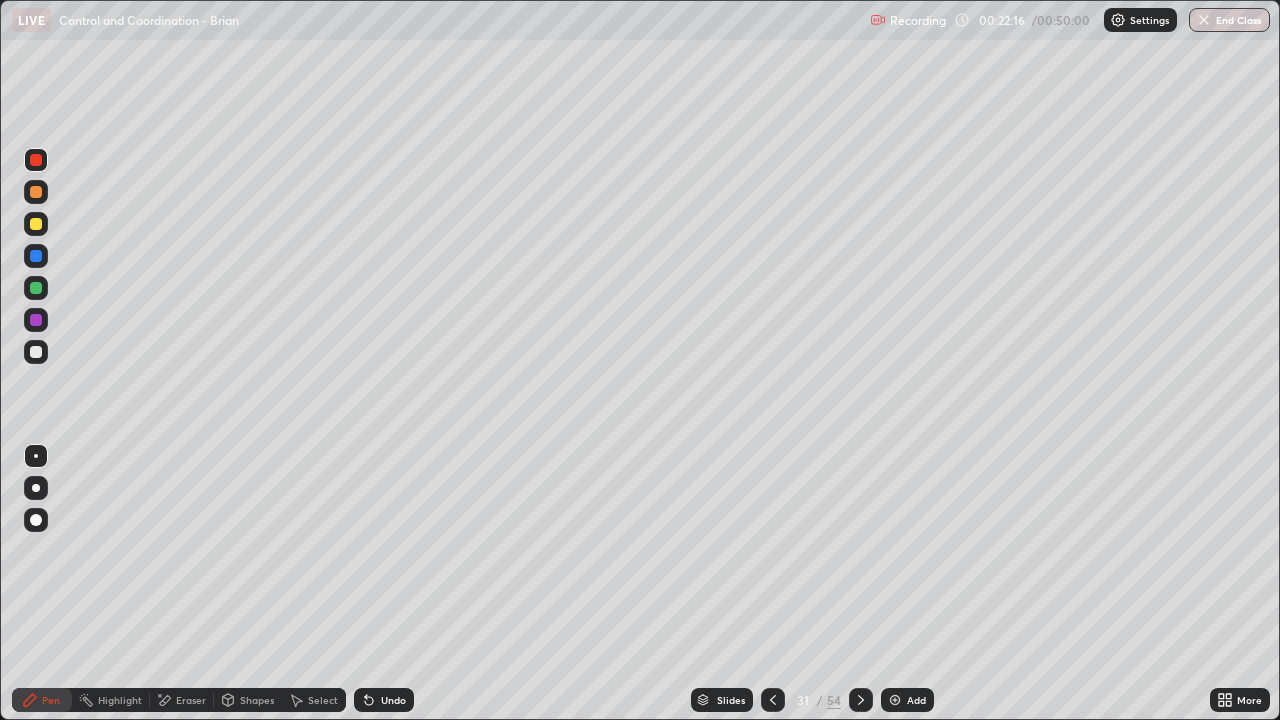 click 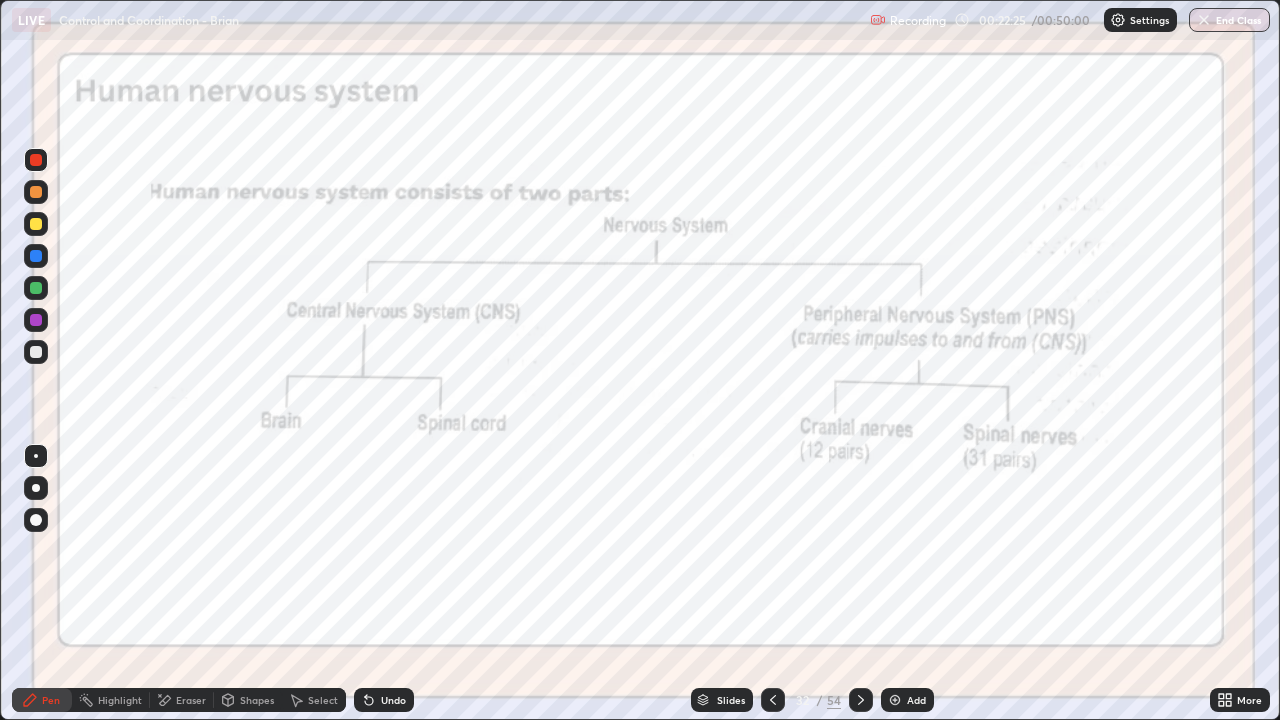 click on "More" at bounding box center [1249, 700] 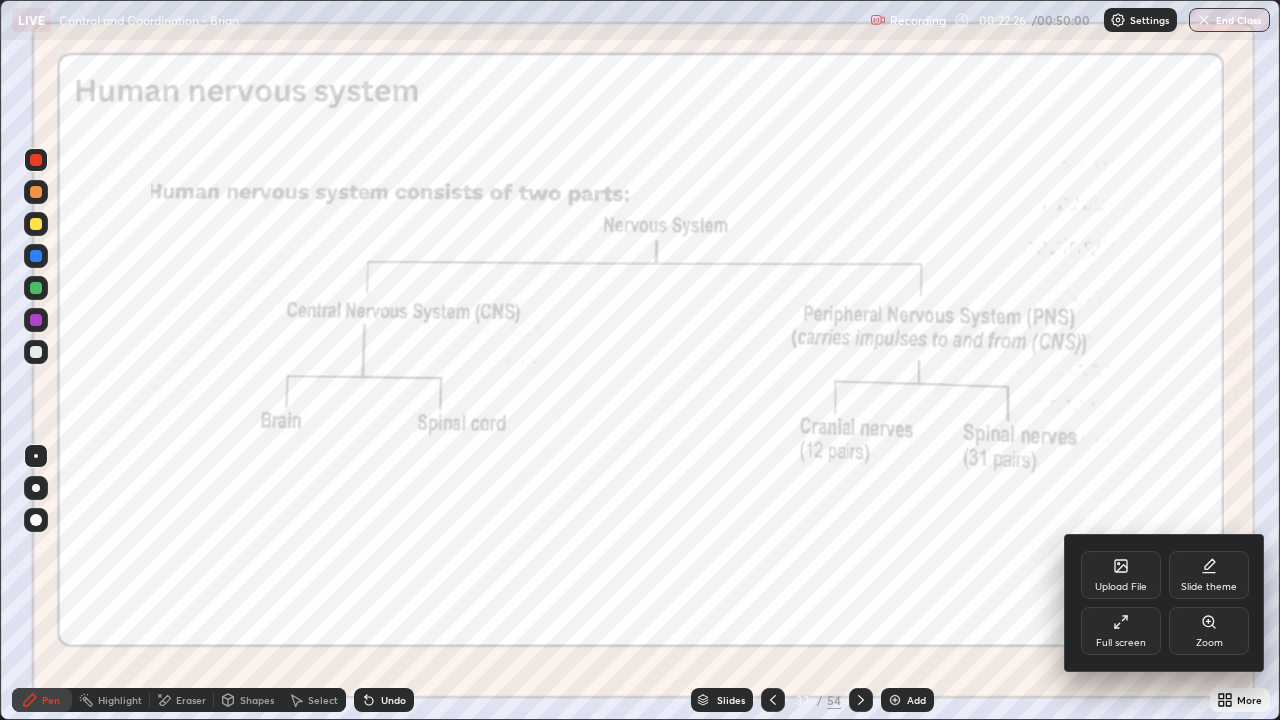 click on "Zoom" at bounding box center (1209, 643) 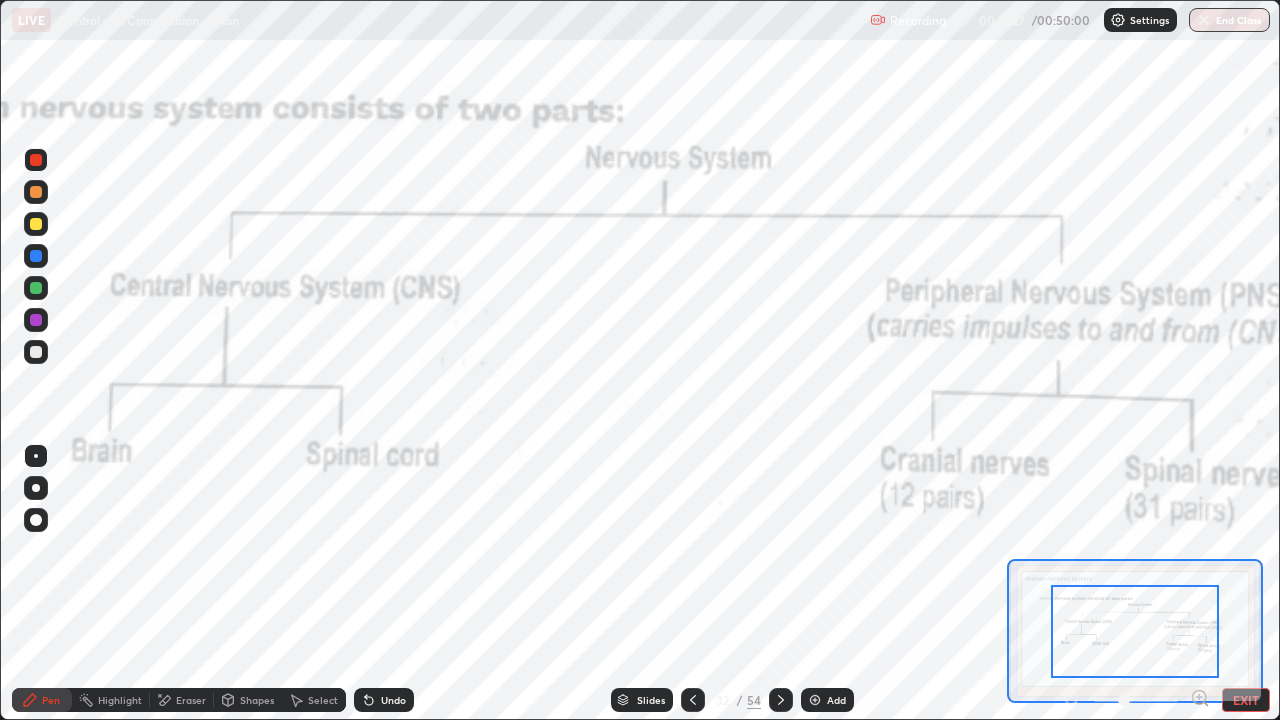 click at bounding box center (1136, 700) 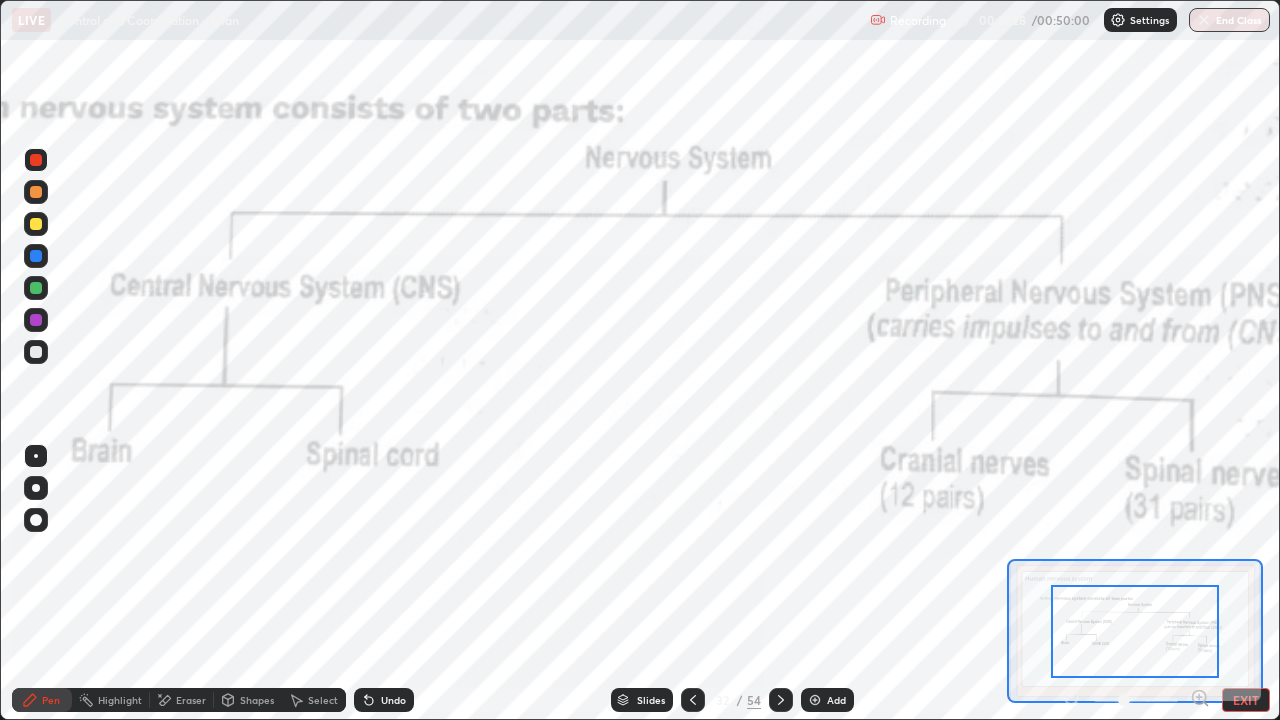 click at bounding box center [1136, 700] 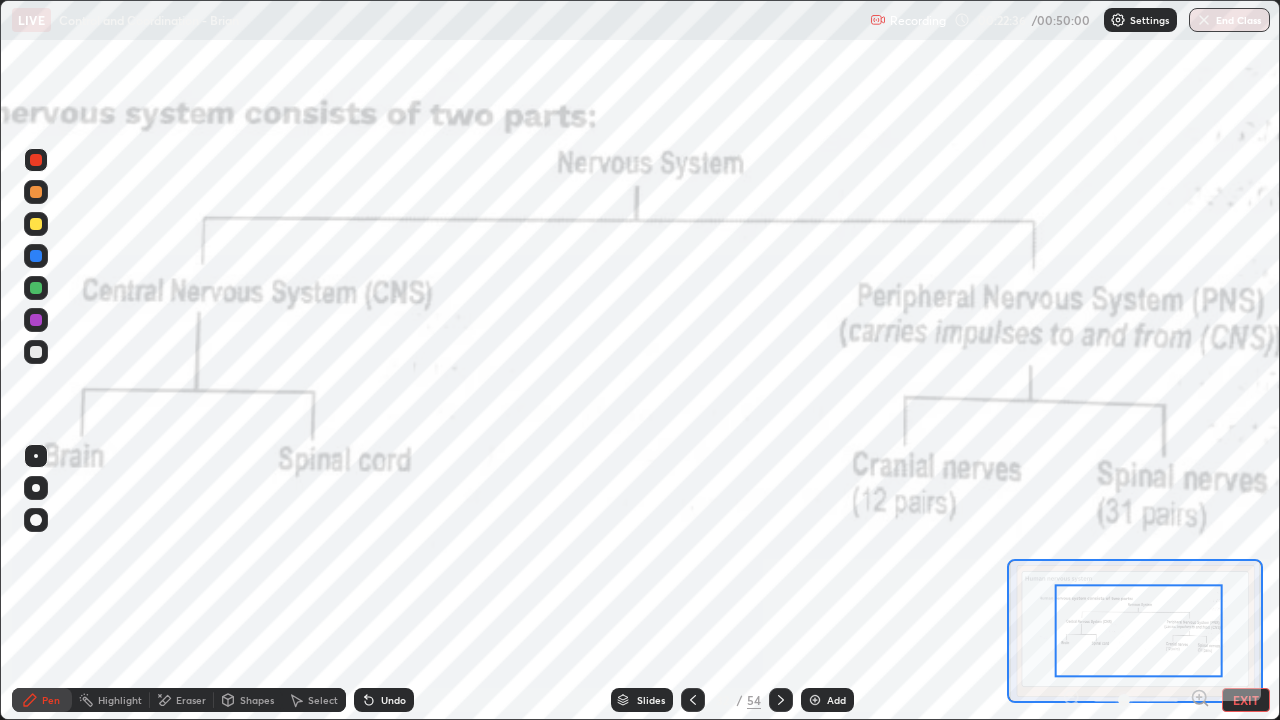 click at bounding box center [36, 160] 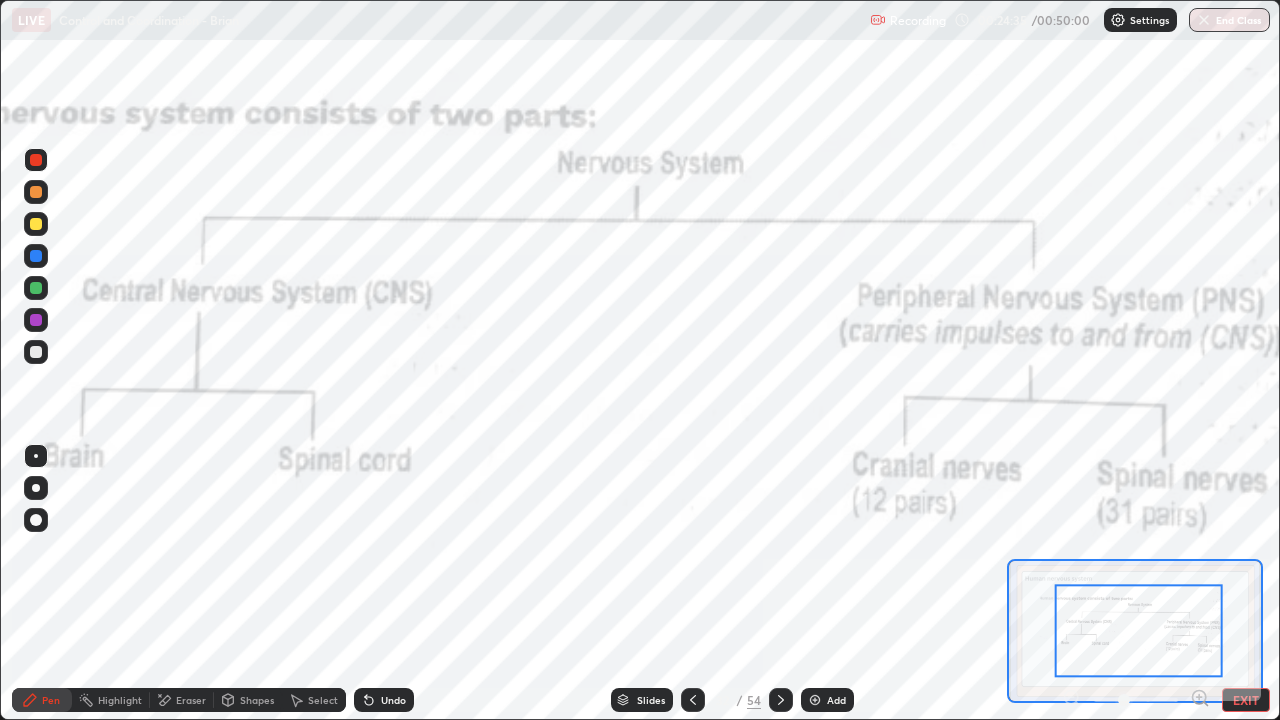click on "Add" at bounding box center [836, 700] 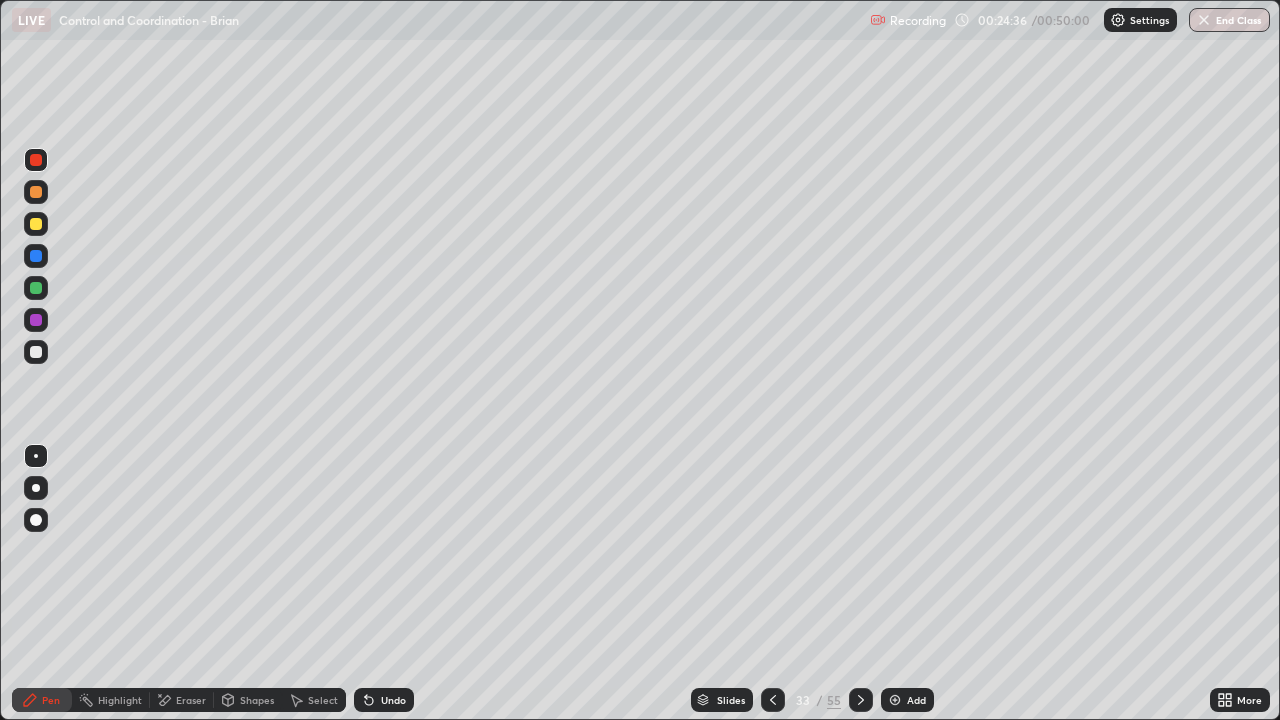 click at bounding box center [36, 352] 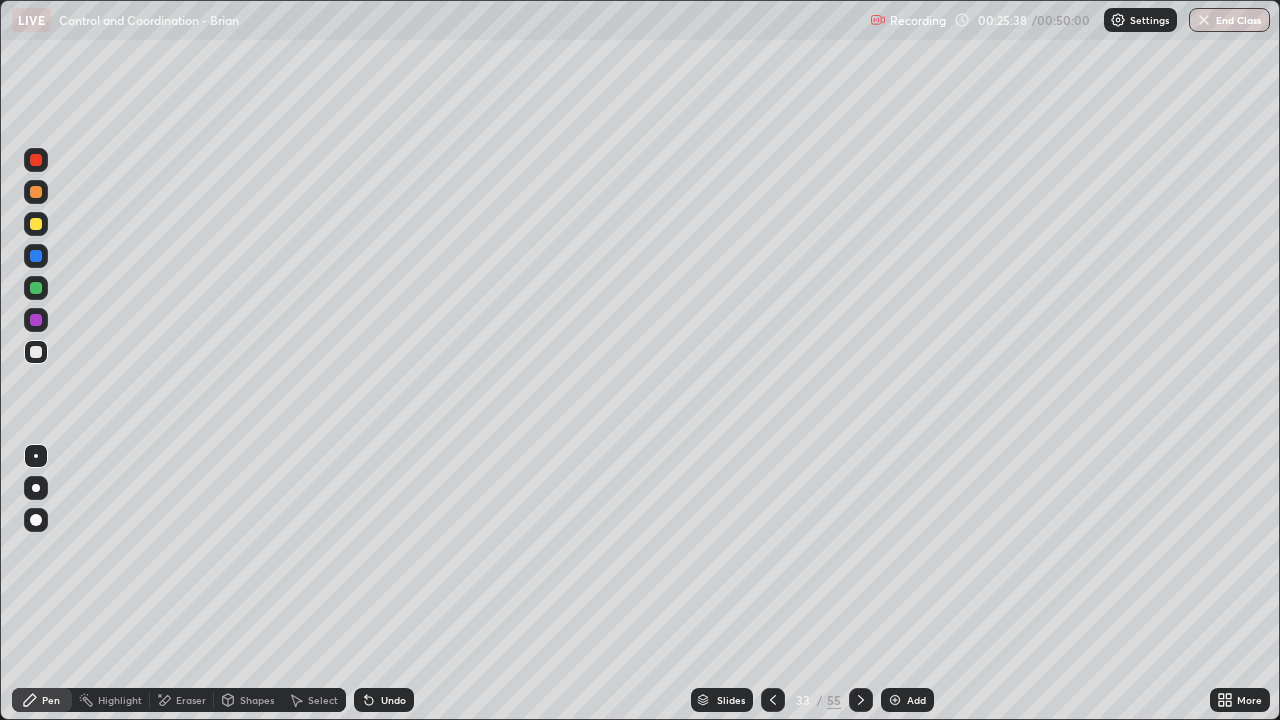click 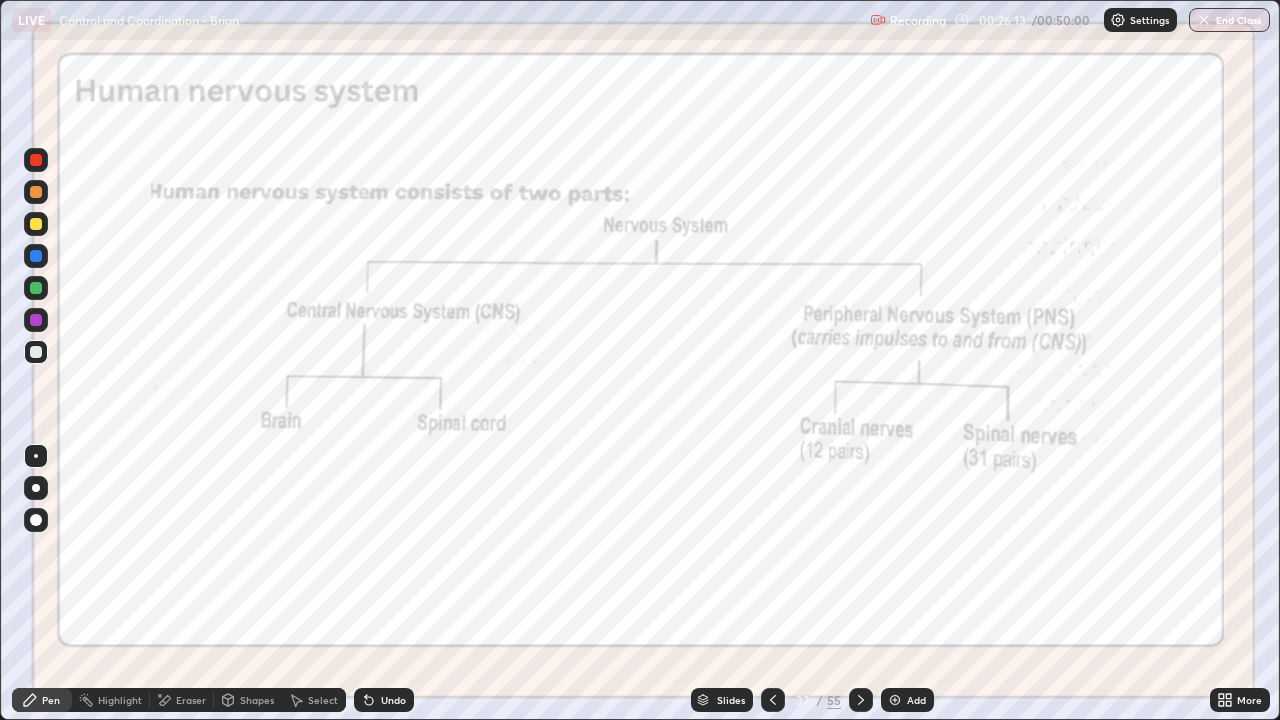 click 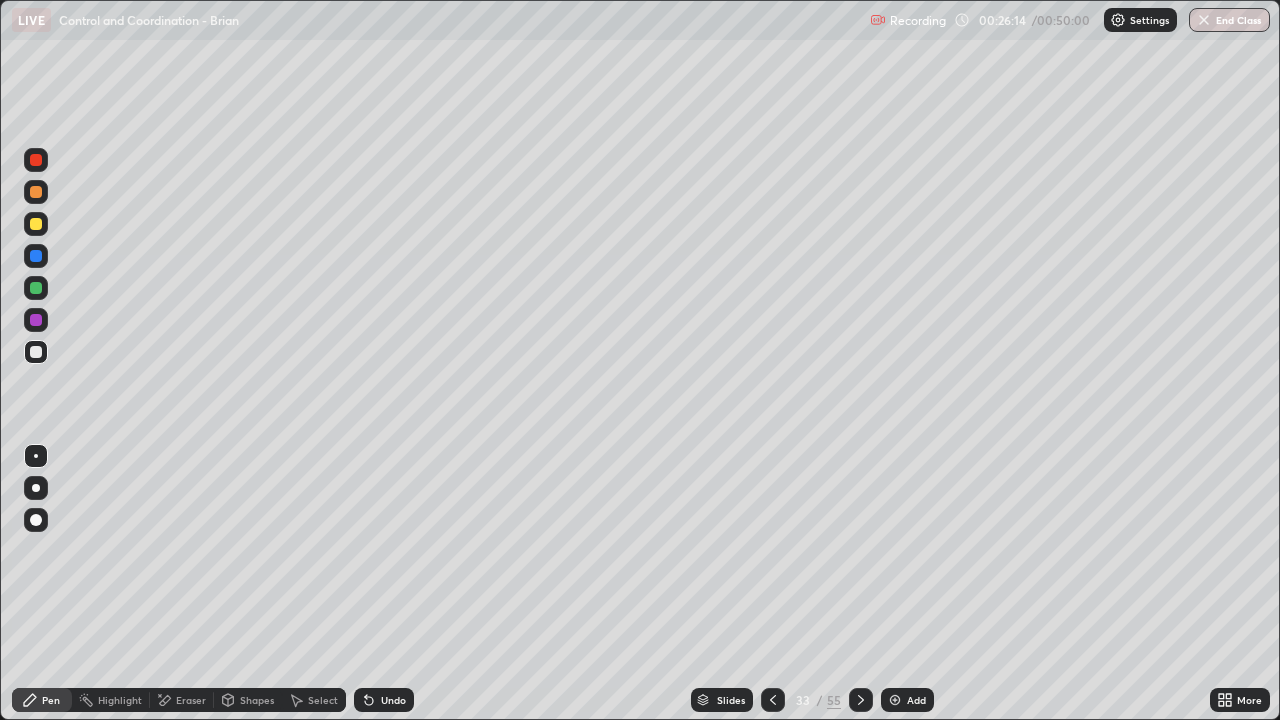 click at bounding box center [773, 700] 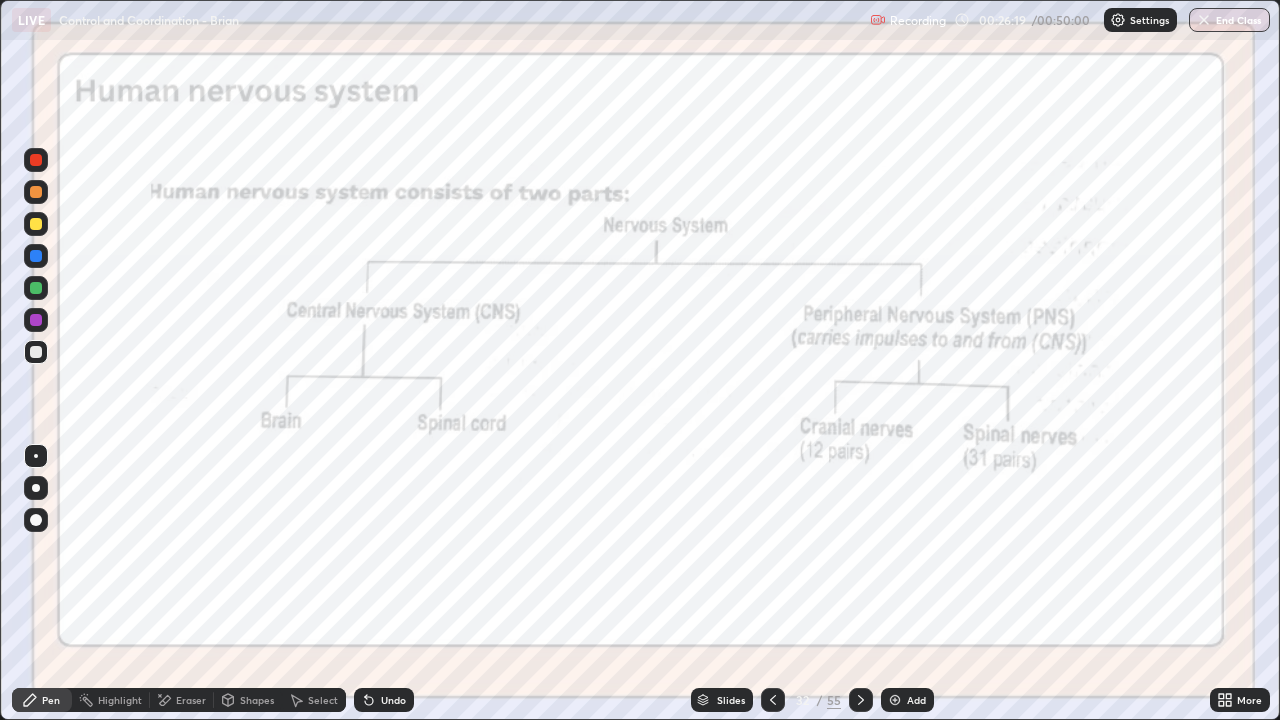 click 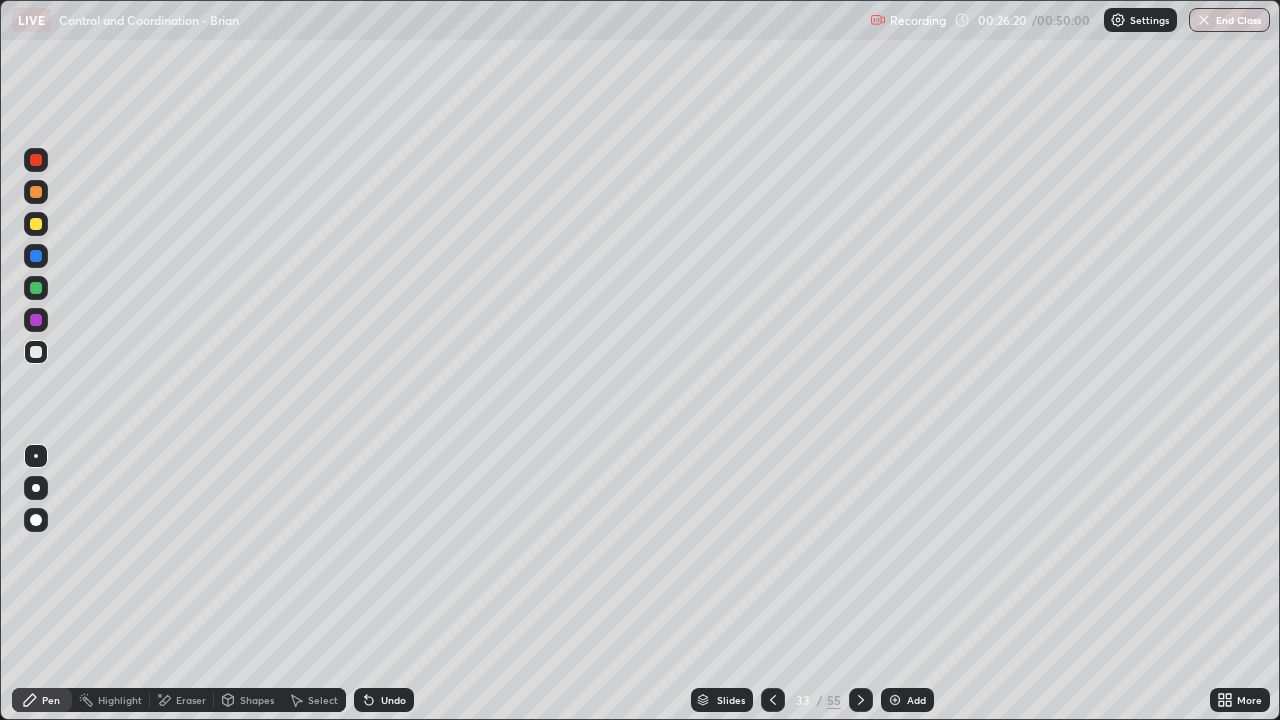 click 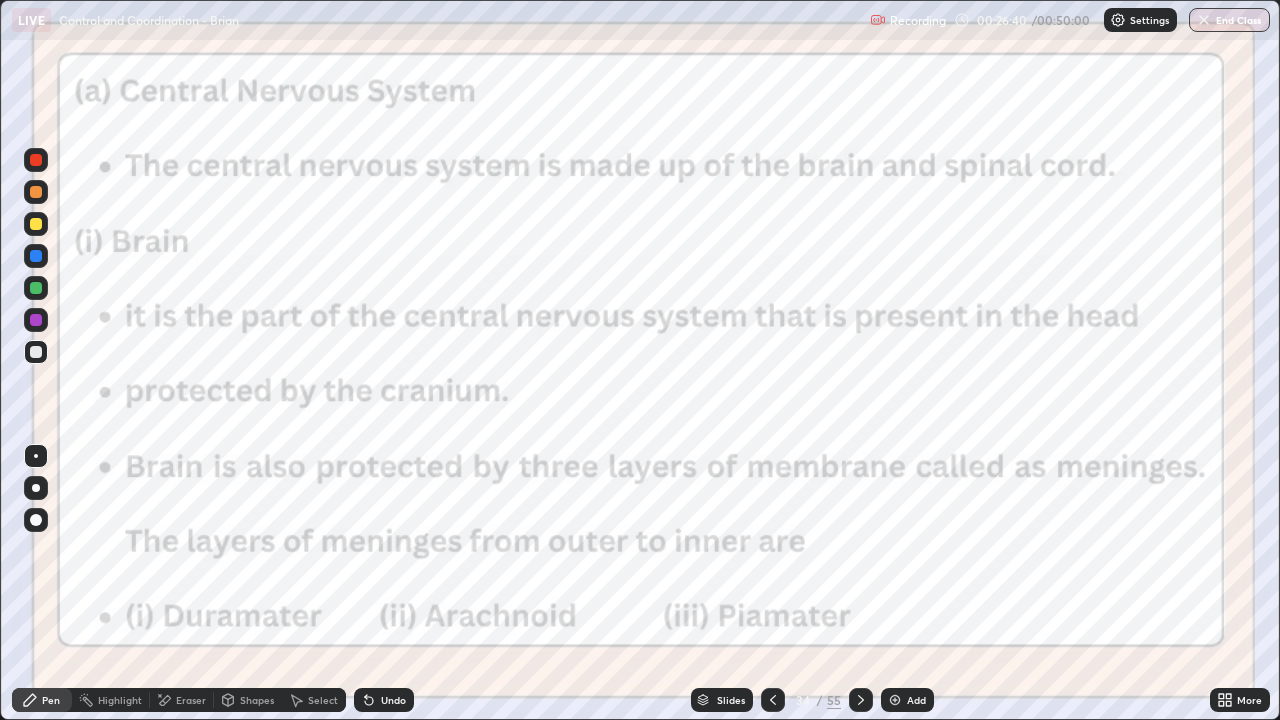 click at bounding box center [36, 160] 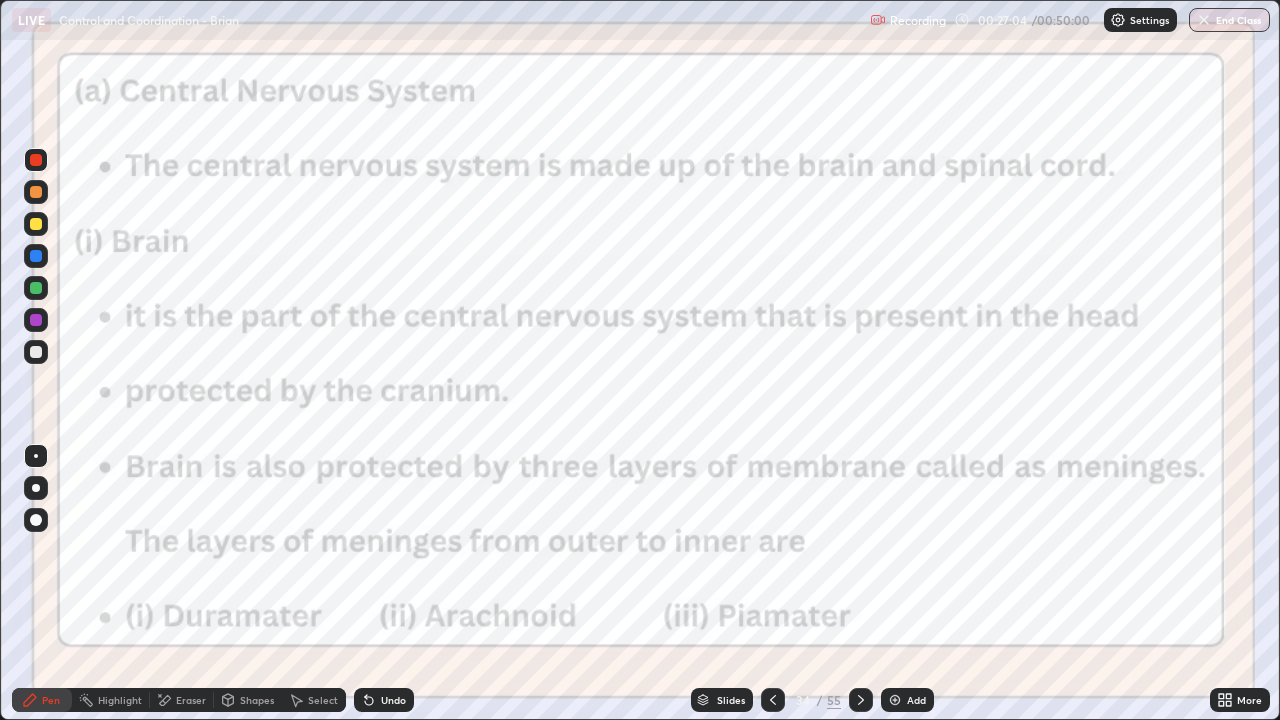 click at bounding box center [36, 224] 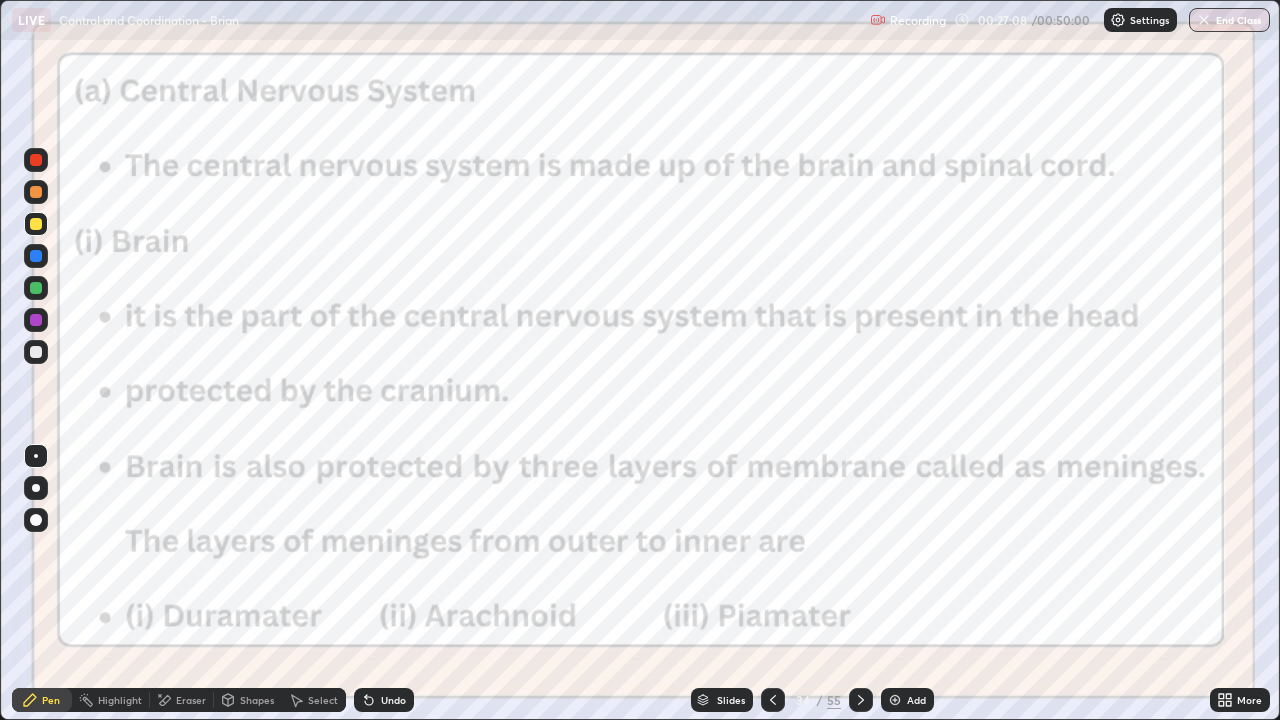 click at bounding box center [36, 256] 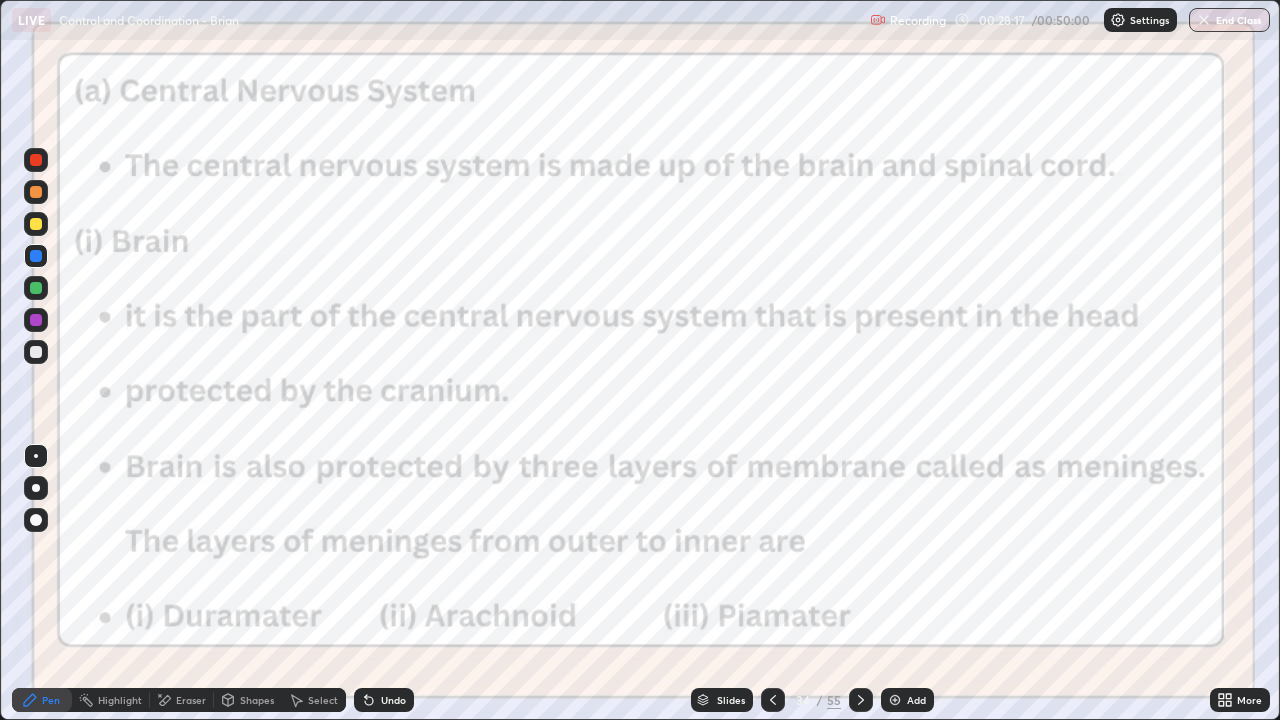 click 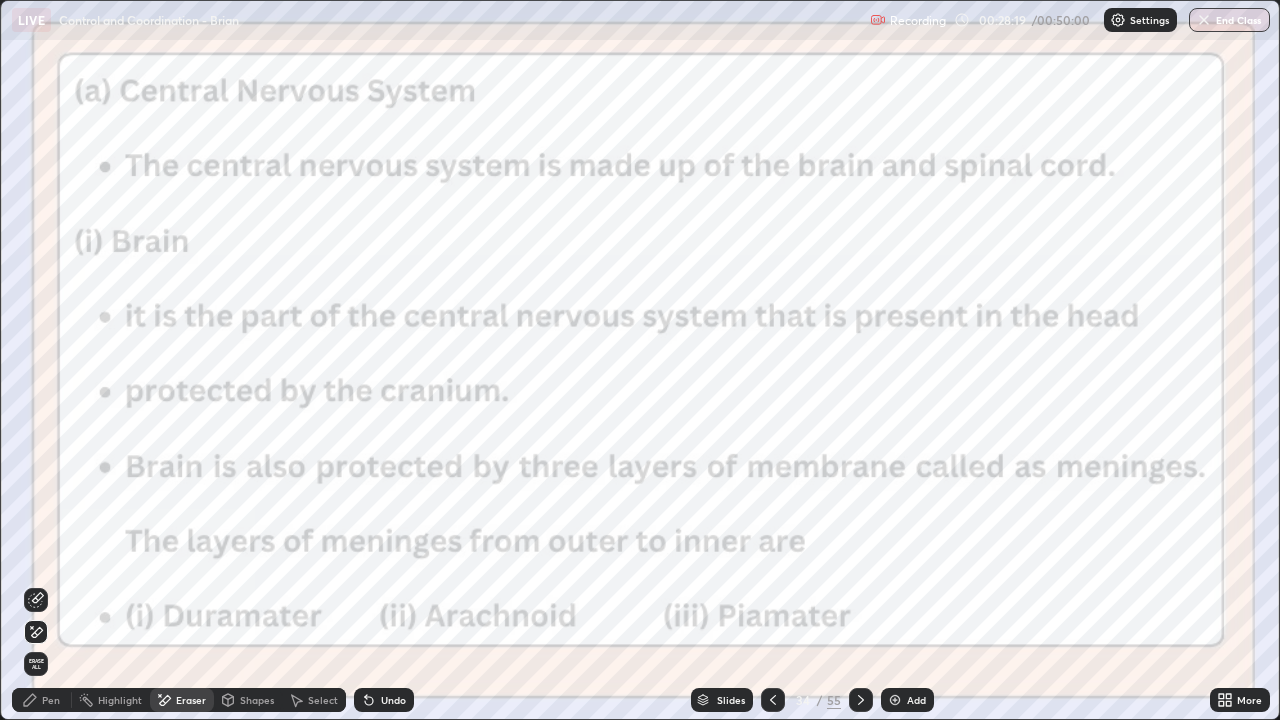 click on "Erase all" at bounding box center (36, 664) 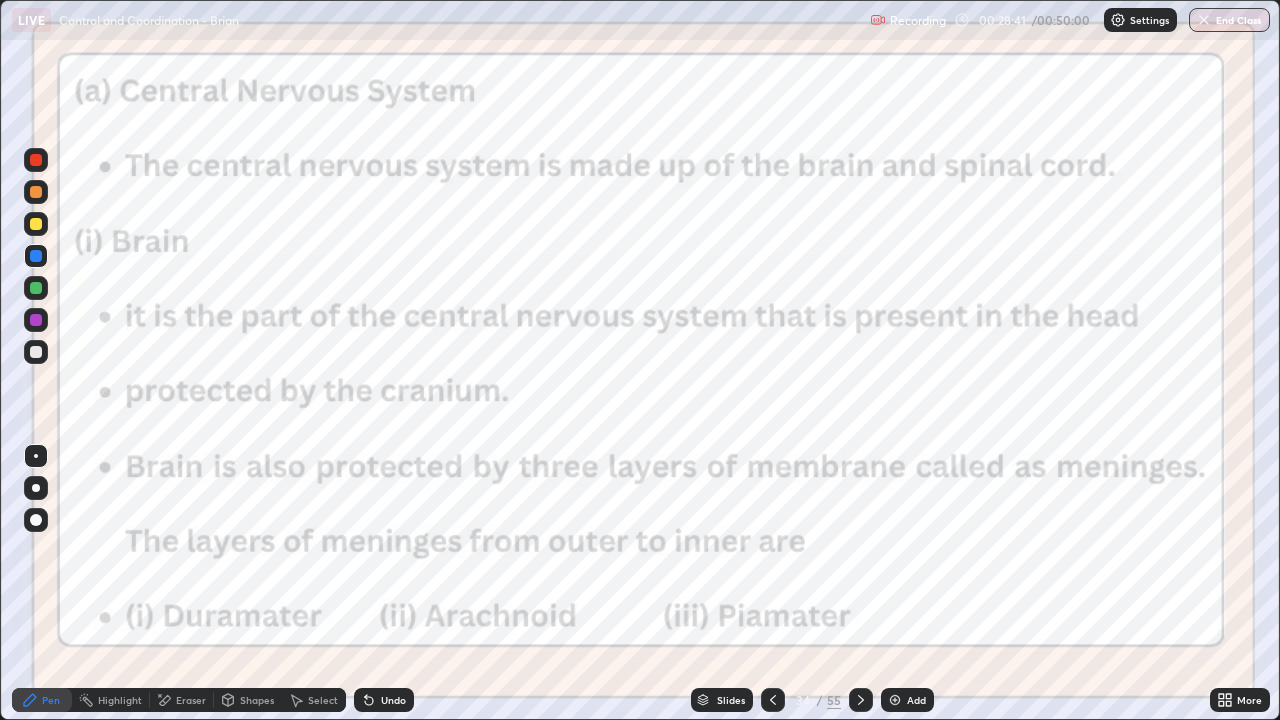click 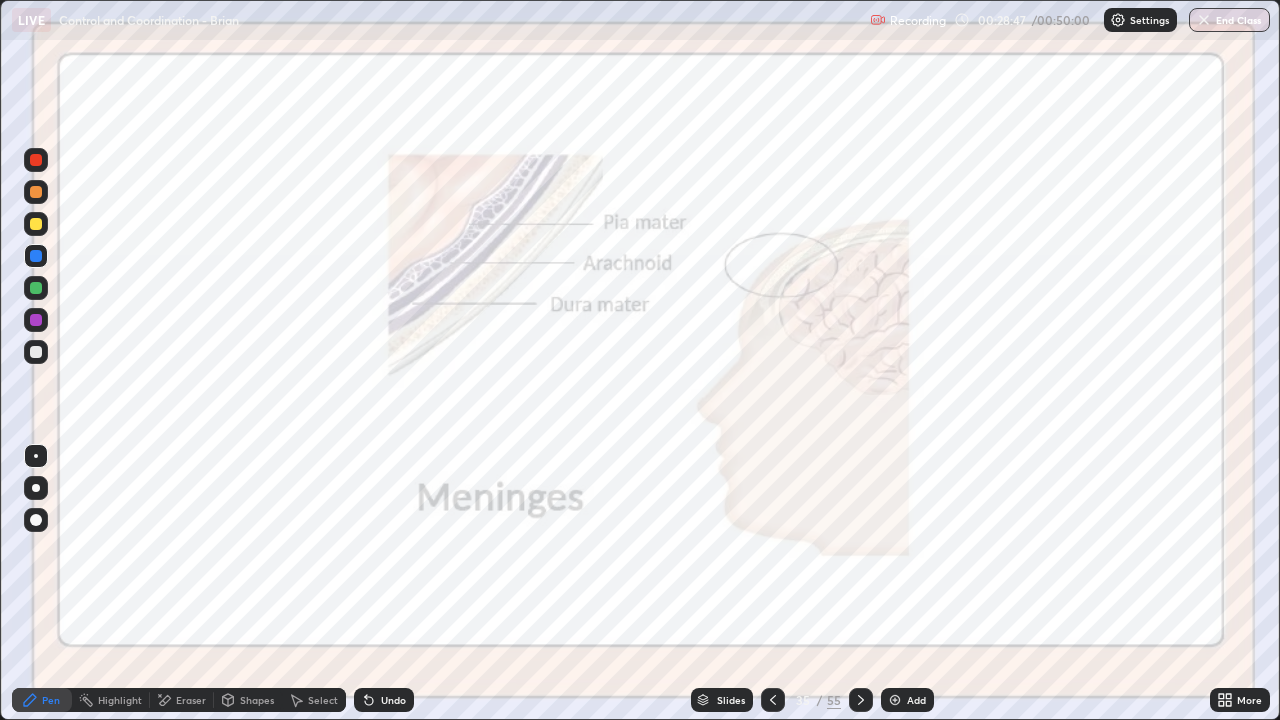 click 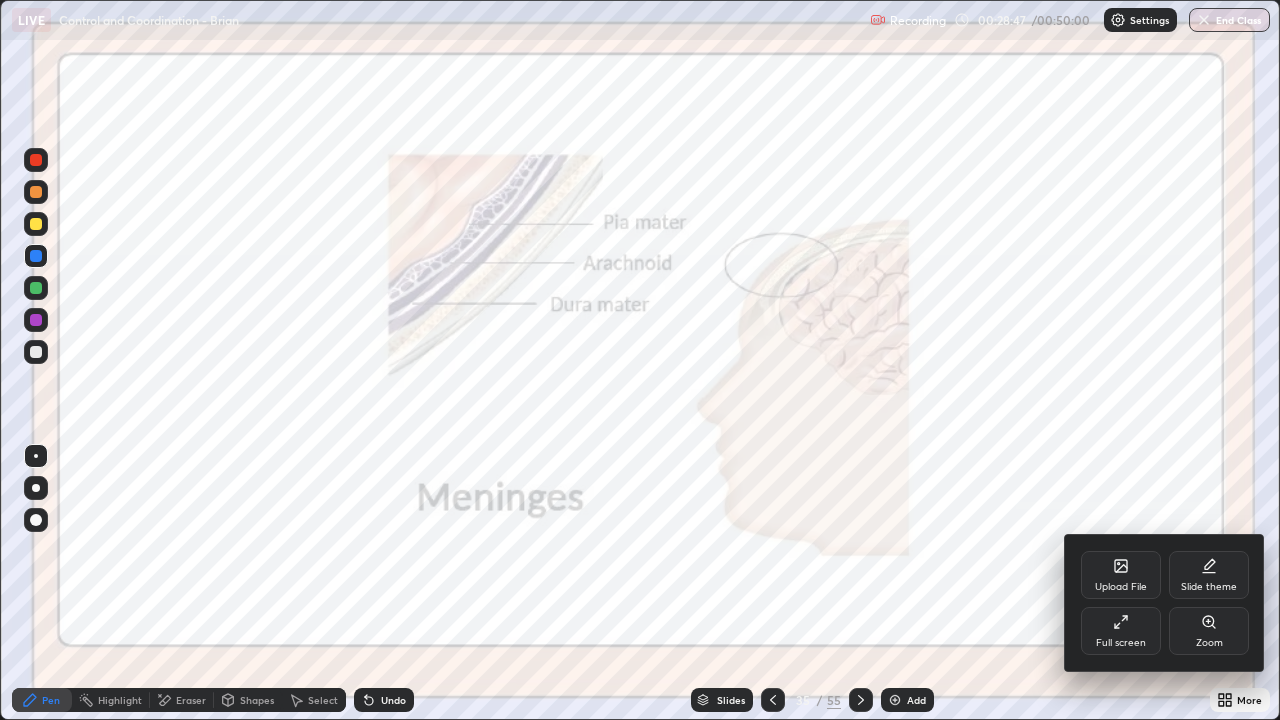 click on "Zoom" at bounding box center (1209, 631) 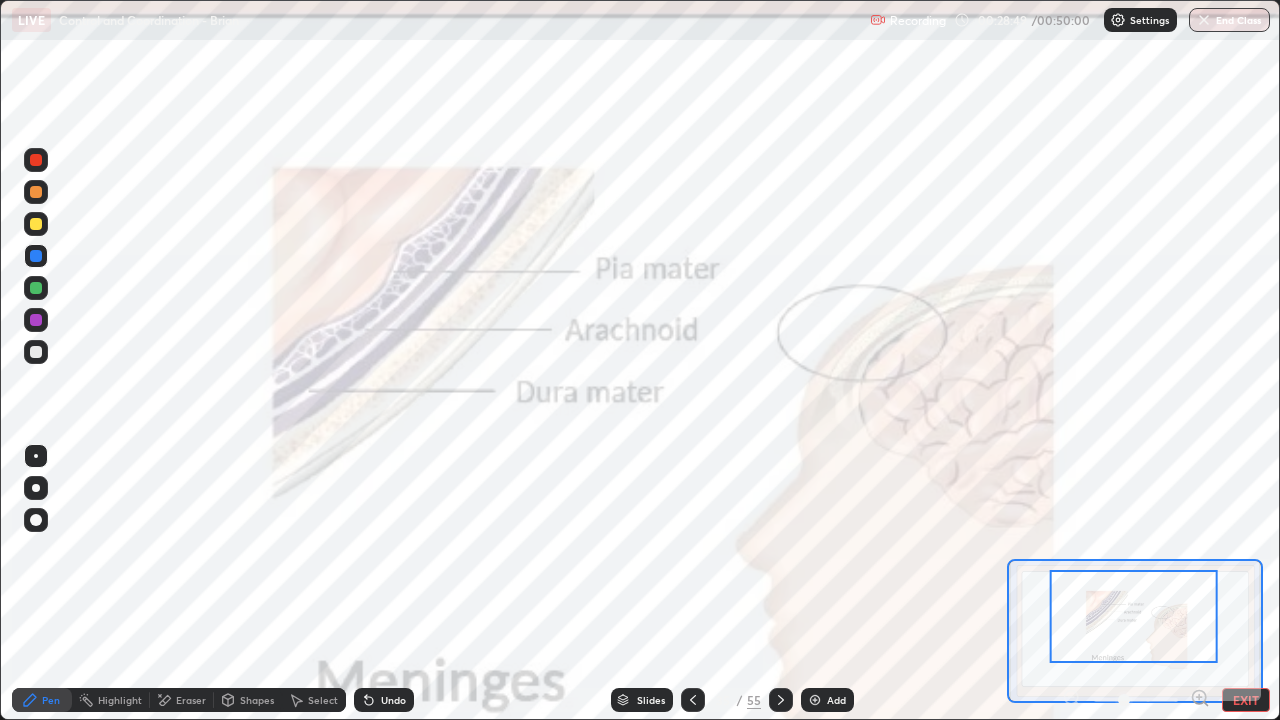 click 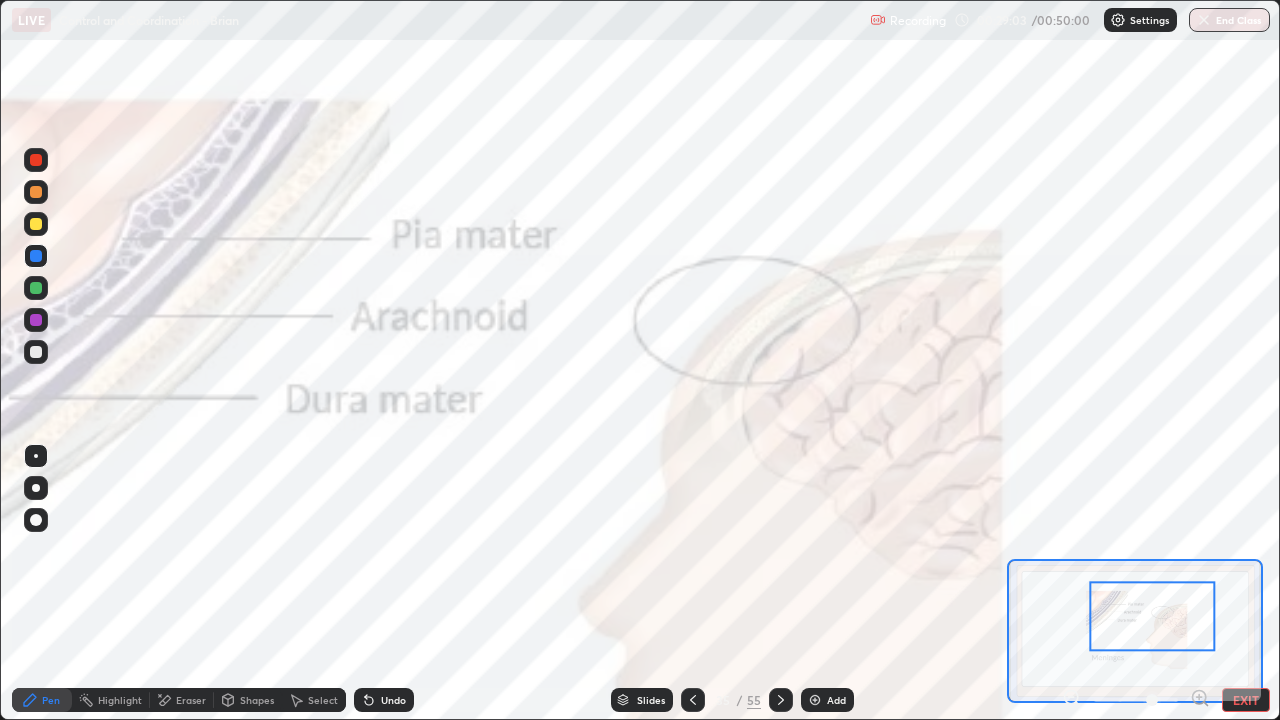 click 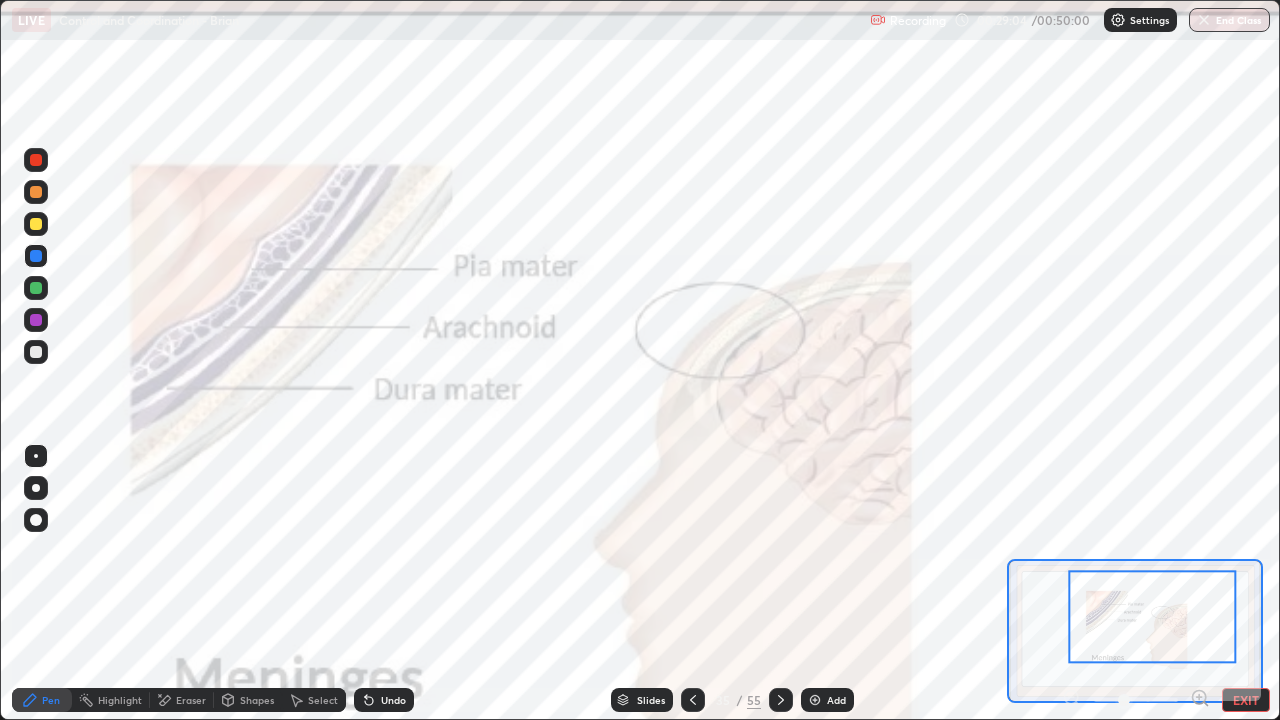 click at bounding box center [1136, 700] 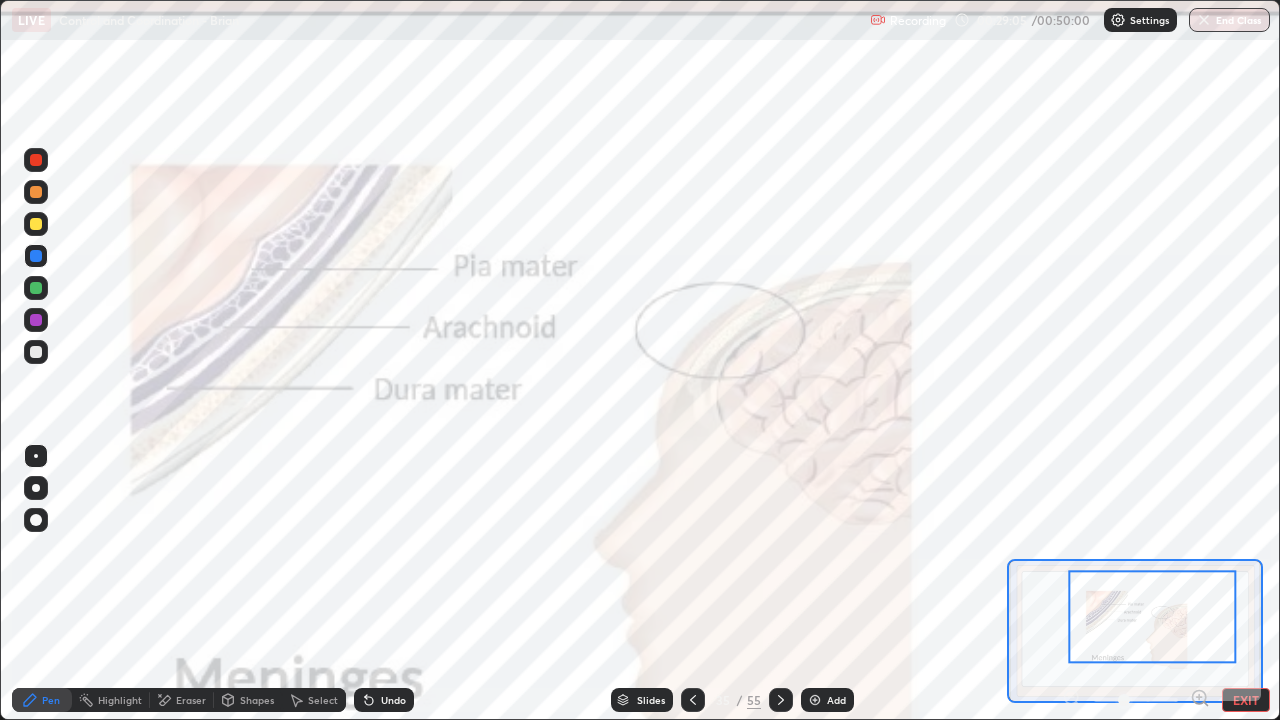 click 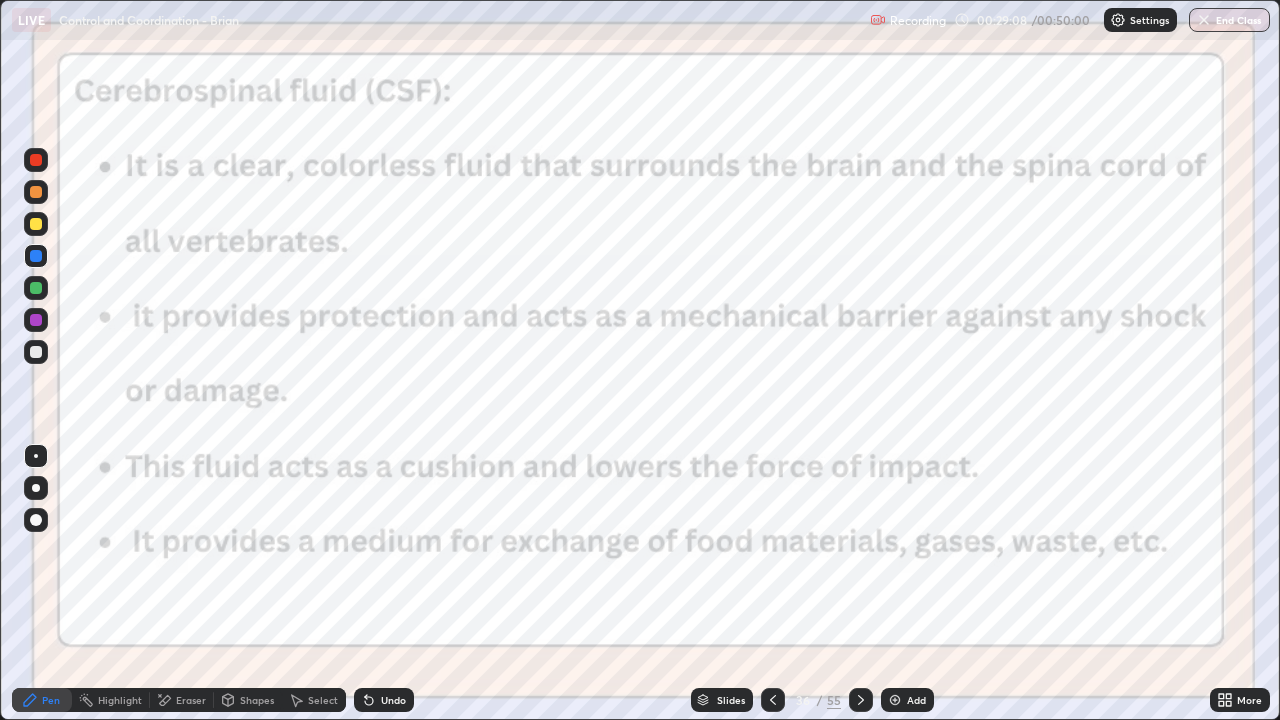 click at bounding box center [36, 160] 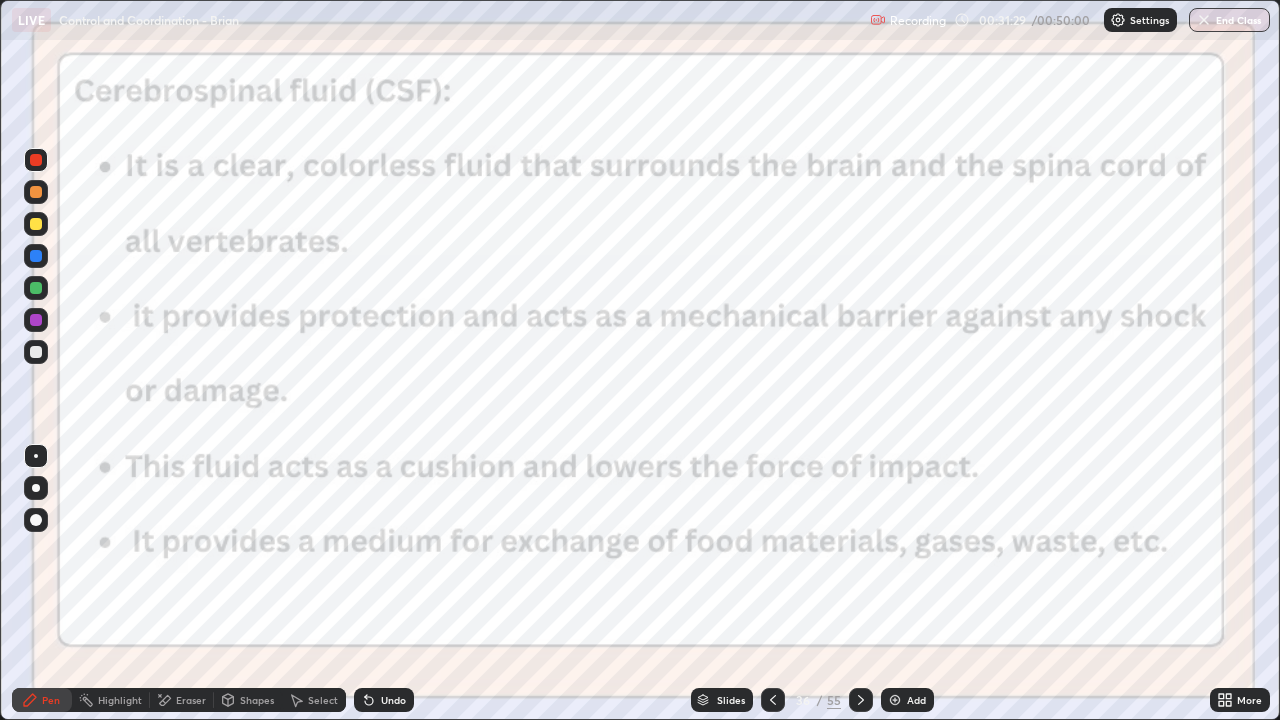 click 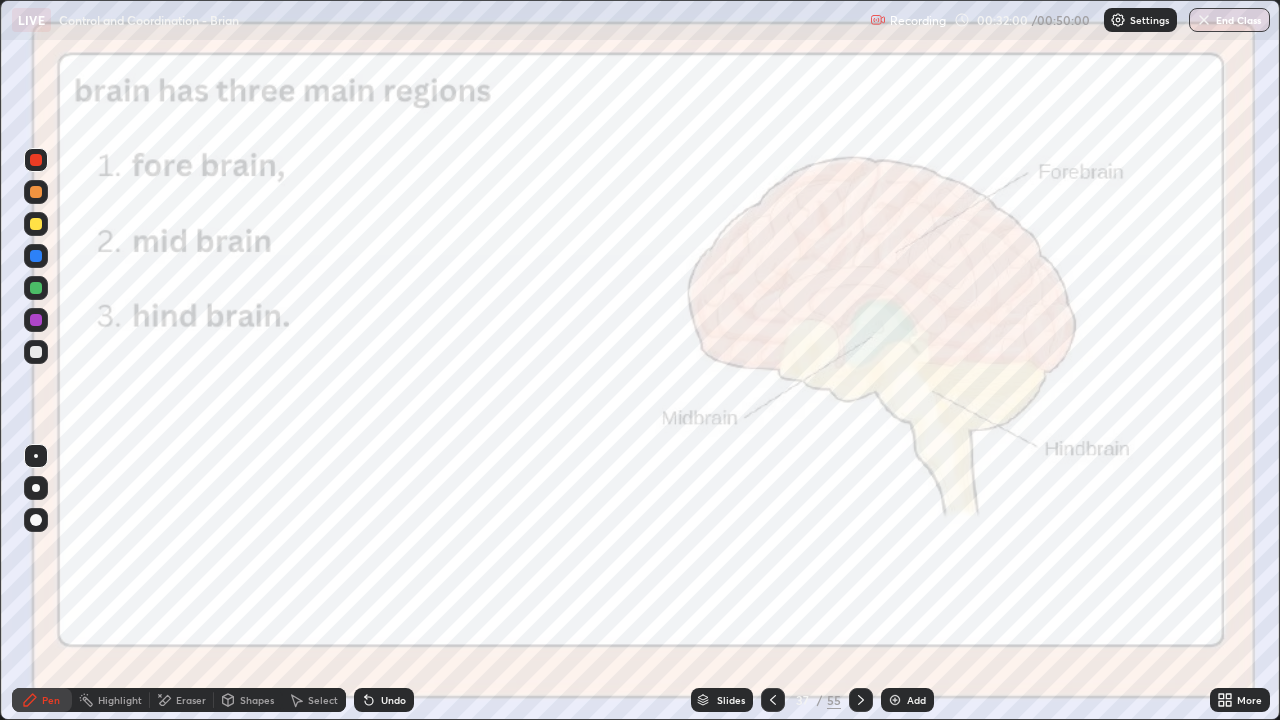 click 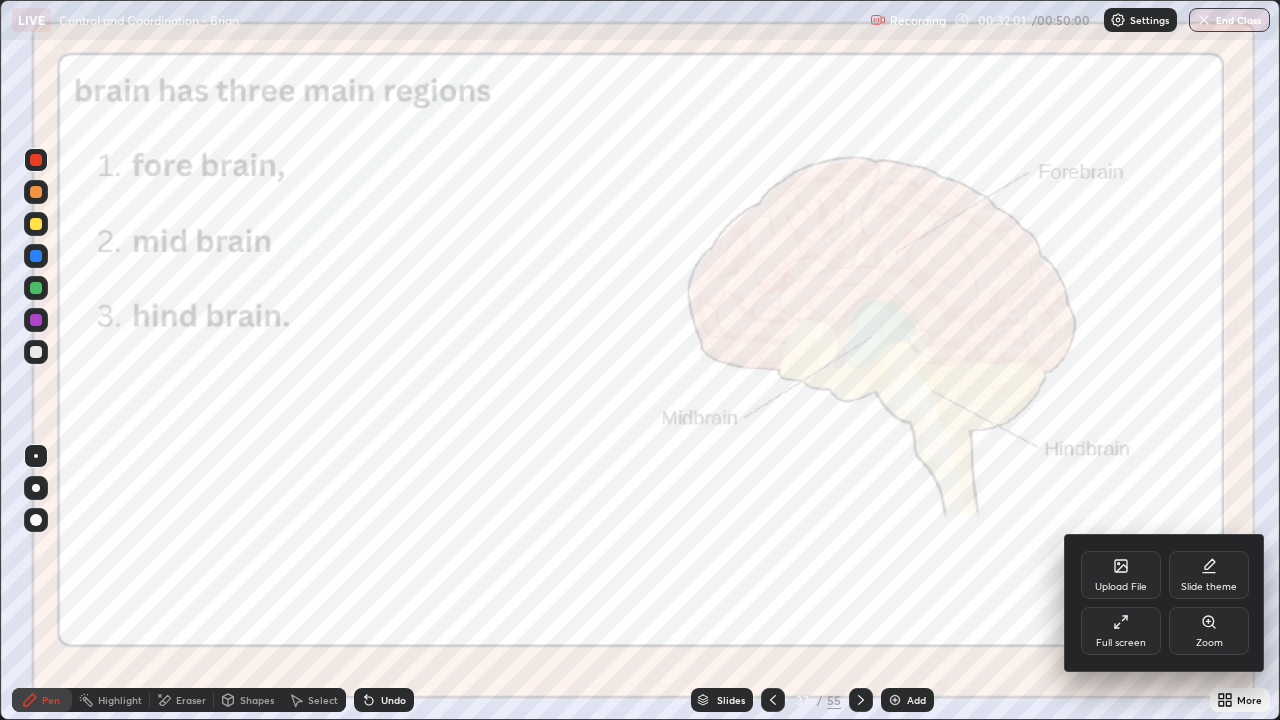 click on "Upload File" at bounding box center [1121, 575] 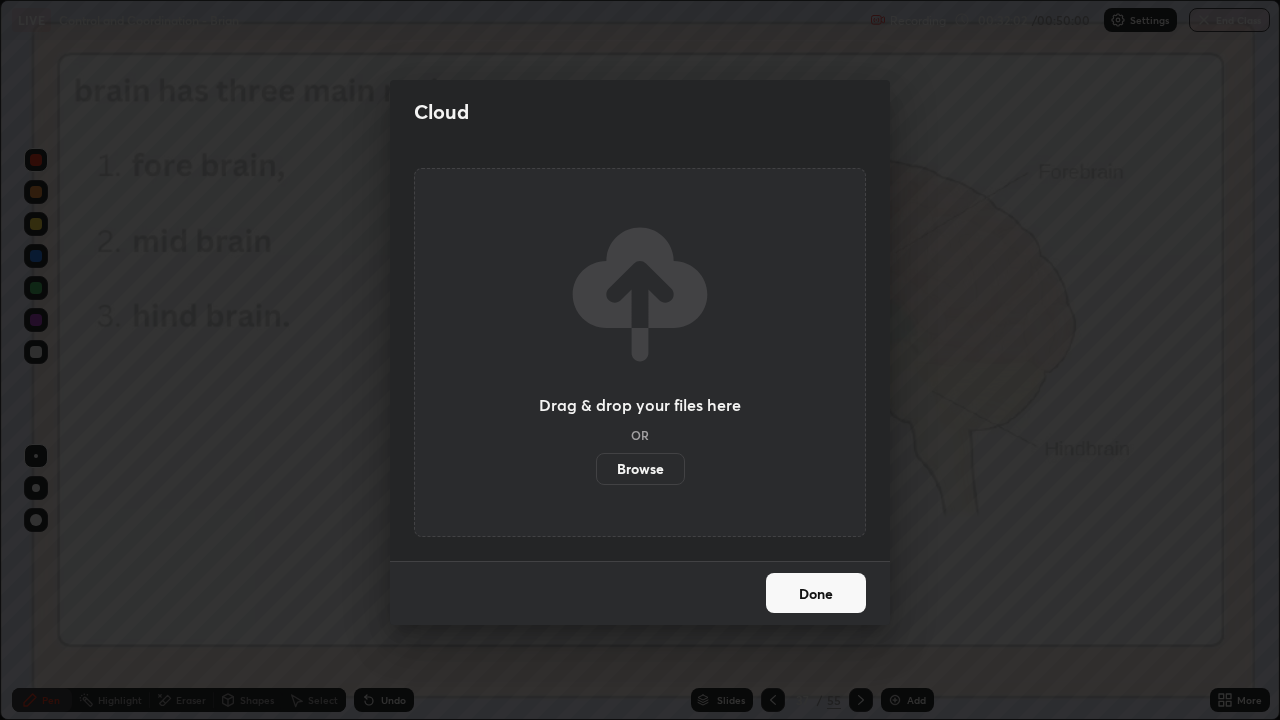click on "Browse" at bounding box center [640, 469] 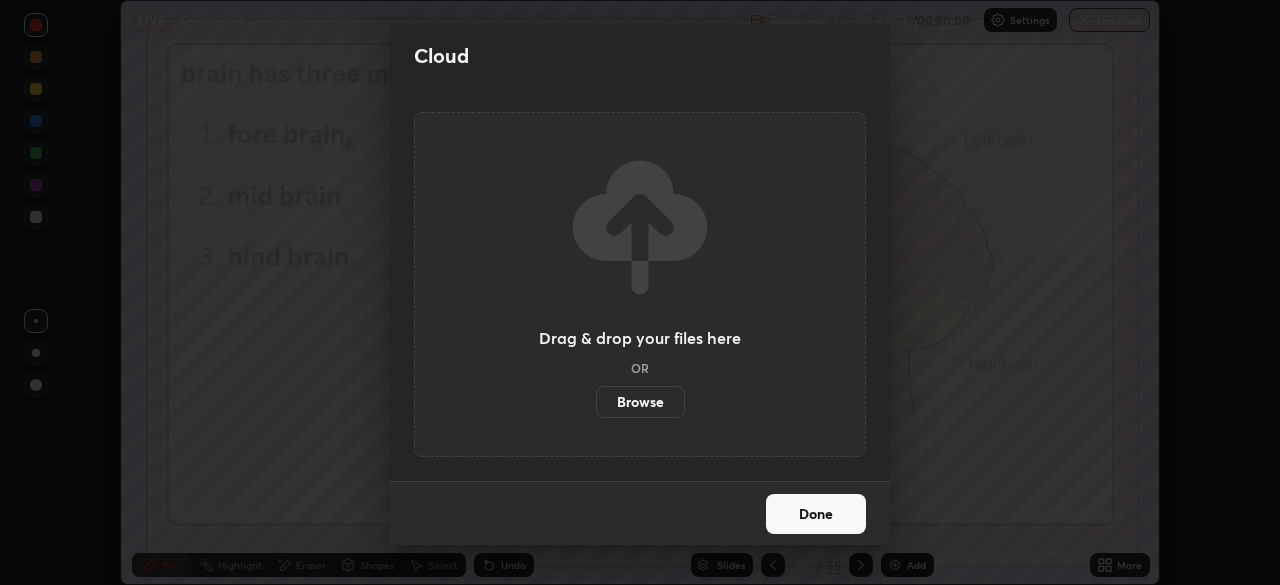 scroll, scrollTop: 585, scrollLeft: 1280, axis: both 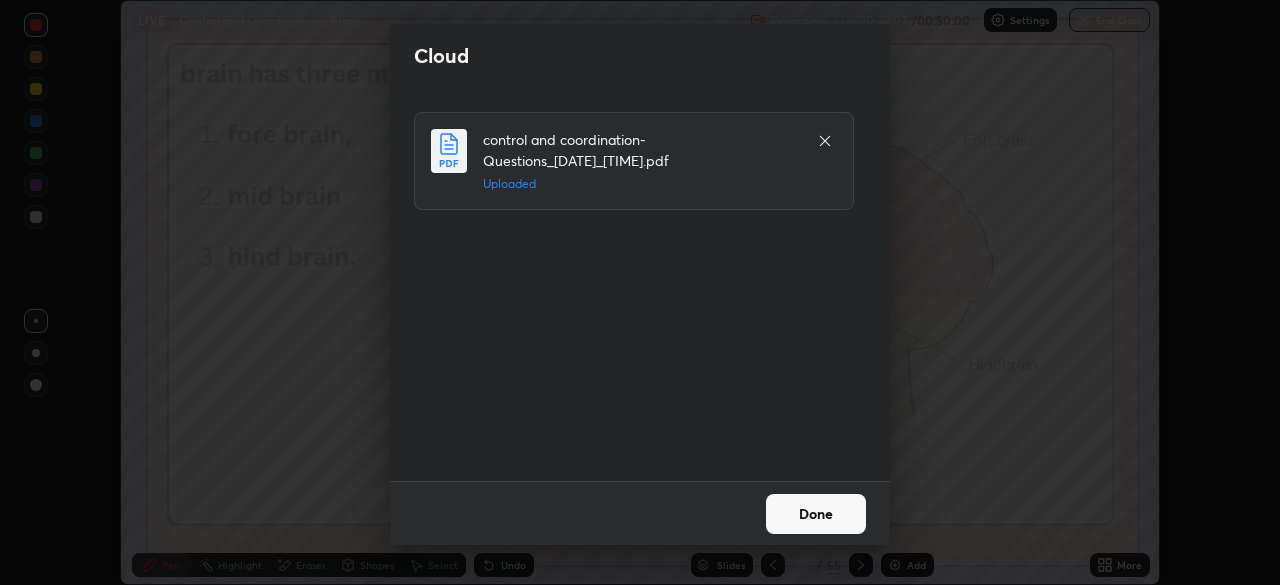 click on "Done" at bounding box center (816, 514) 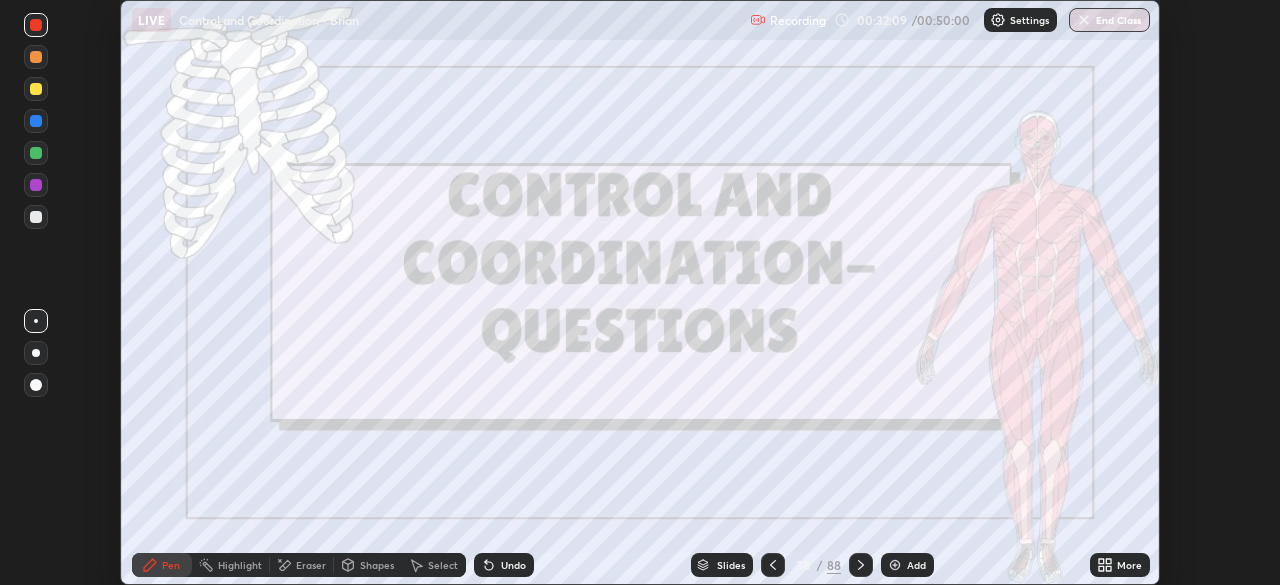 click 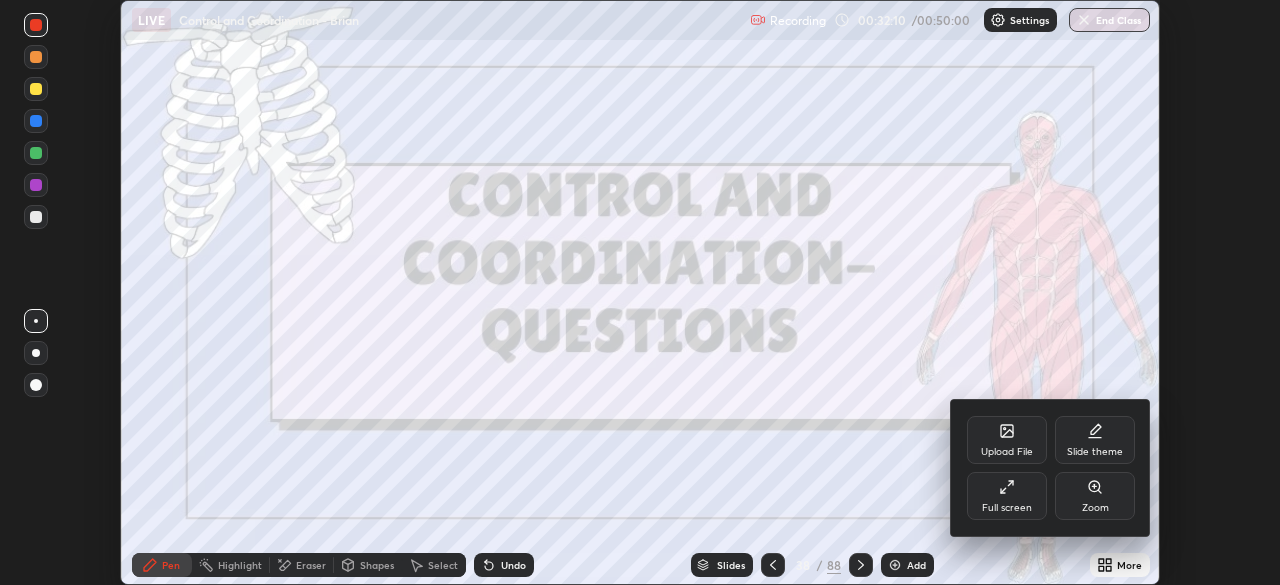 click on "Full screen" at bounding box center [1007, 496] 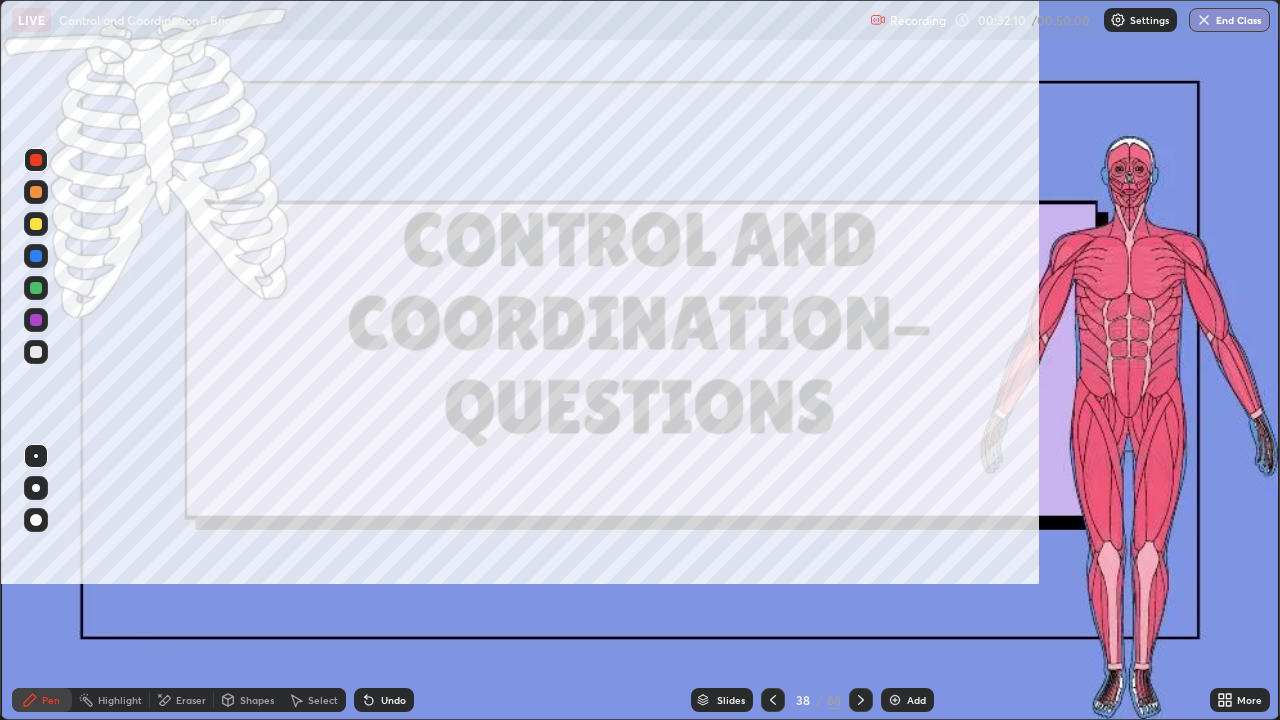 scroll, scrollTop: 99280, scrollLeft: 98720, axis: both 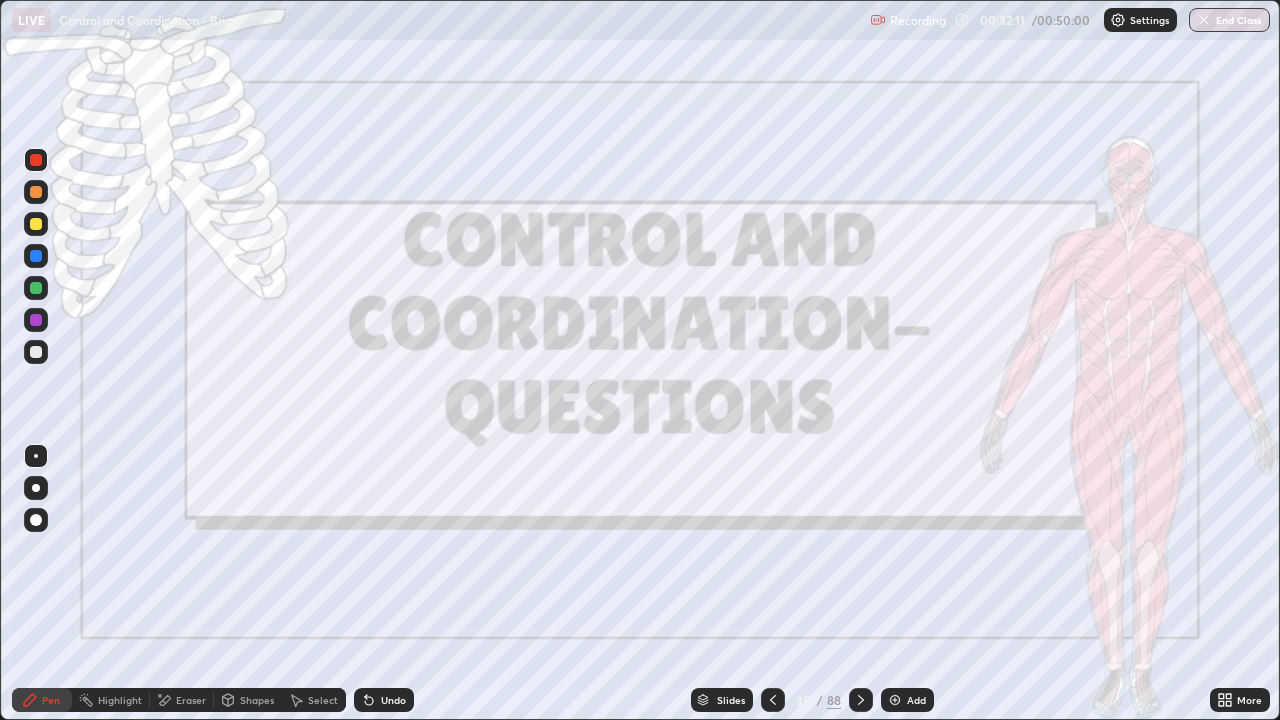 click on "Slides" at bounding box center (731, 700) 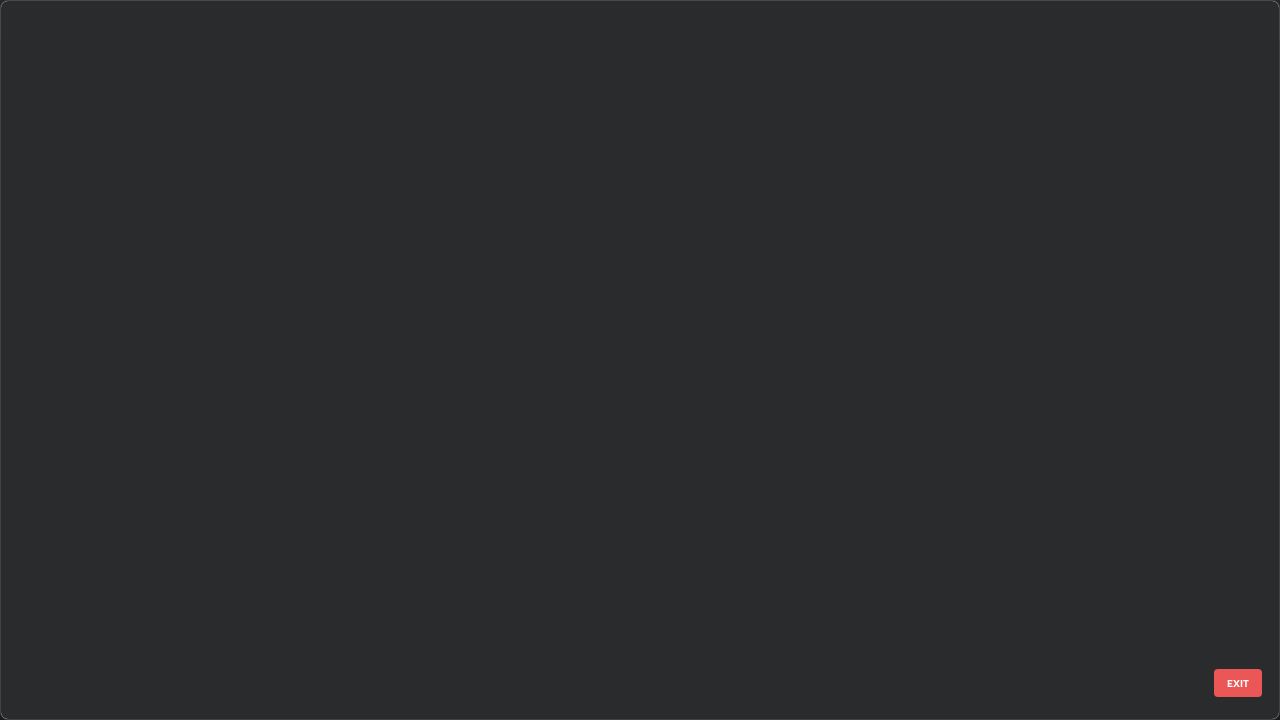 scroll, scrollTop: 2202, scrollLeft: 0, axis: vertical 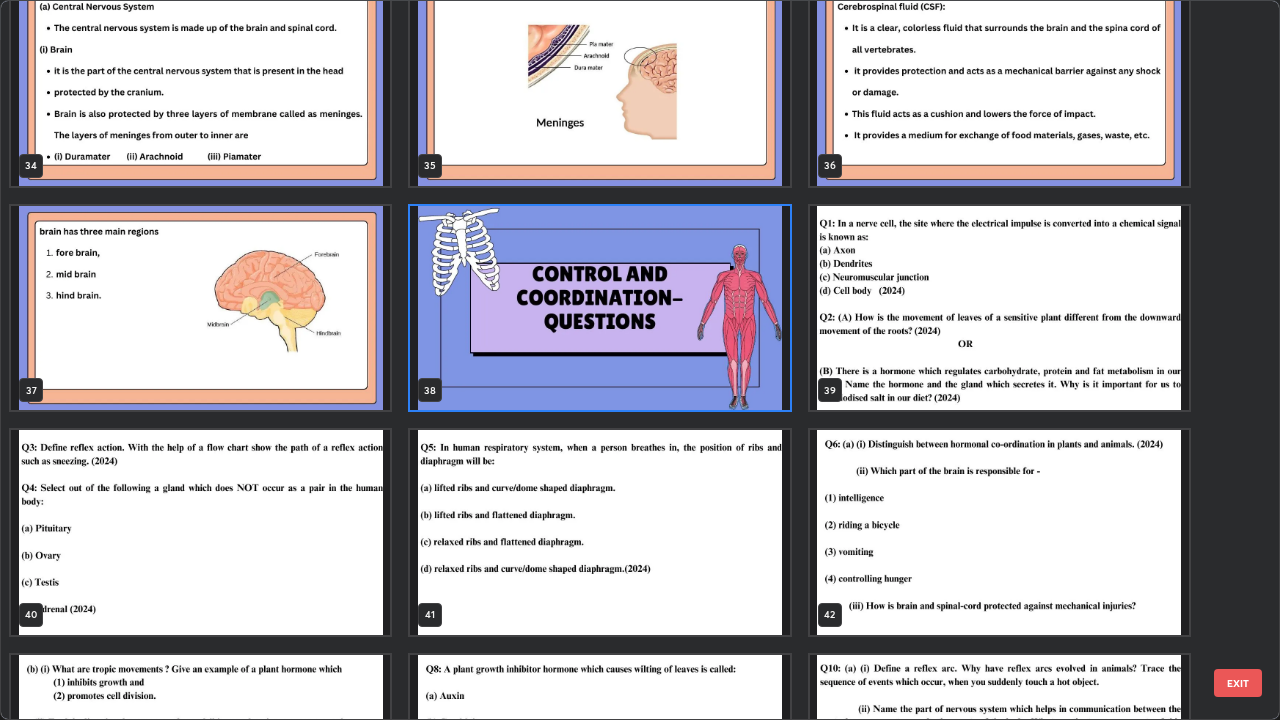 click at bounding box center [999, 308] 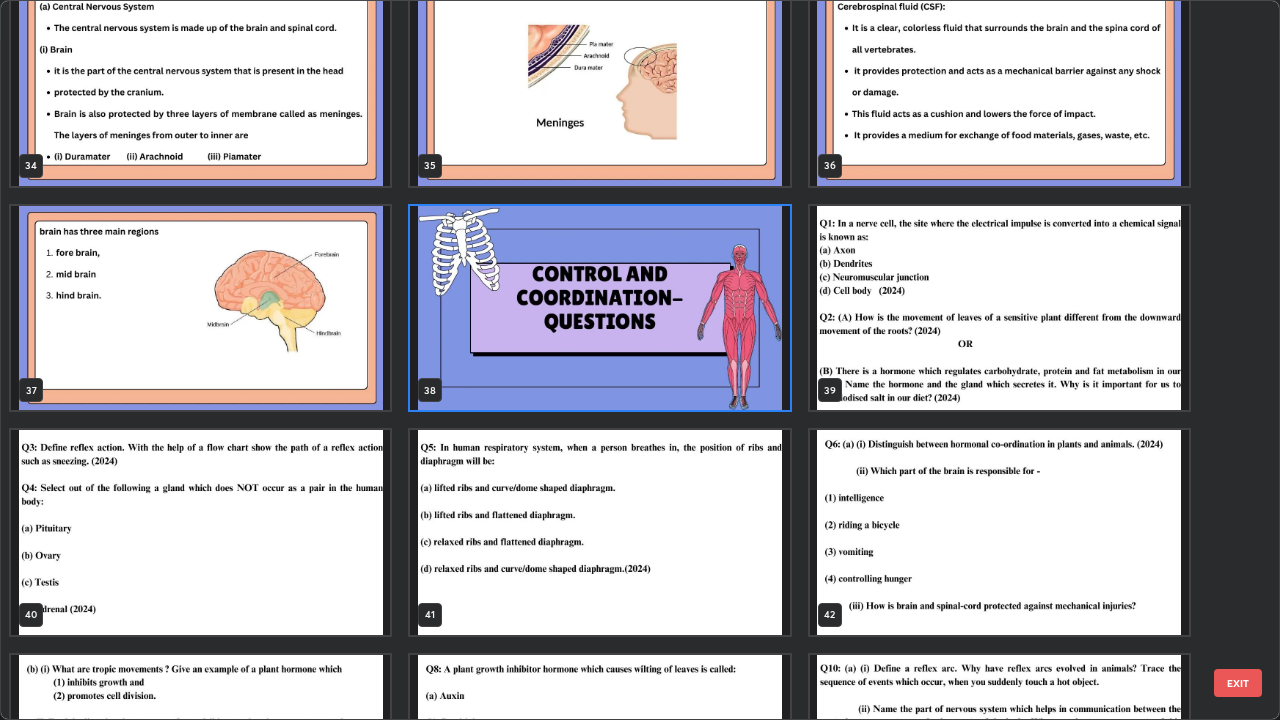 click at bounding box center [999, 308] 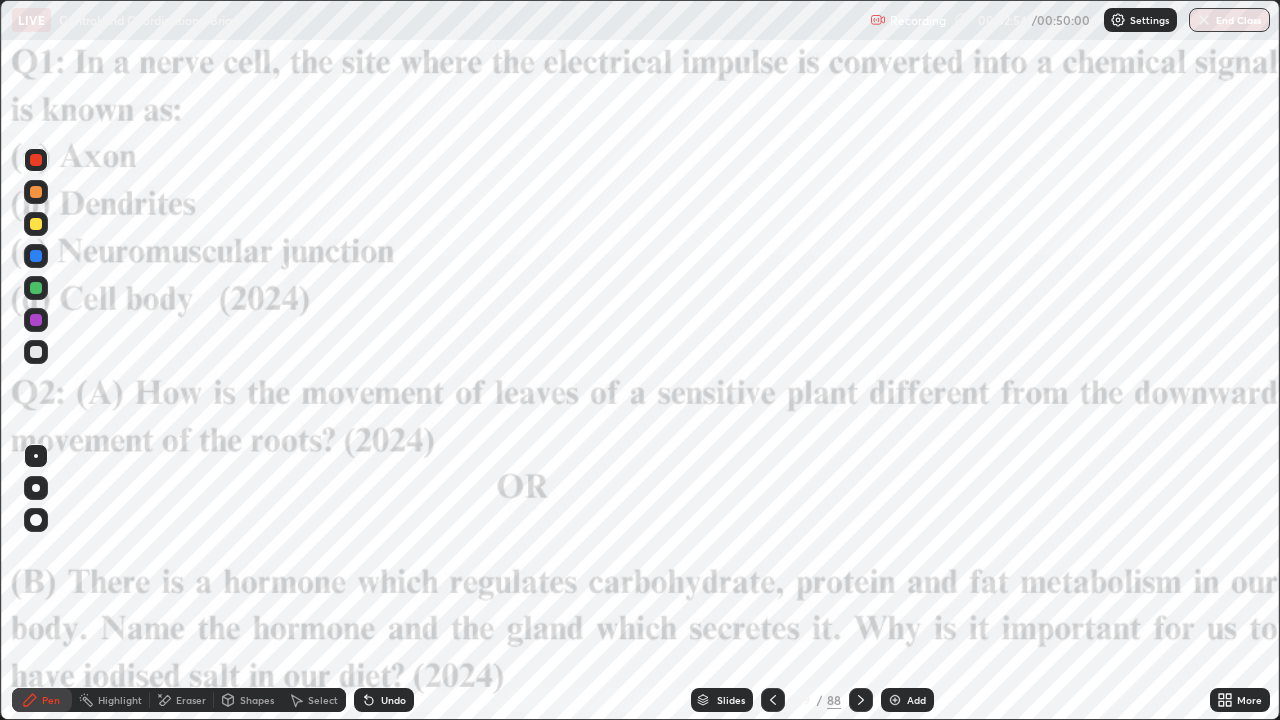 click on "Slides" at bounding box center [731, 700] 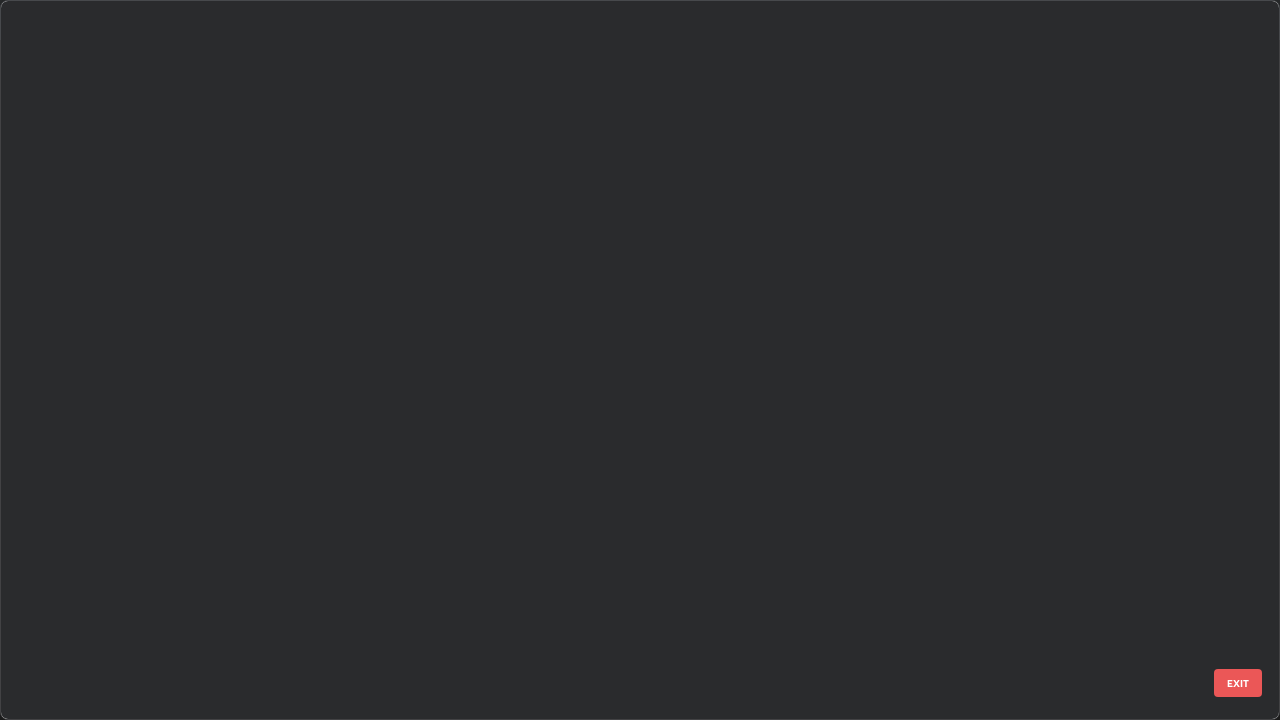 scroll, scrollTop: 2202, scrollLeft: 0, axis: vertical 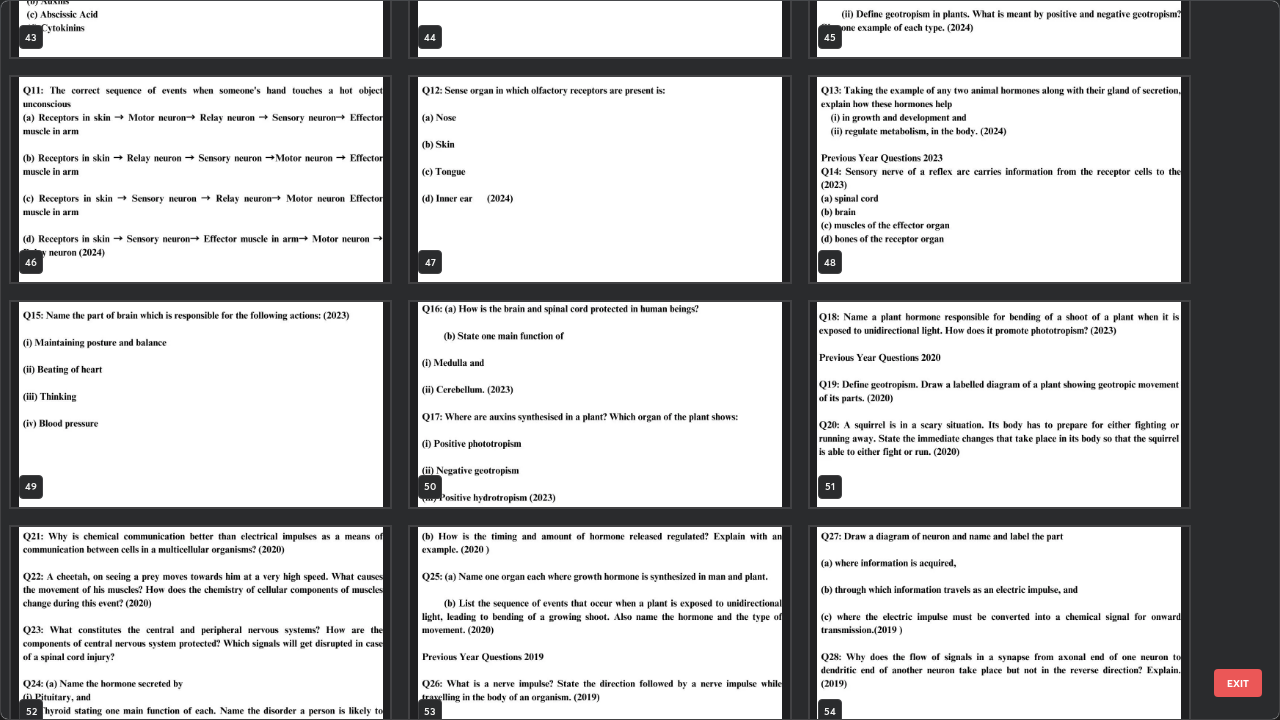 click at bounding box center (599, 179) 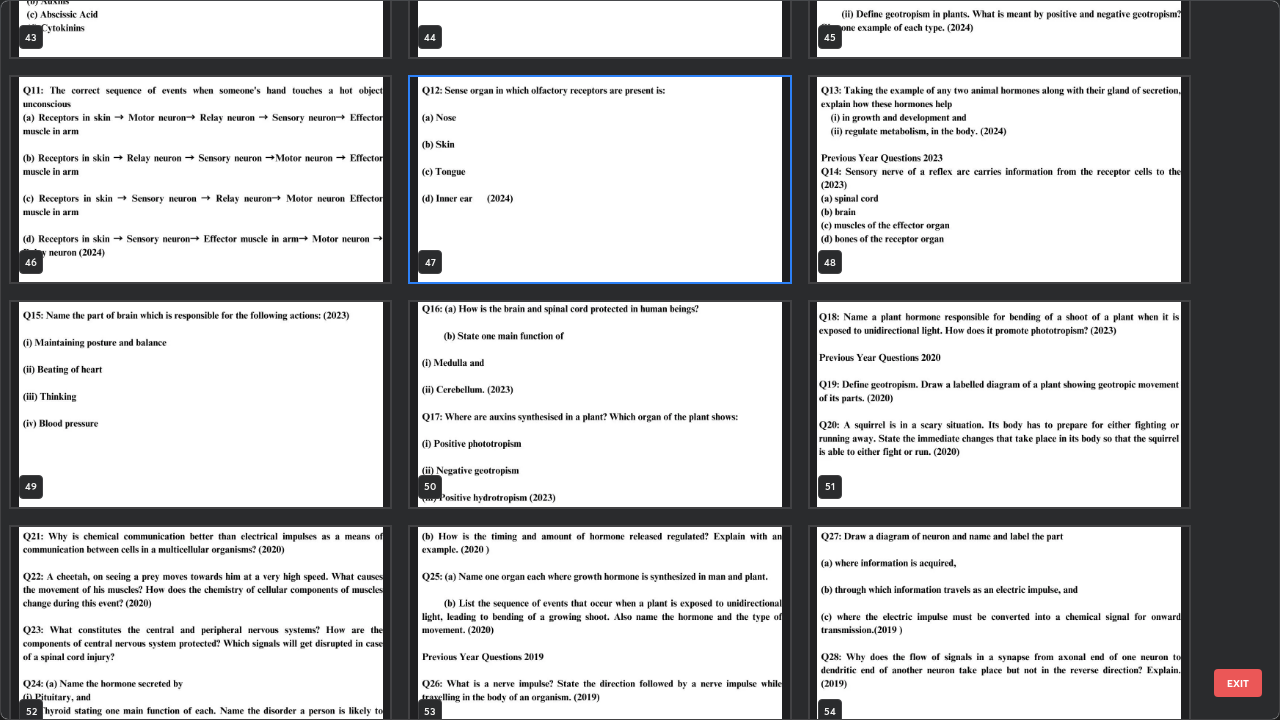 click at bounding box center [599, 179] 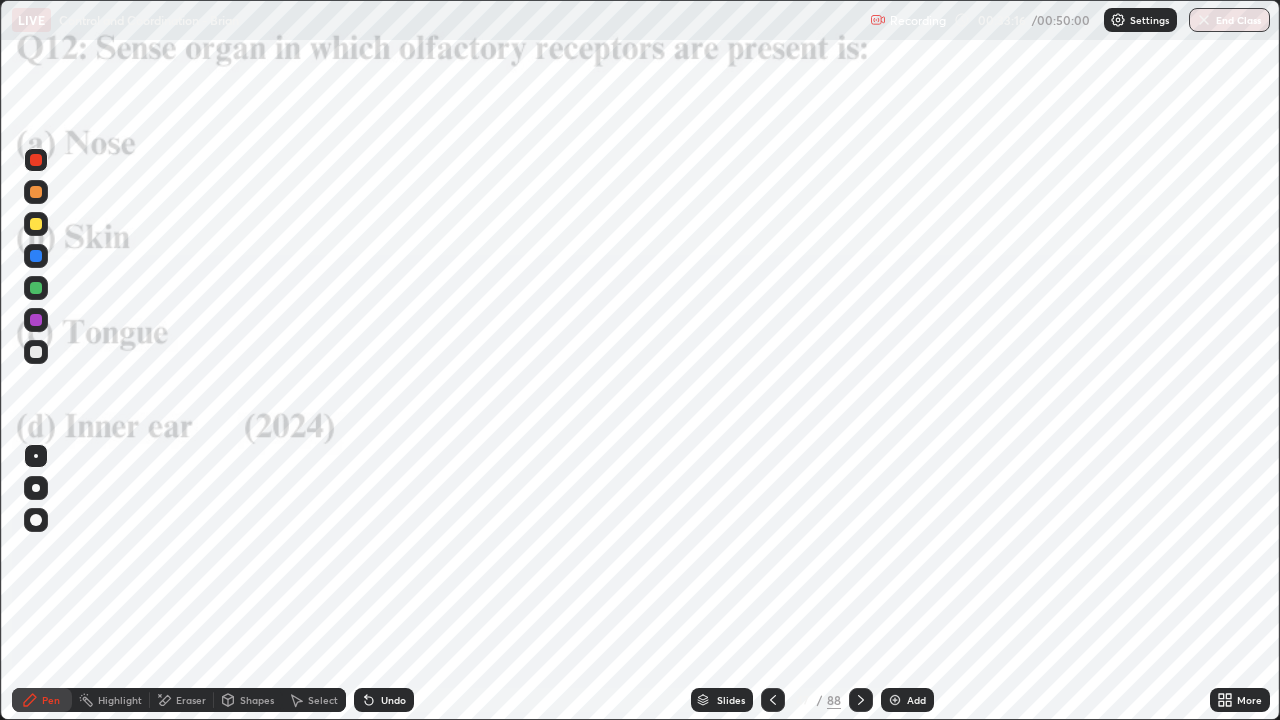 click on "Slides" at bounding box center [731, 700] 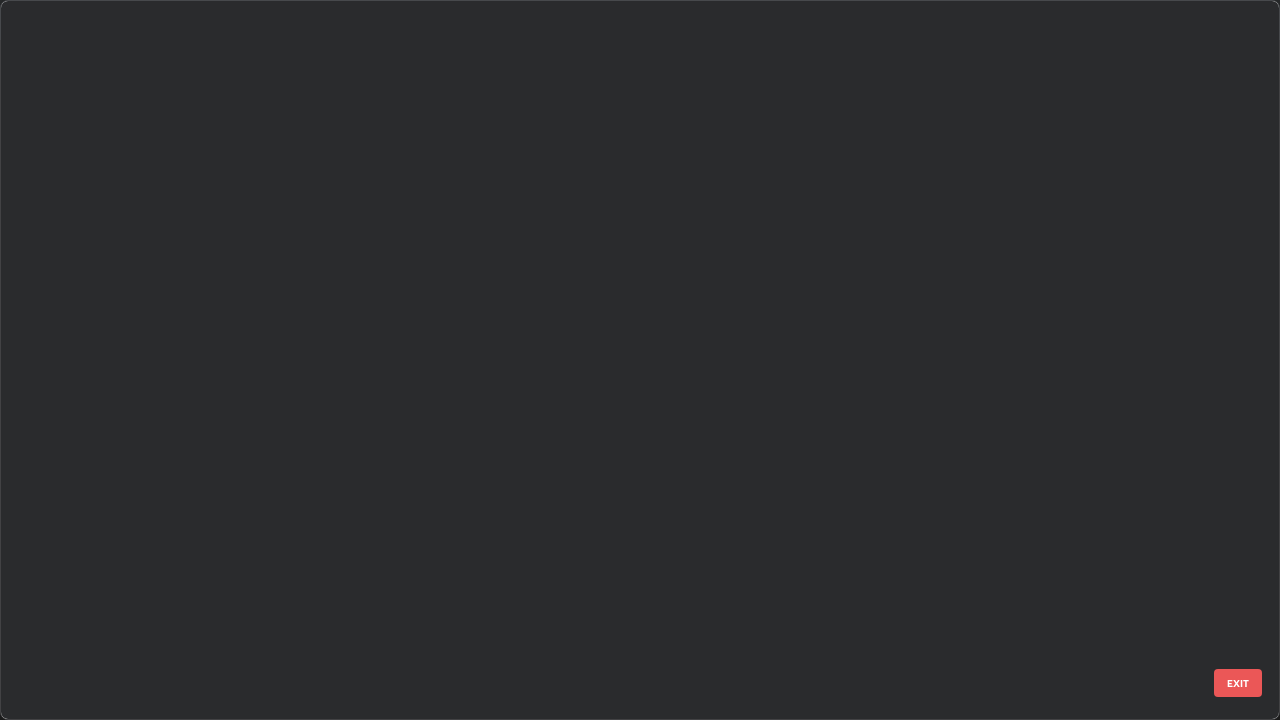 scroll, scrollTop: 2876, scrollLeft: 0, axis: vertical 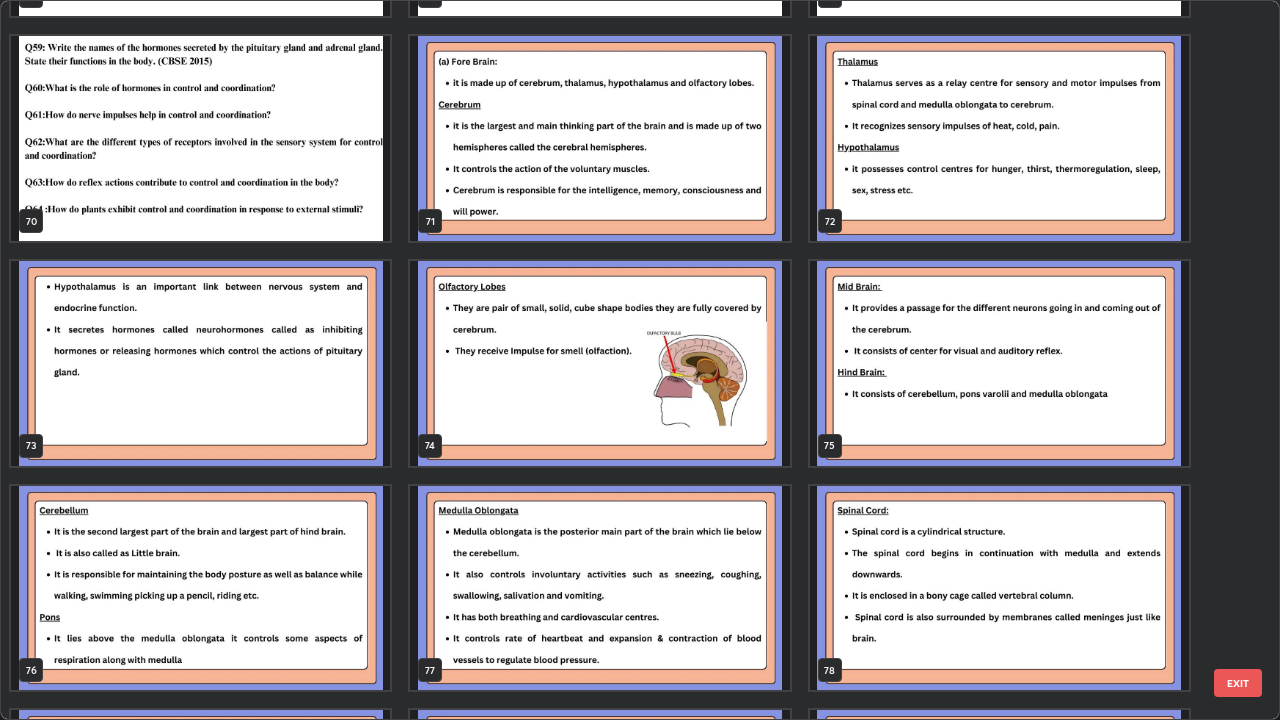 click at bounding box center [599, 138] 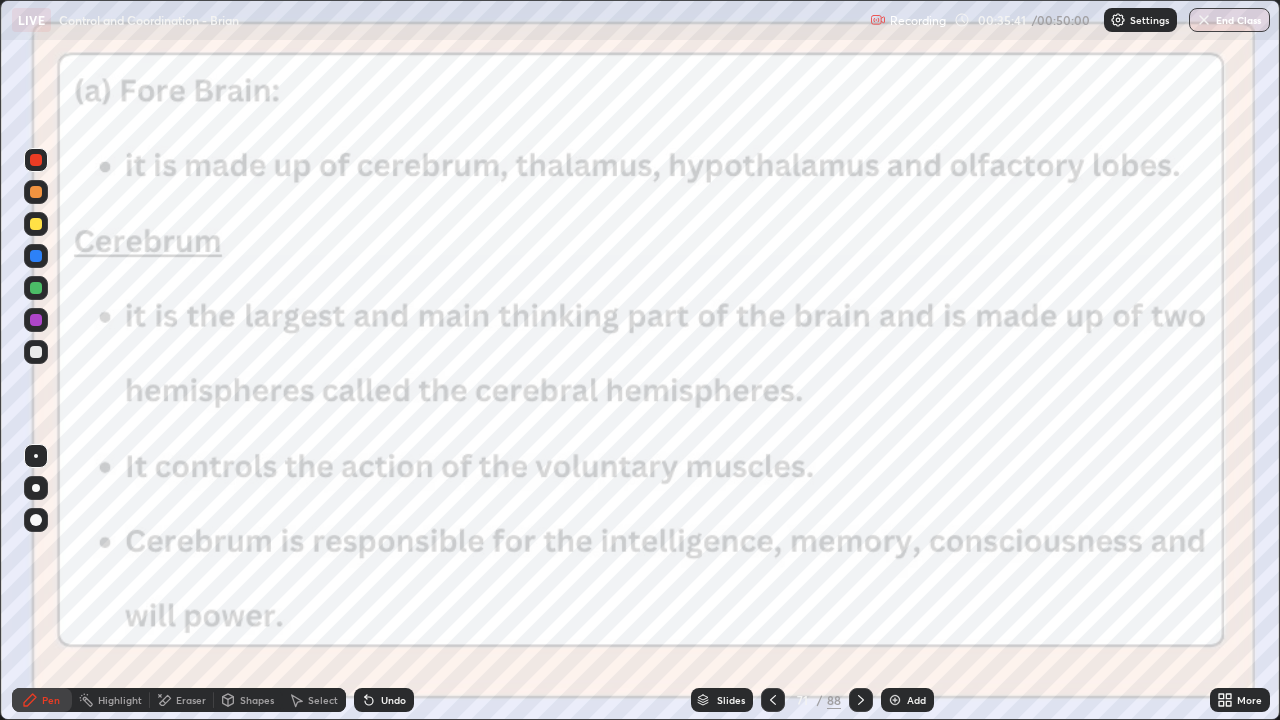 click on "Eraser" at bounding box center [182, 700] 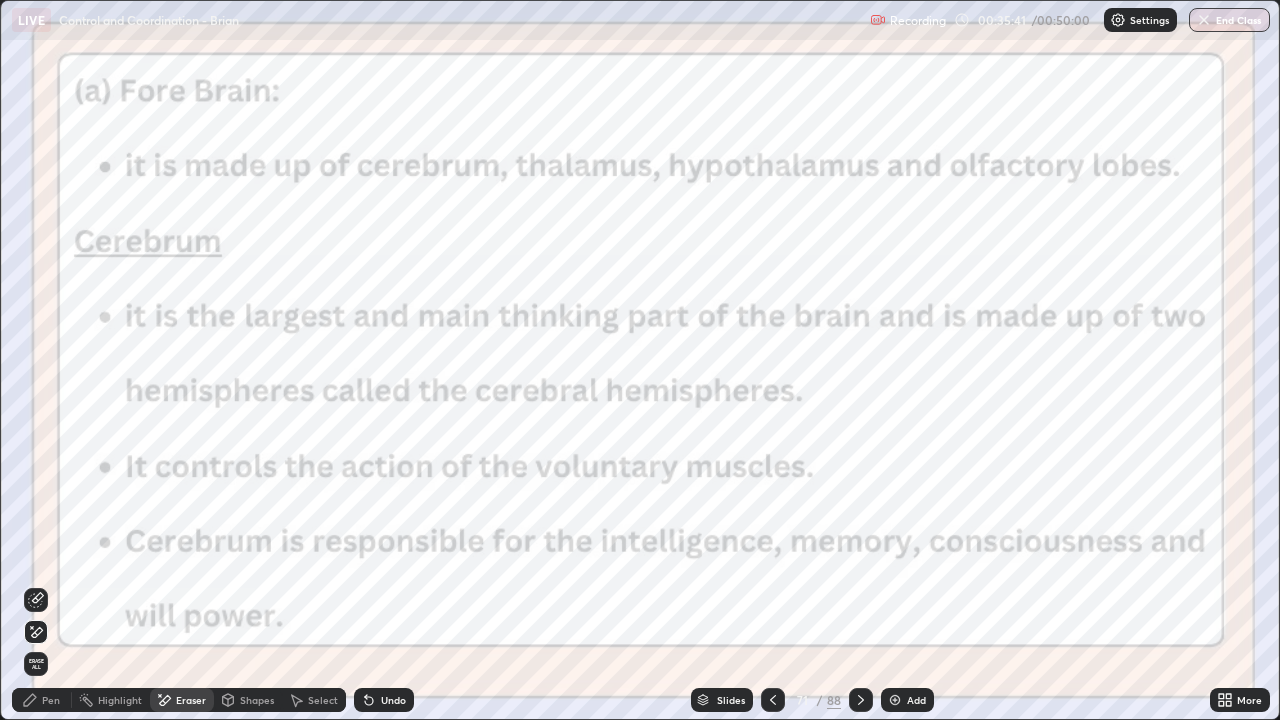 click on "Erase all" at bounding box center (36, 664) 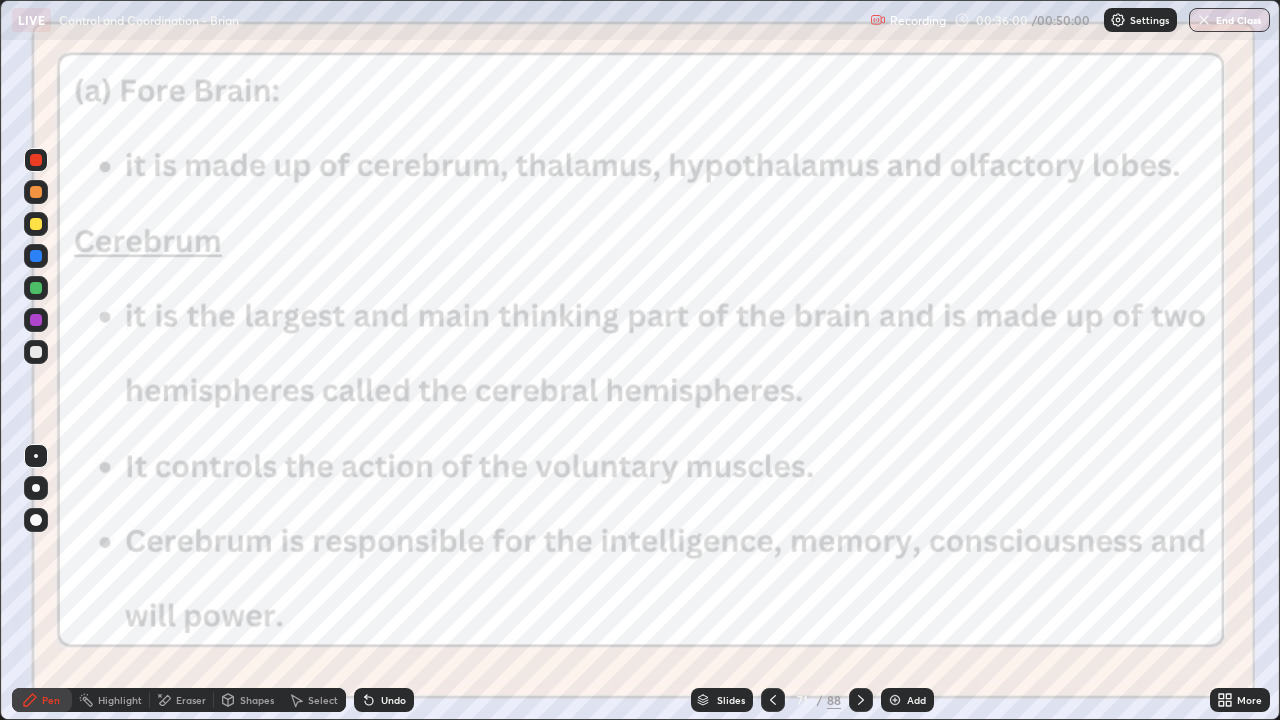 click at bounding box center (861, 700) 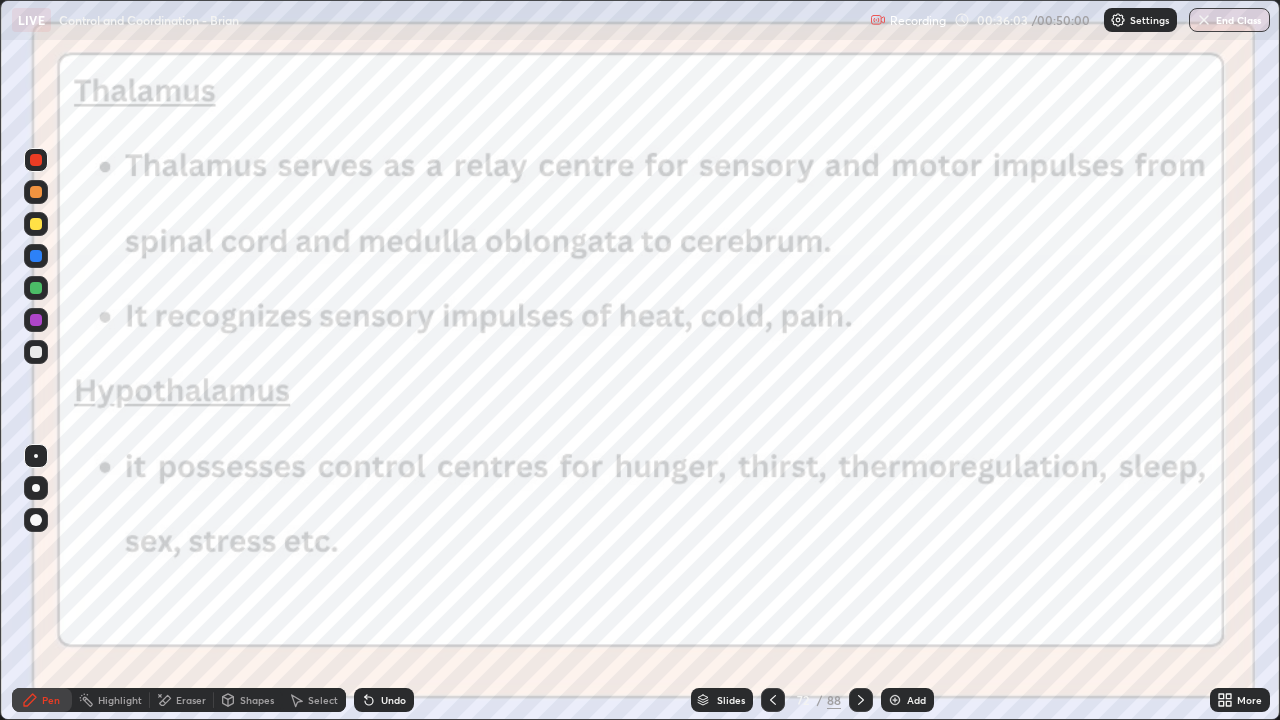 click 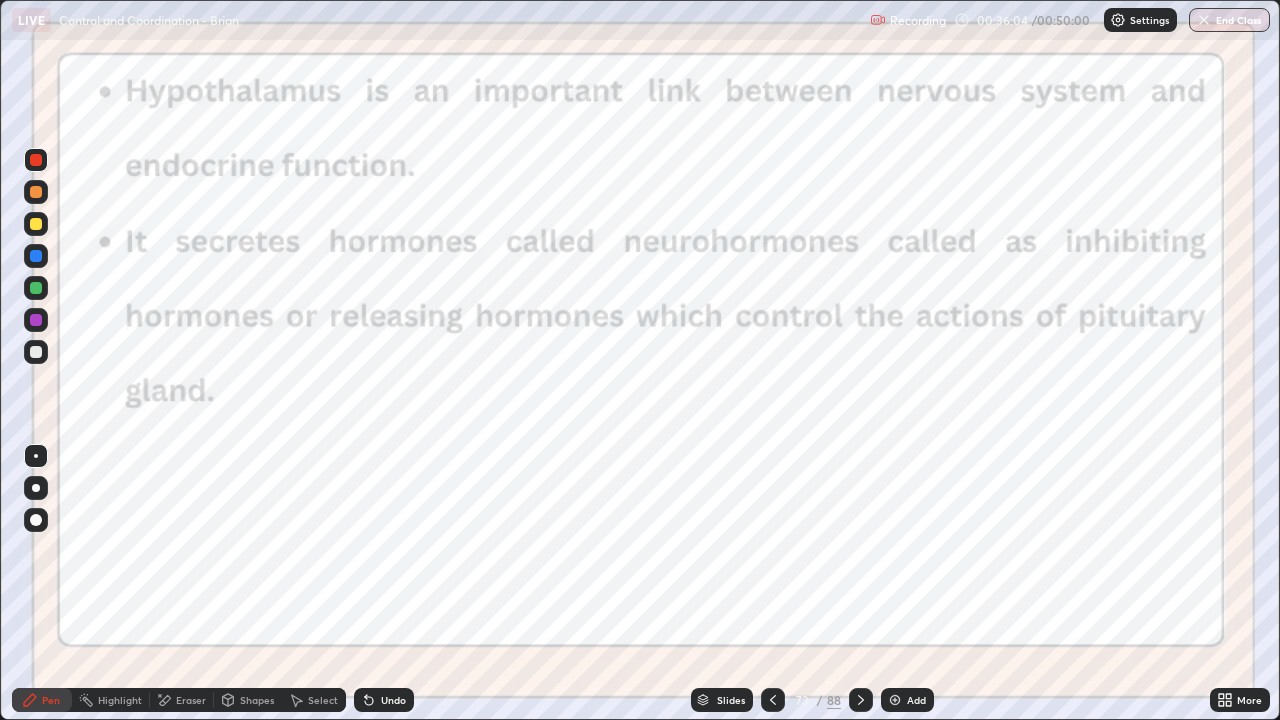 click 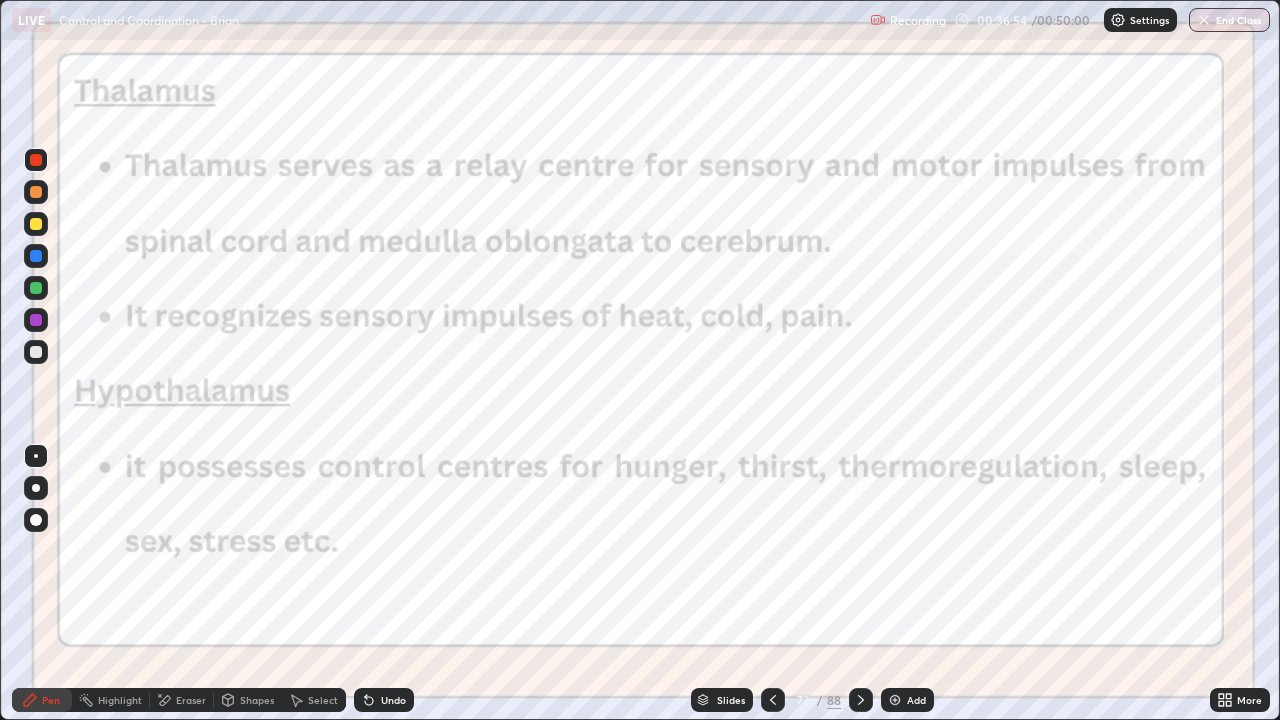 click at bounding box center (861, 700) 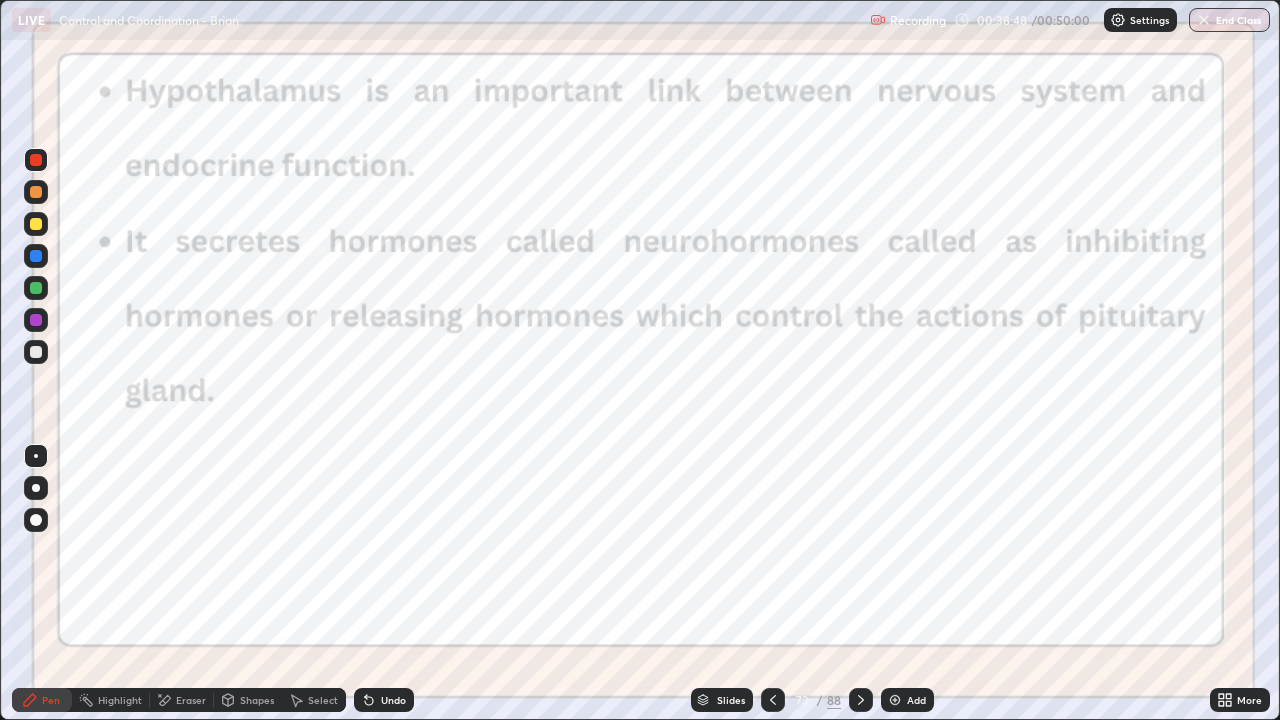 click 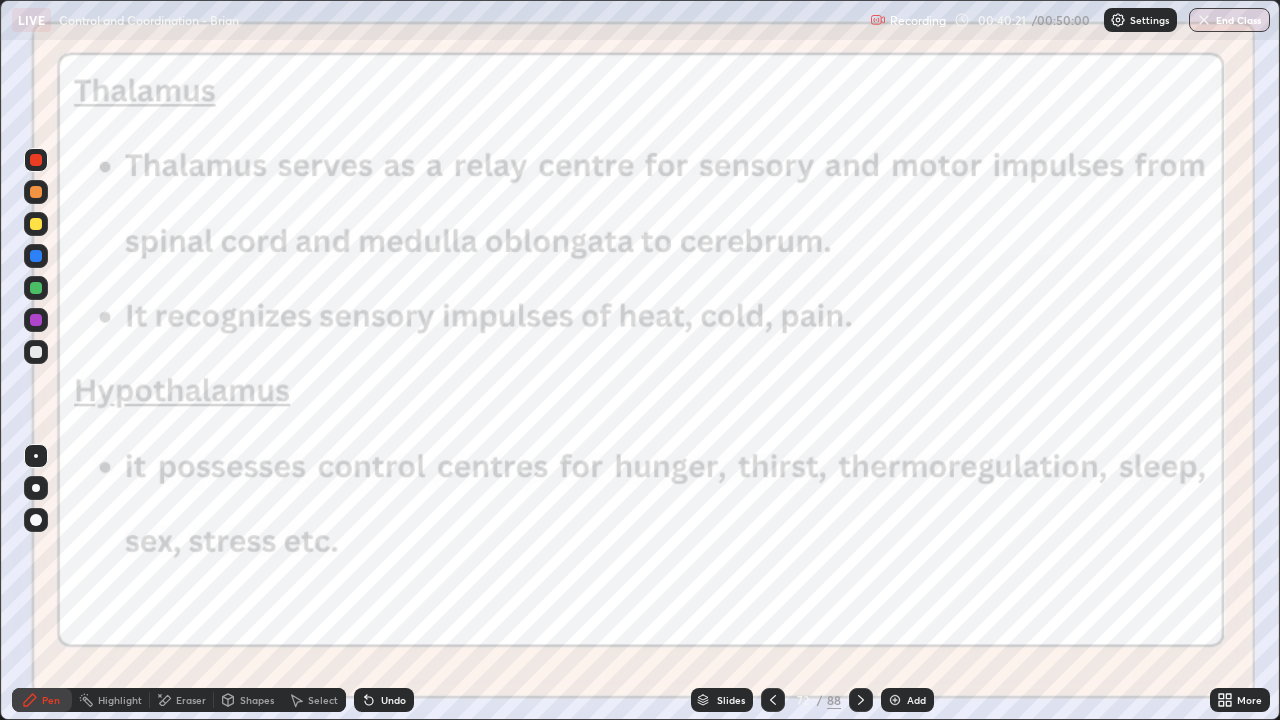 click 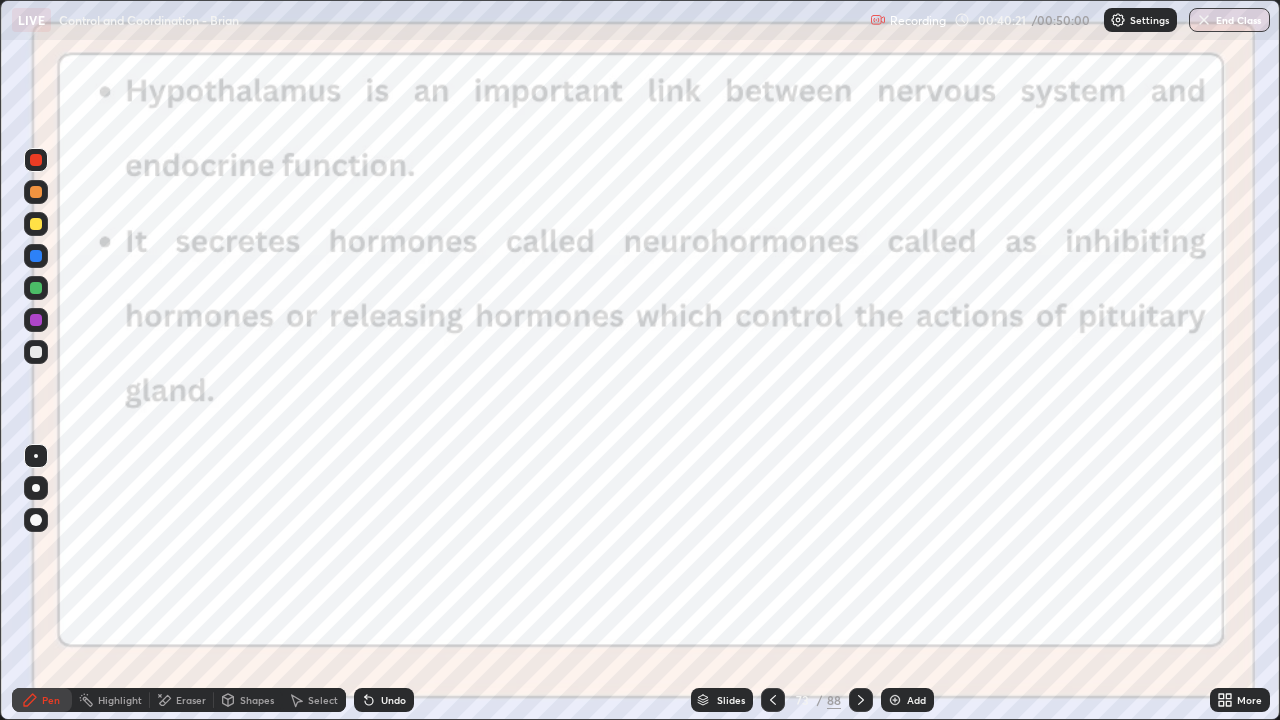 click 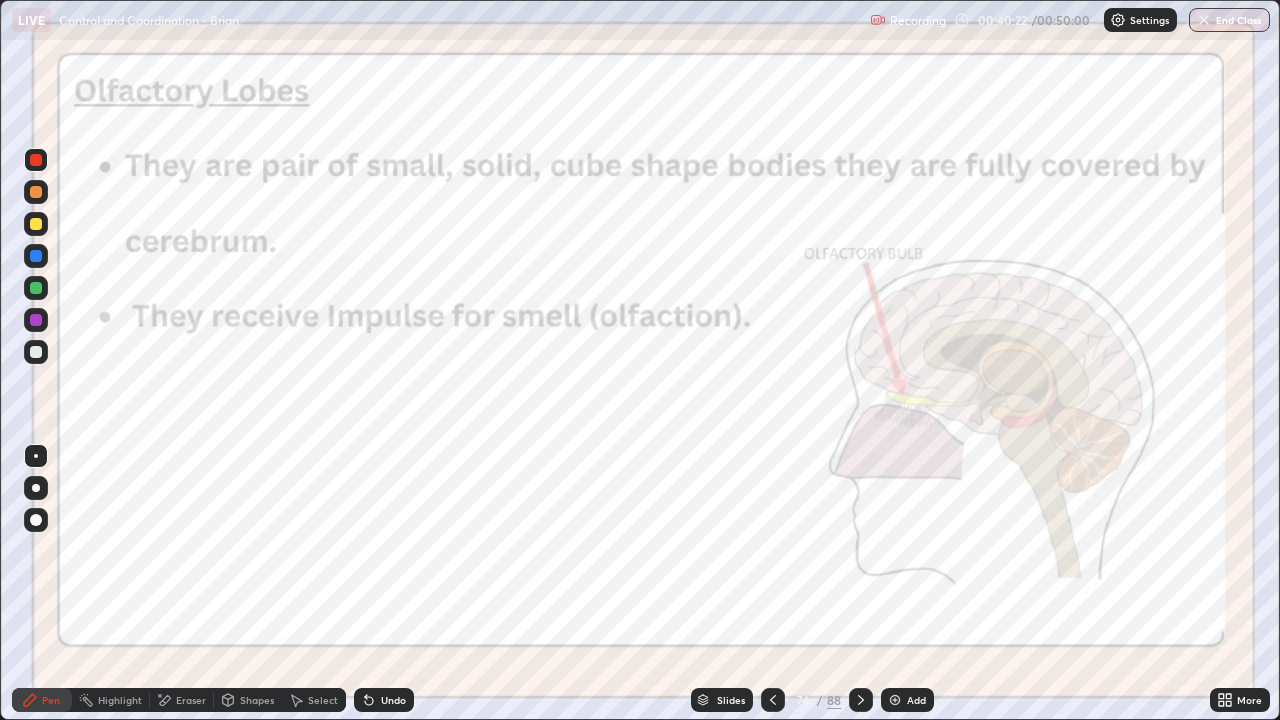 click 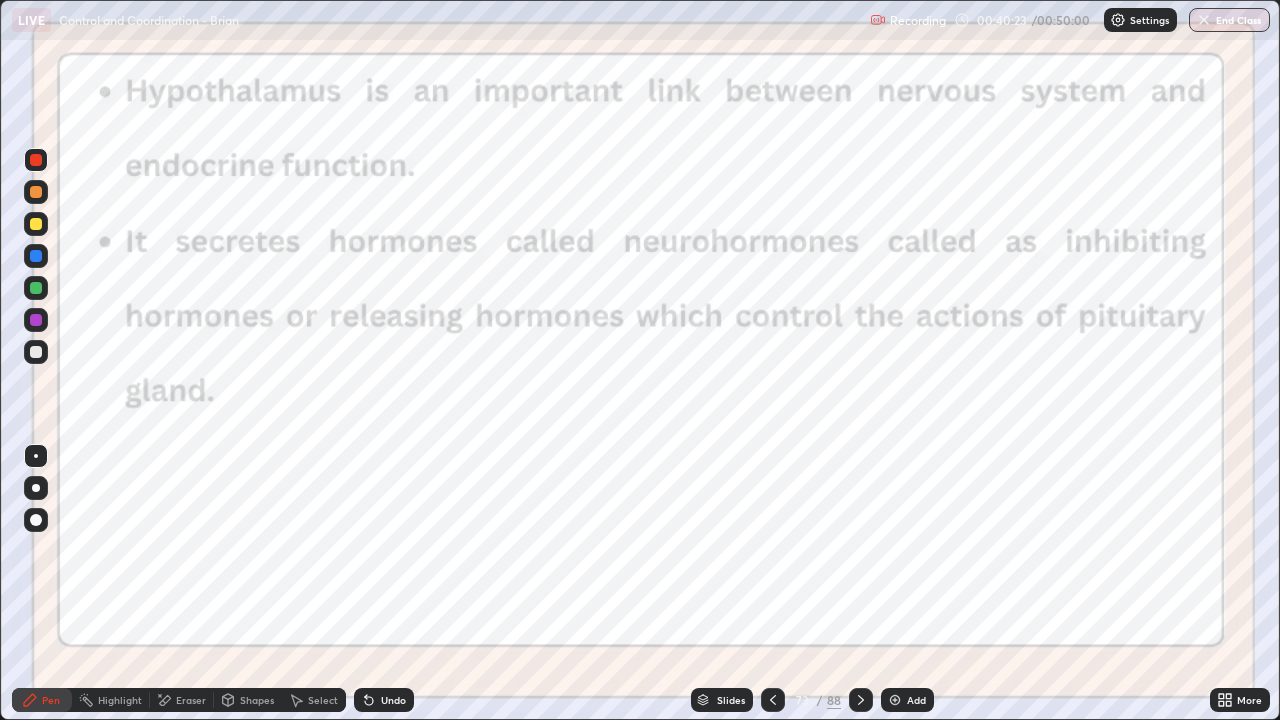 click 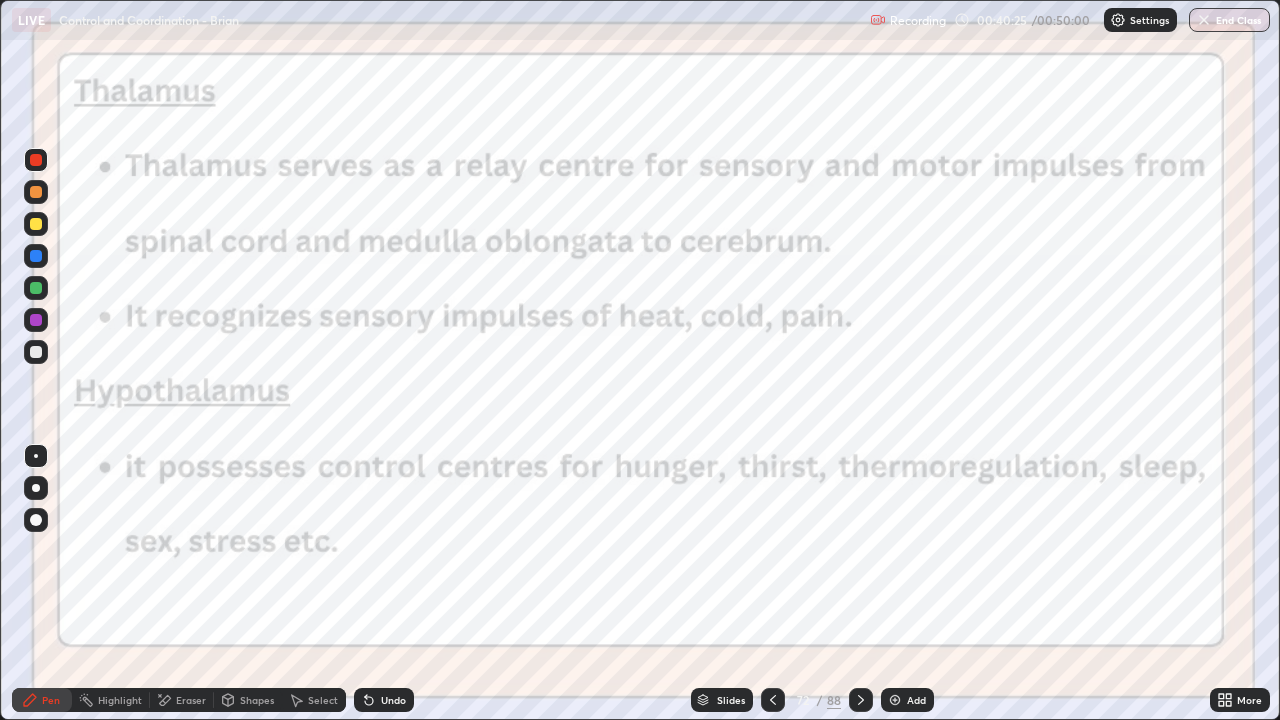click 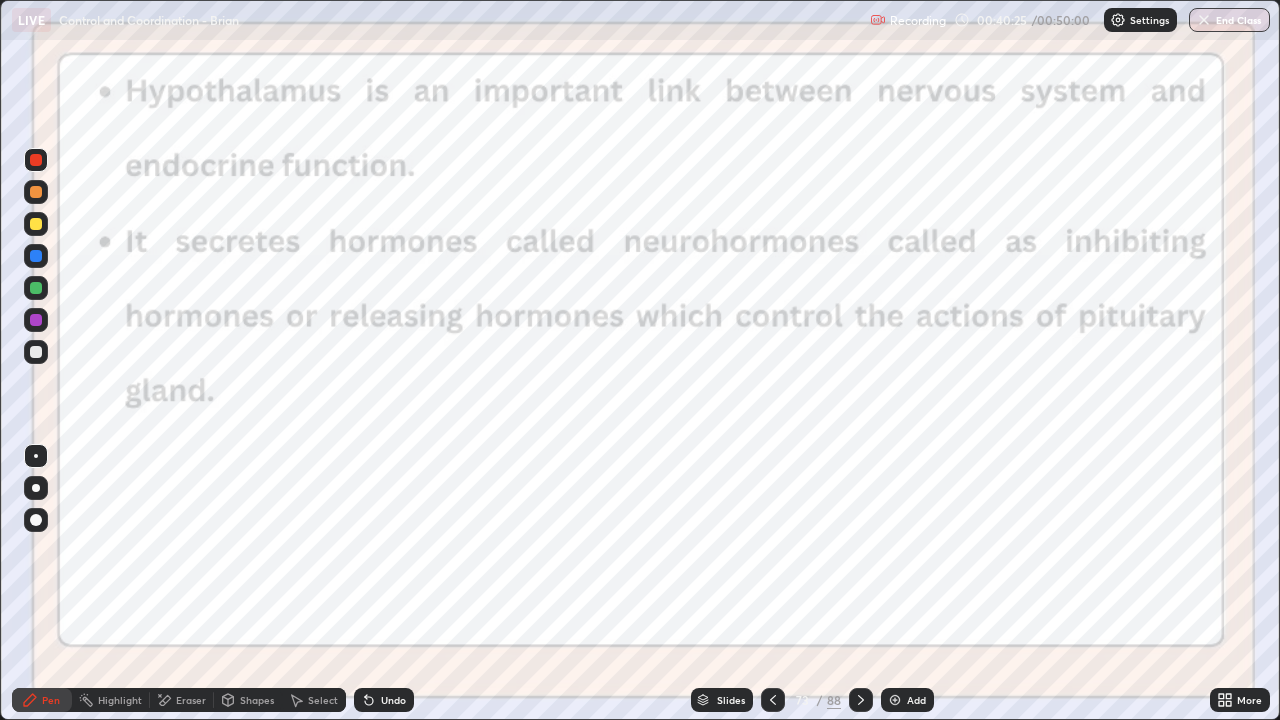 click 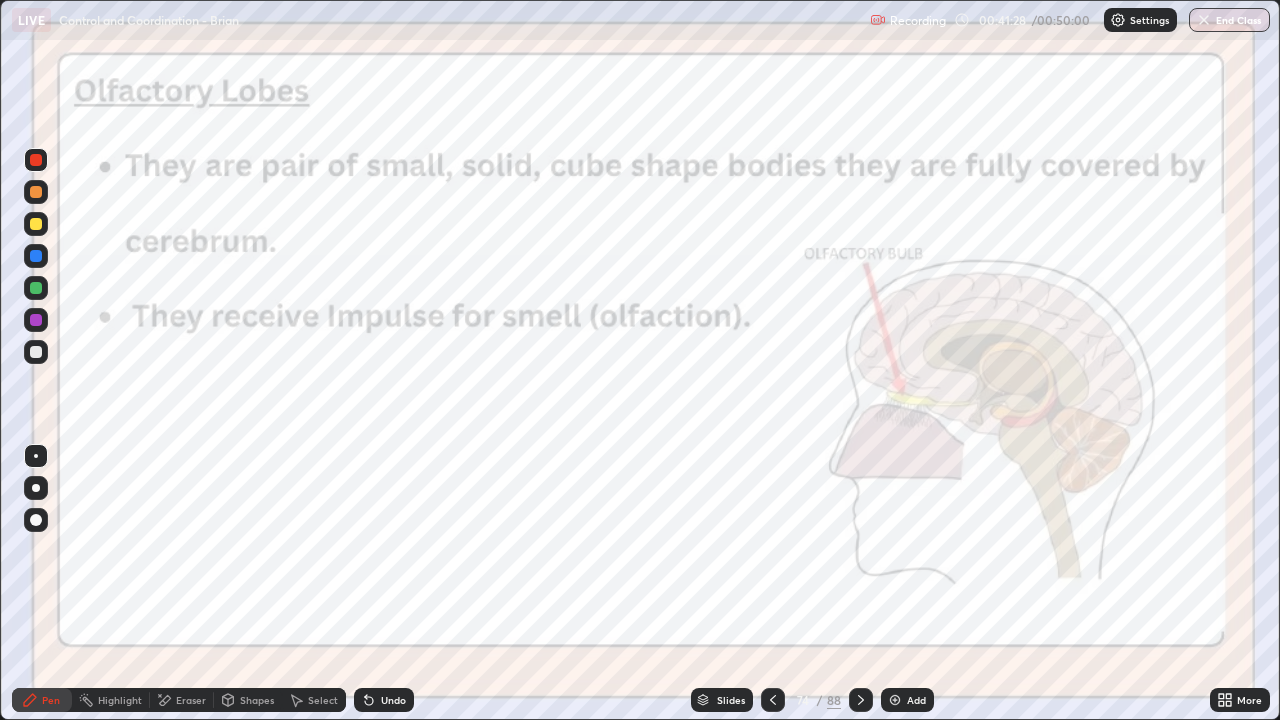 click 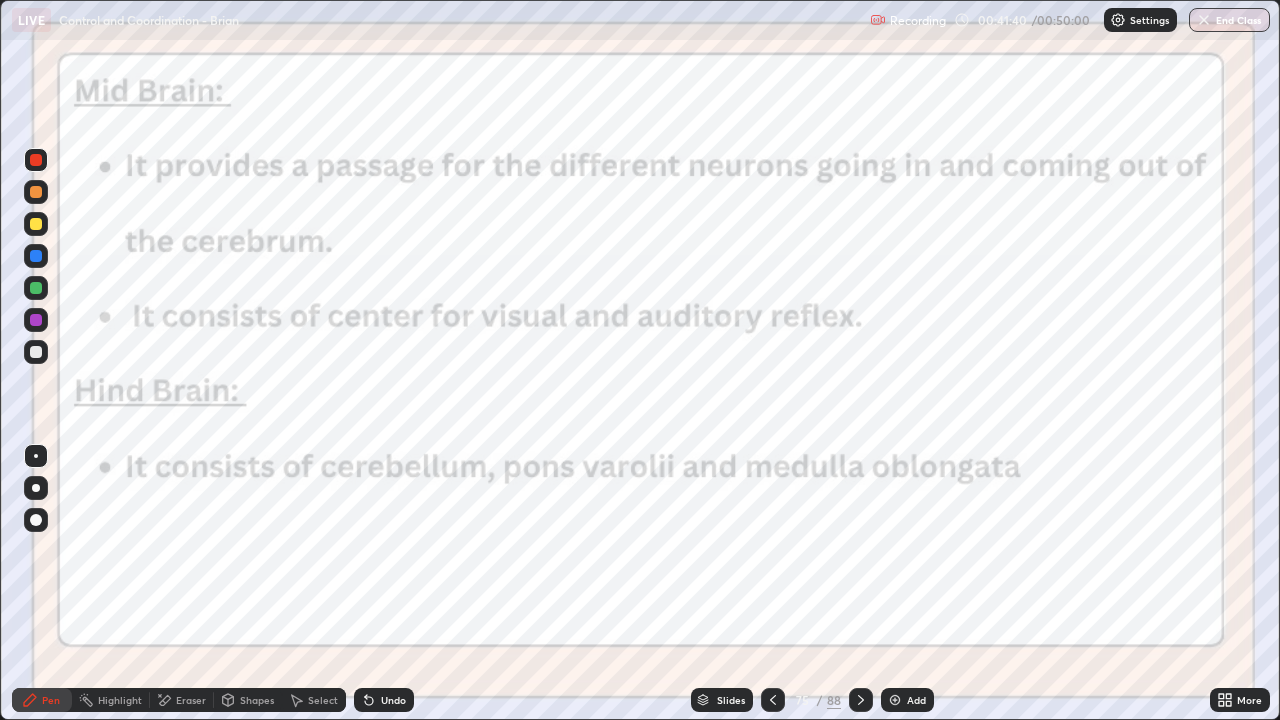 click on "Slides" at bounding box center (722, 700) 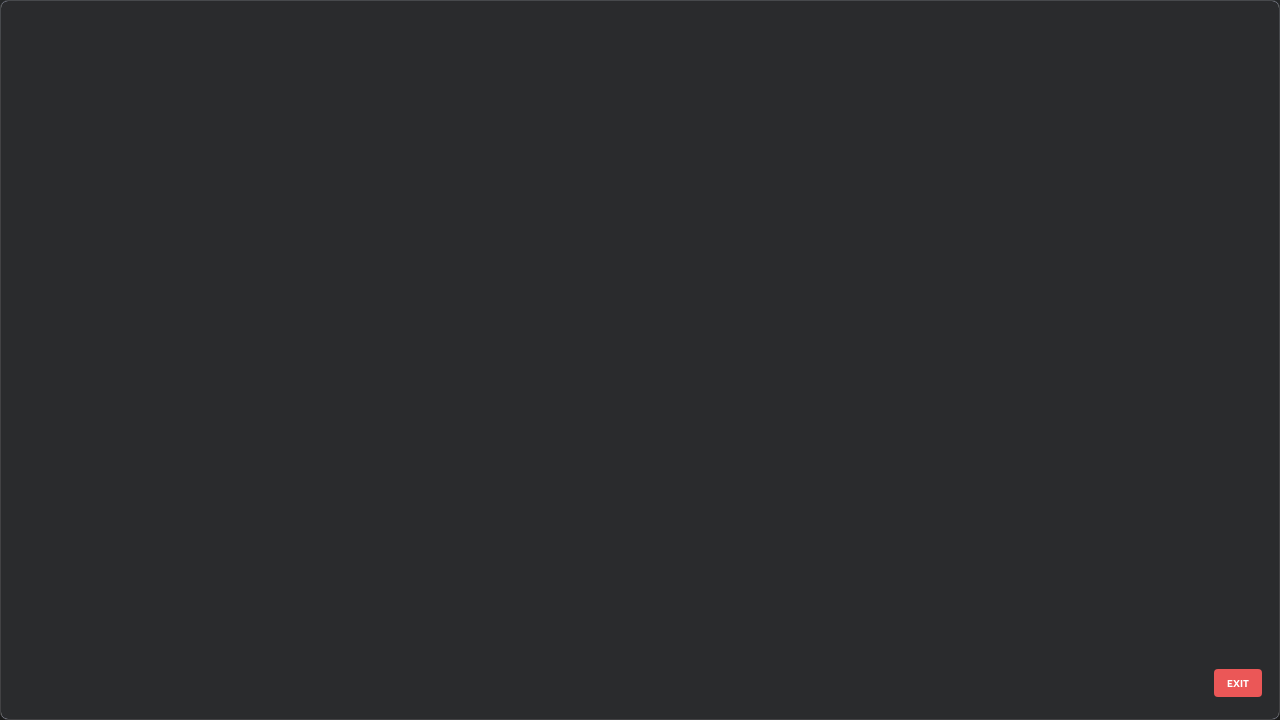 scroll, scrollTop: 4897, scrollLeft: 0, axis: vertical 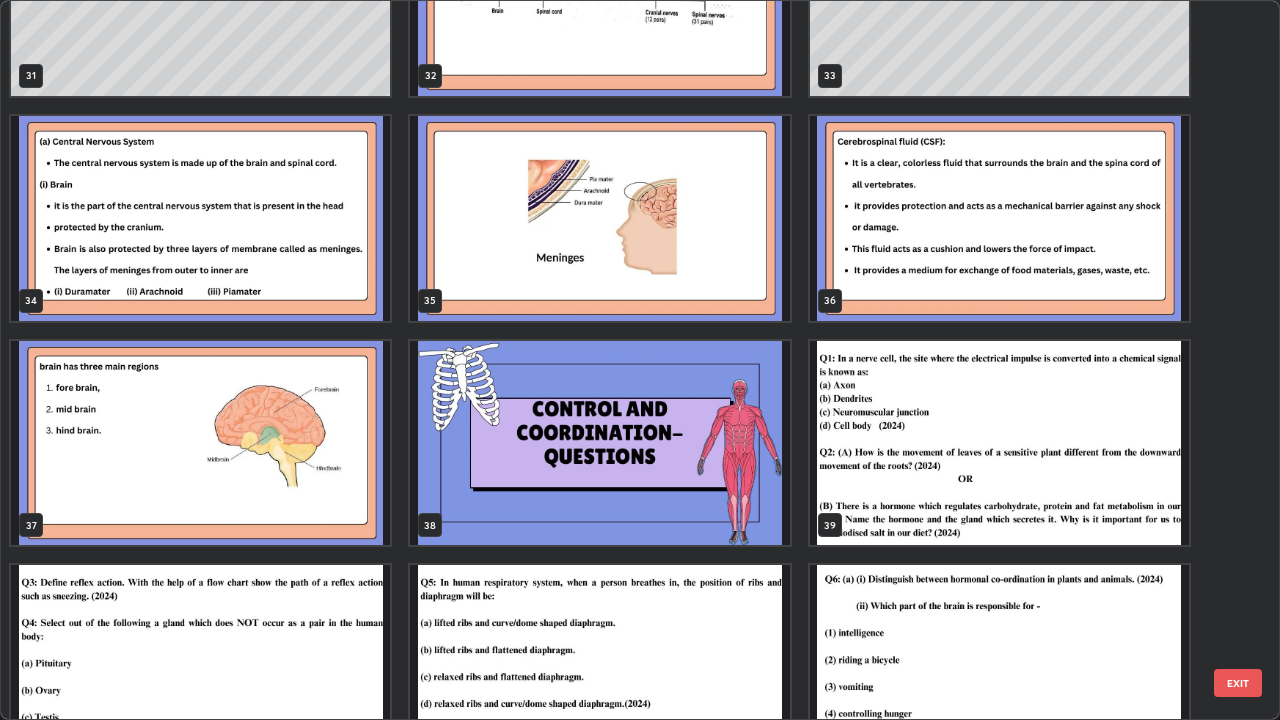 click at bounding box center [200, 443] 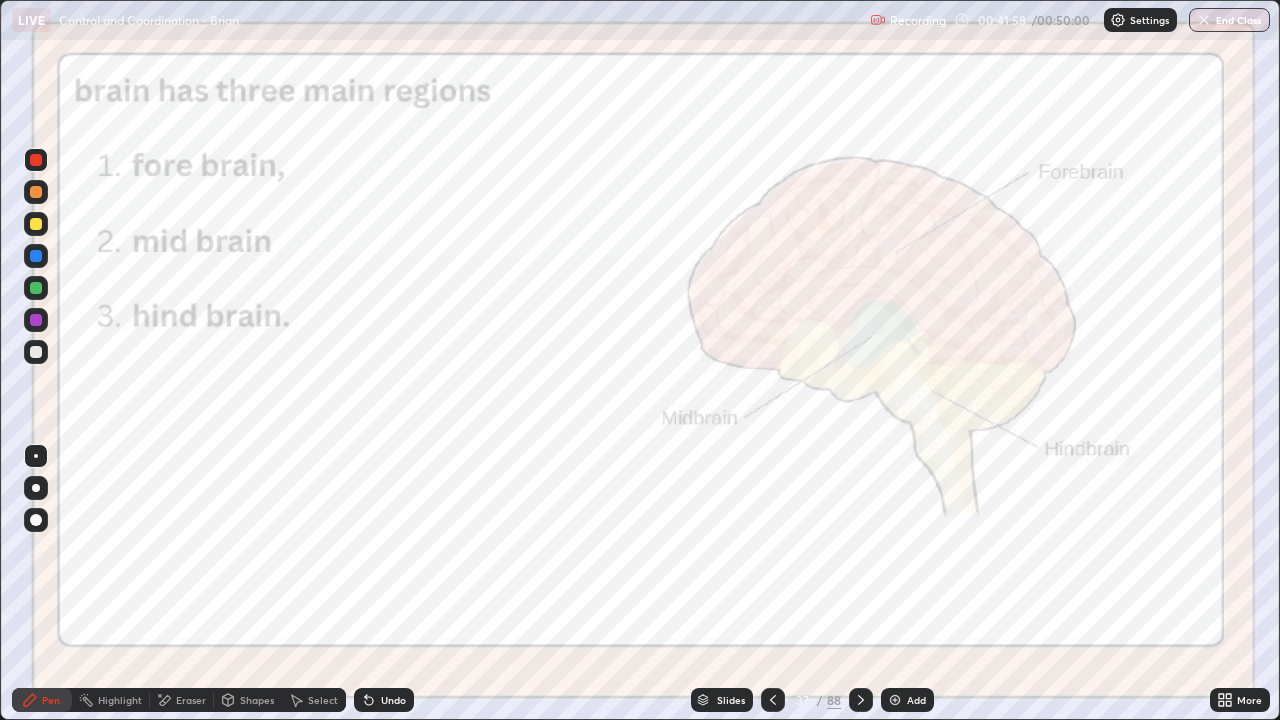 click on "Slides" at bounding box center (731, 700) 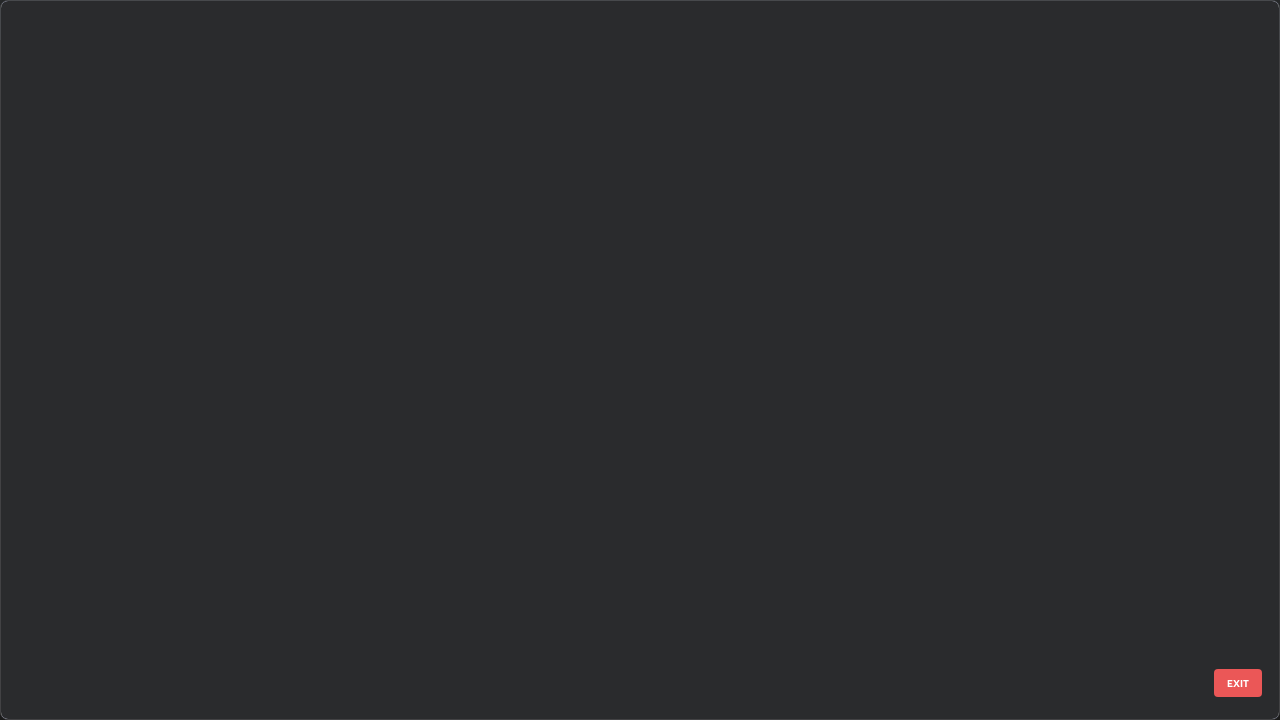 scroll, scrollTop: 2202, scrollLeft: 0, axis: vertical 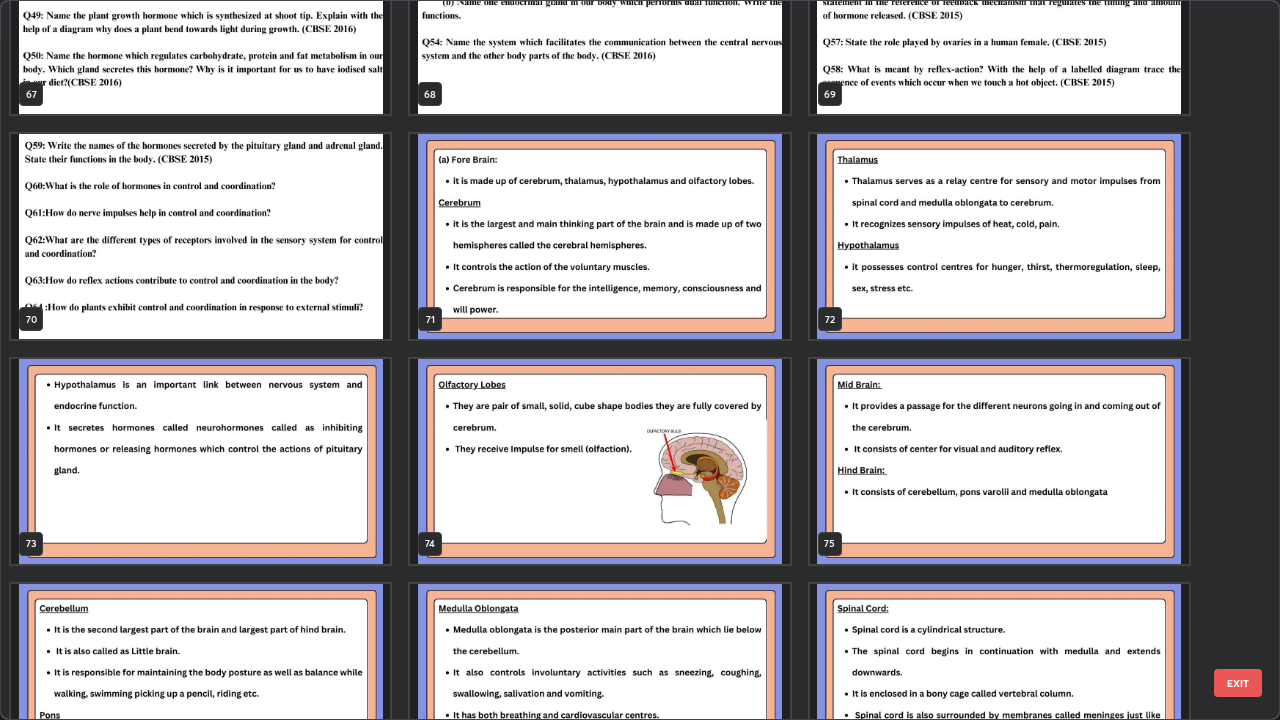 click at bounding box center [999, 461] 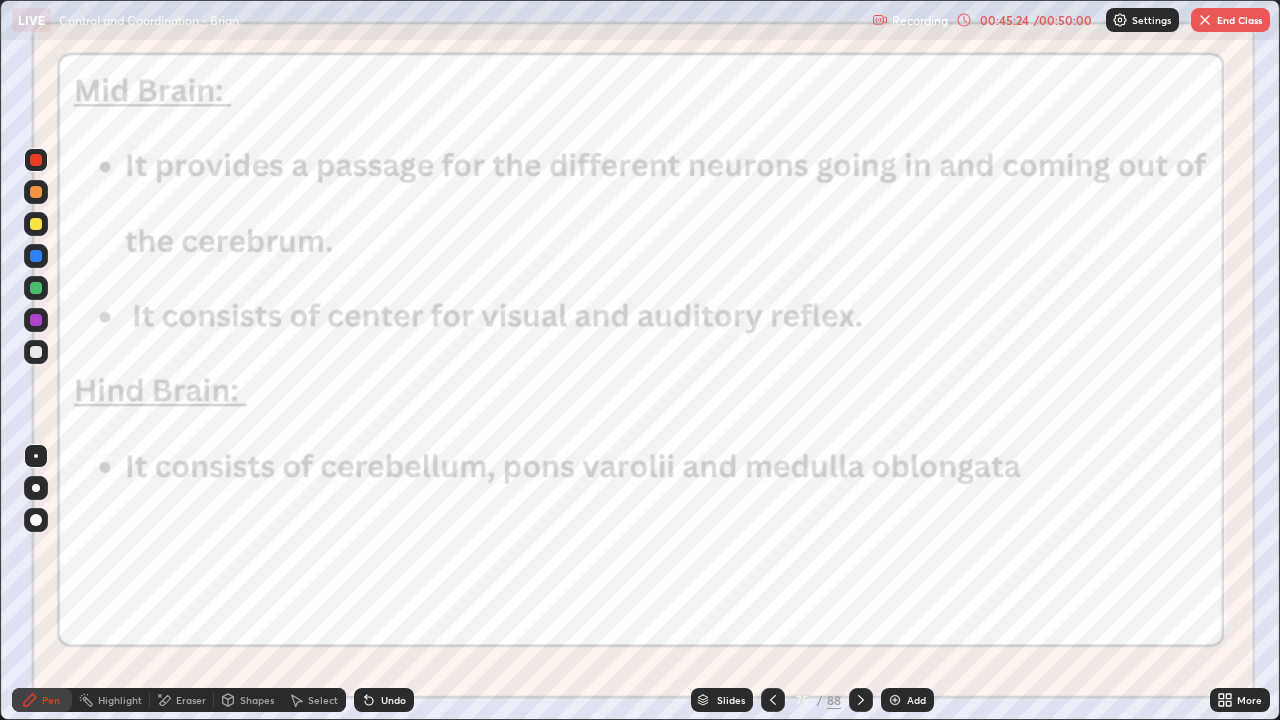 click on "End Class" at bounding box center (1230, 20) 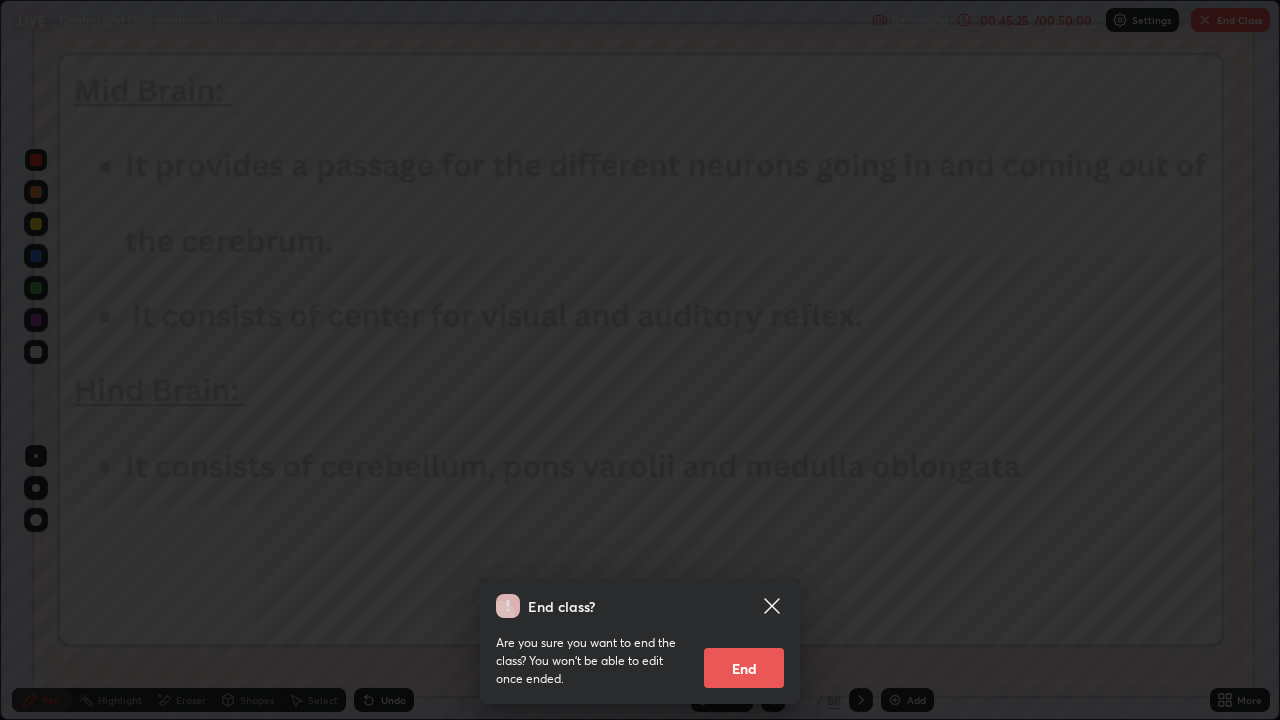 click on "End" at bounding box center [744, 668] 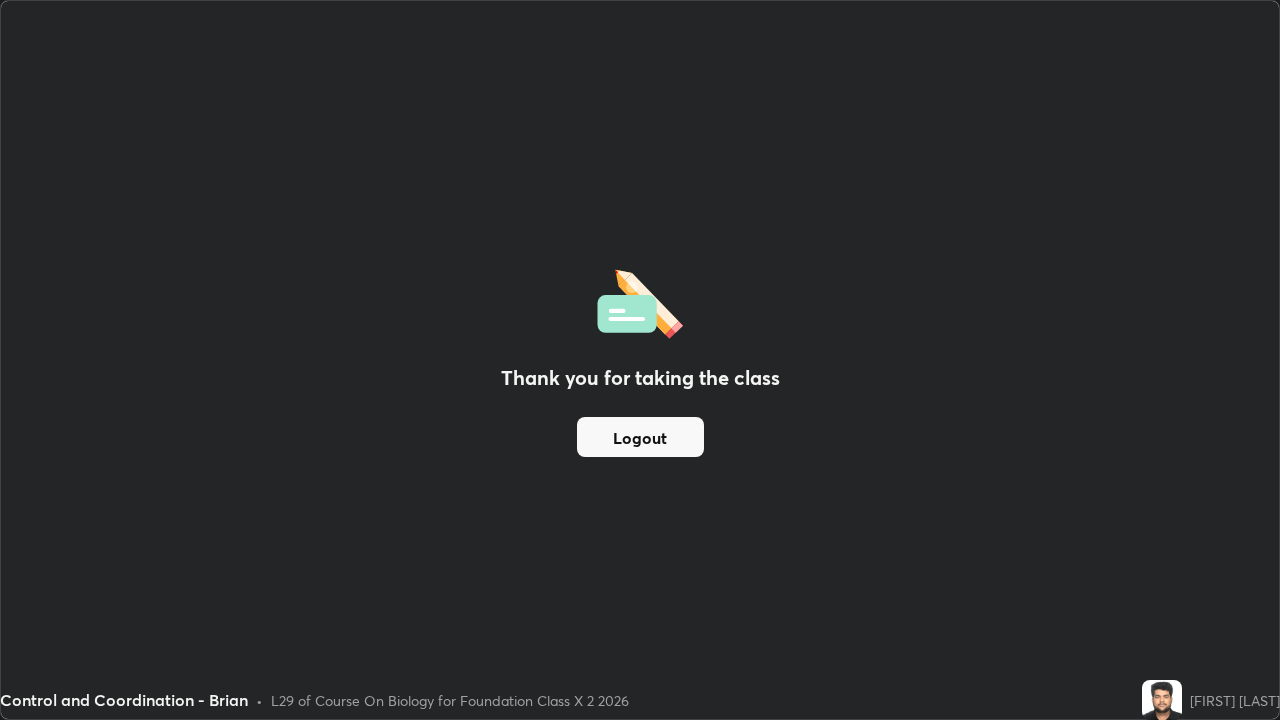 click on "Logout" at bounding box center [640, 437] 